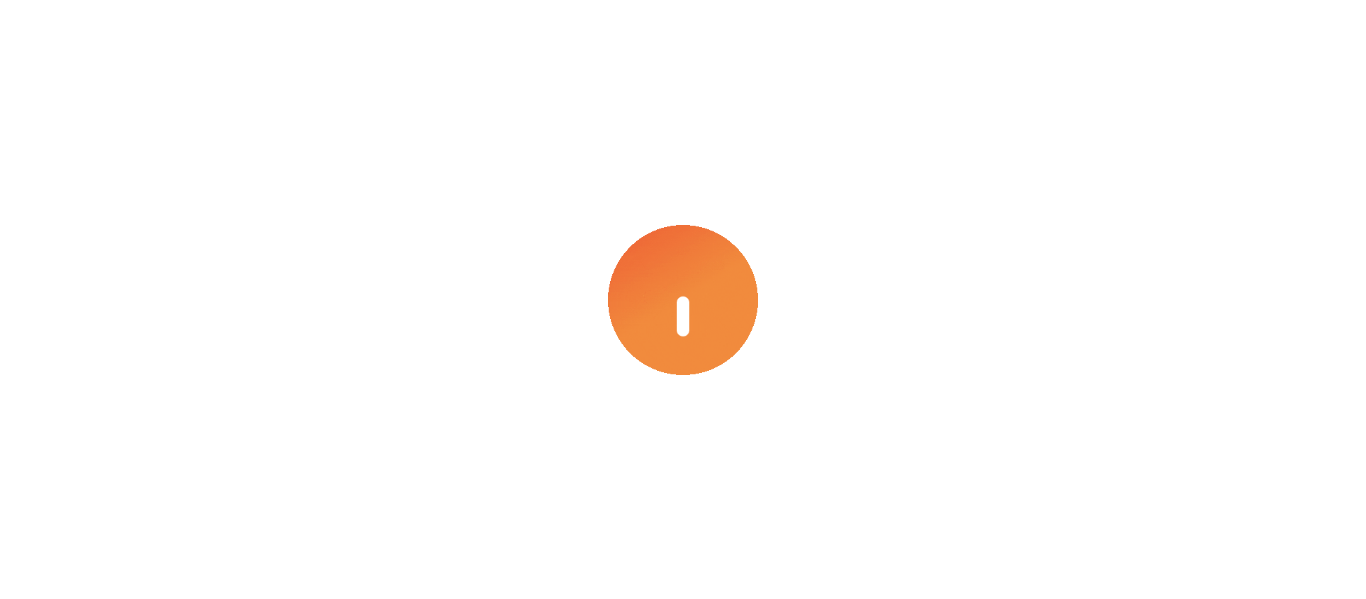 scroll, scrollTop: 0, scrollLeft: 0, axis: both 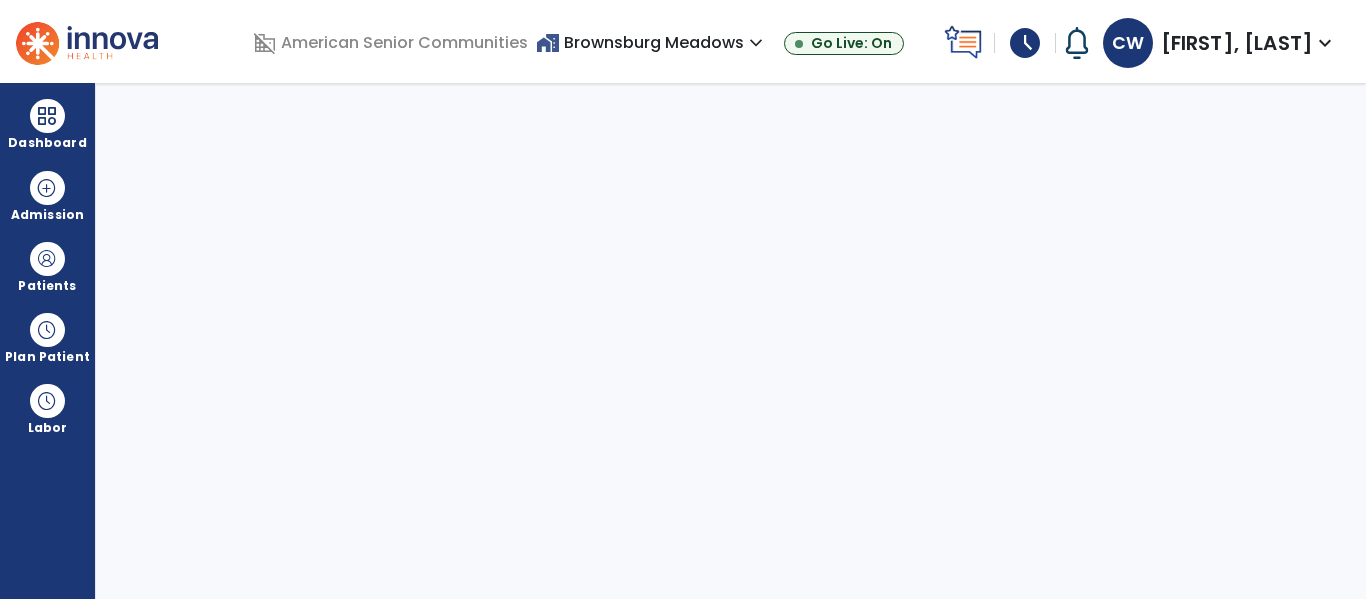 select on "****" 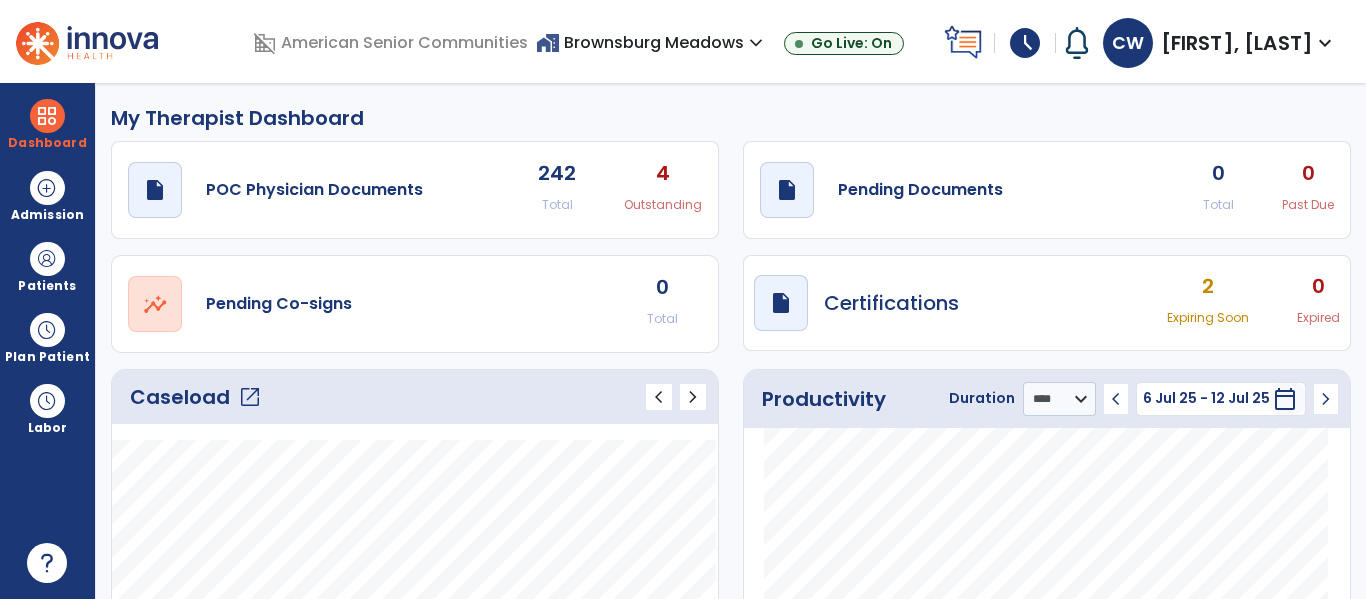 click on "draft   open_in_new  Pending Documents 0 Total 0 Past Due" 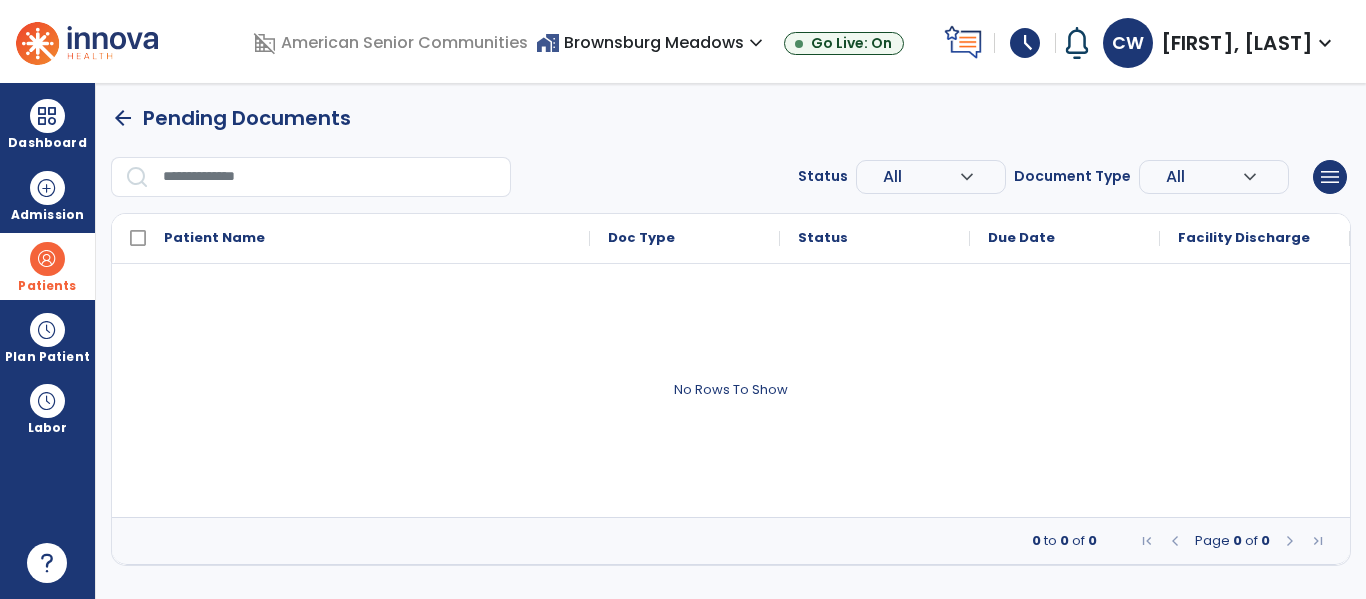 click at bounding box center (47, 259) 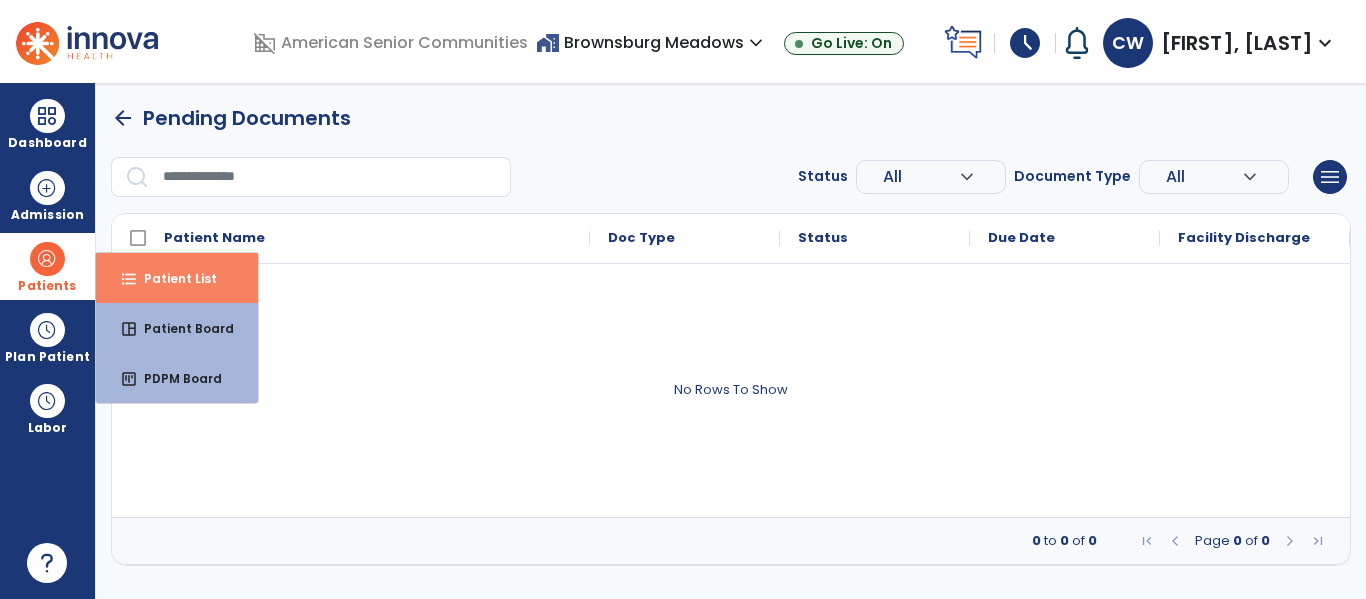 click on "Patient List" at bounding box center [172, 278] 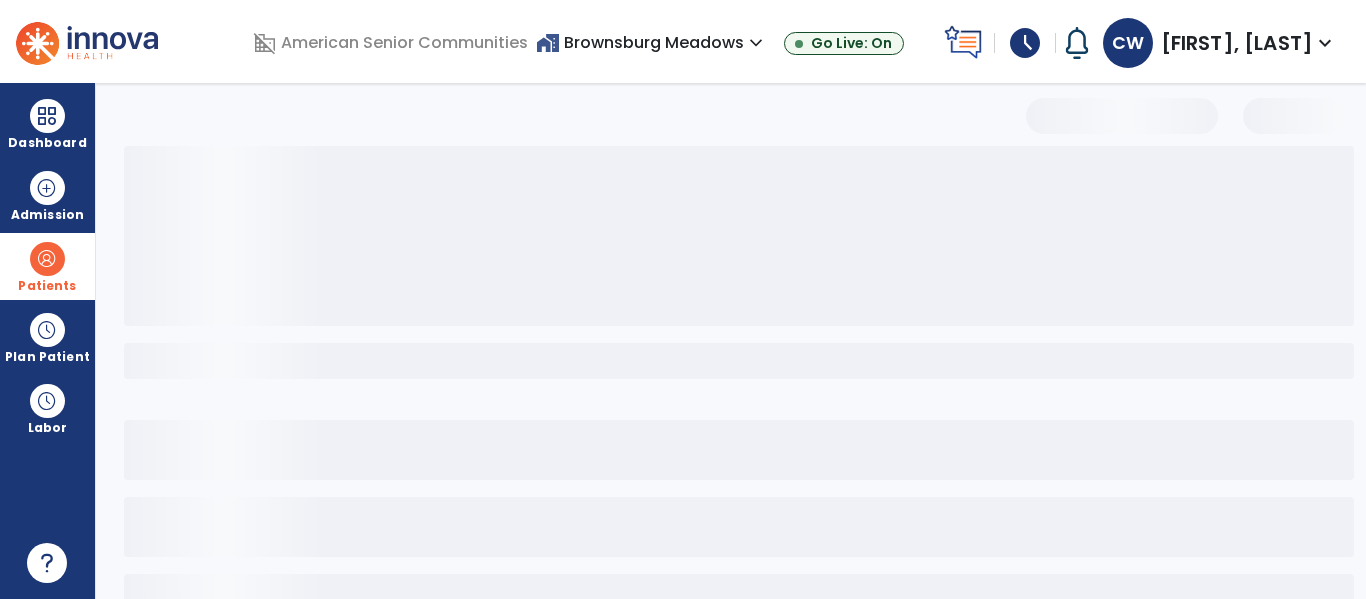 select on "***" 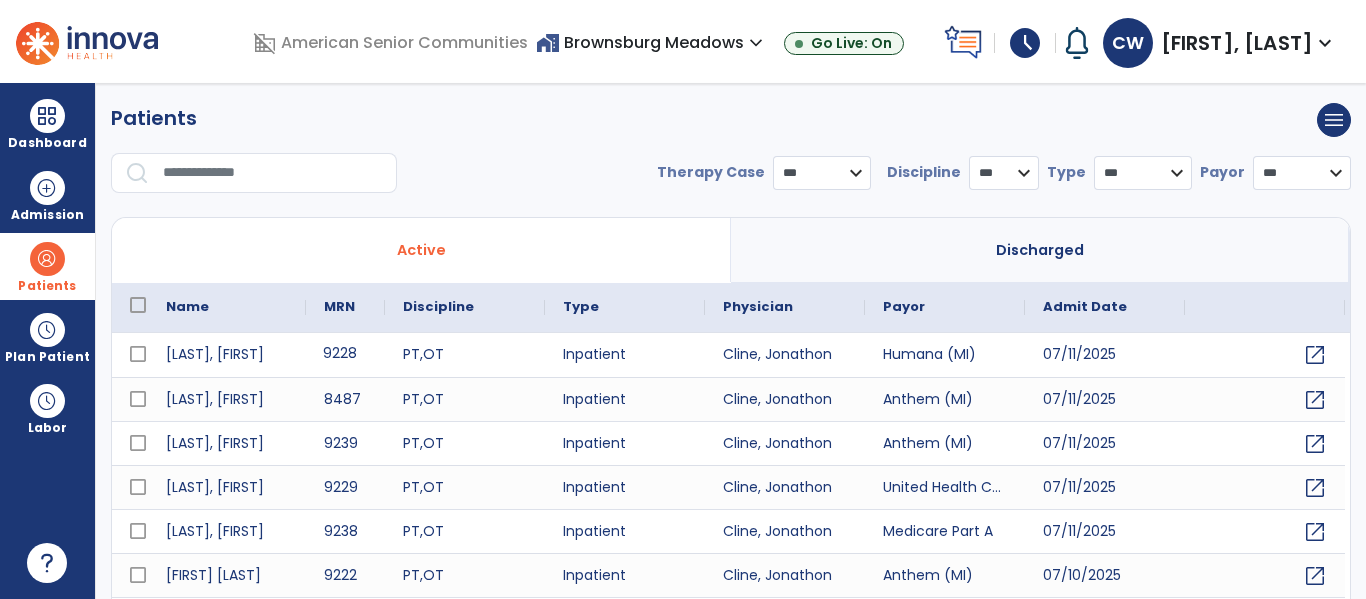 click on "9228" at bounding box center [345, 355] 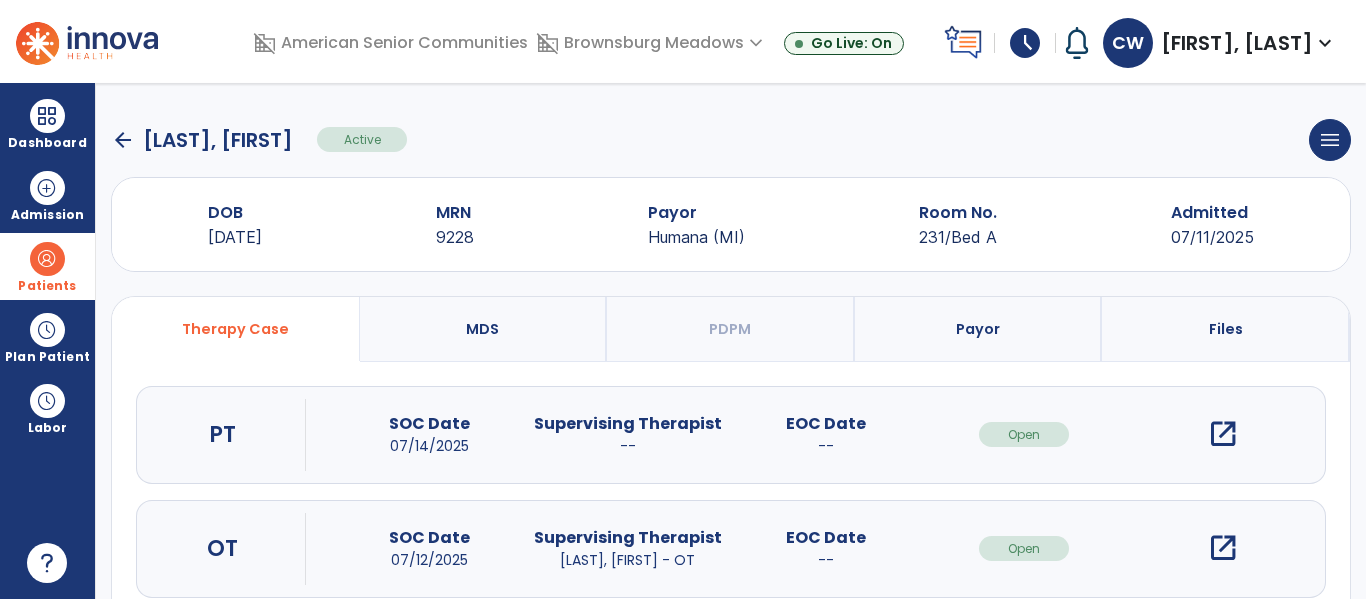 click on "open_in_new" at bounding box center [1223, 548] 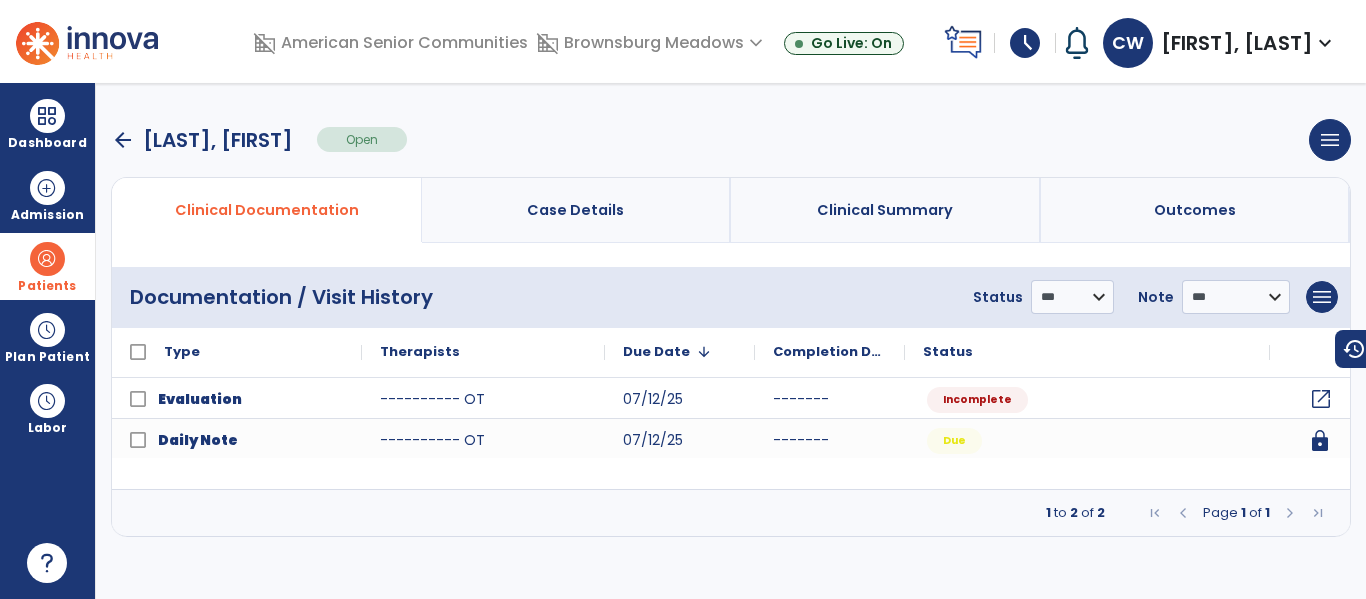 click on "open_in_new" 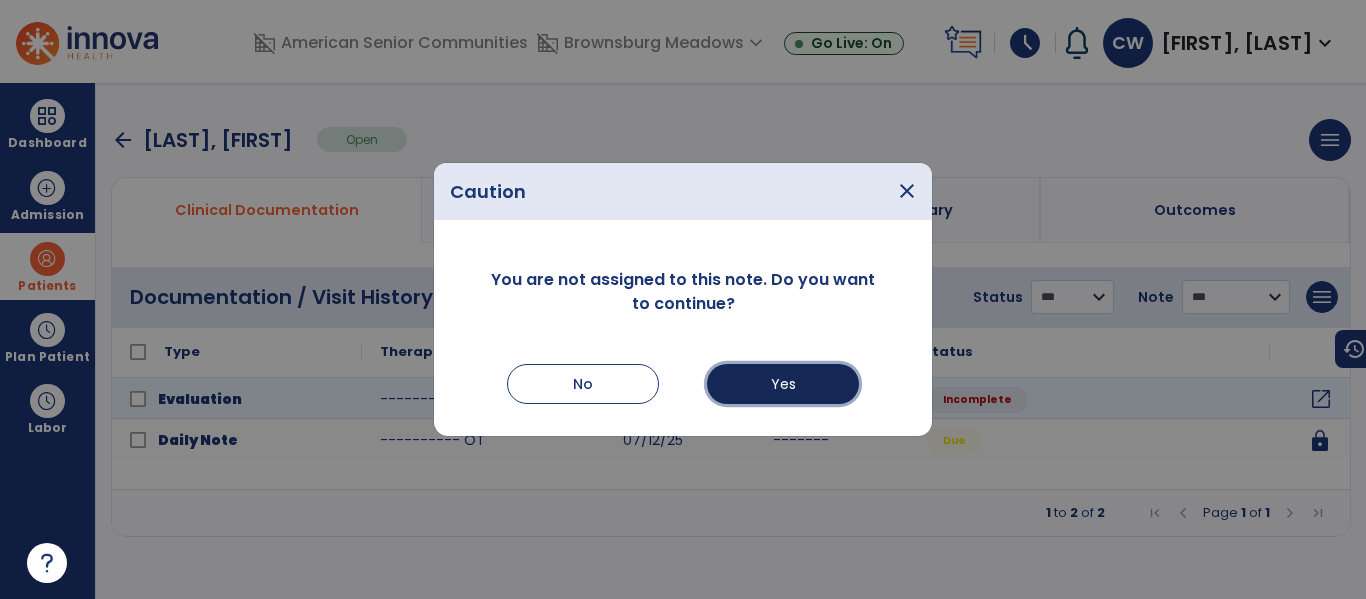 click on "Yes" at bounding box center (783, 384) 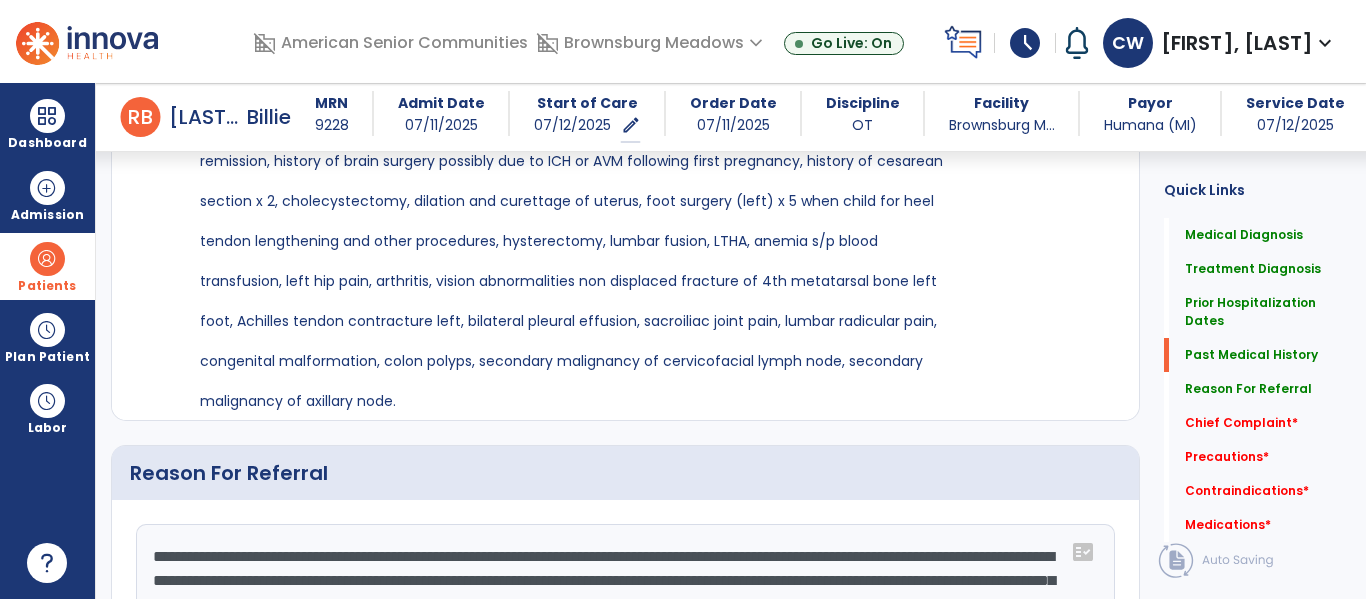 scroll, scrollTop: 1279, scrollLeft: 0, axis: vertical 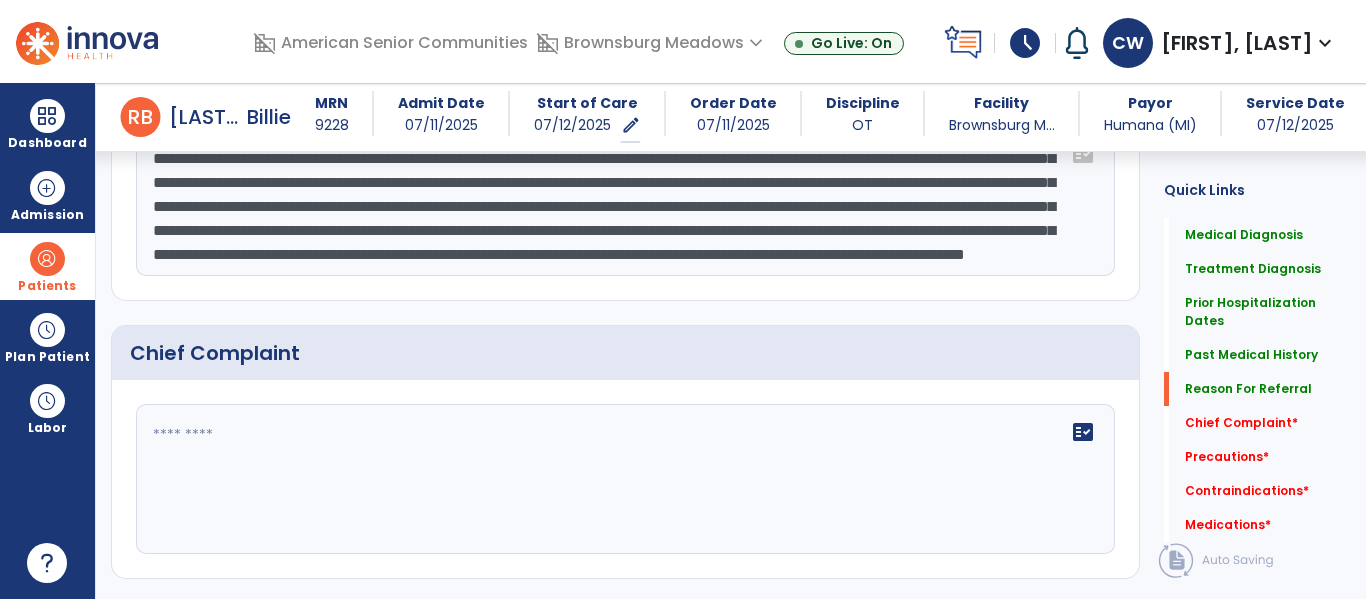 click 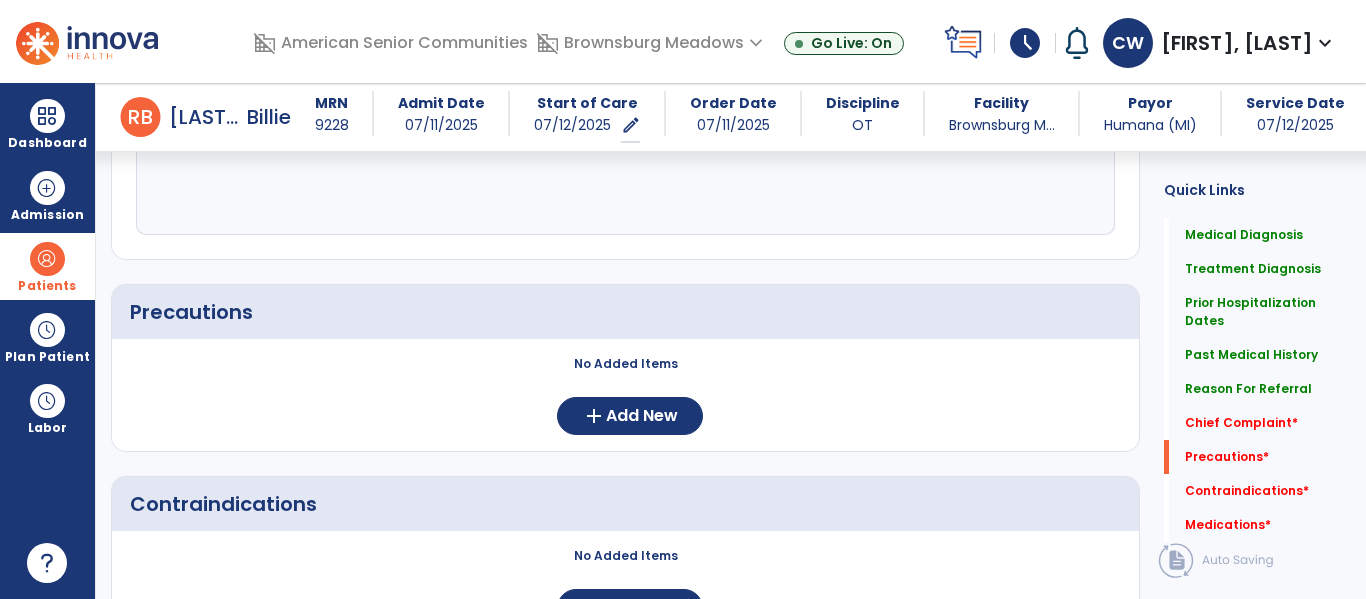 scroll, scrollTop: 1996, scrollLeft: 0, axis: vertical 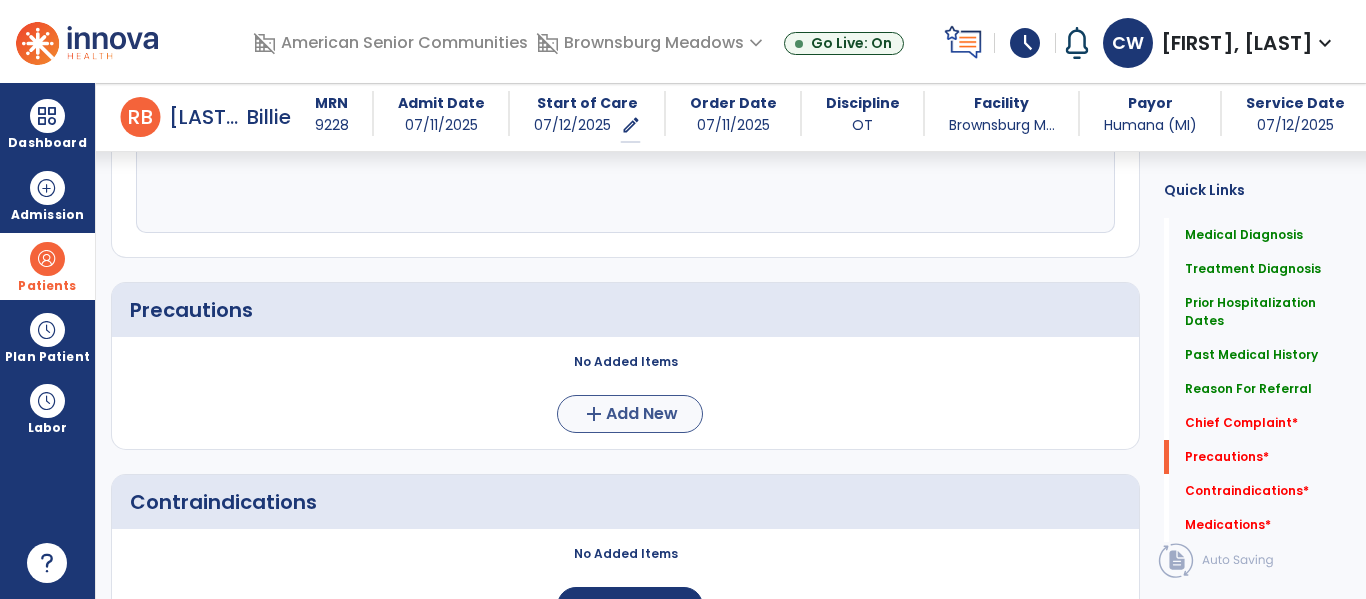 type on "**********" 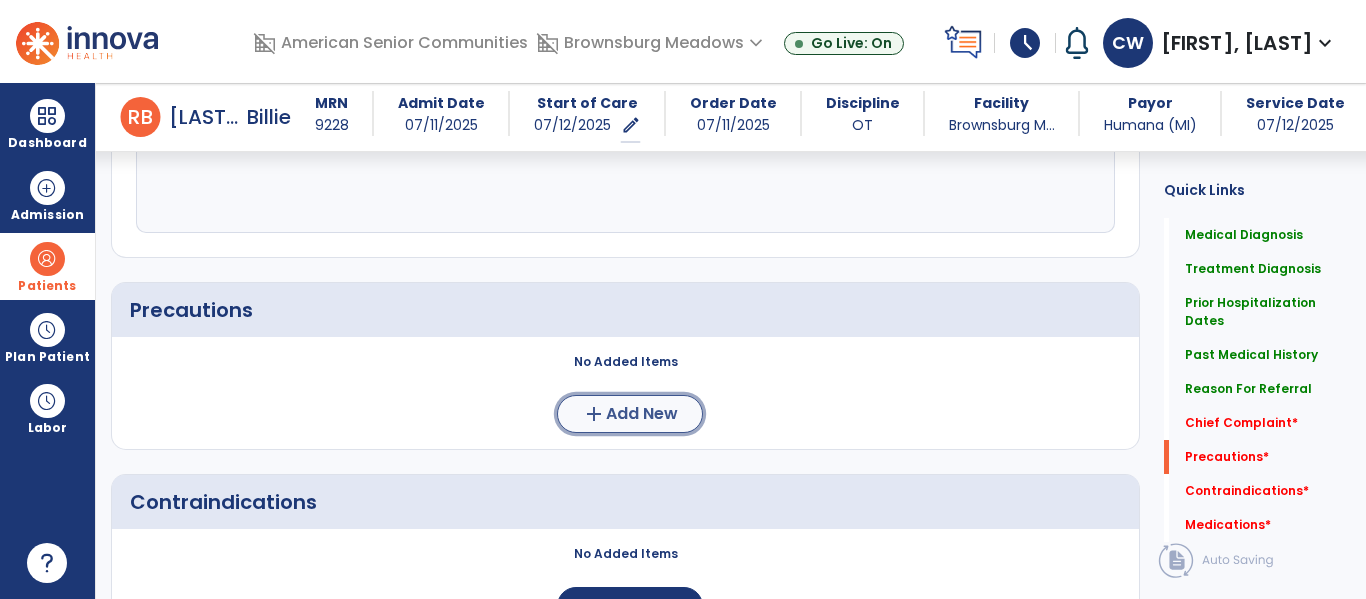 click on "Add New" 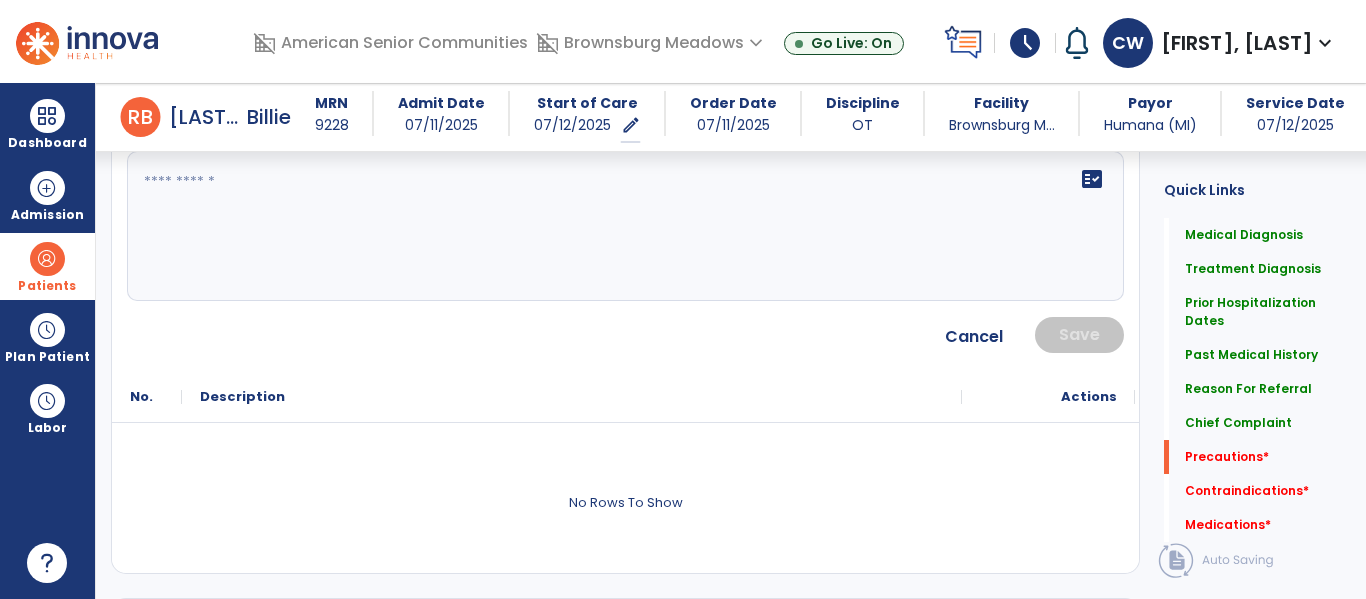 click 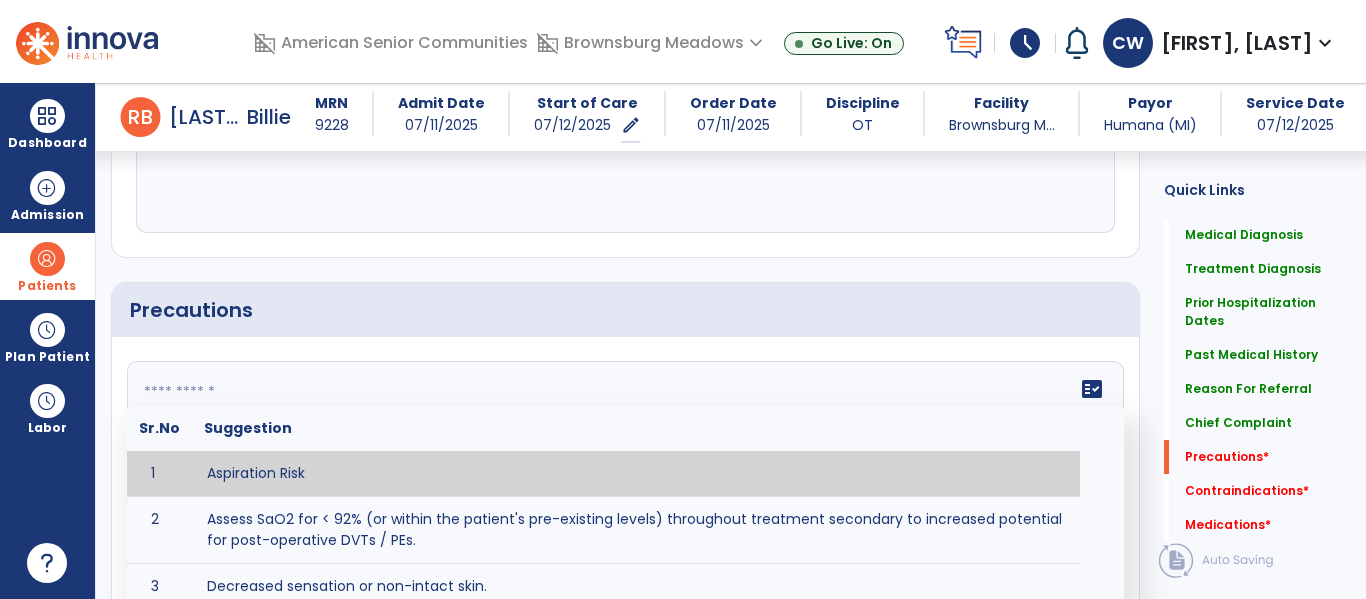 scroll, scrollTop: 1996, scrollLeft: 0, axis: vertical 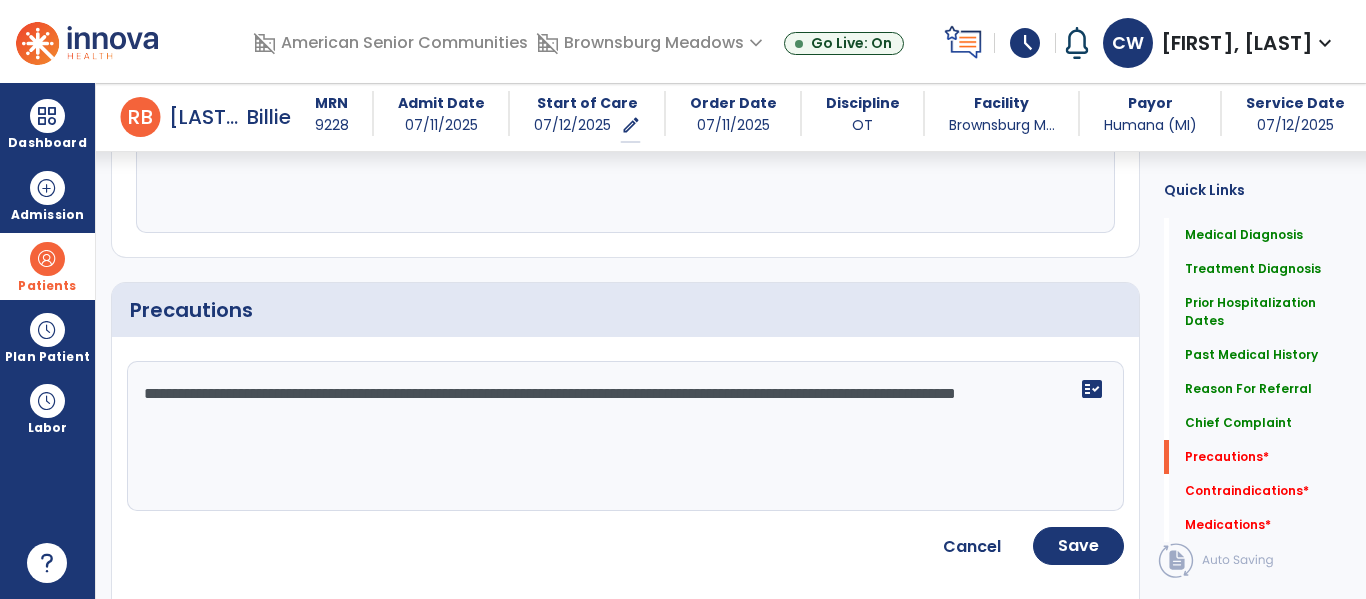 type on "**********" 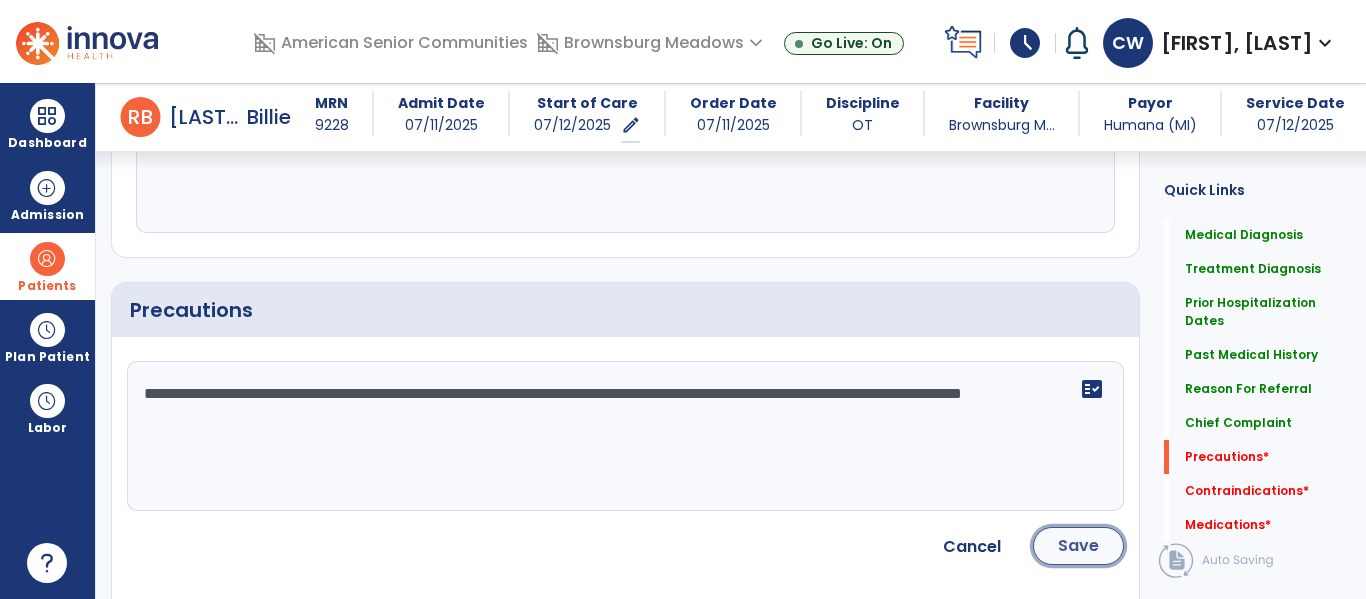 click on "Save" 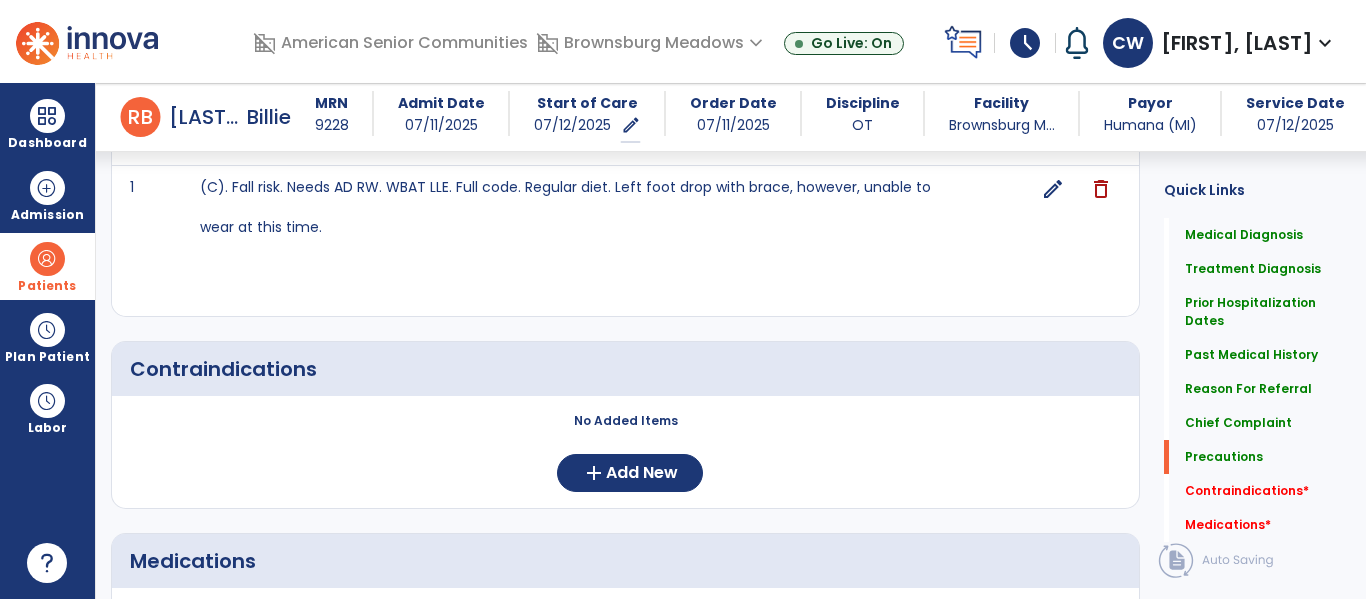 scroll, scrollTop: 2236, scrollLeft: 0, axis: vertical 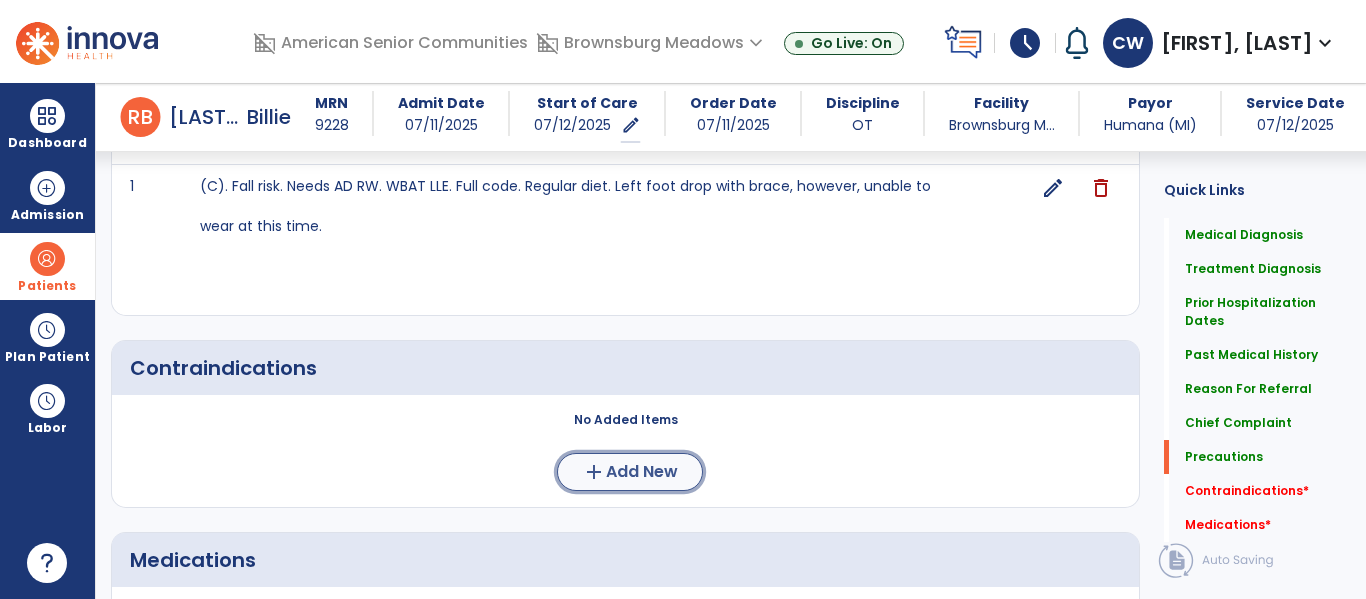 click on "Add New" 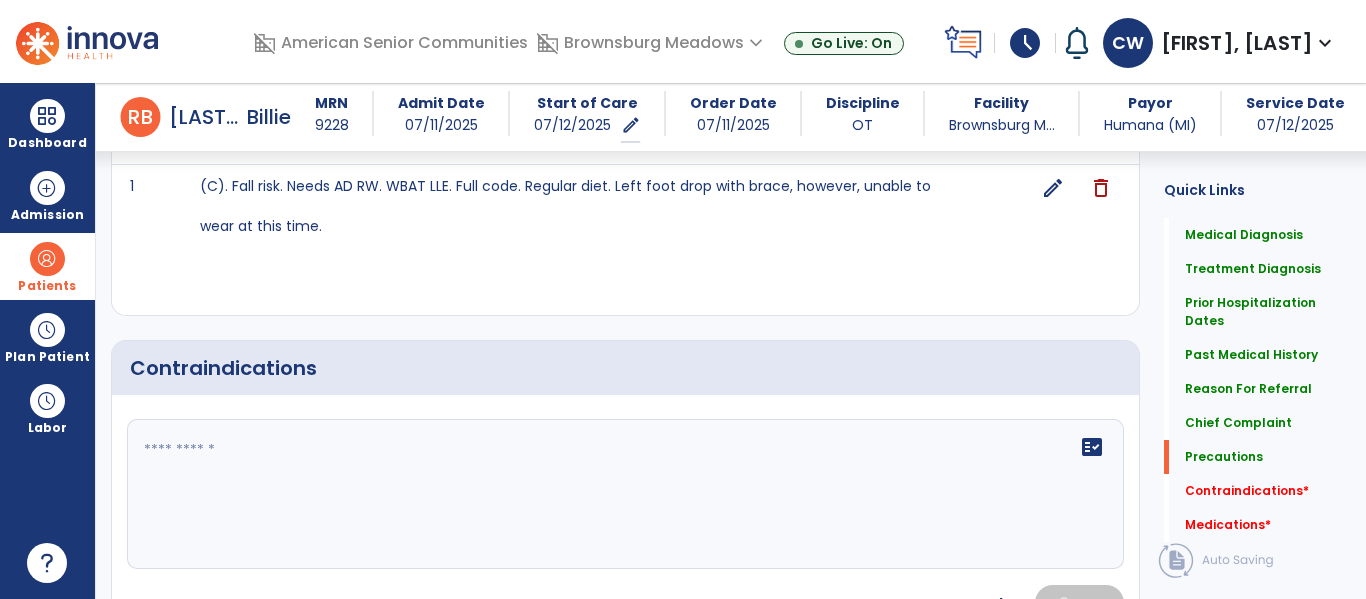 click 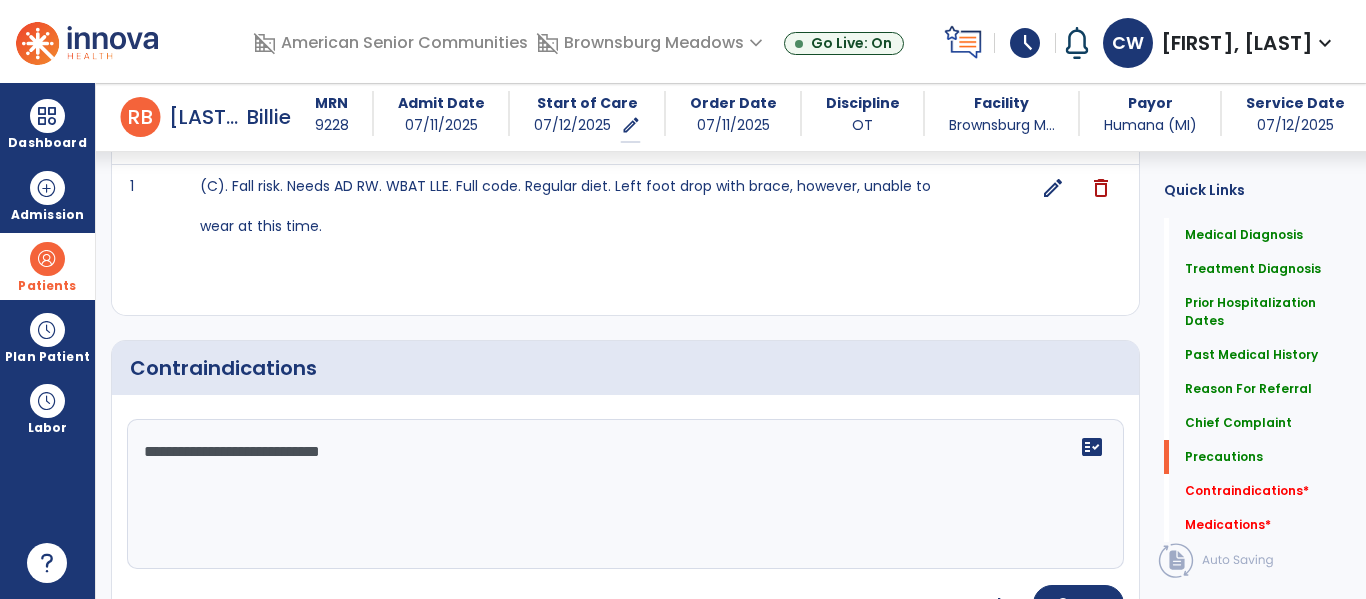 type on "**********" 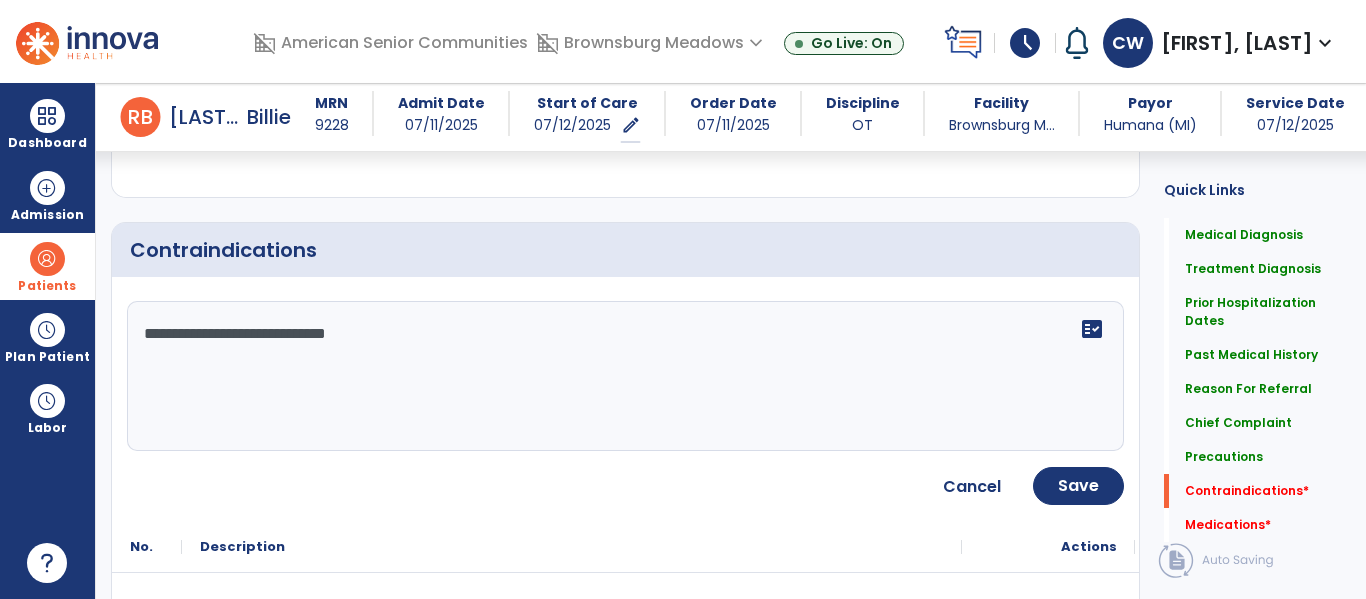 scroll, scrollTop: 2355, scrollLeft: 0, axis: vertical 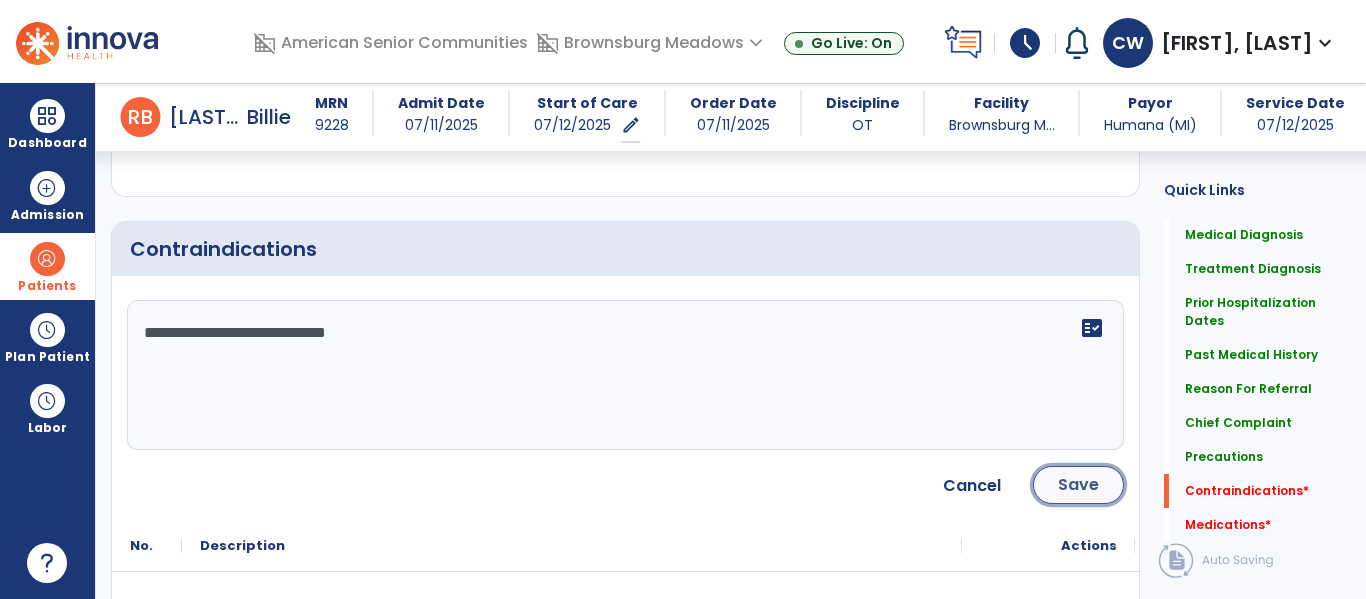 click on "Save" 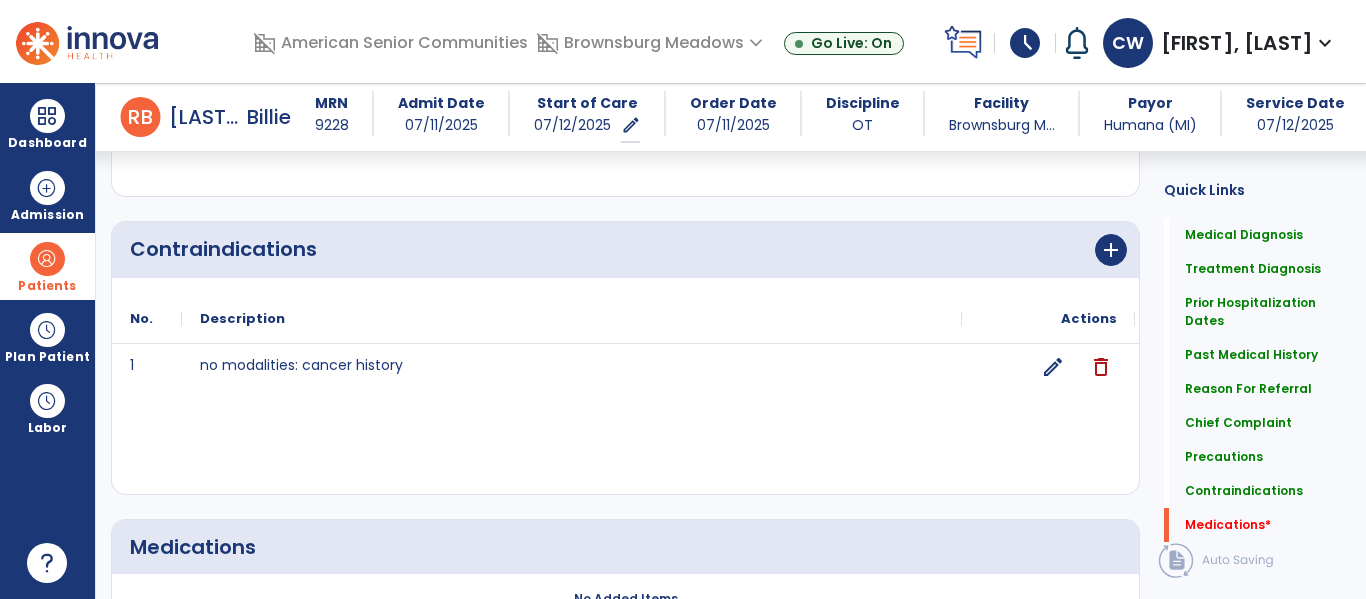 scroll, scrollTop: 2513, scrollLeft: 0, axis: vertical 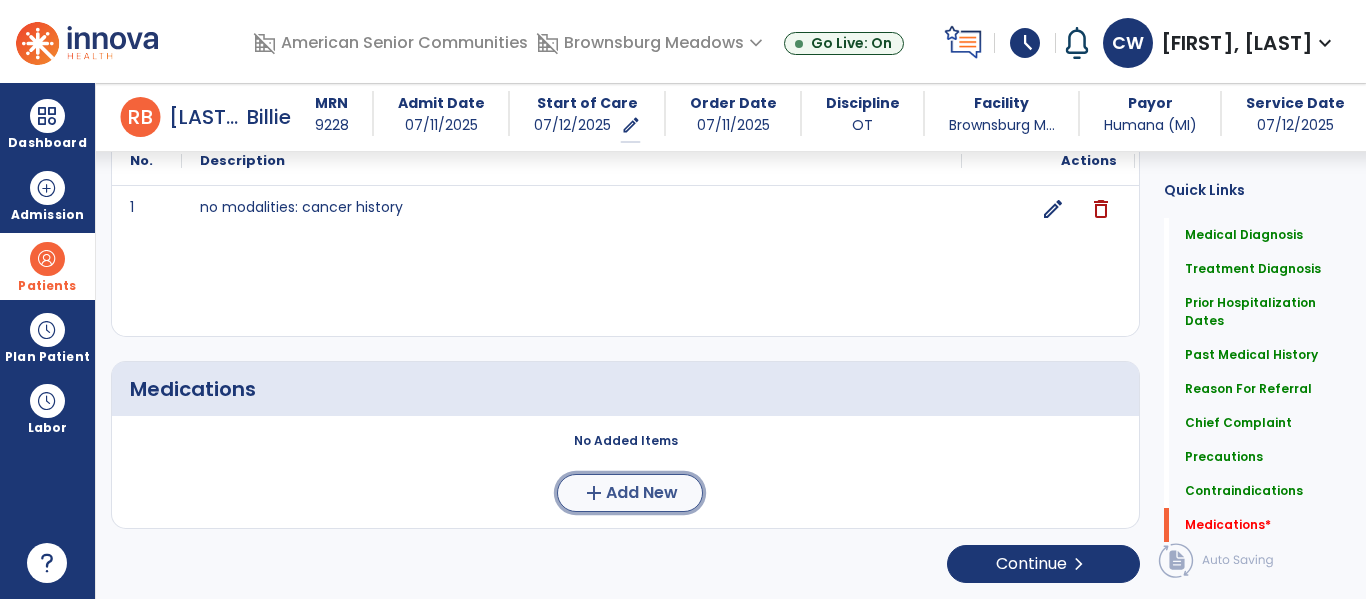 click on "Add New" 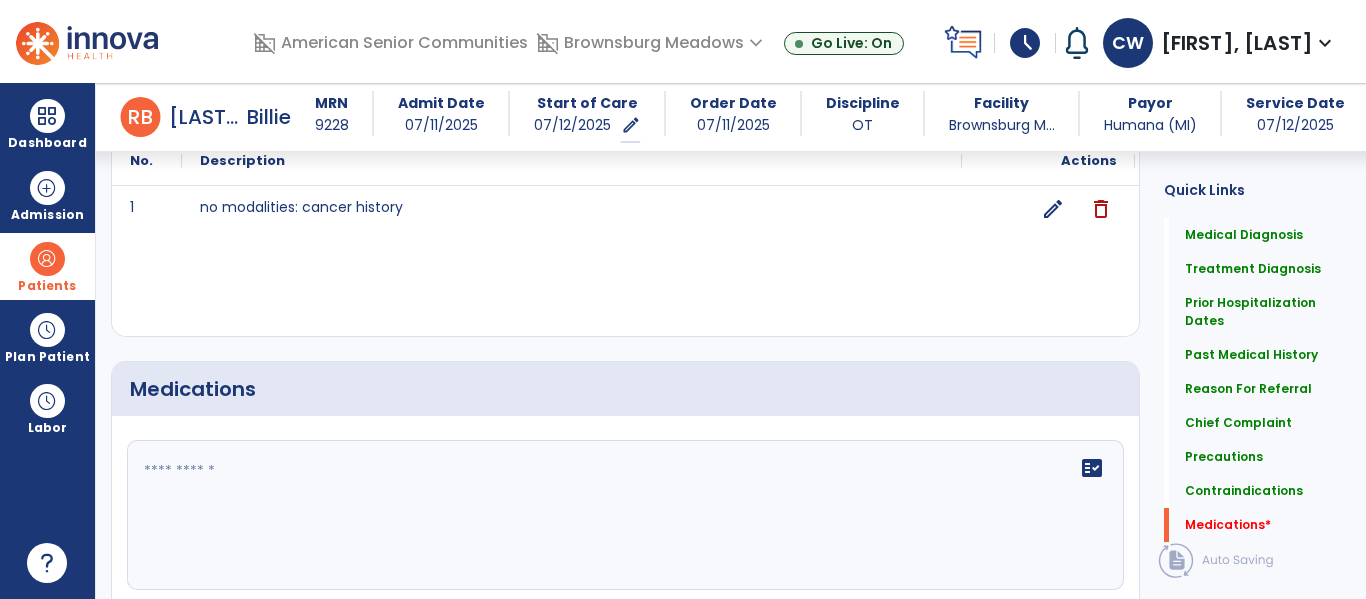 click 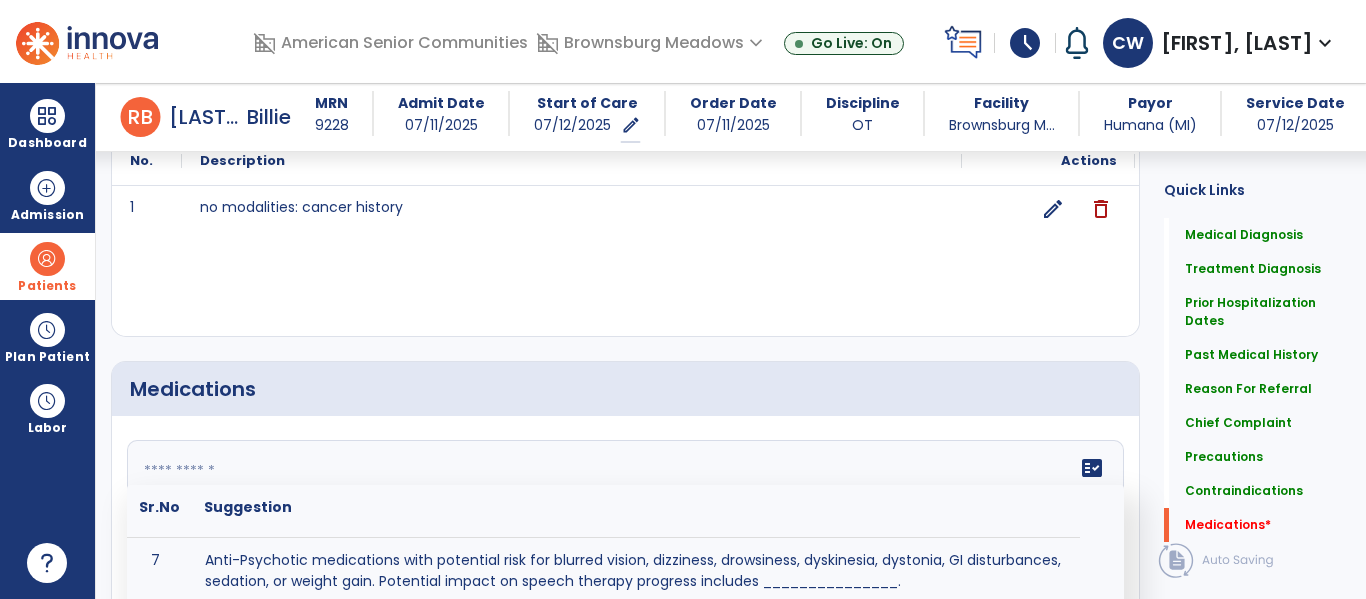 scroll, scrollTop: 458, scrollLeft: 0, axis: vertical 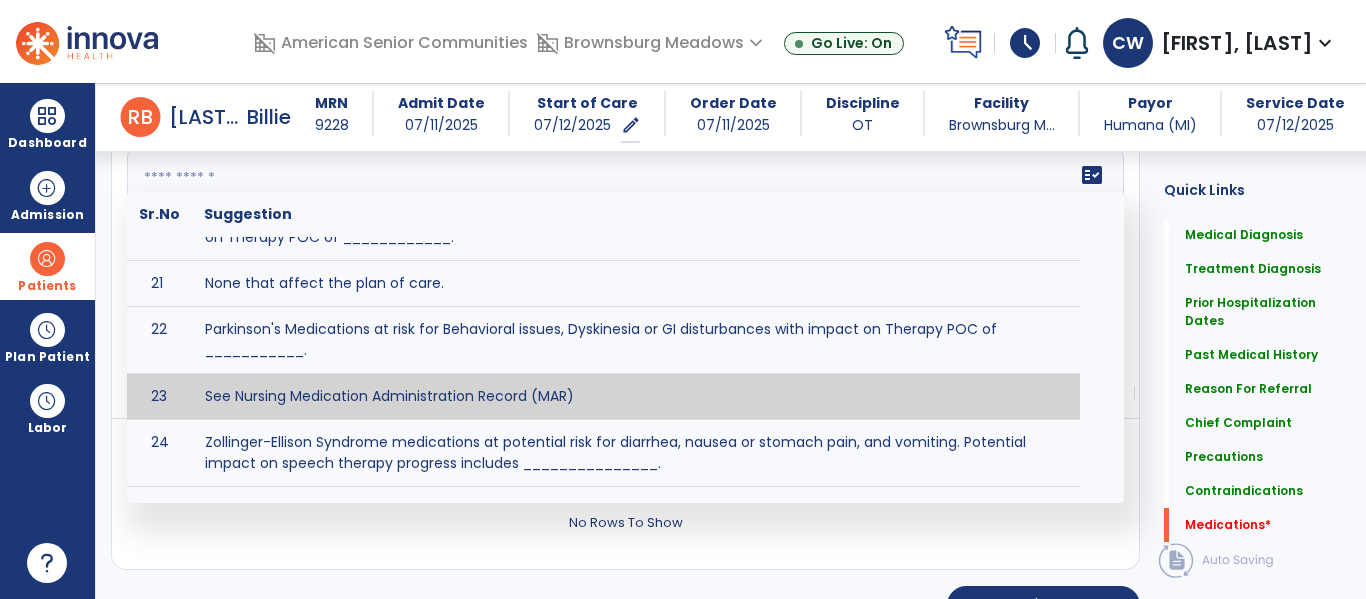 type on "**********" 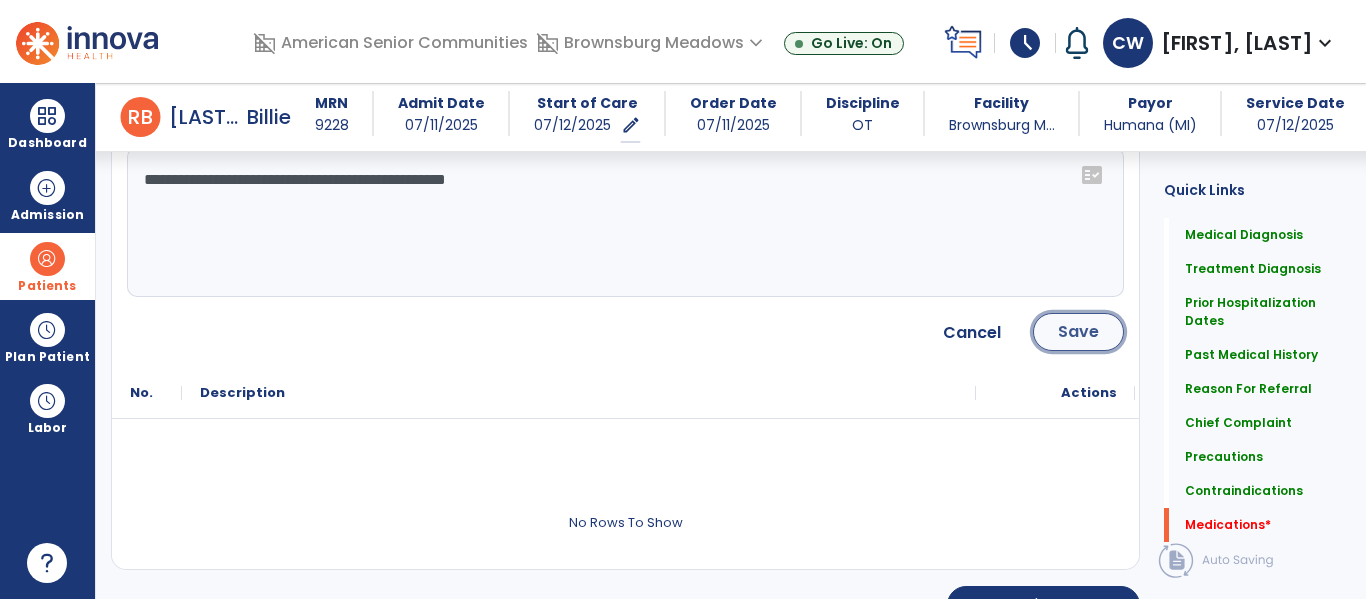 click on "Save" 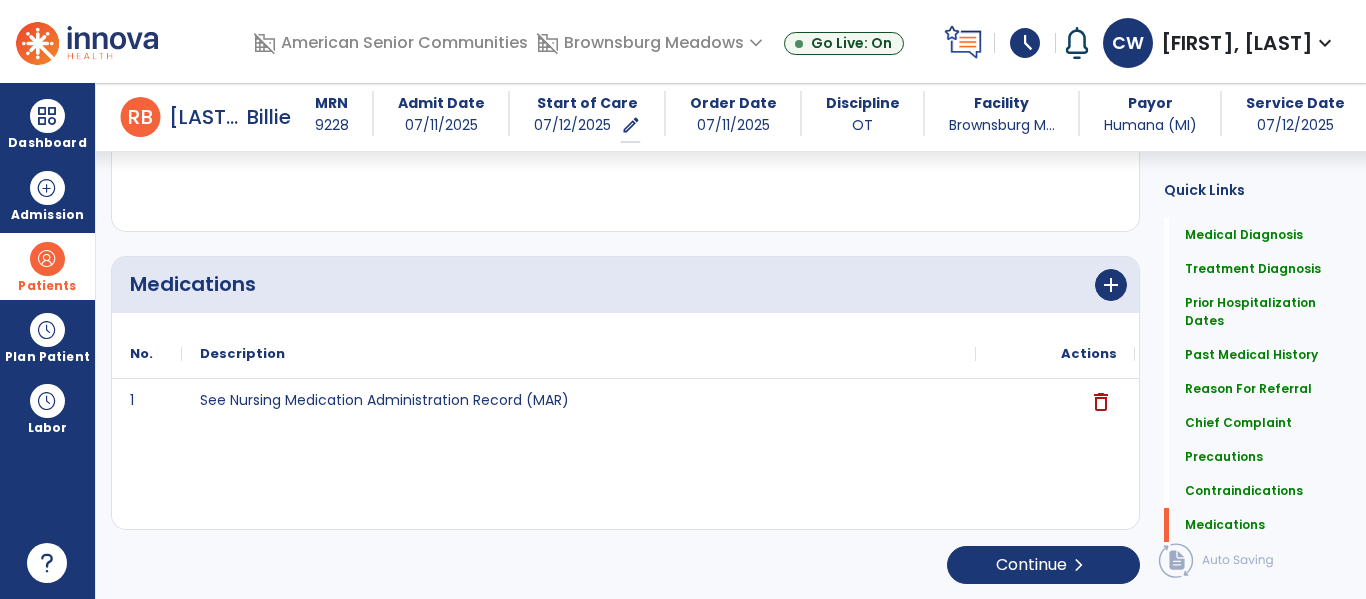 scroll, scrollTop: 2620, scrollLeft: 0, axis: vertical 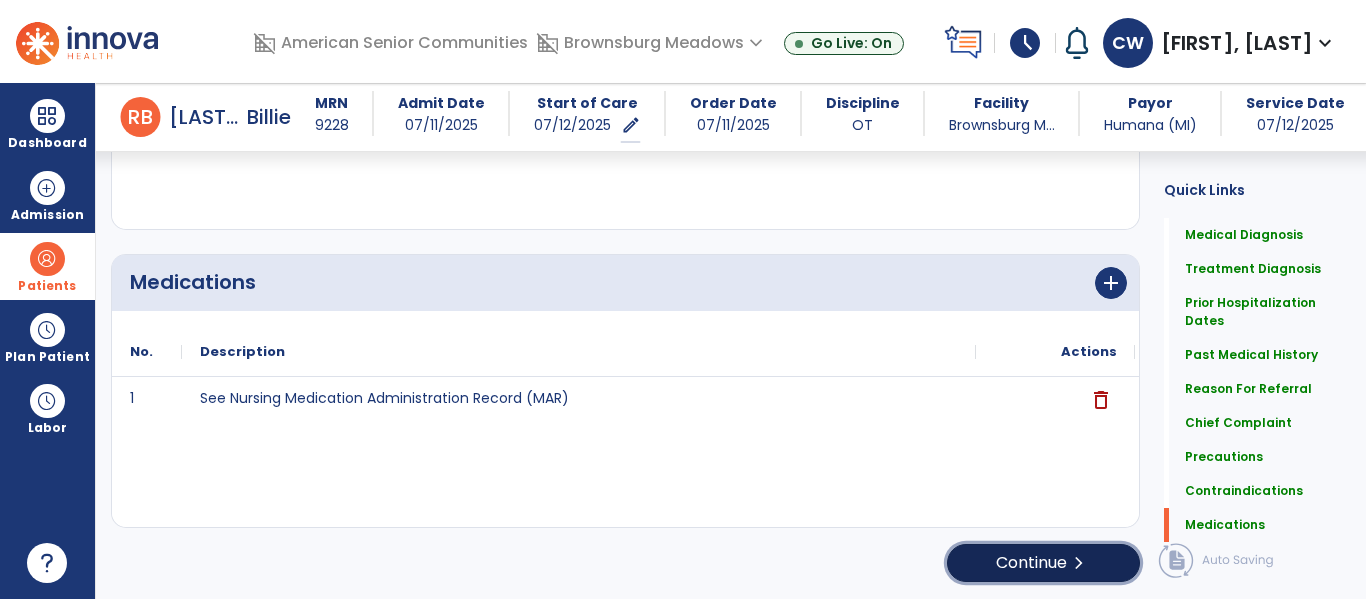 click on "Continue  chevron_right" 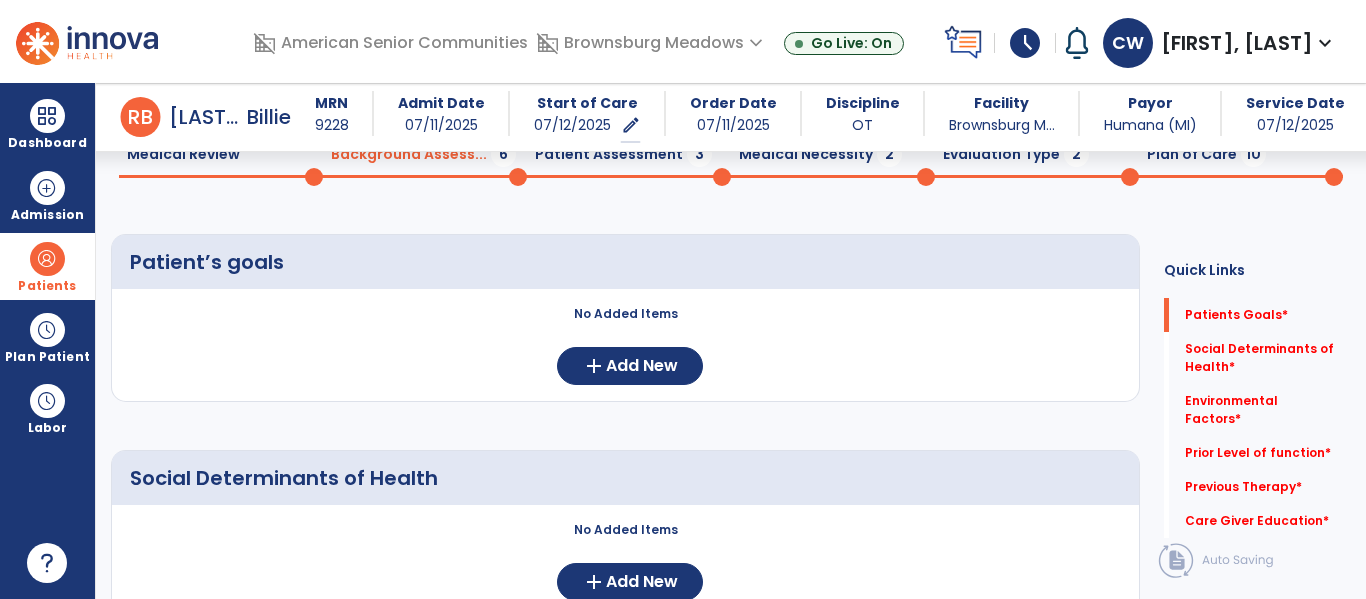scroll, scrollTop: 99, scrollLeft: 0, axis: vertical 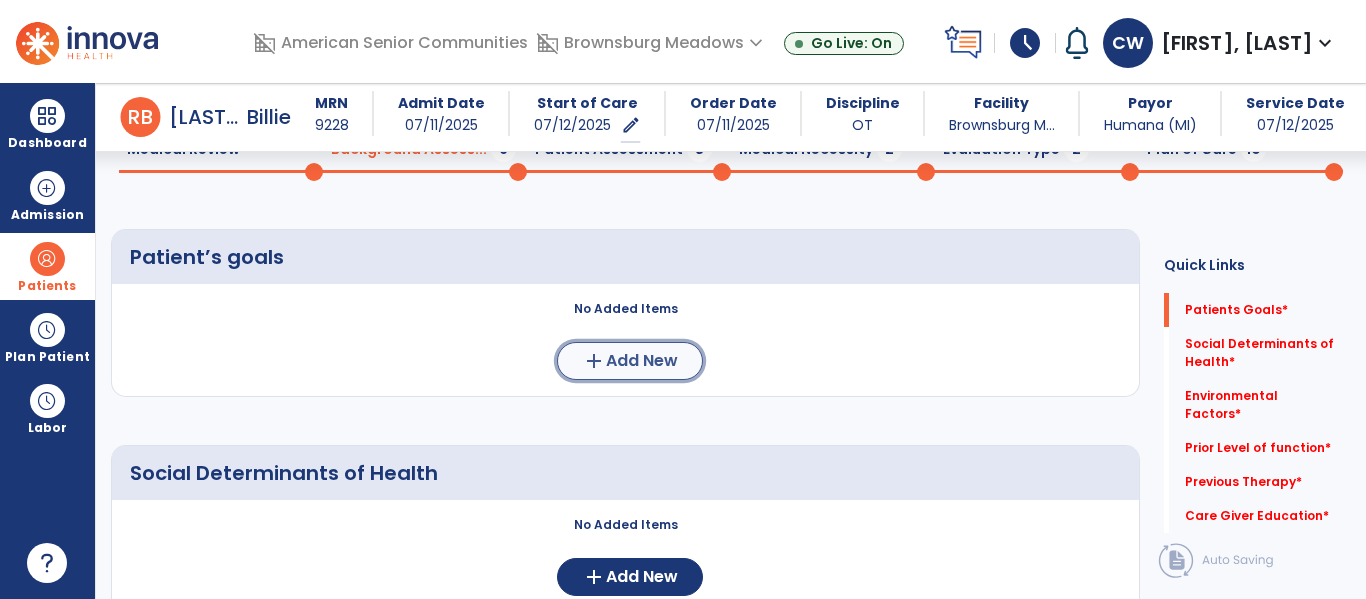 click on "Add New" 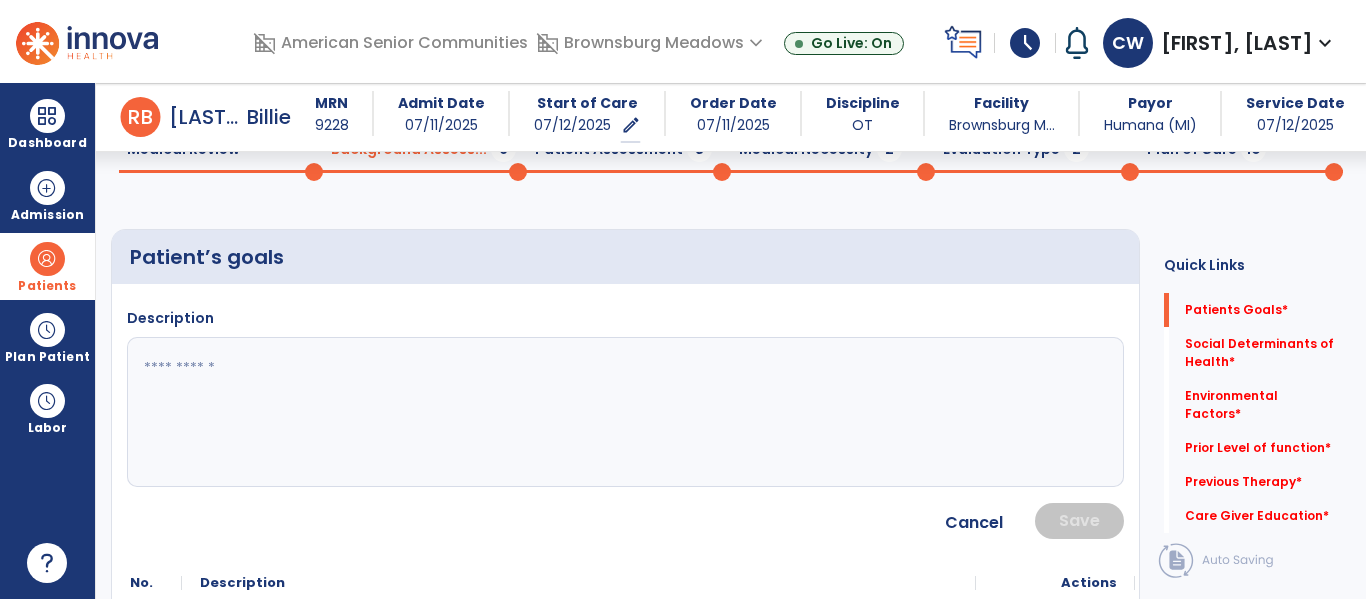click 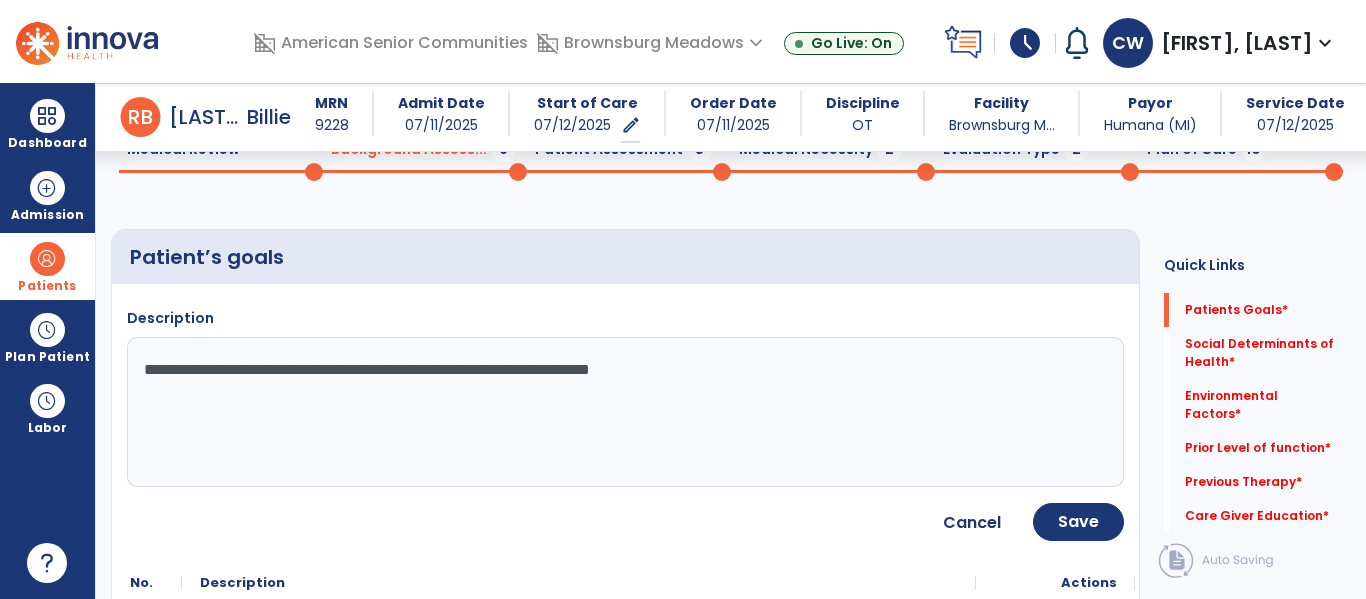 type on "**********" 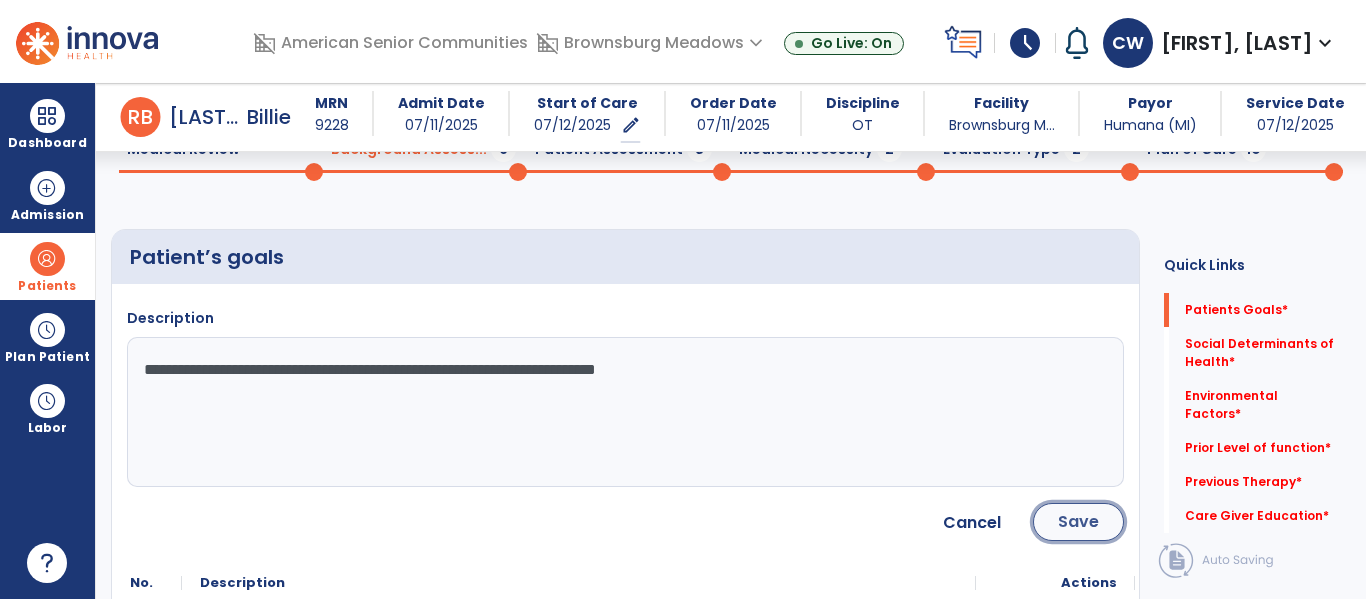 click on "Save" 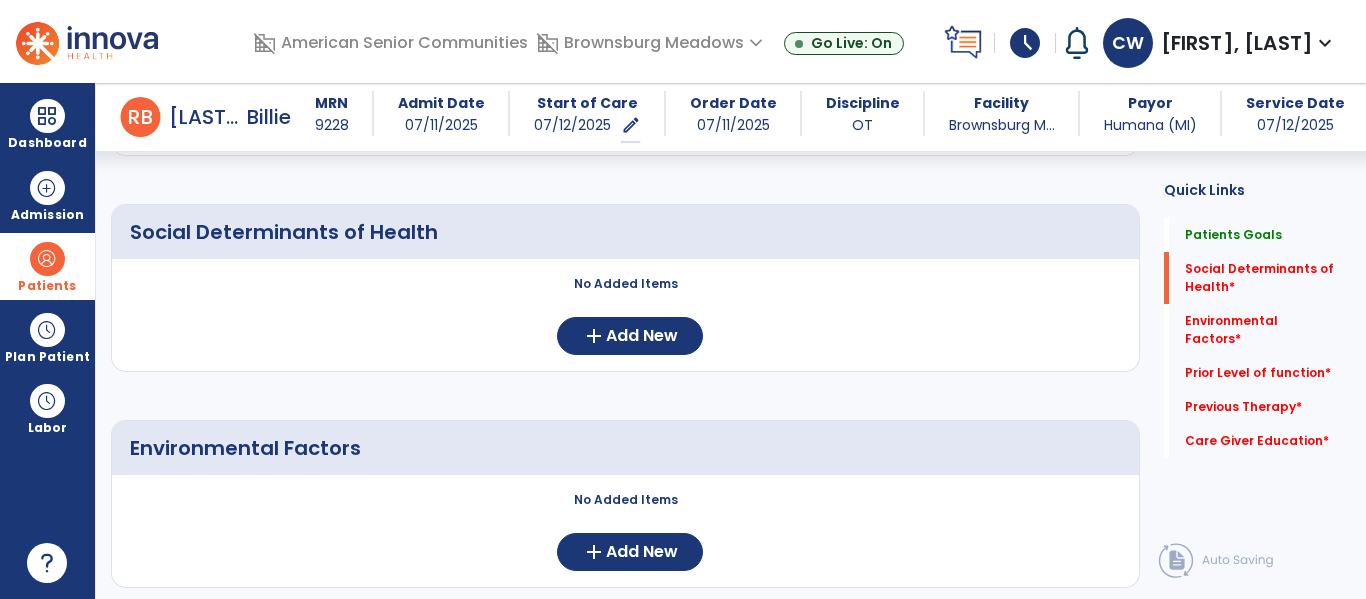 scroll, scrollTop: 447, scrollLeft: 0, axis: vertical 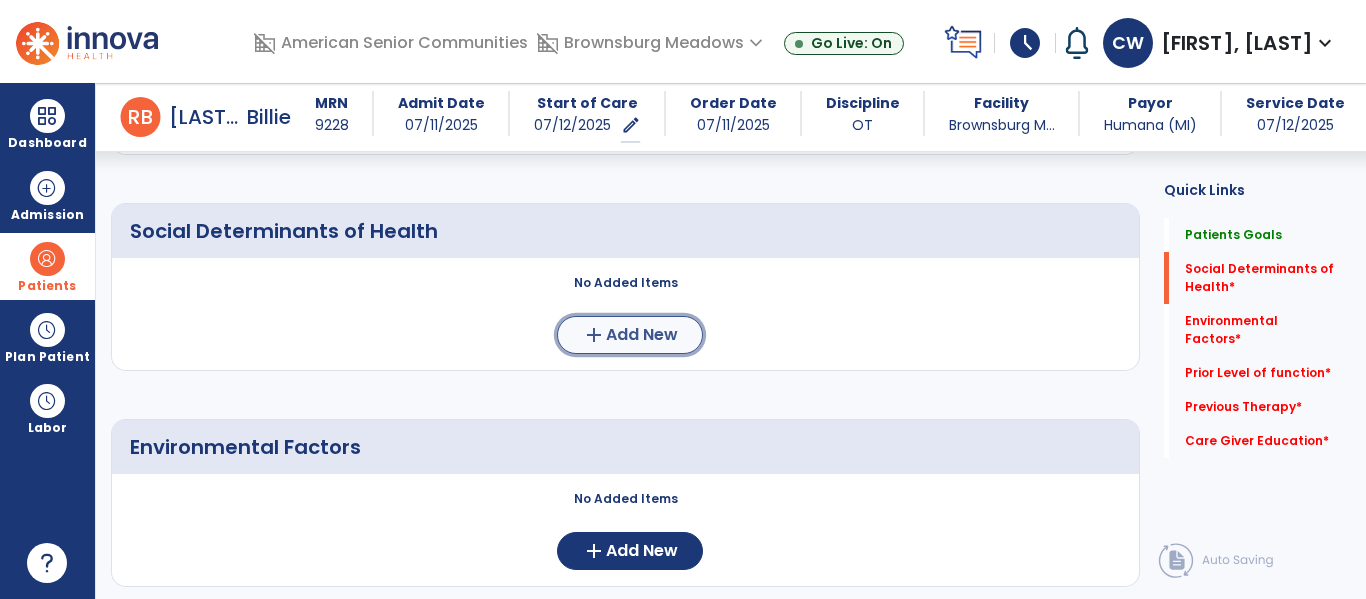 click on "add  Add New" 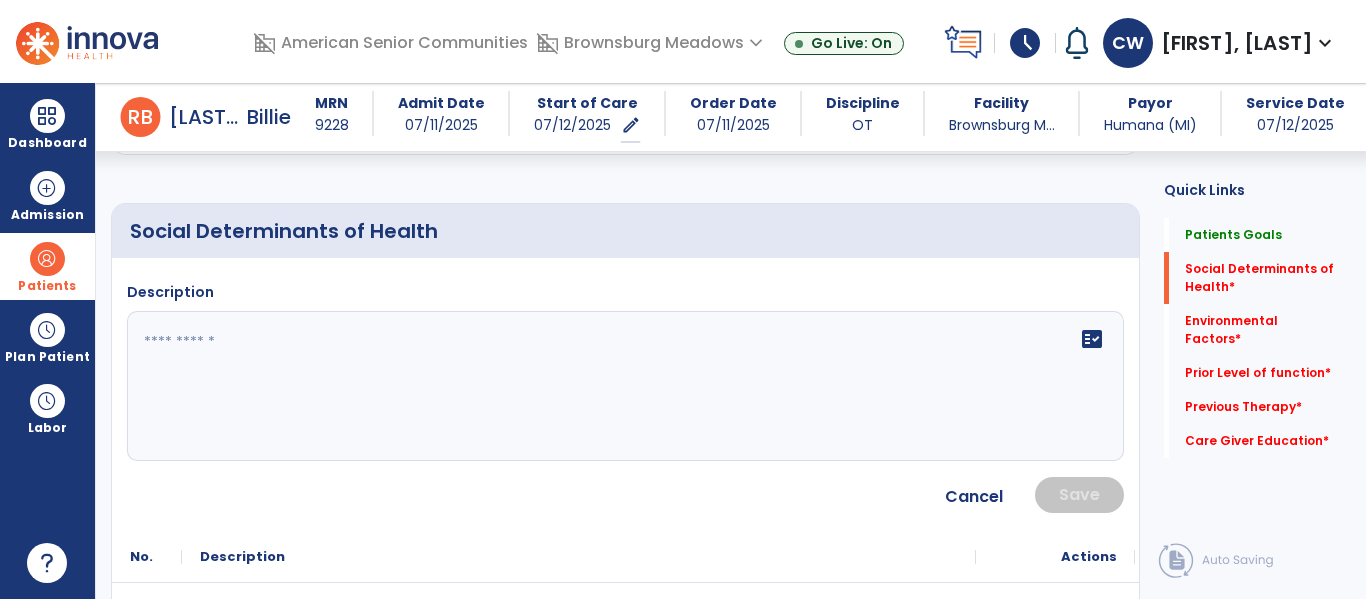 click 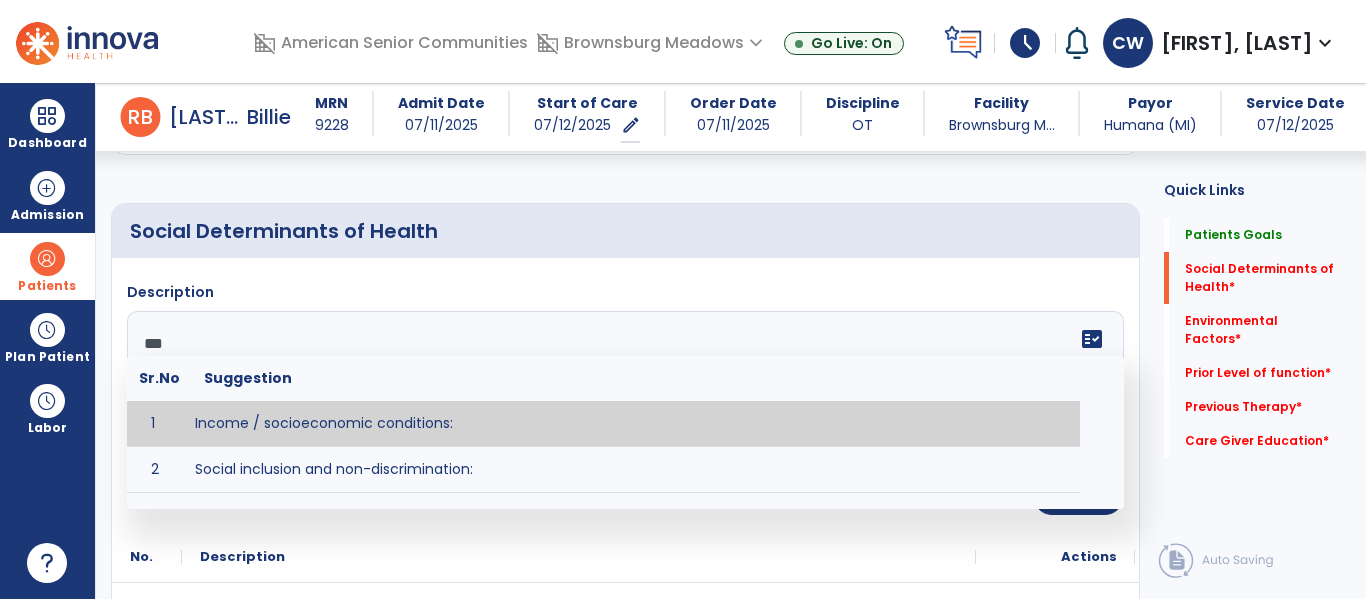 type on "****" 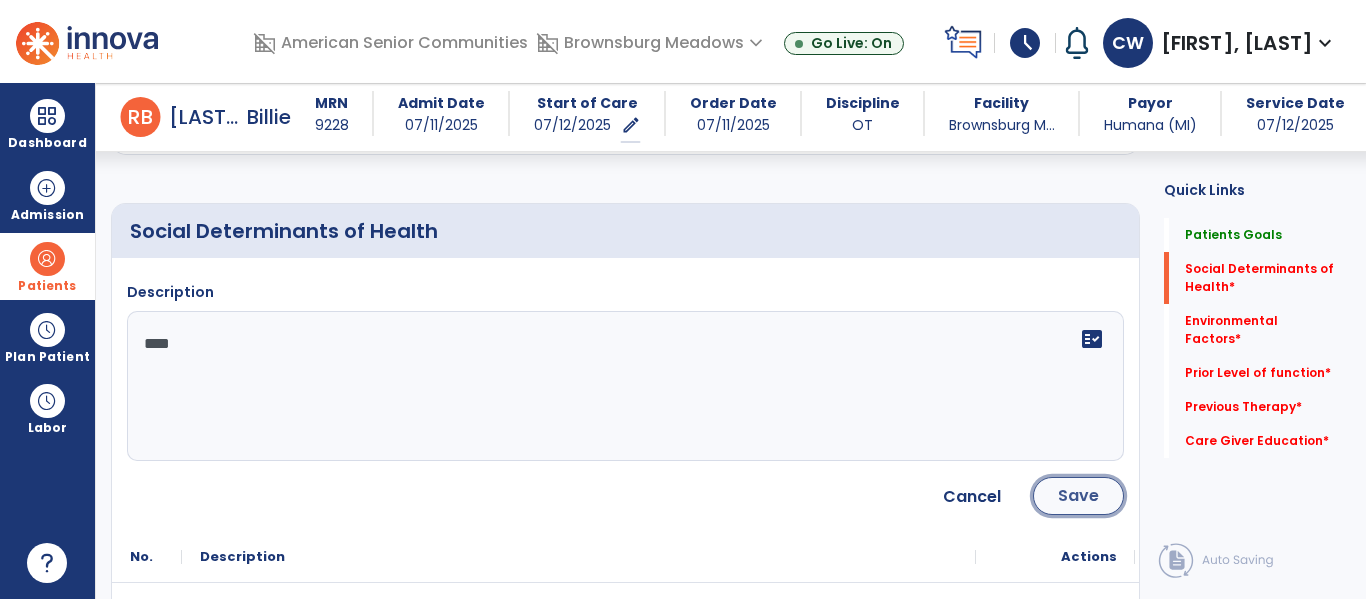 click on "Save" 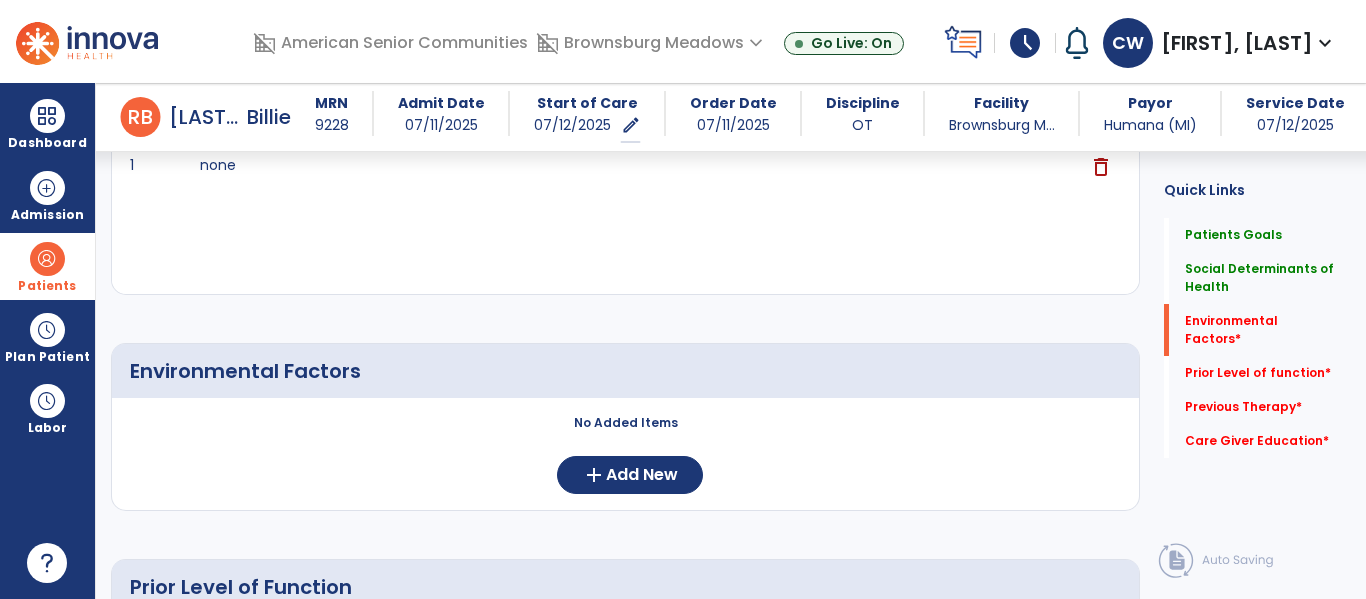 scroll, scrollTop: 635, scrollLeft: 0, axis: vertical 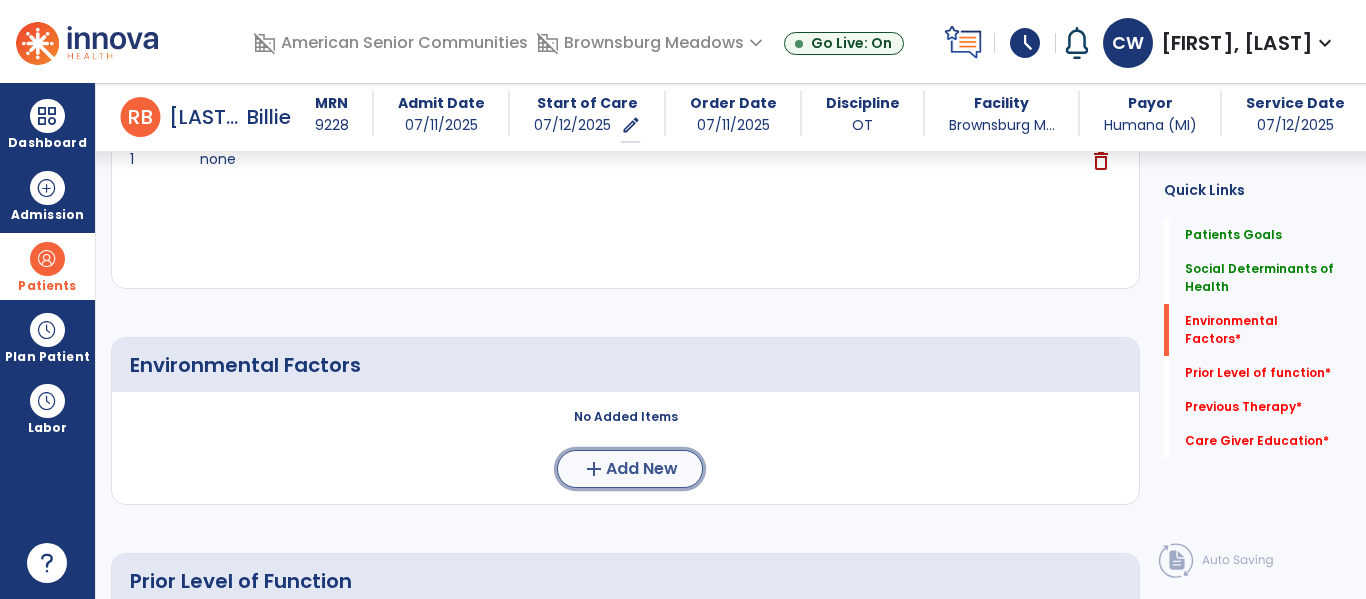 click on "Add New" 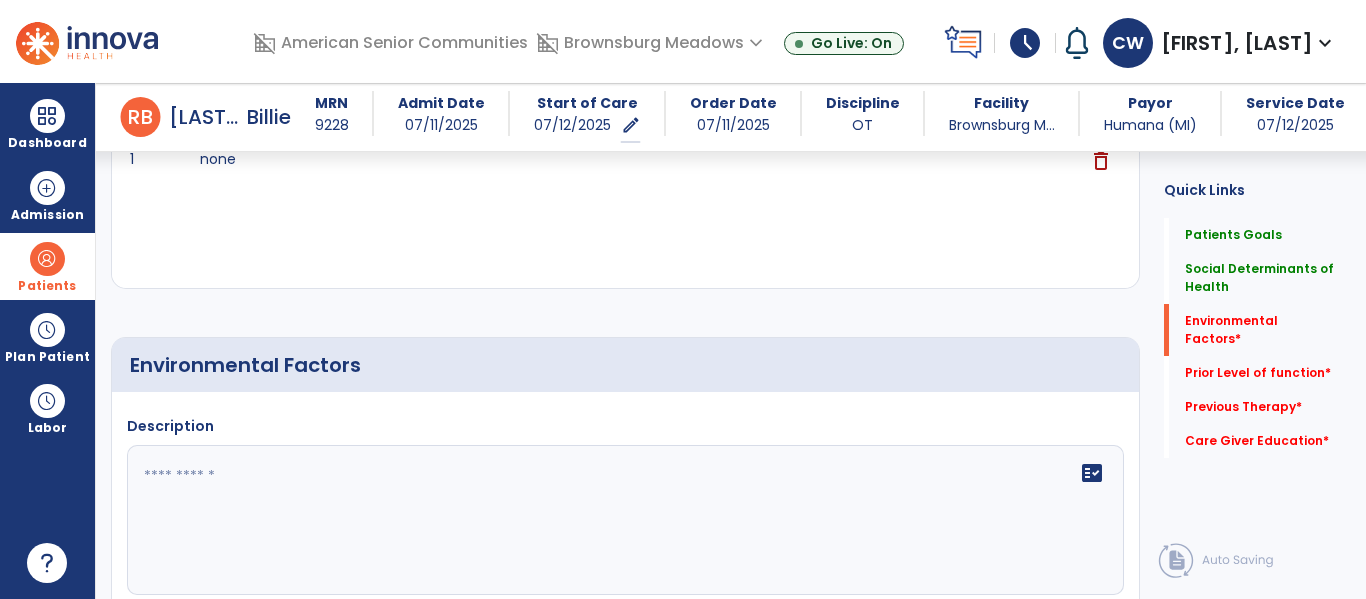 click 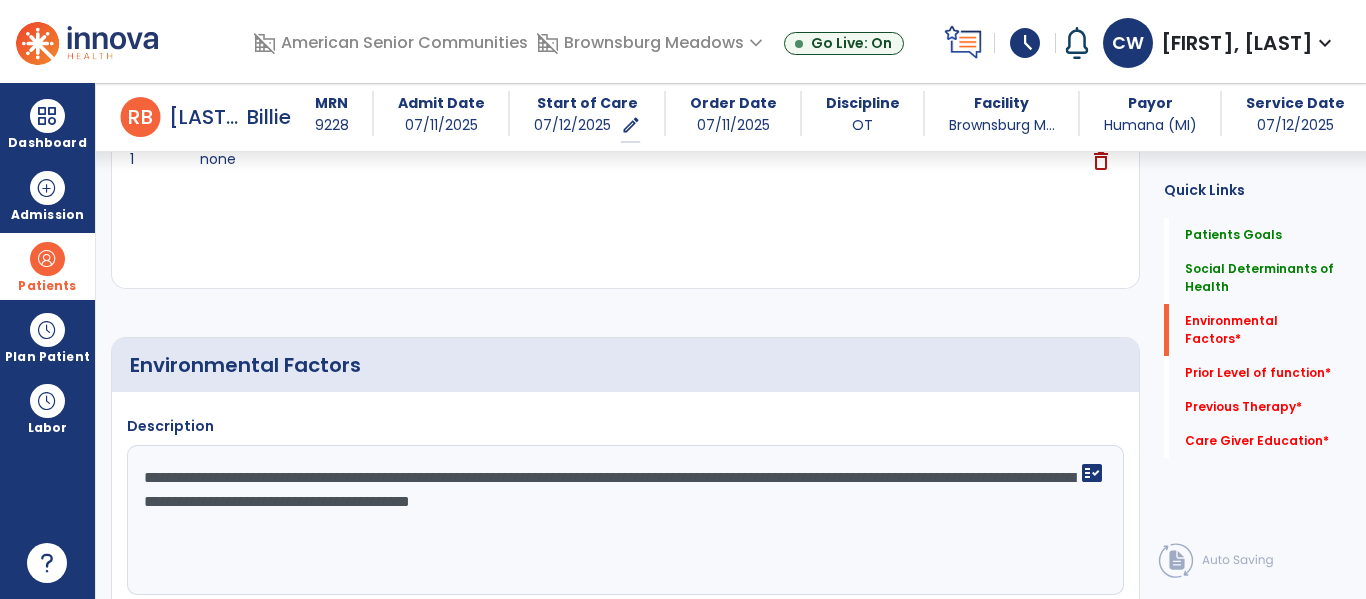 type on "**********" 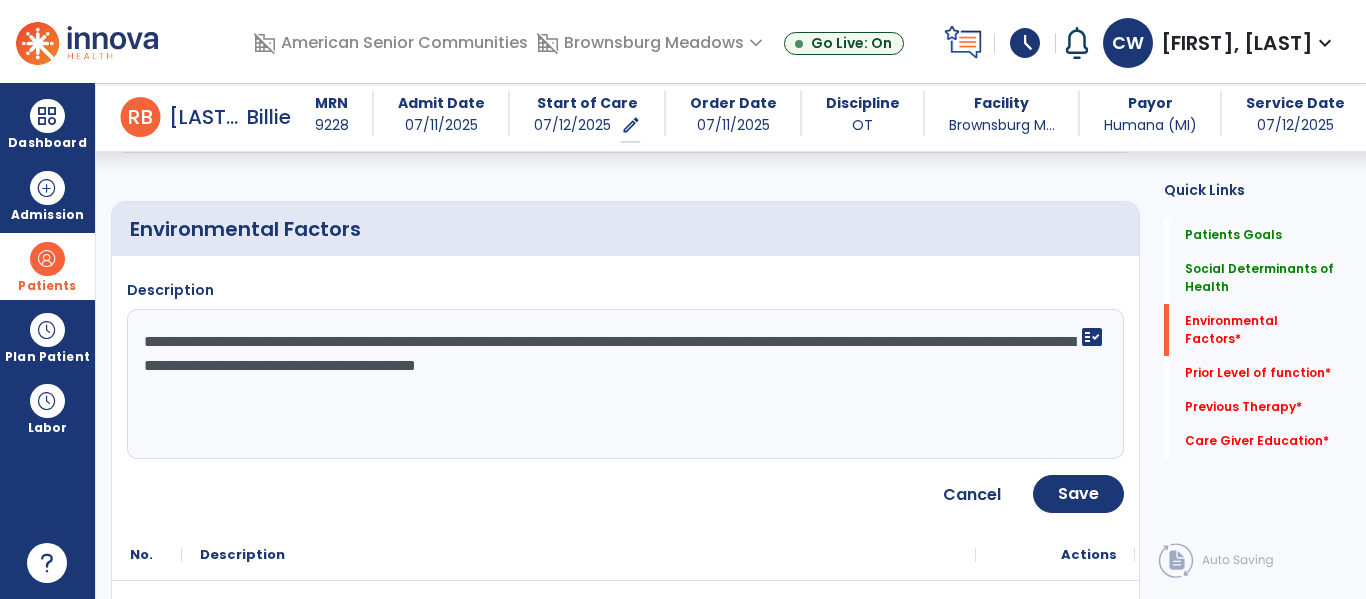 scroll, scrollTop: 778, scrollLeft: 0, axis: vertical 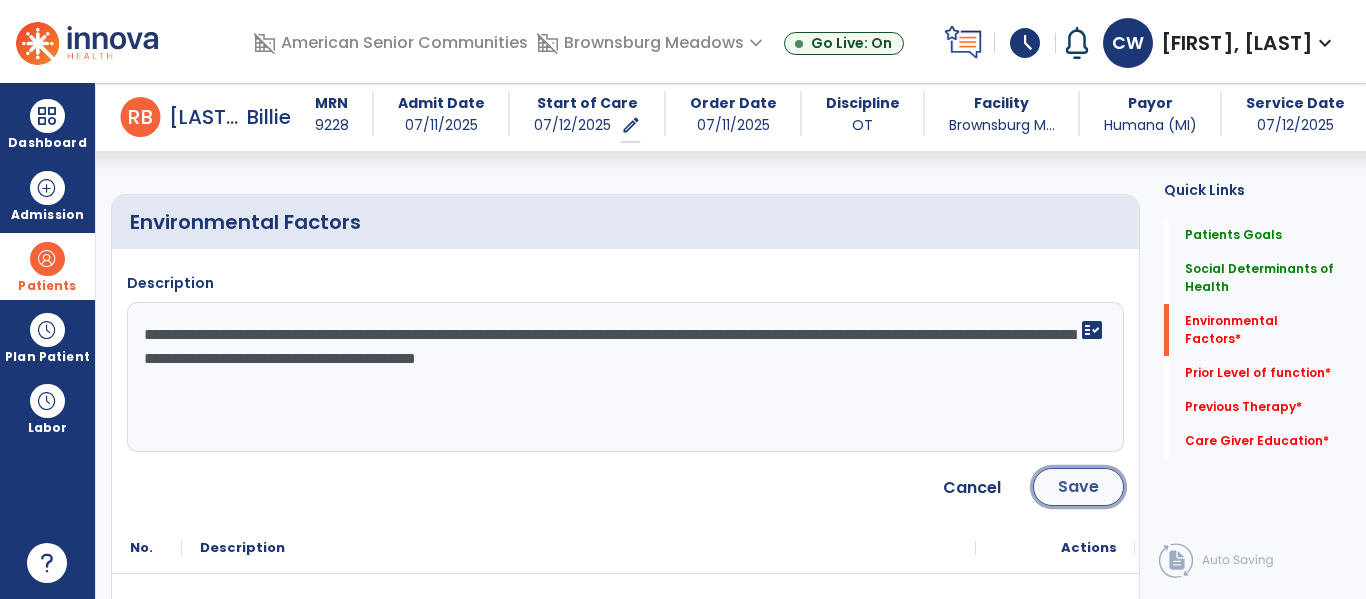 click on "Save" 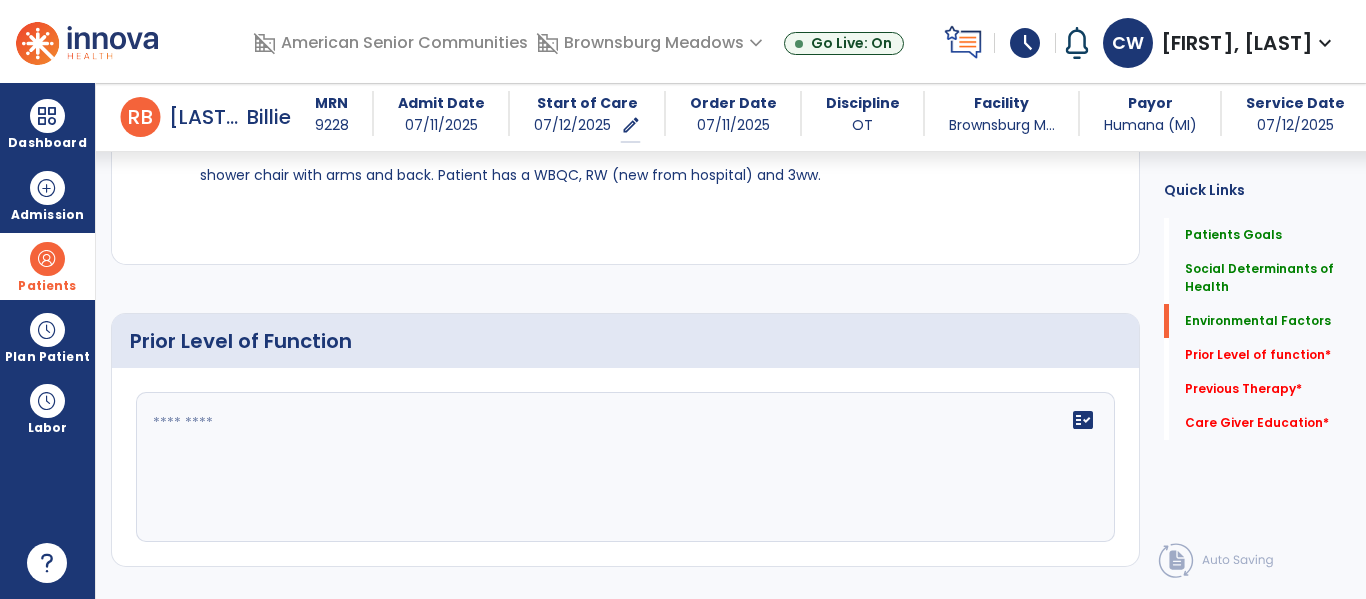 scroll, scrollTop: 989, scrollLeft: 0, axis: vertical 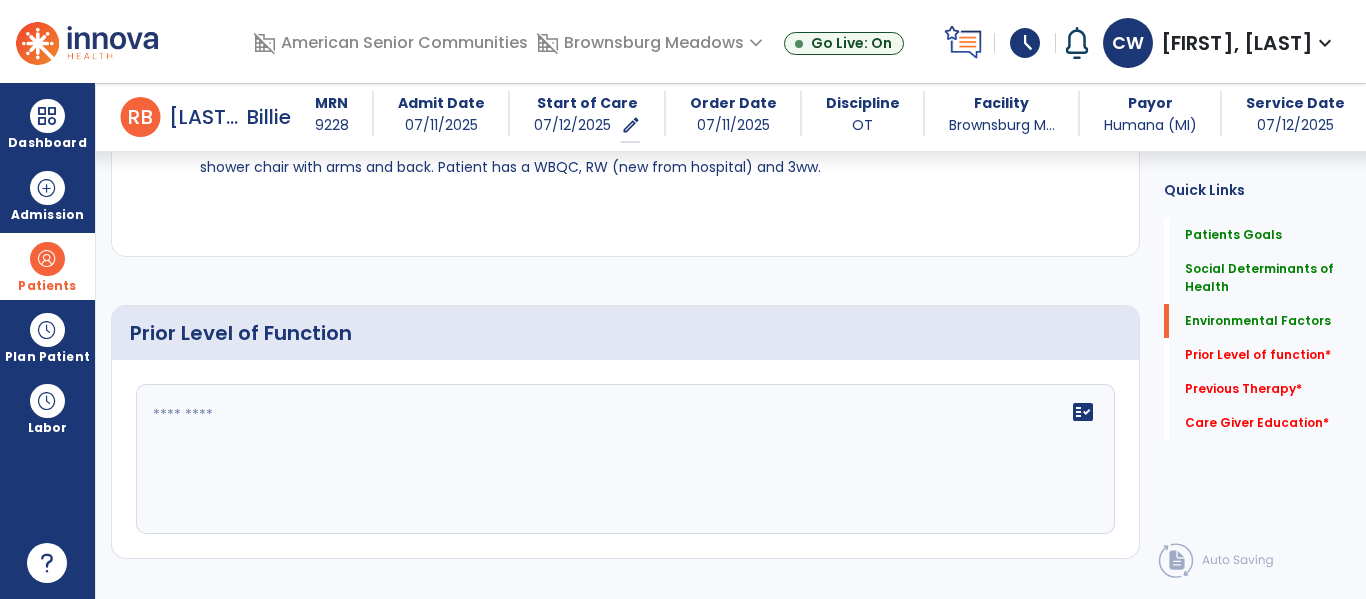 click on "fact_check" 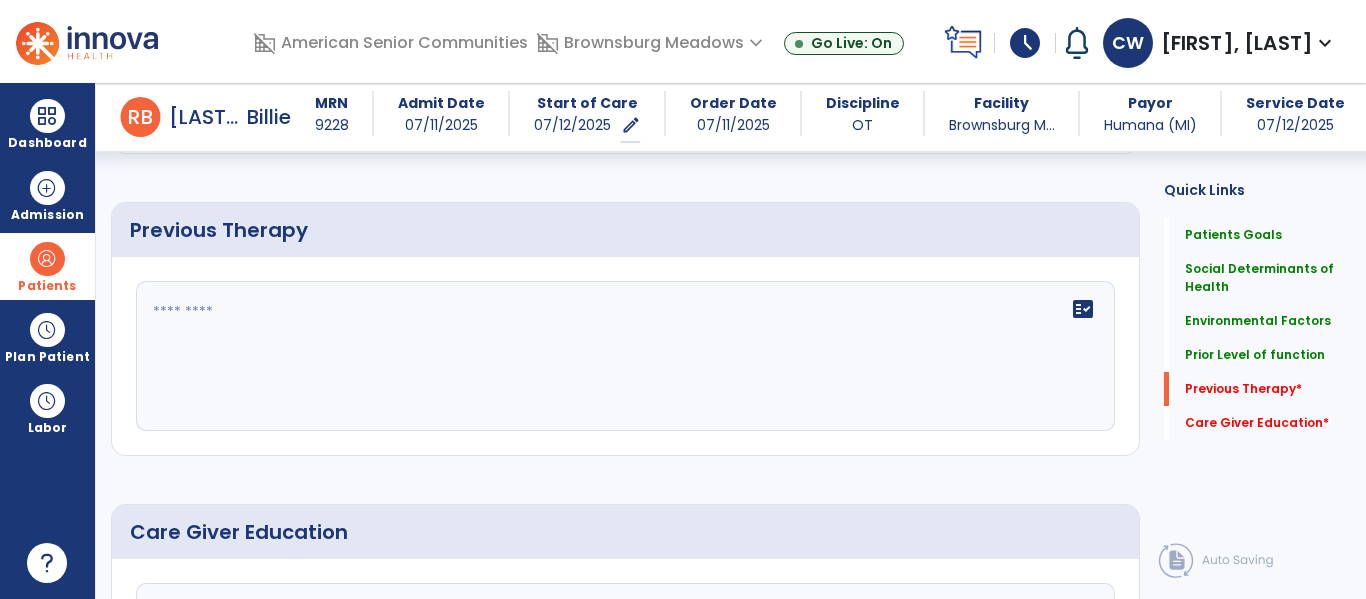 scroll, scrollTop: 1398, scrollLeft: 0, axis: vertical 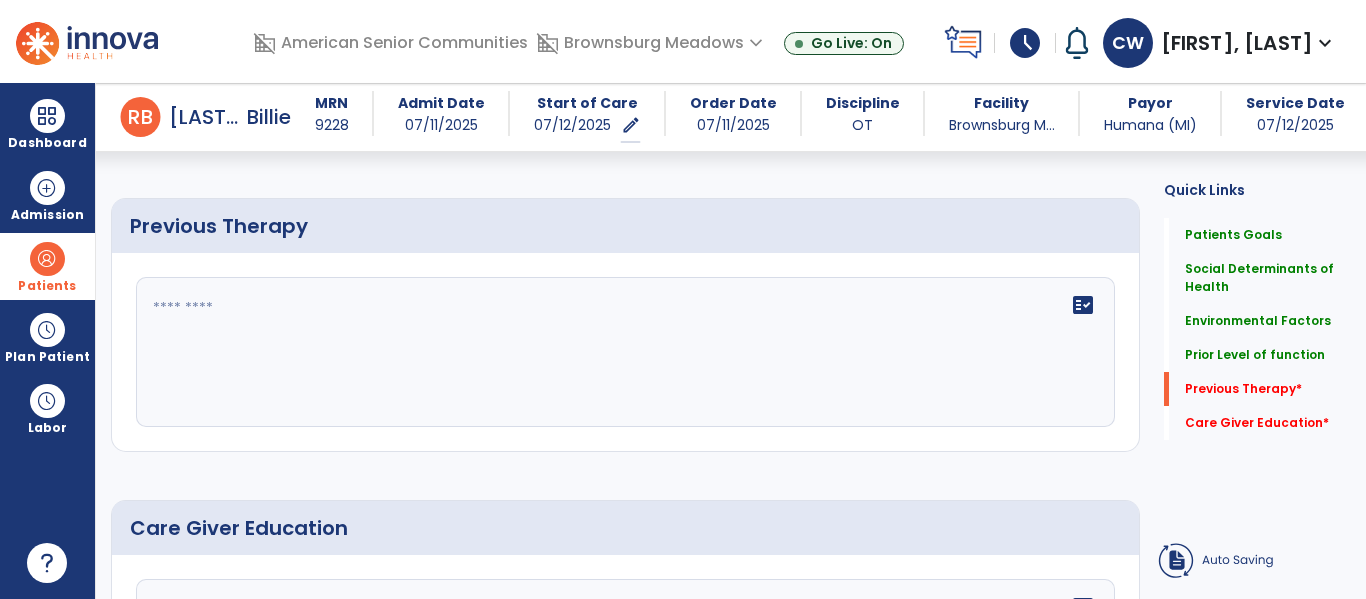 type on "**********" 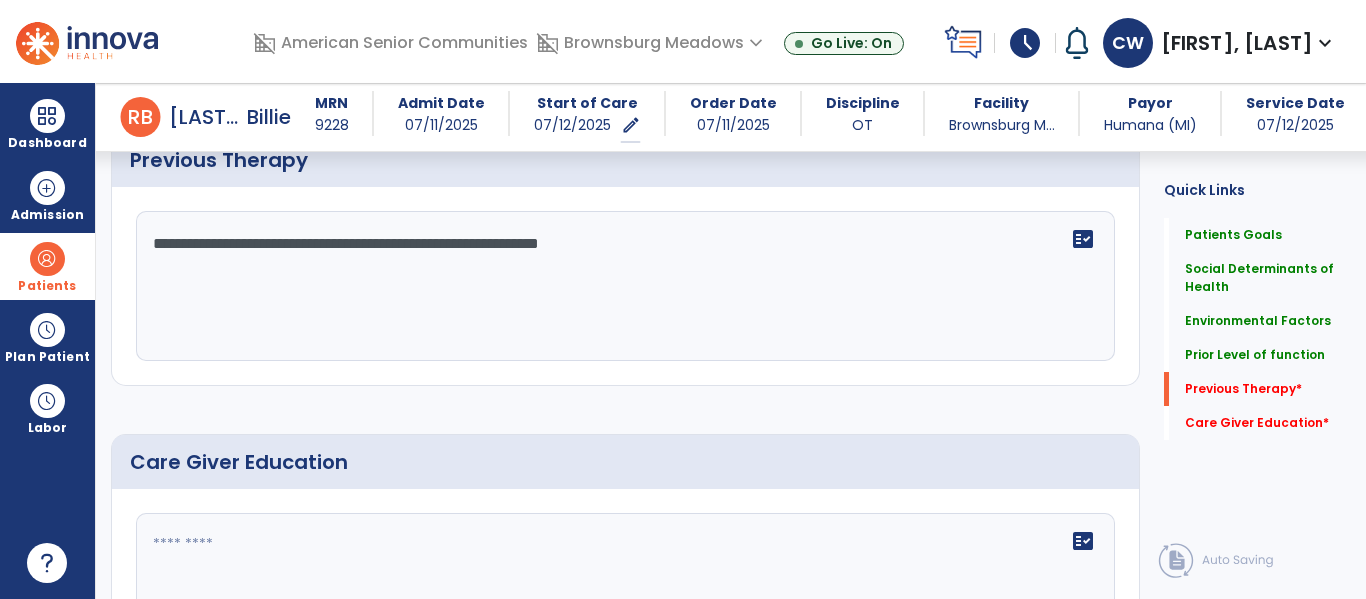 scroll, scrollTop: 1569, scrollLeft: 0, axis: vertical 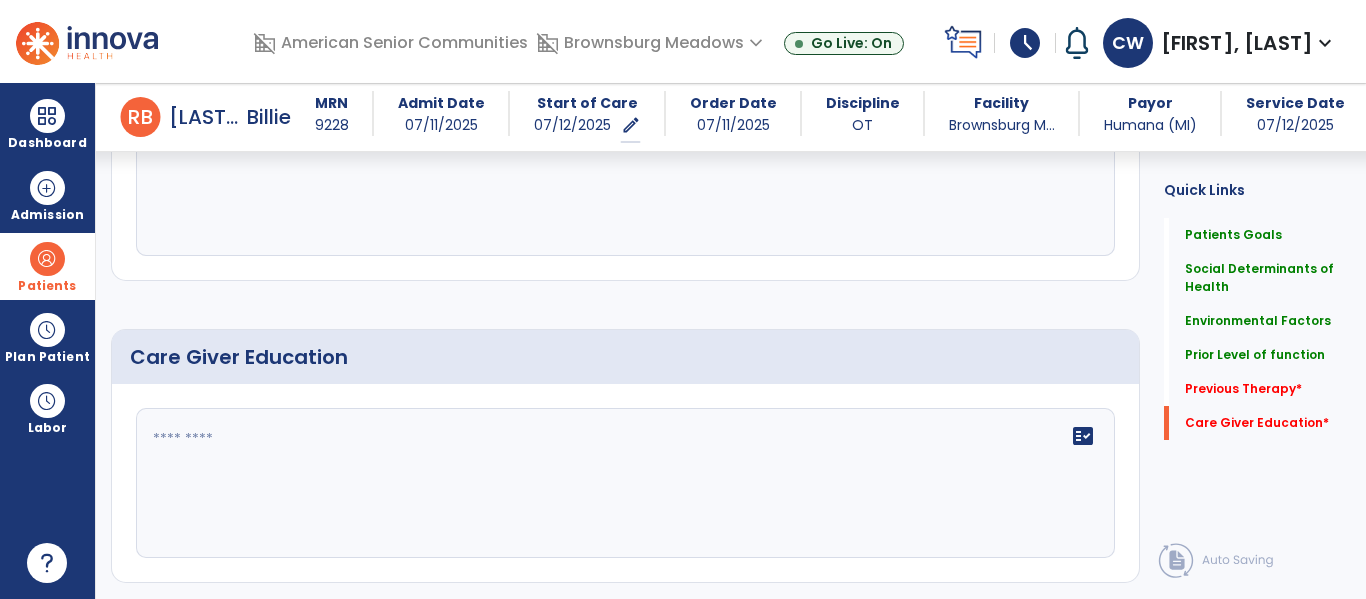 type on "**********" 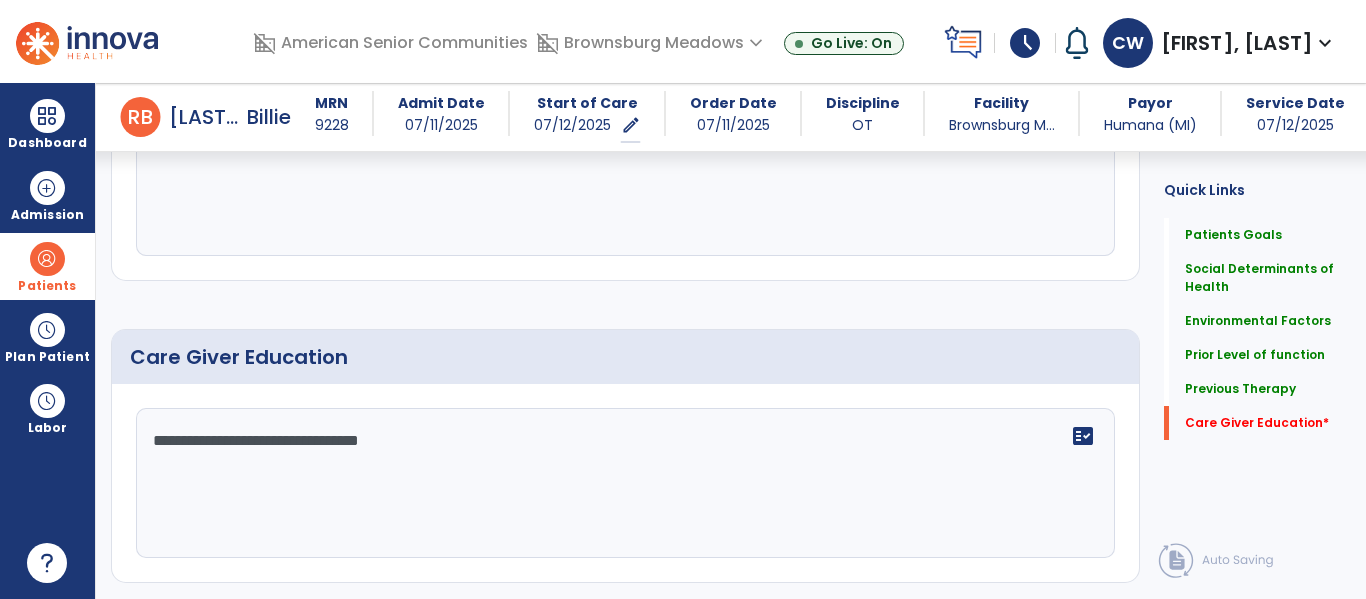 scroll, scrollTop: 1623, scrollLeft: 0, axis: vertical 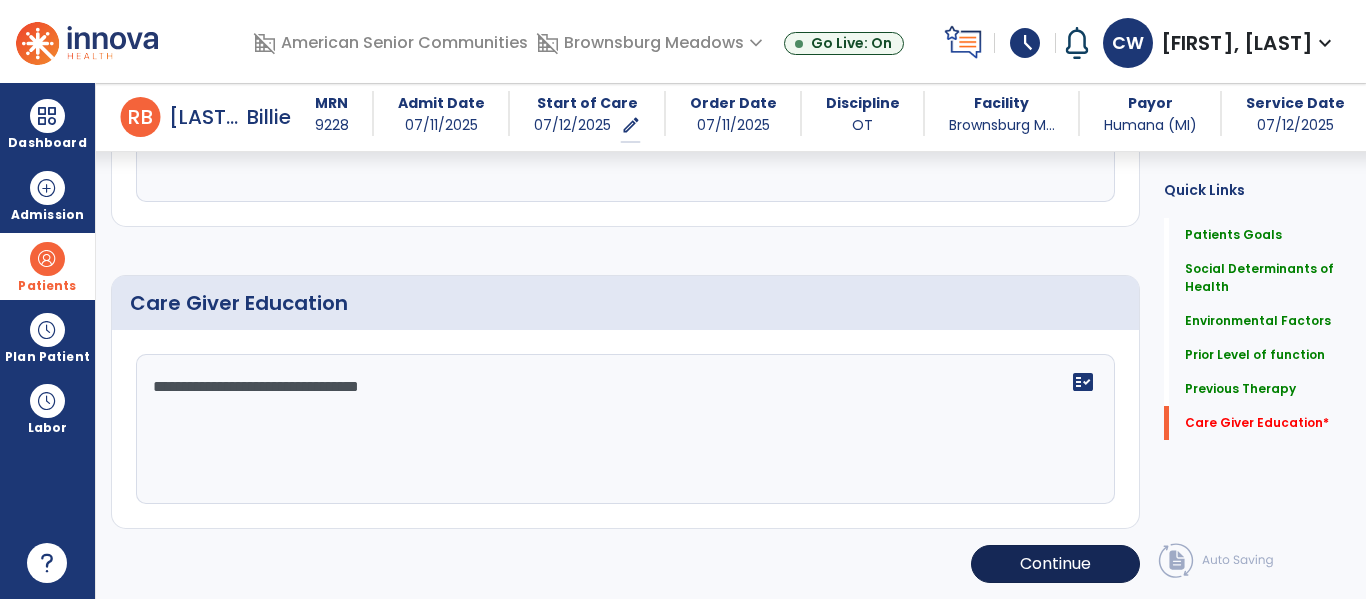 type on "**********" 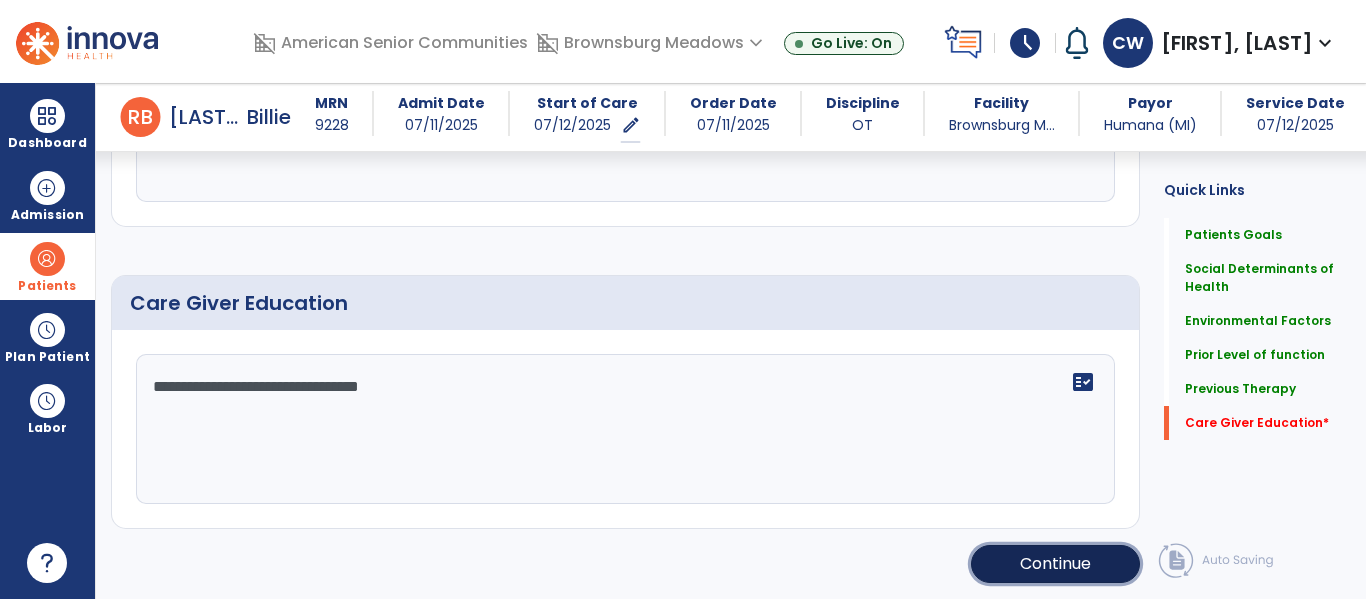click on "Continue" 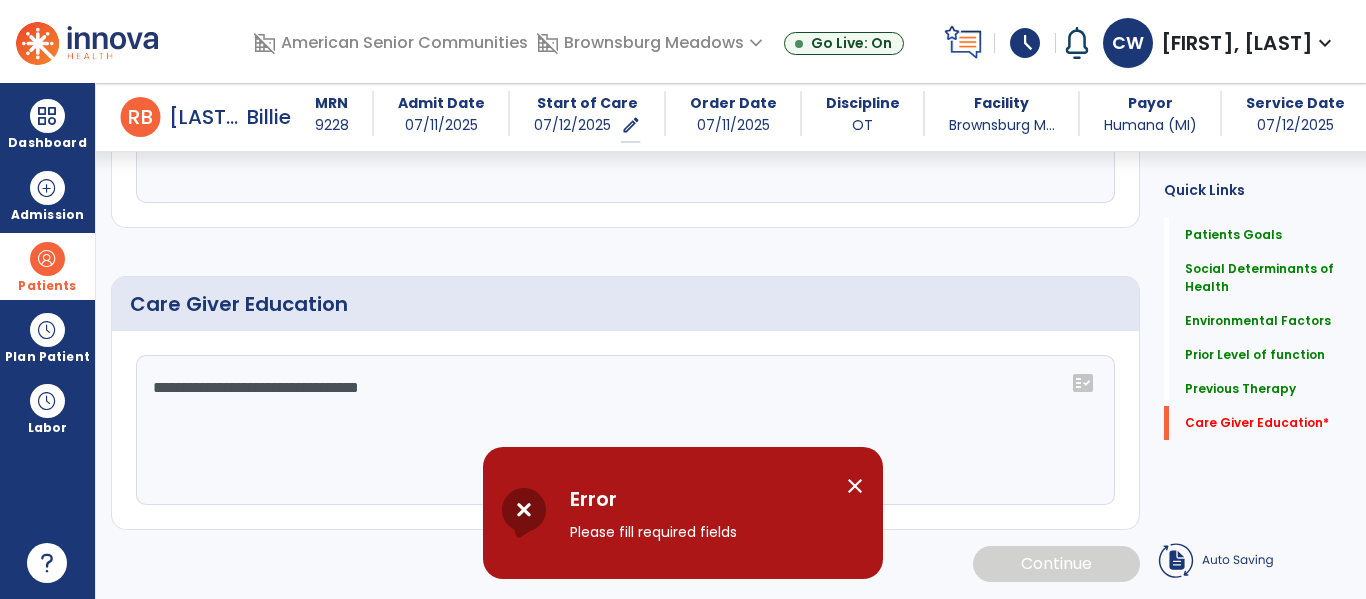 scroll, scrollTop: 1623, scrollLeft: 0, axis: vertical 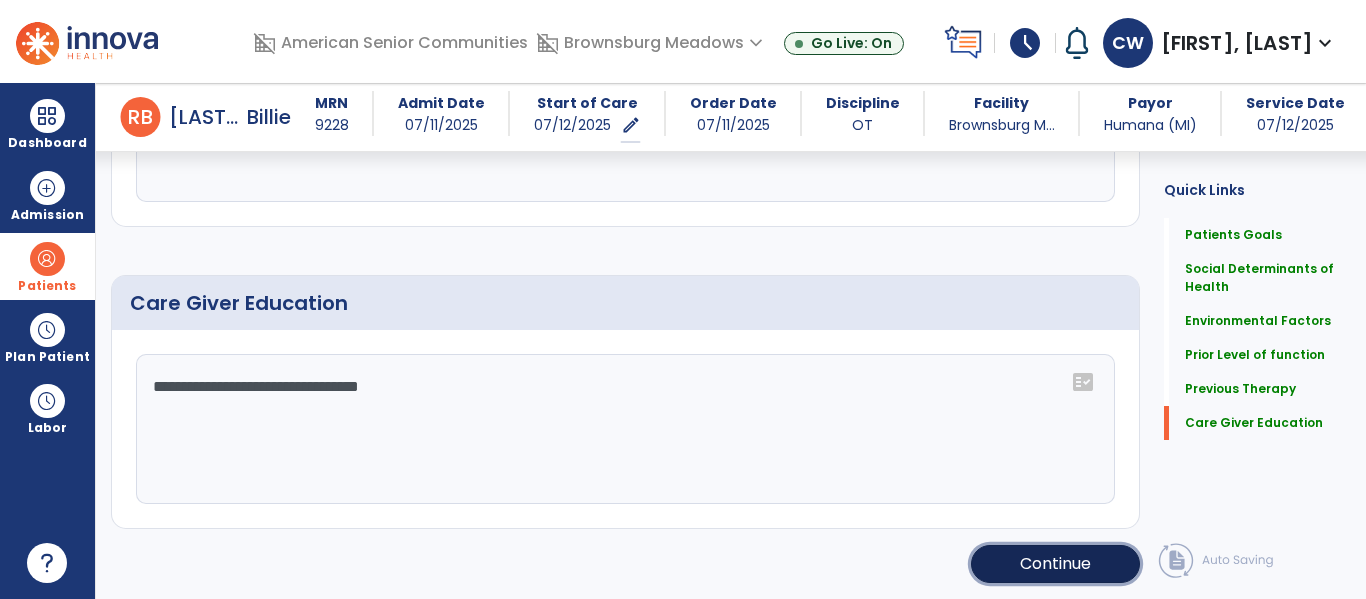 click on "Continue" 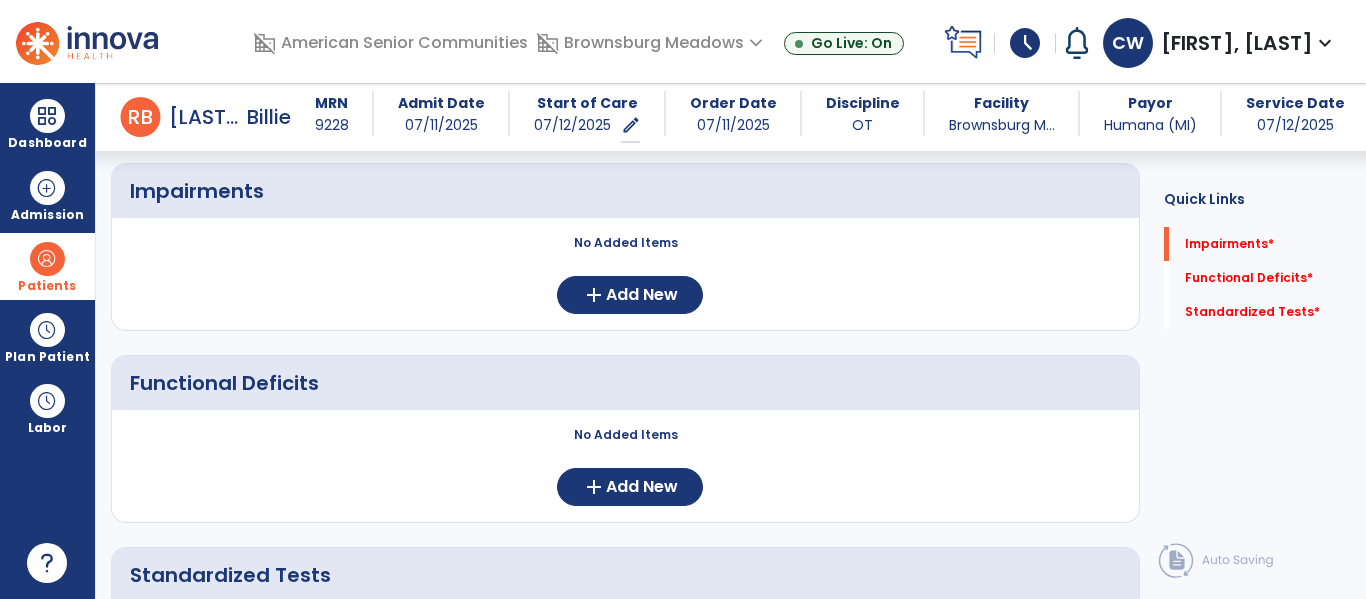scroll, scrollTop: 163, scrollLeft: 0, axis: vertical 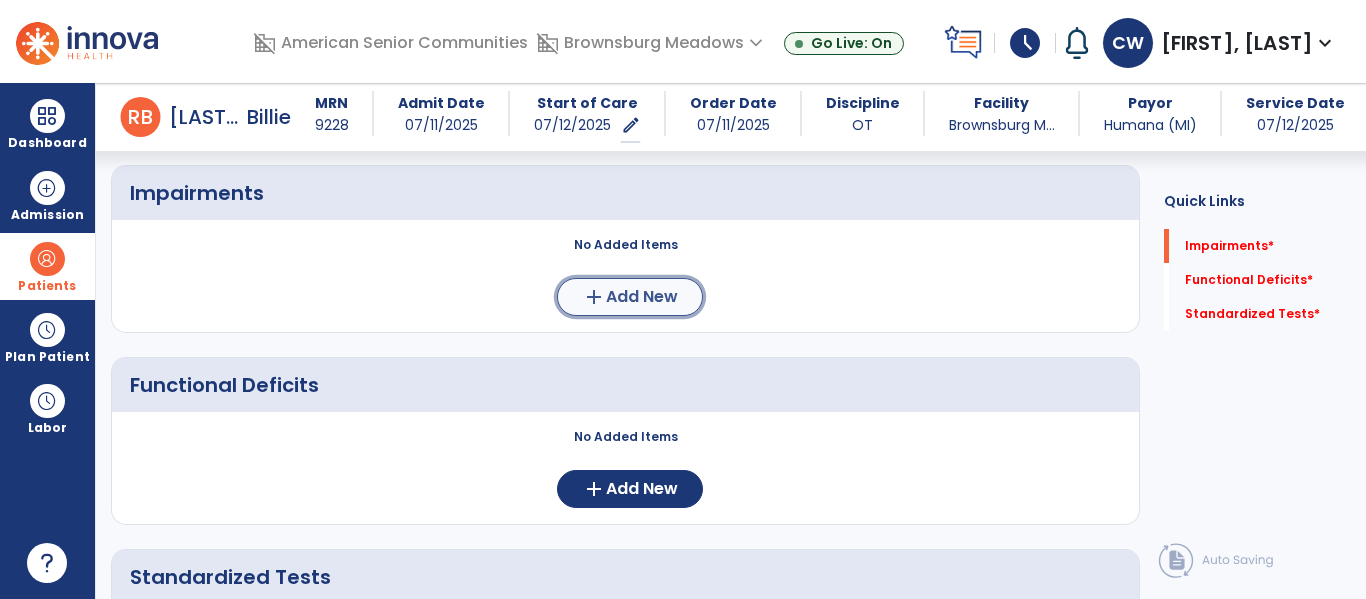 click on "Add New" 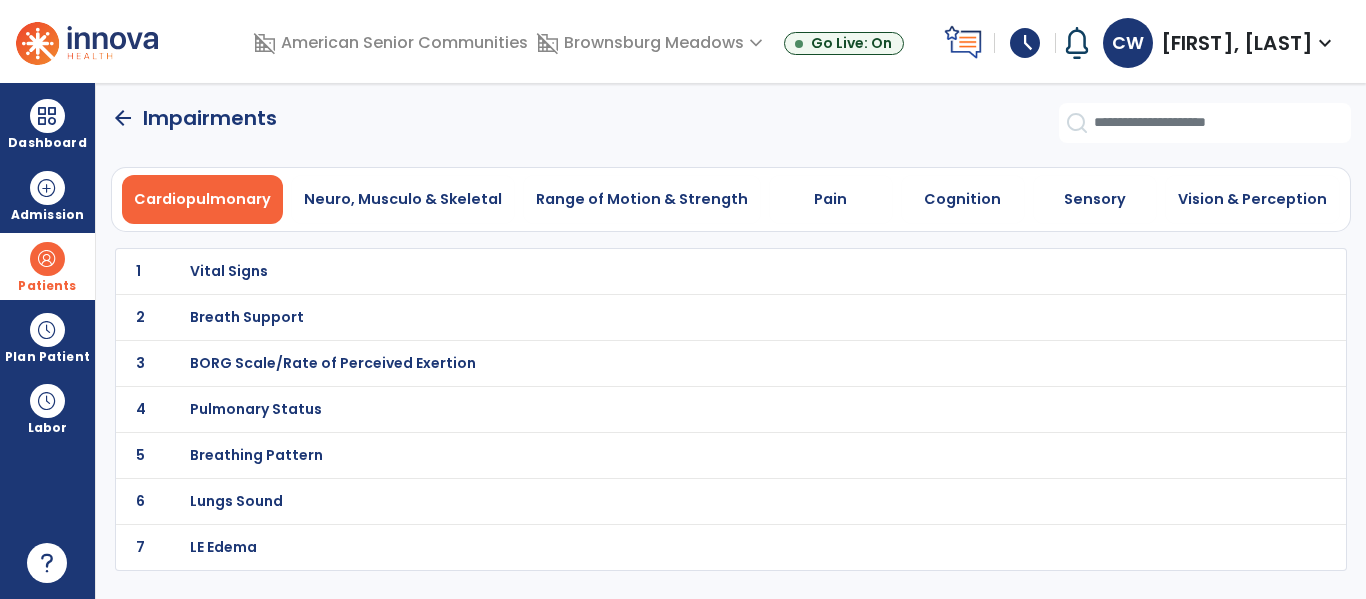 scroll, scrollTop: 0, scrollLeft: 0, axis: both 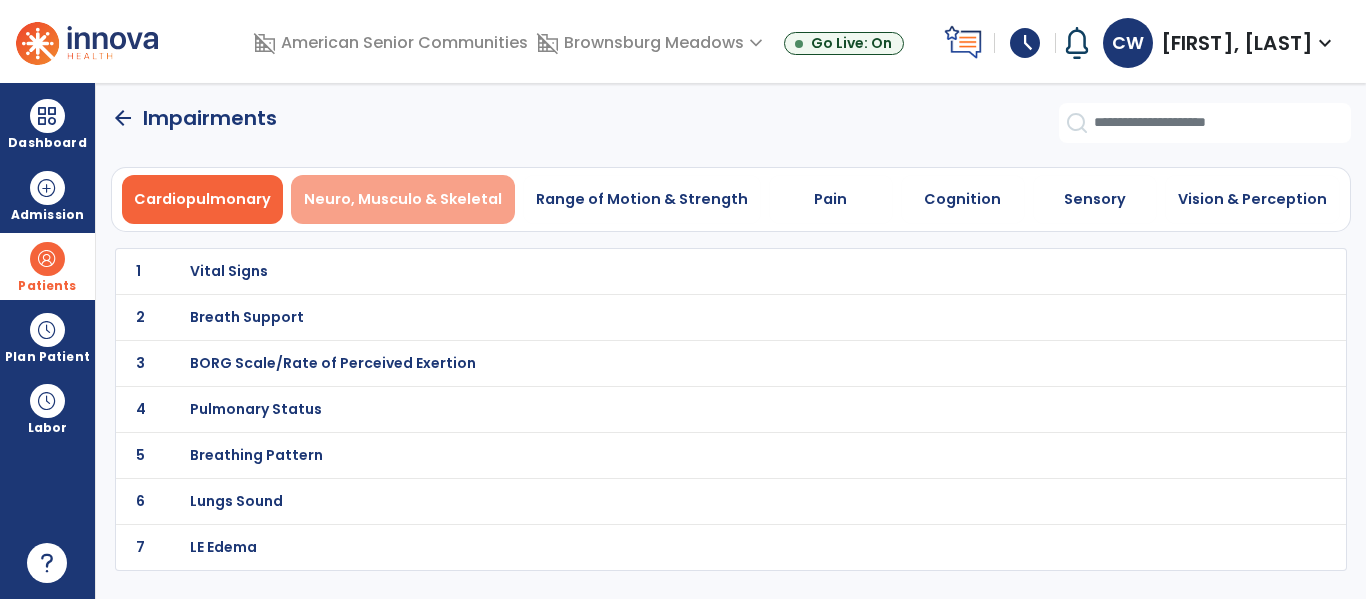 click on "Neuro, Musculo & Skeletal" at bounding box center (403, 199) 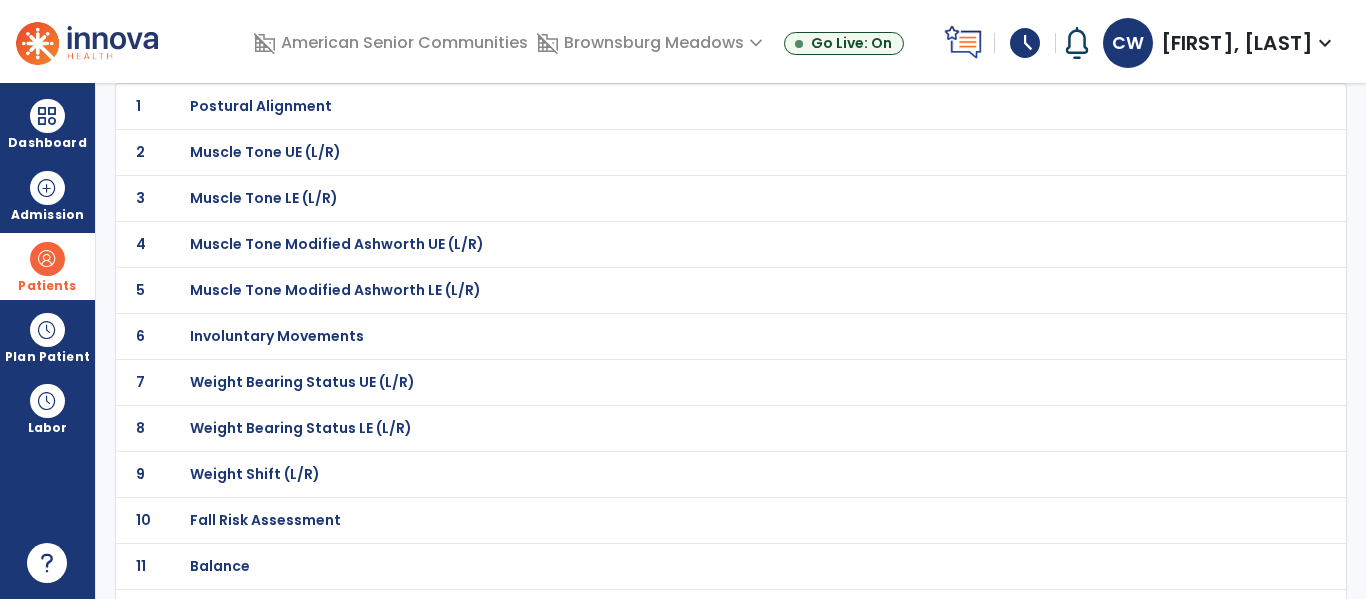 scroll, scrollTop: 178, scrollLeft: 0, axis: vertical 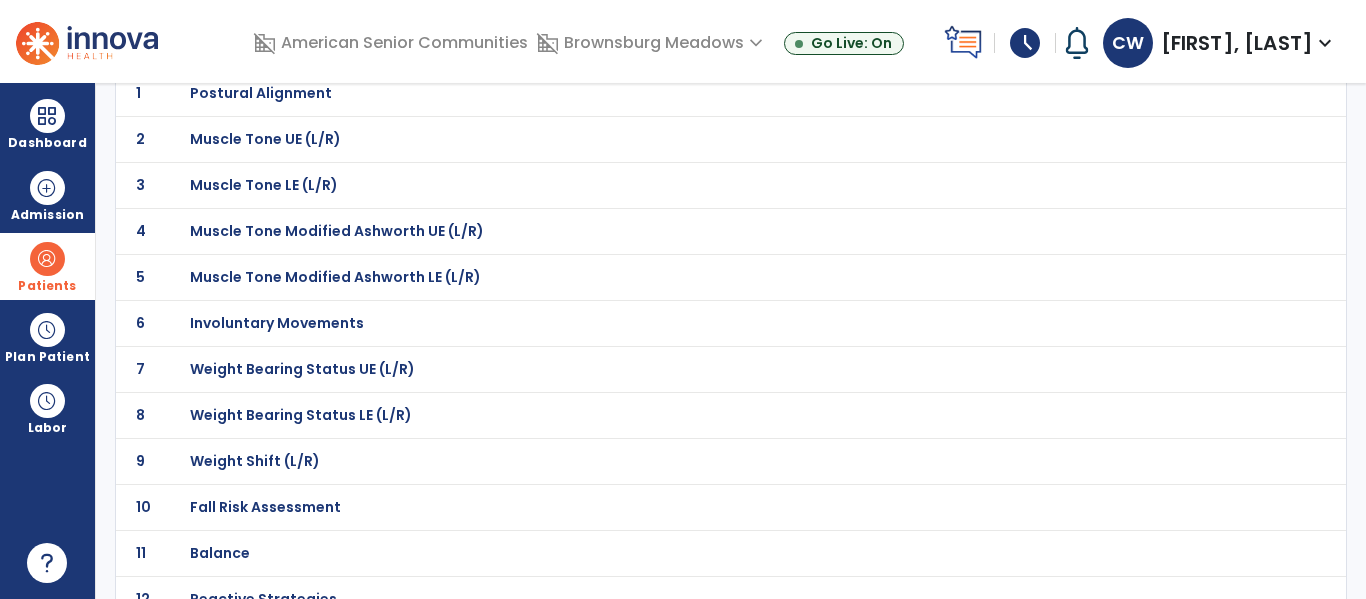 click on "Weight Bearing Status UE (L/R)" at bounding box center [261, 93] 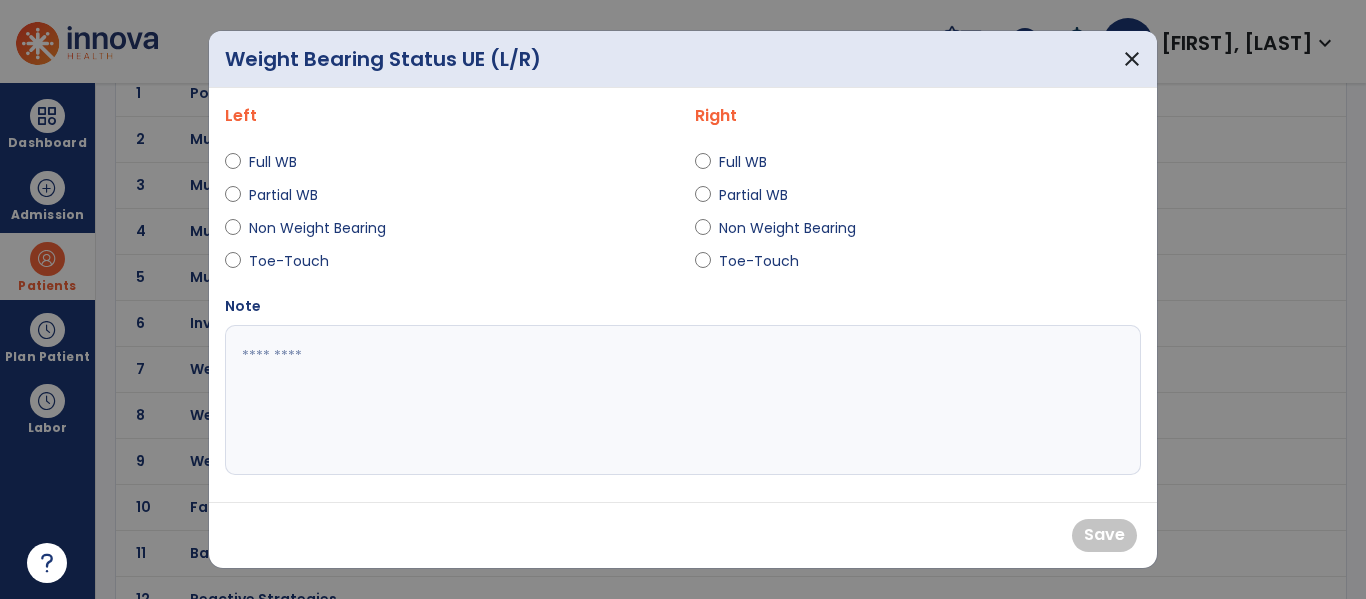 click on "Full WB Partial WB Non Weight Bearing Toe-Touch" at bounding box center [448, 212] 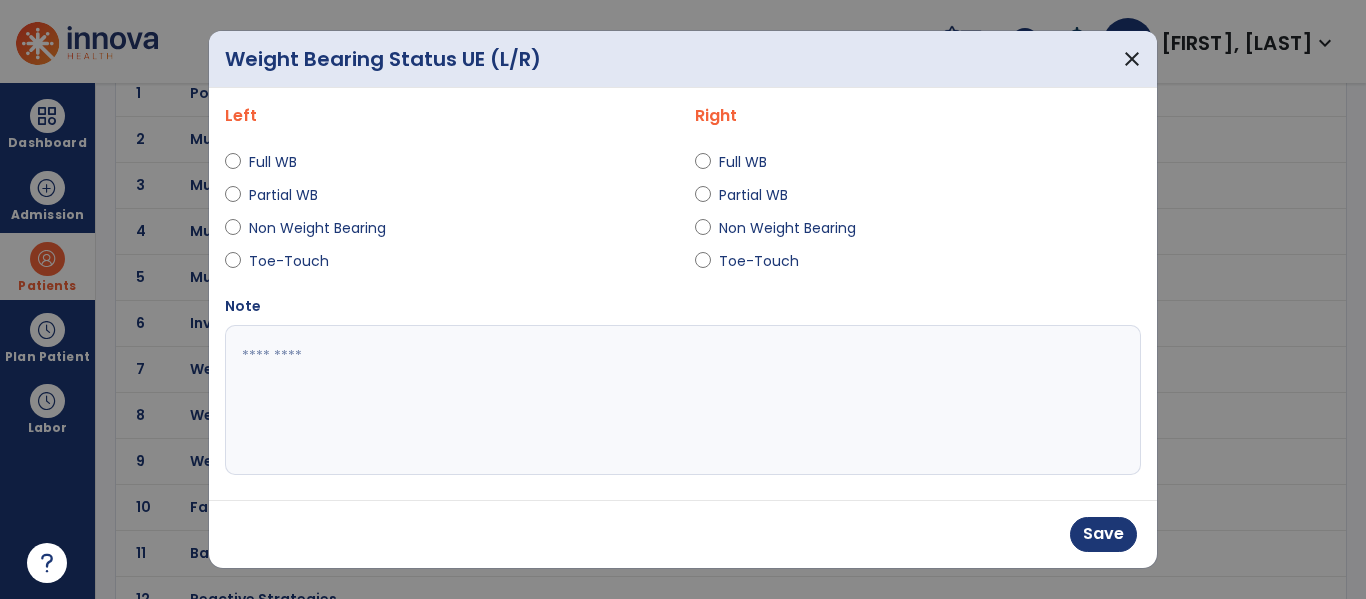 click at bounding box center (680, 400) 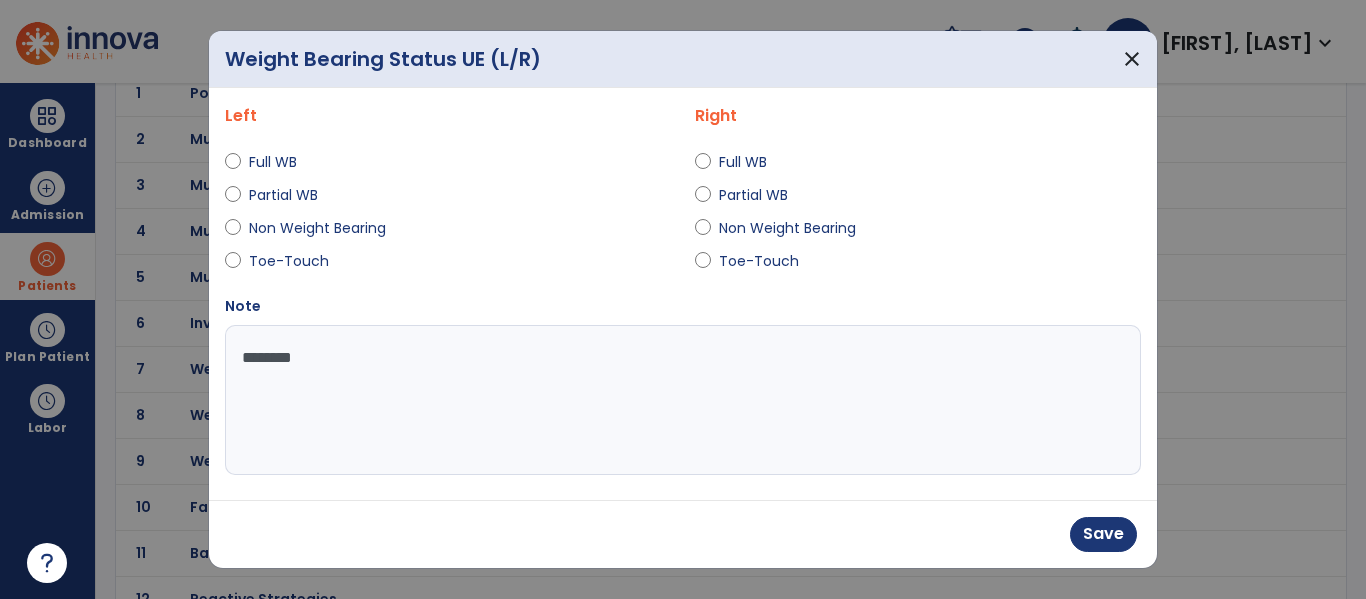 type on "********" 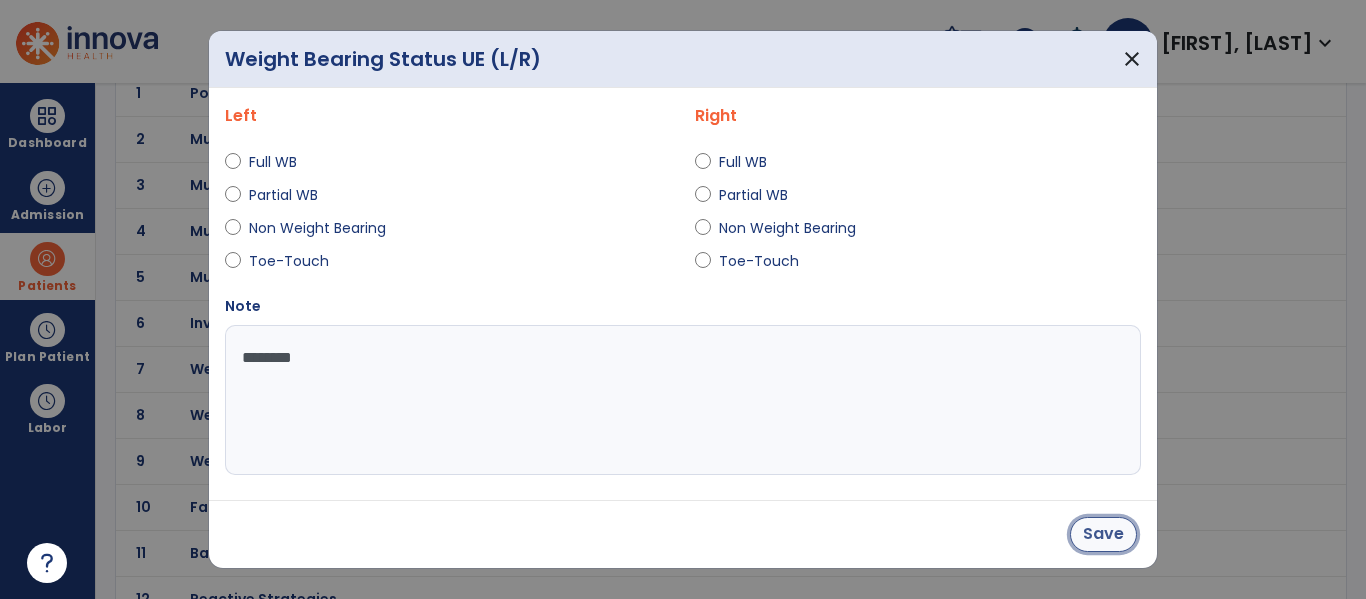 click on "Save" at bounding box center (1103, 534) 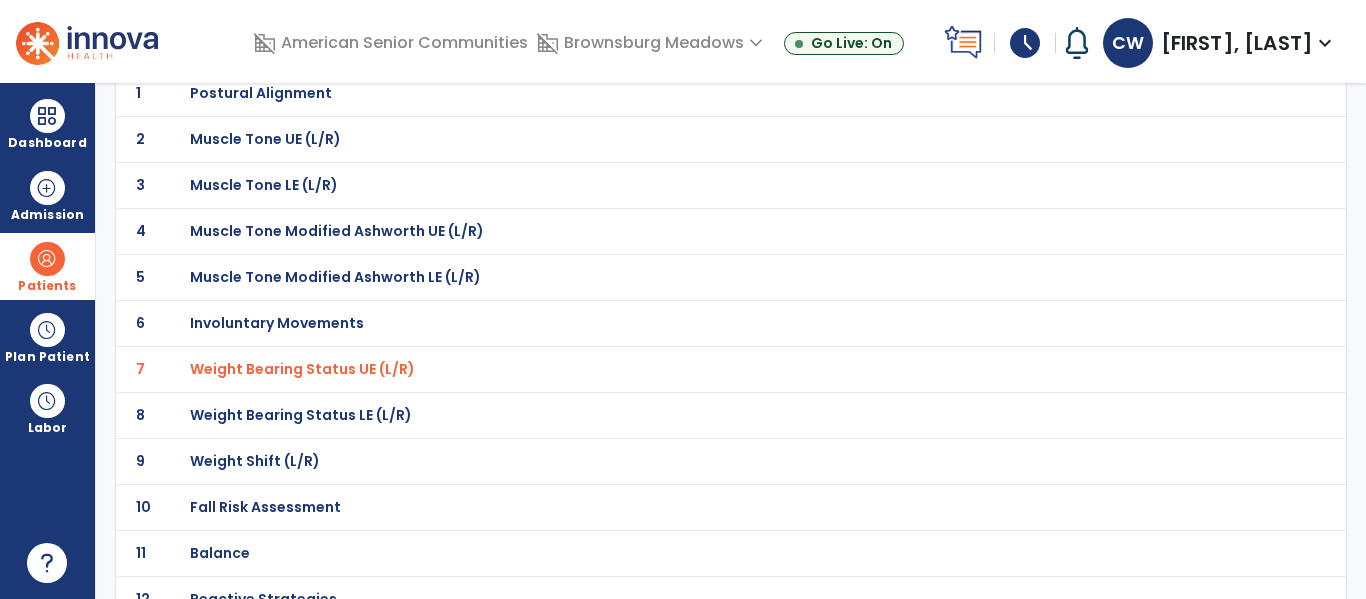 click on "Weight Bearing Status UE (L/R)" at bounding box center [302, 369] 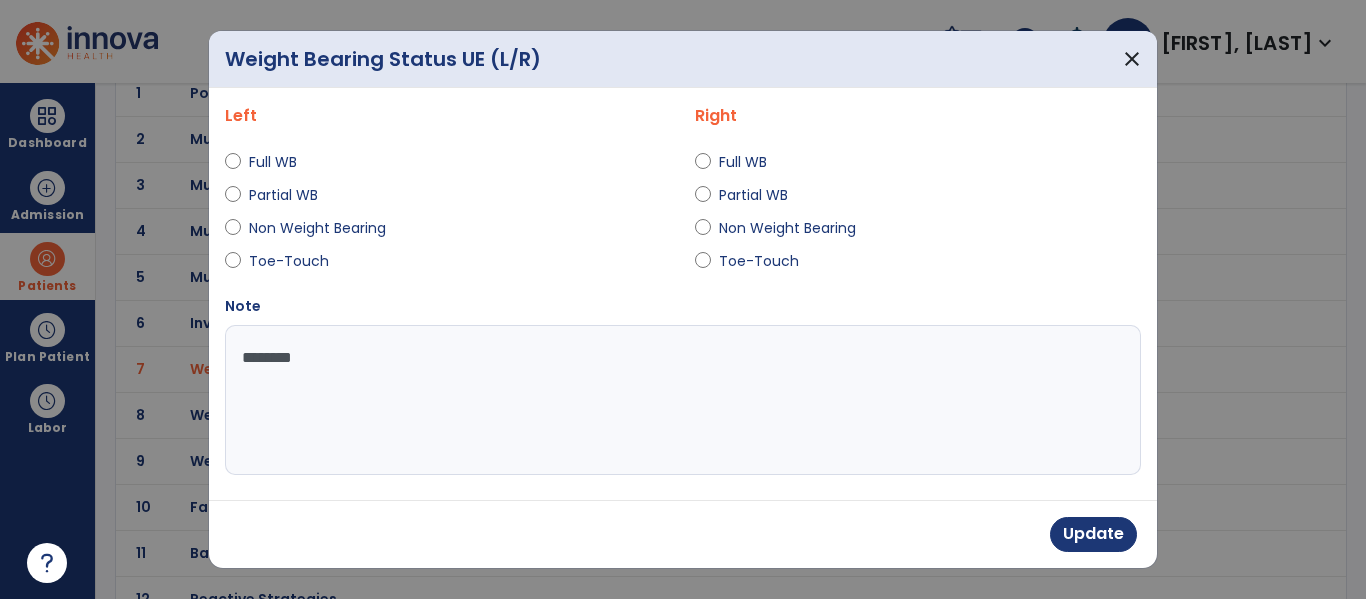 click on "********" at bounding box center (680, 400) 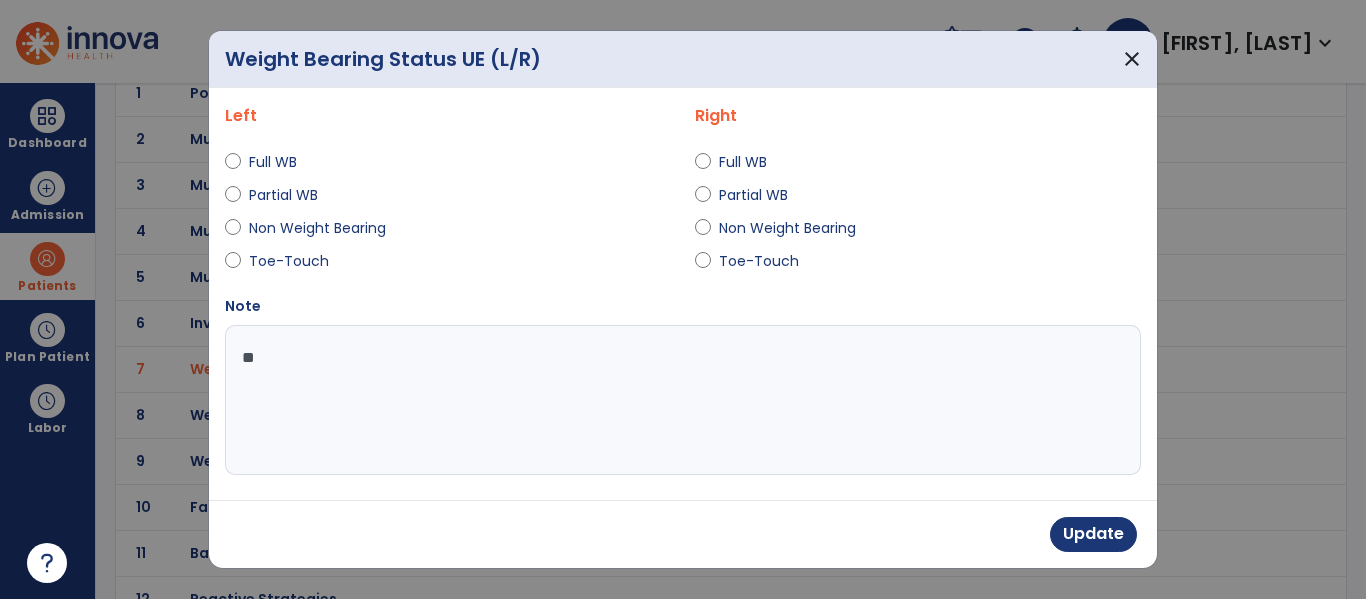 type on "*" 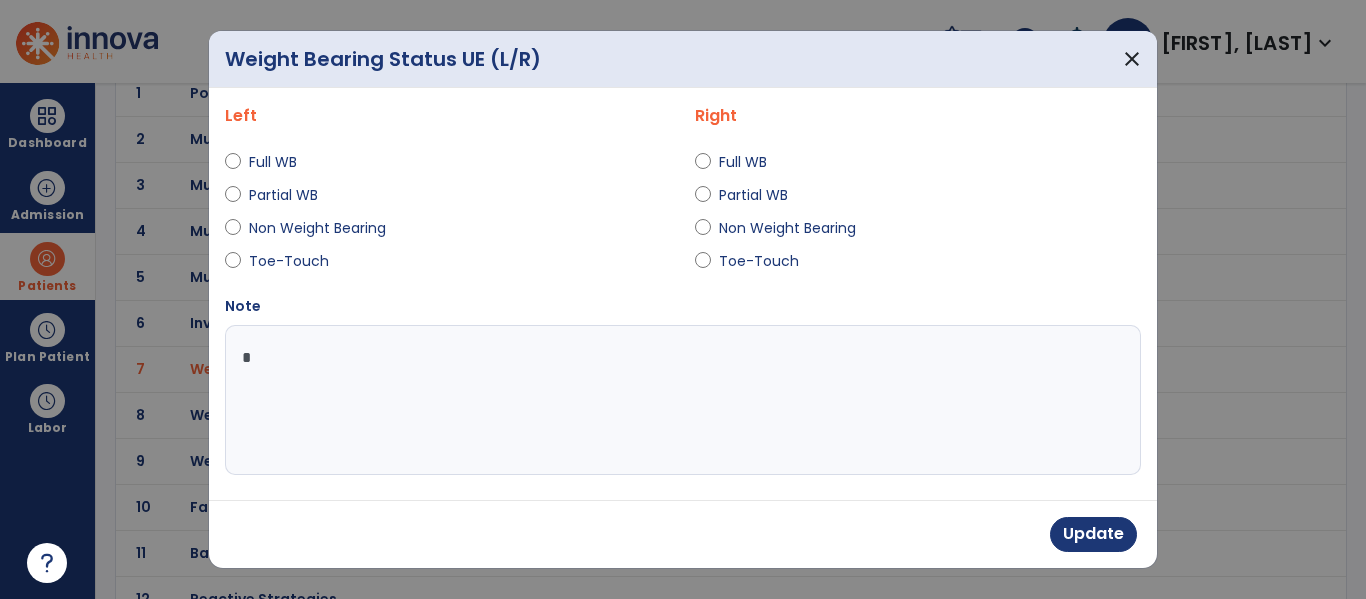 type 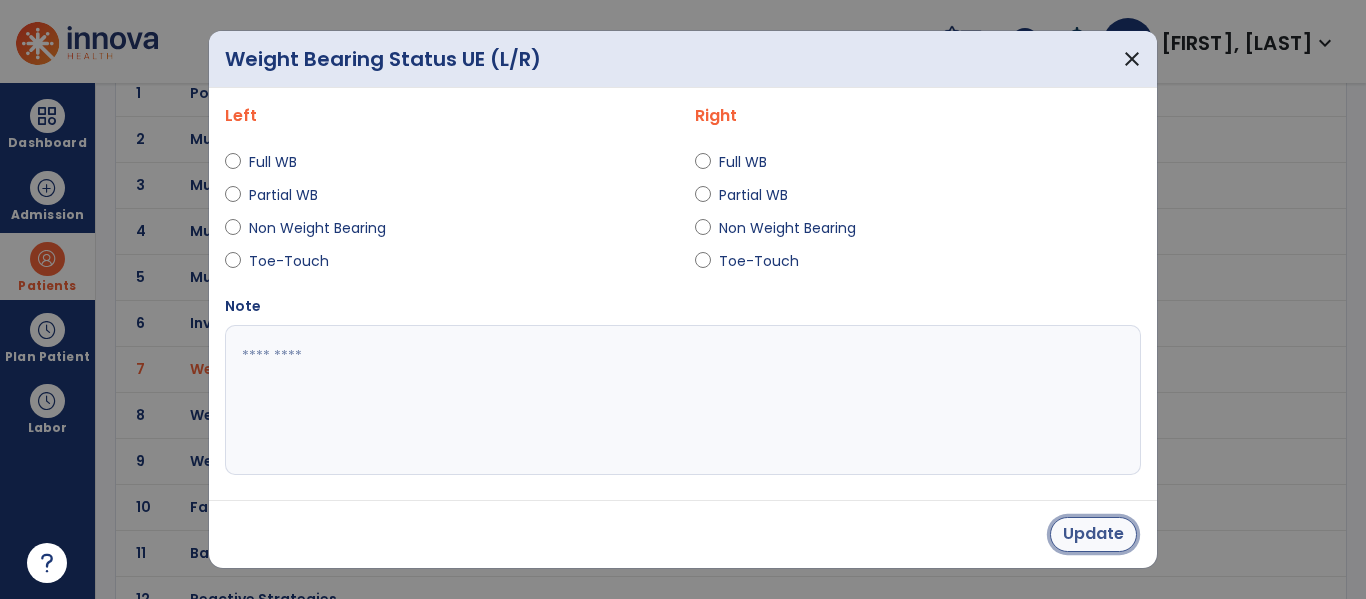 click on "Update" at bounding box center (1093, 534) 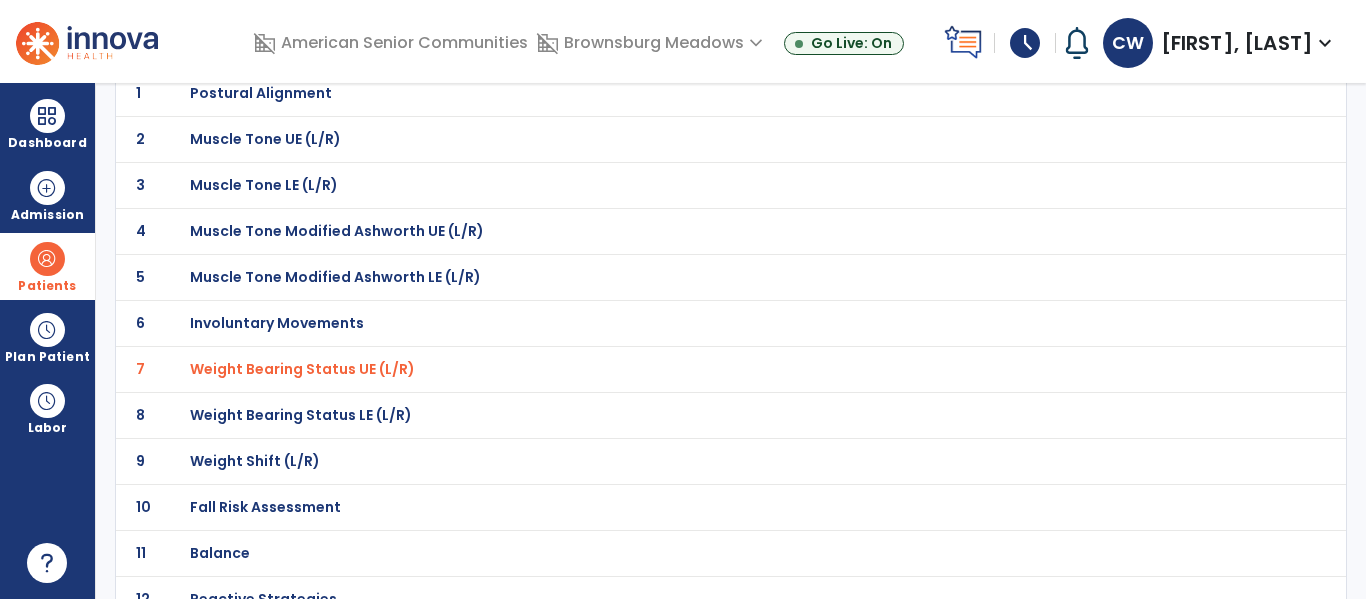click on "Weight Bearing Status LE (L/R)" at bounding box center [261, 93] 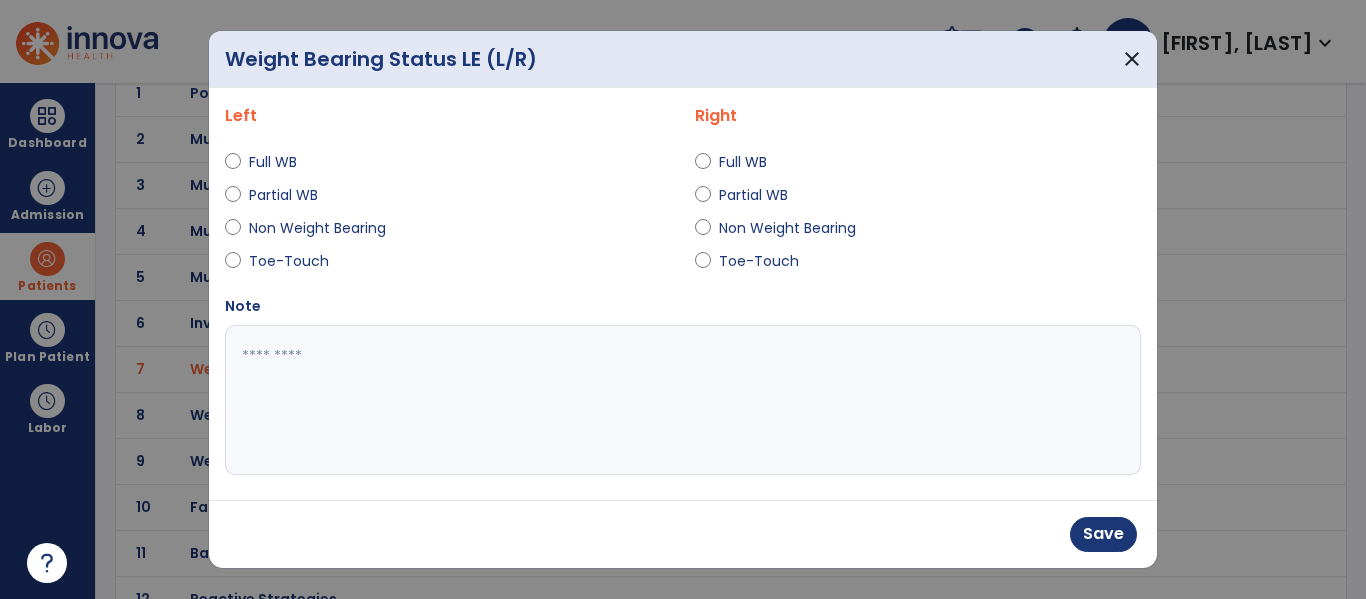 click at bounding box center [680, 400] 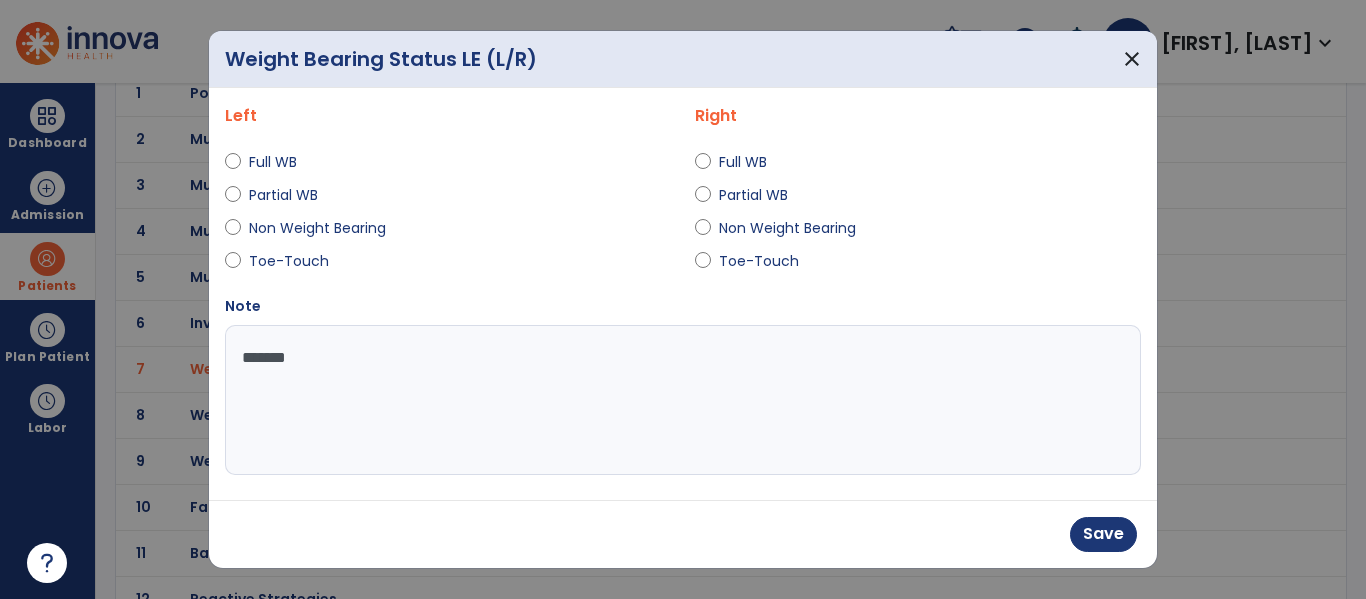 type on "********" 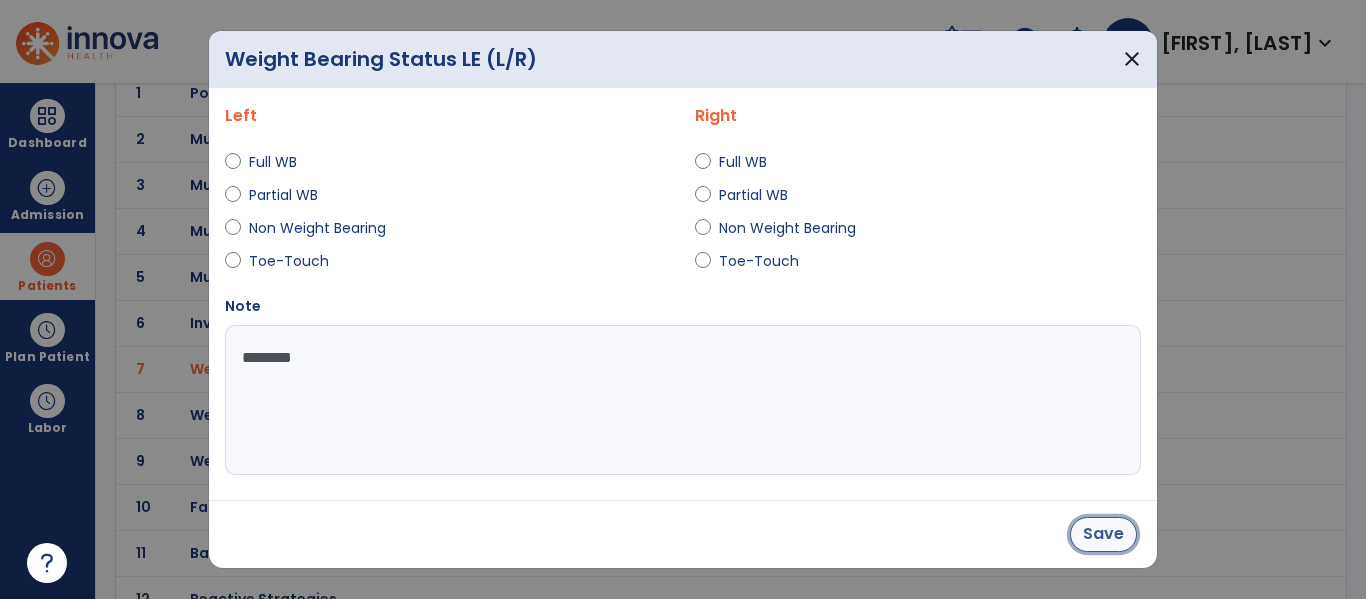 click on "Save" at bounding box center [1103, 534] 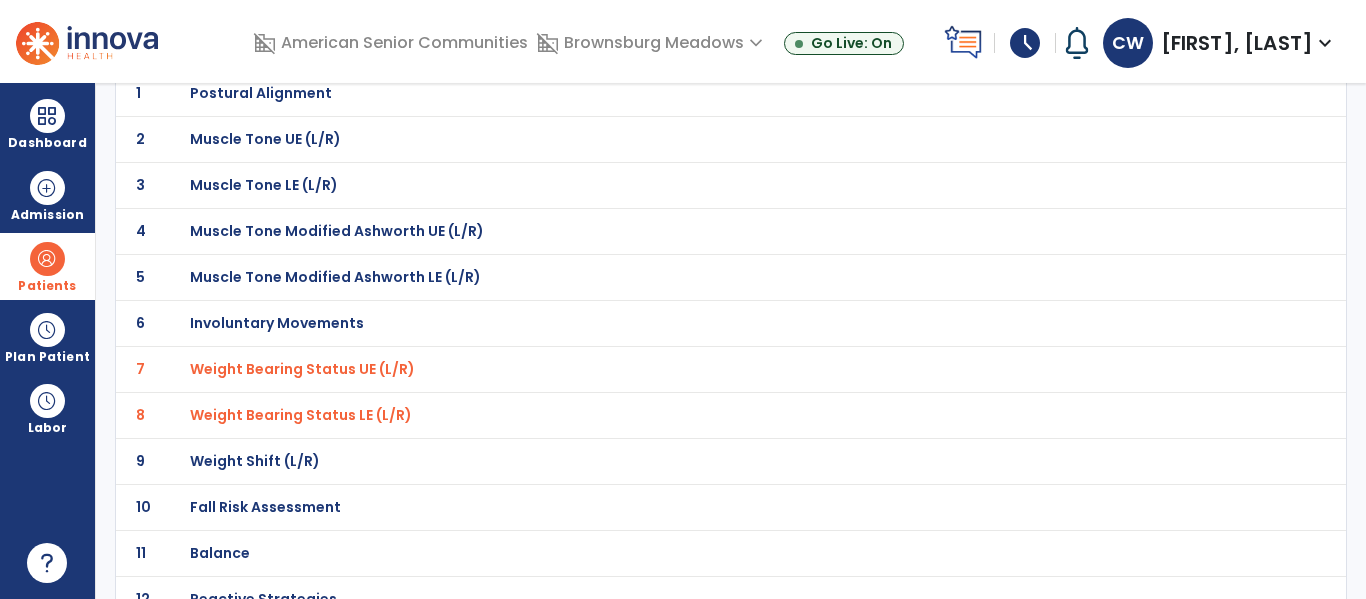 click on "Fall Risk Assessment" at bounding box center (261, 93) 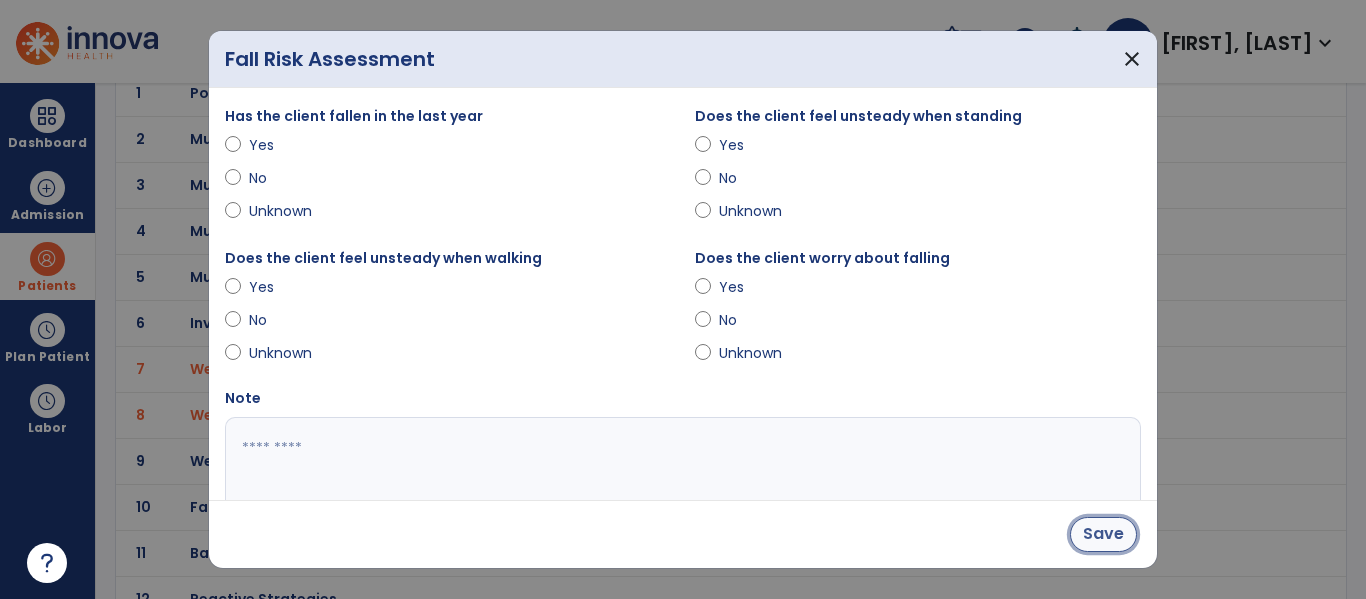 click on "Save" at bounding box center [1103, 534] 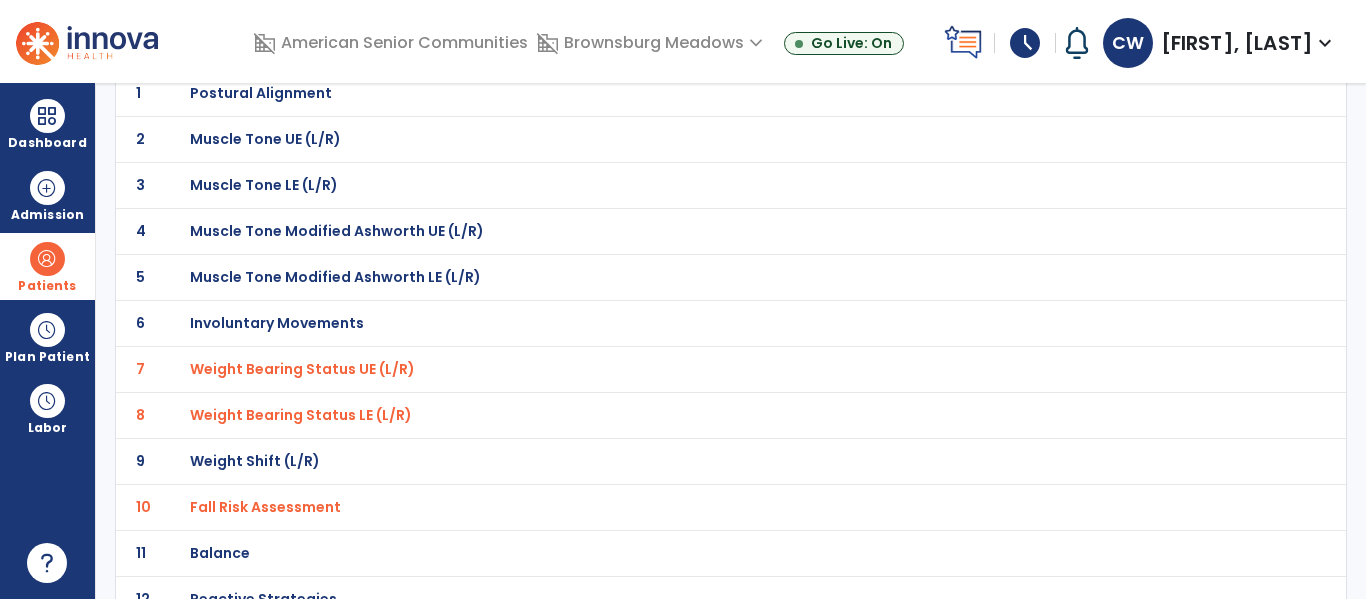 click on "Fall Risk Assessment" at bounding box center [302, 369] 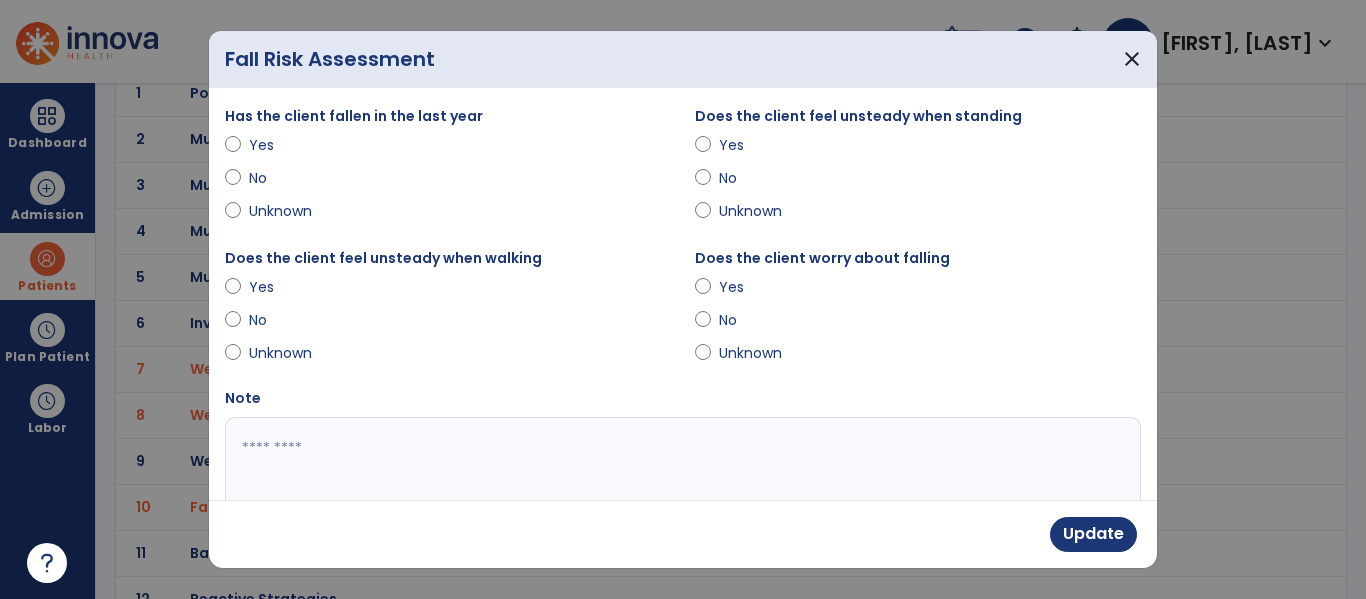 click on "Update" at bounding box center [683, 534] 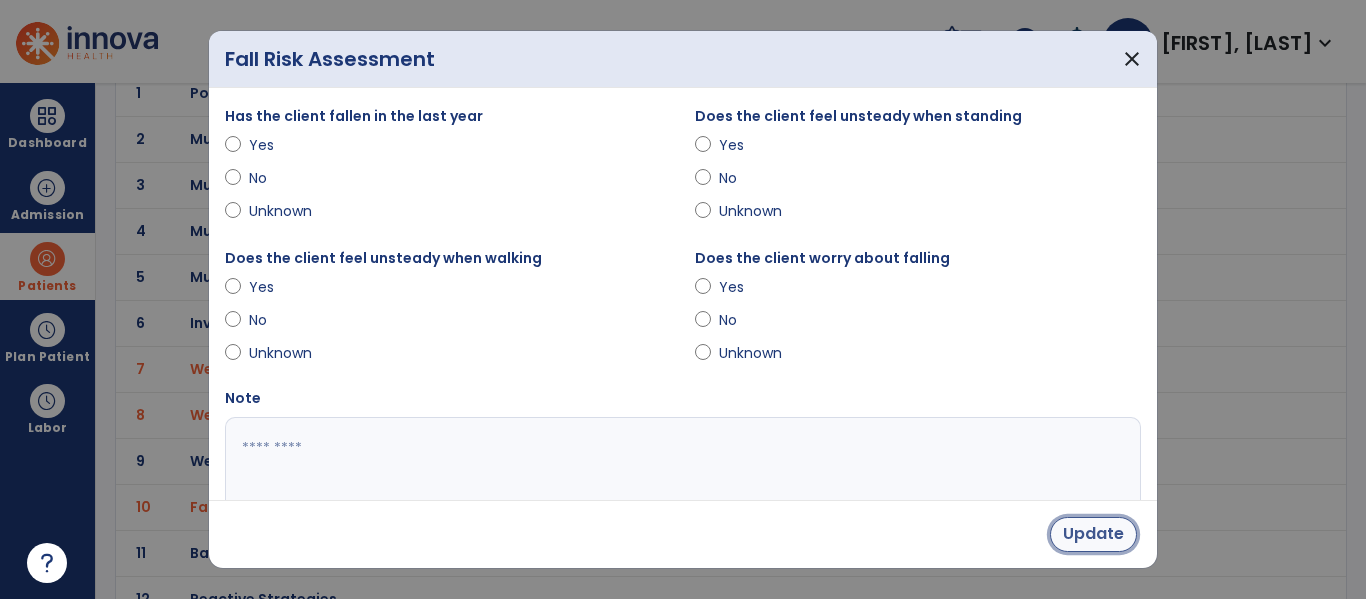 click on "Update" at bounding box center (1093, 534) 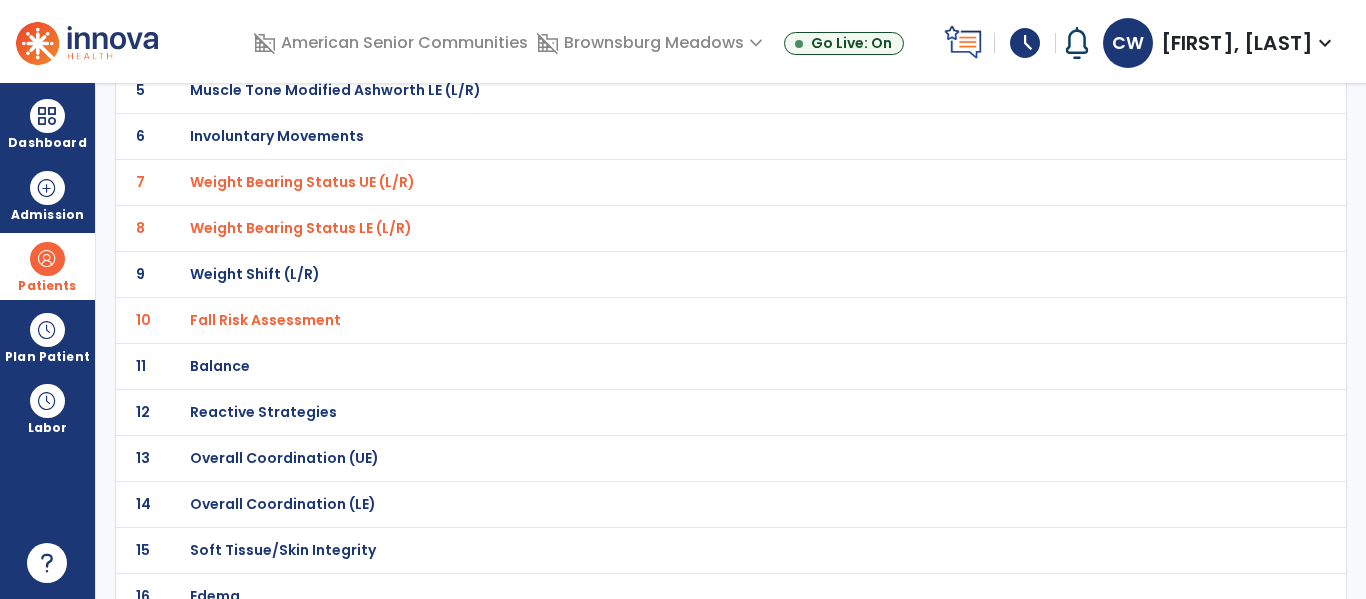 scroll, scrollTop: 367, scrollLeft: 0, axis: vertical 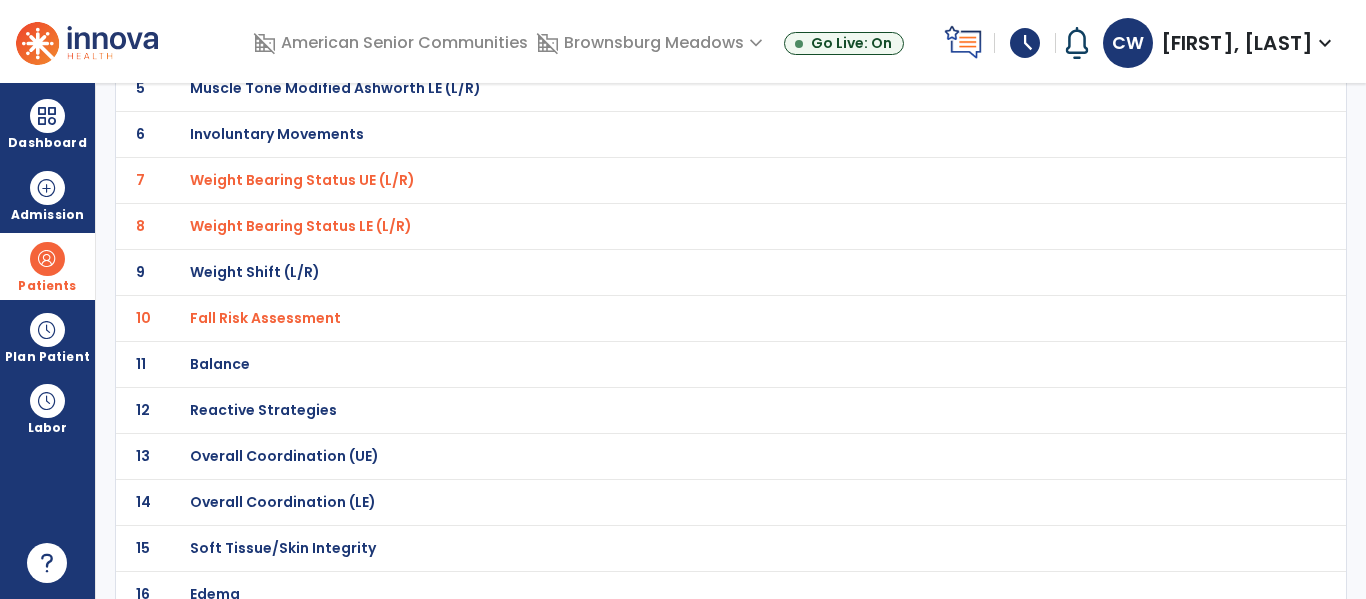 click on "Balance" at bounding box center (261, -96) 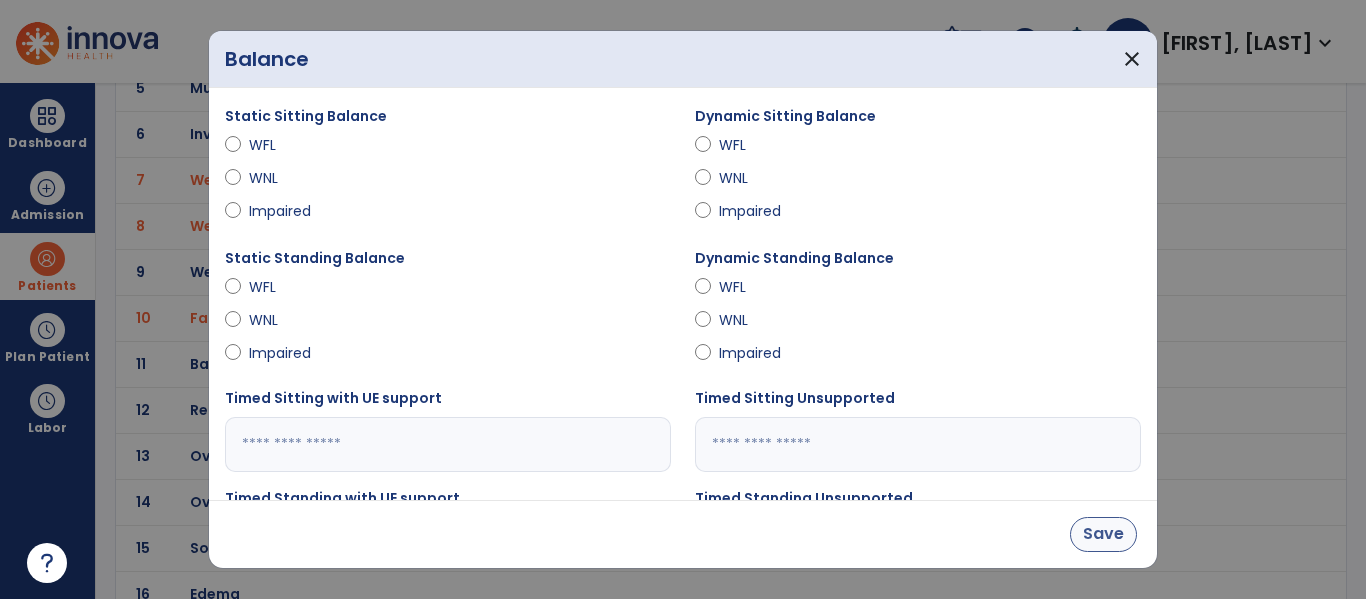 click on "Save" at bounding box center [1103, 534] 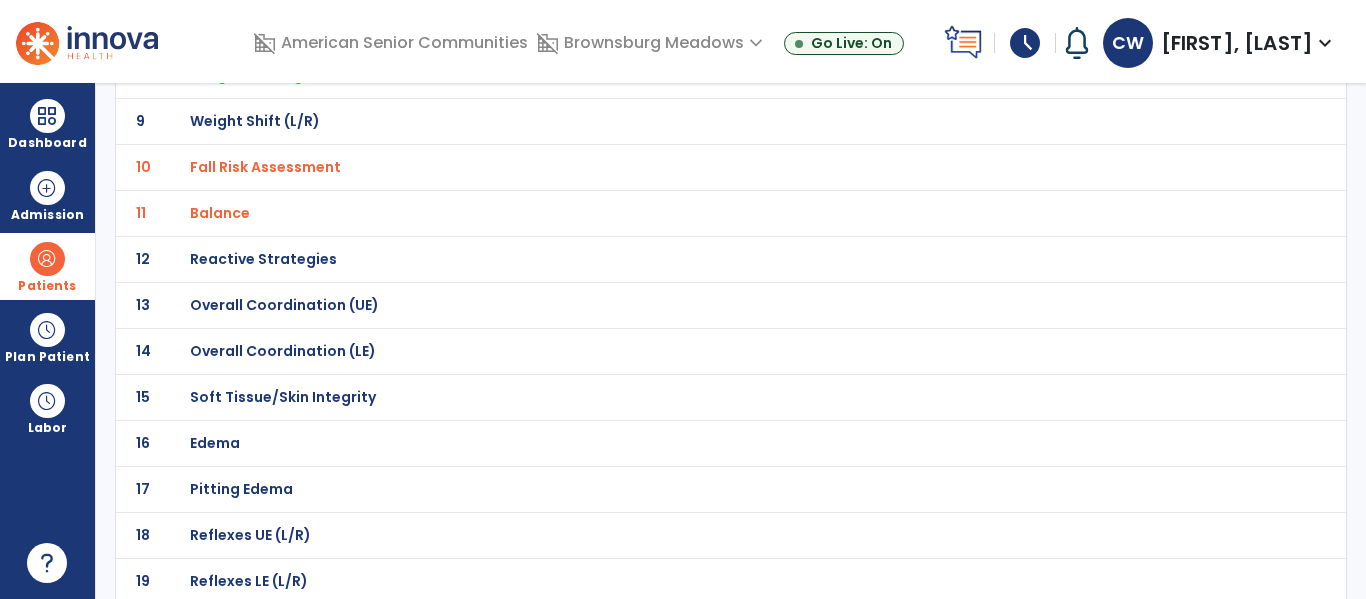 scroll, scrollTop: 0, scrollLeft: 0, axis: both 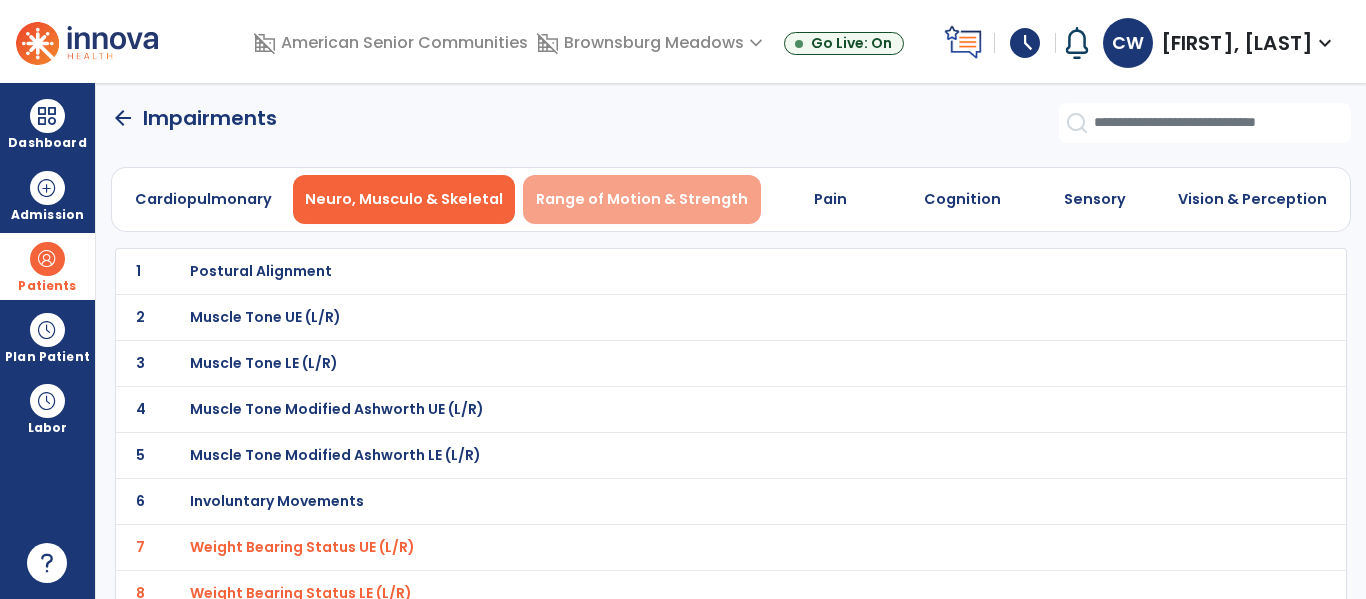 click on "Range of Motion & Strength" at bounding box center (642, 199) 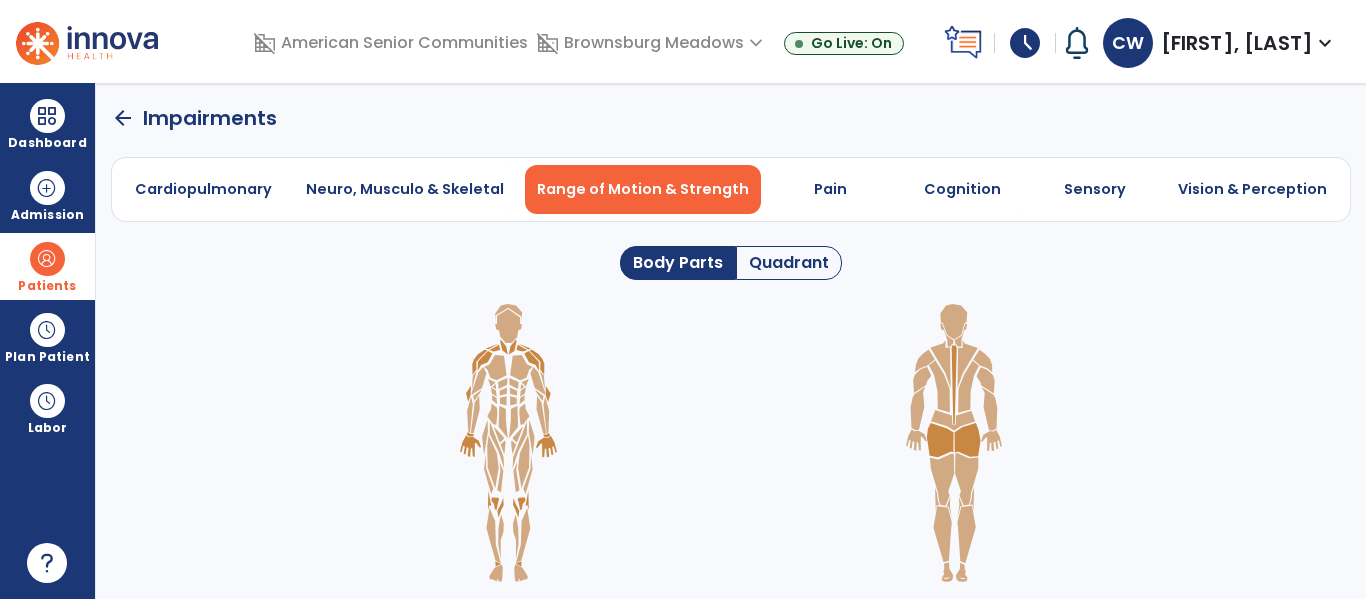 click on "Quadrant" 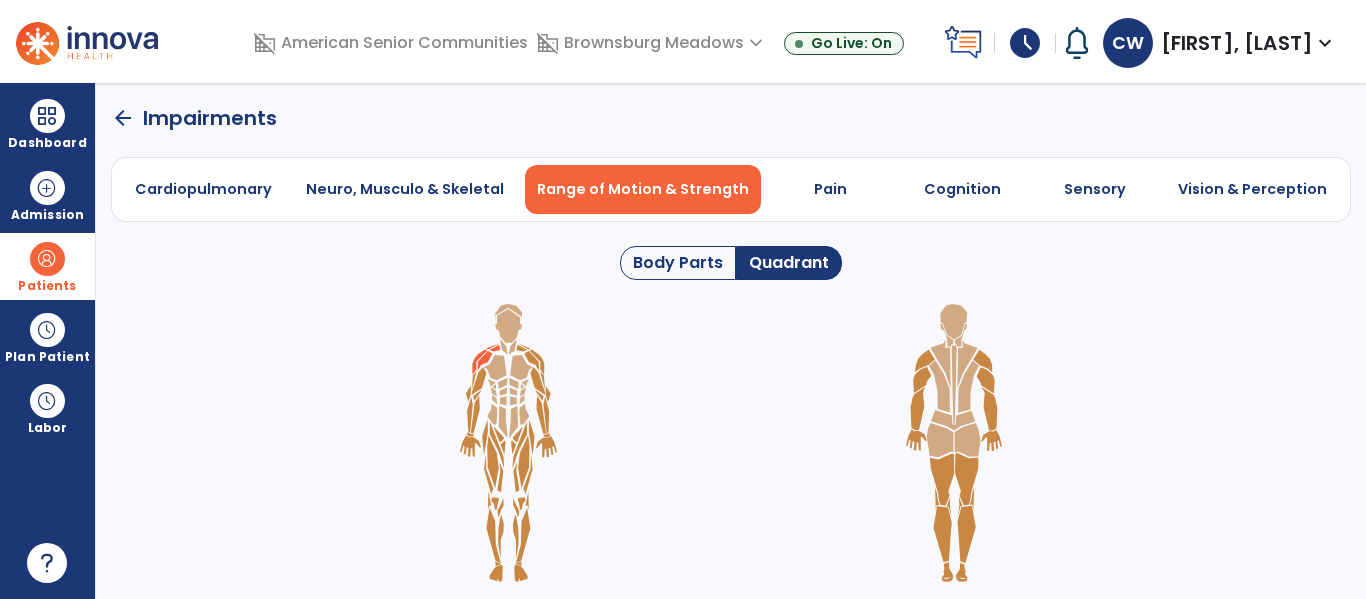click 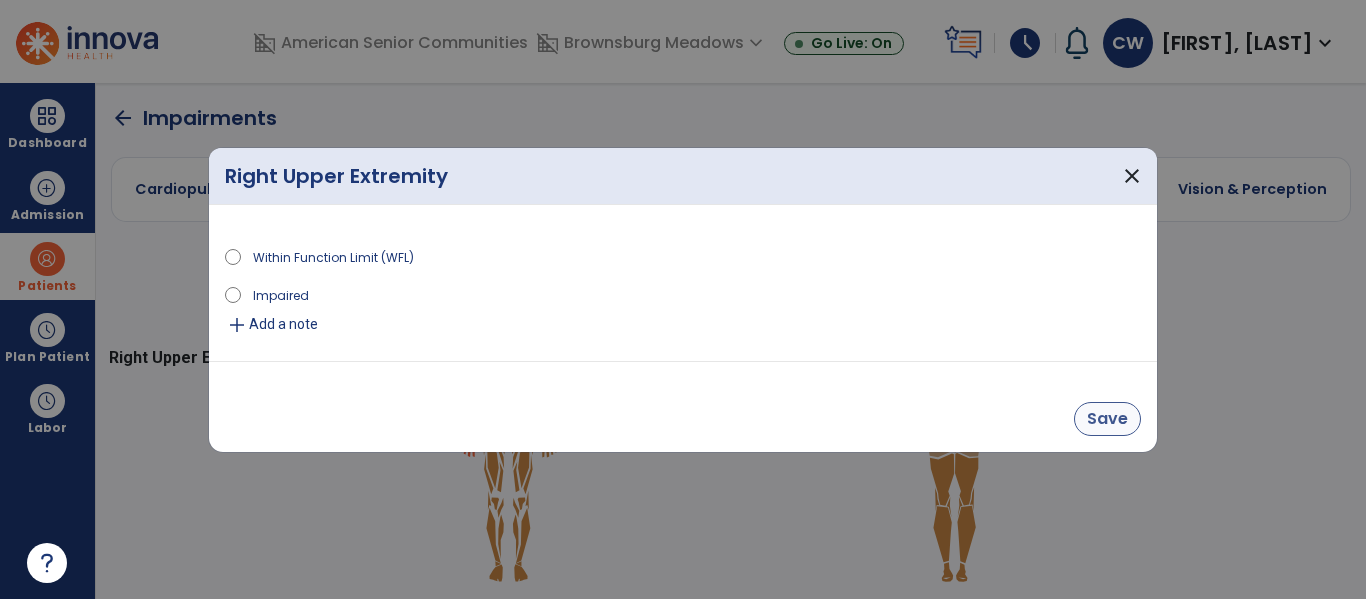 click on "Save" at bounding box center (1107, 419) 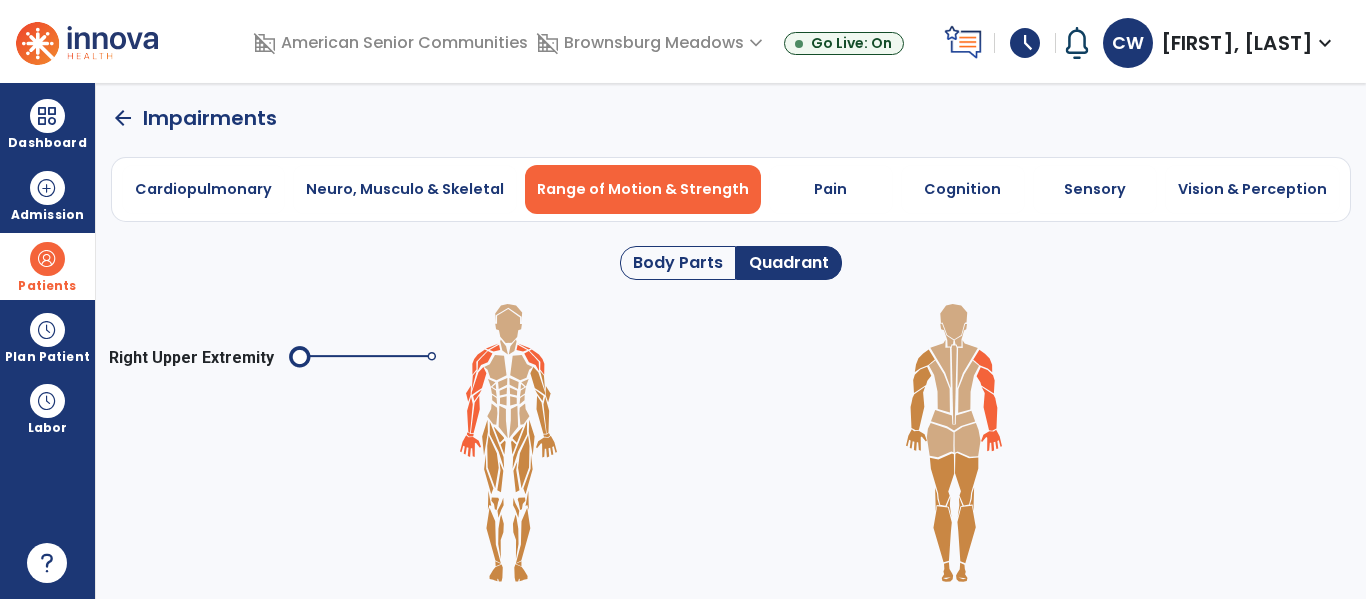 click 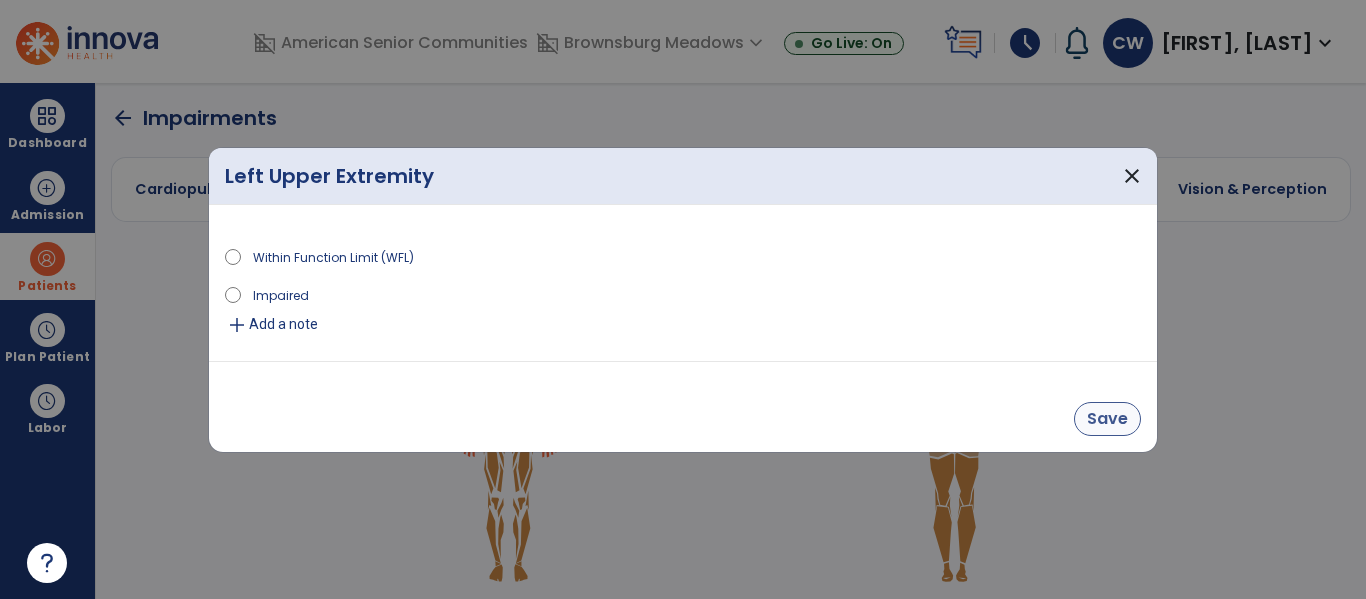 click on "Save" at bounding box center [1107, 419] 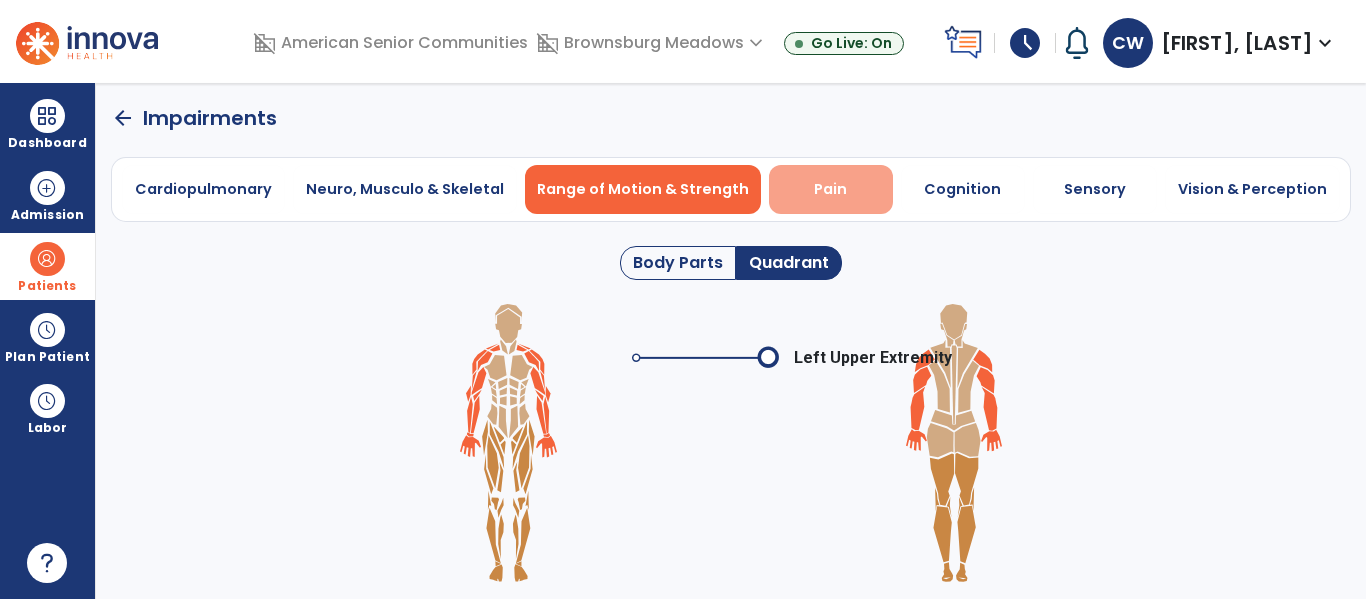 click on "Pain" at bounding box center [830, 189] 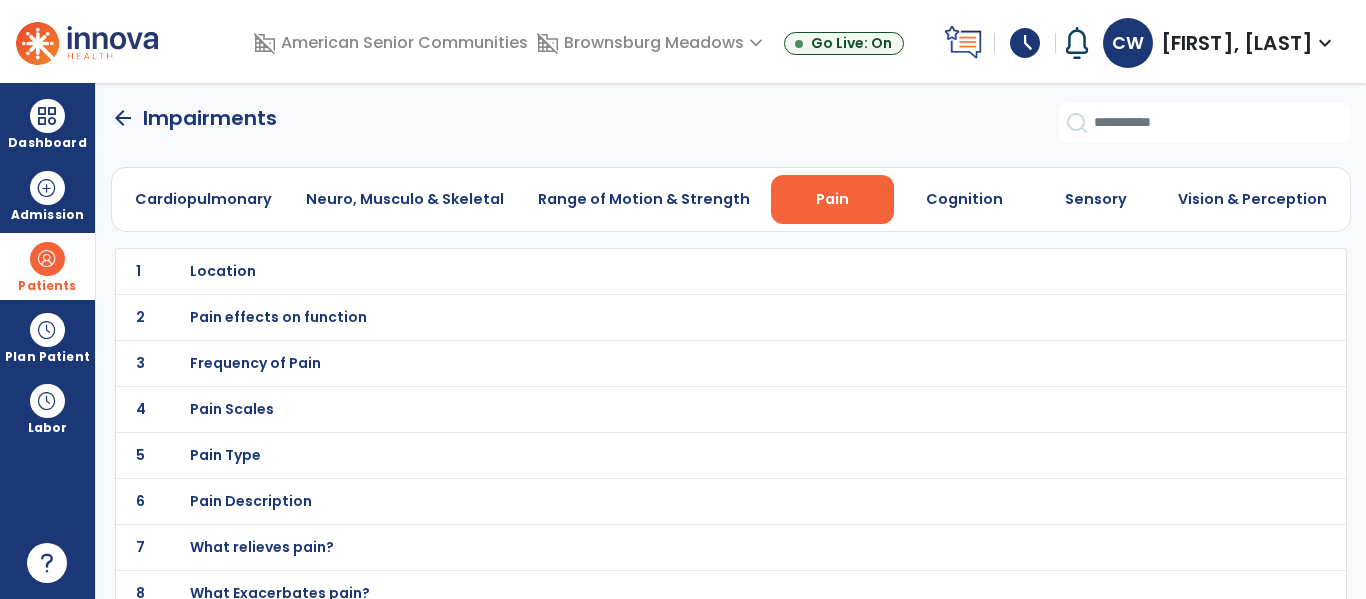 click on "Location" at bounding box center [687, 271] 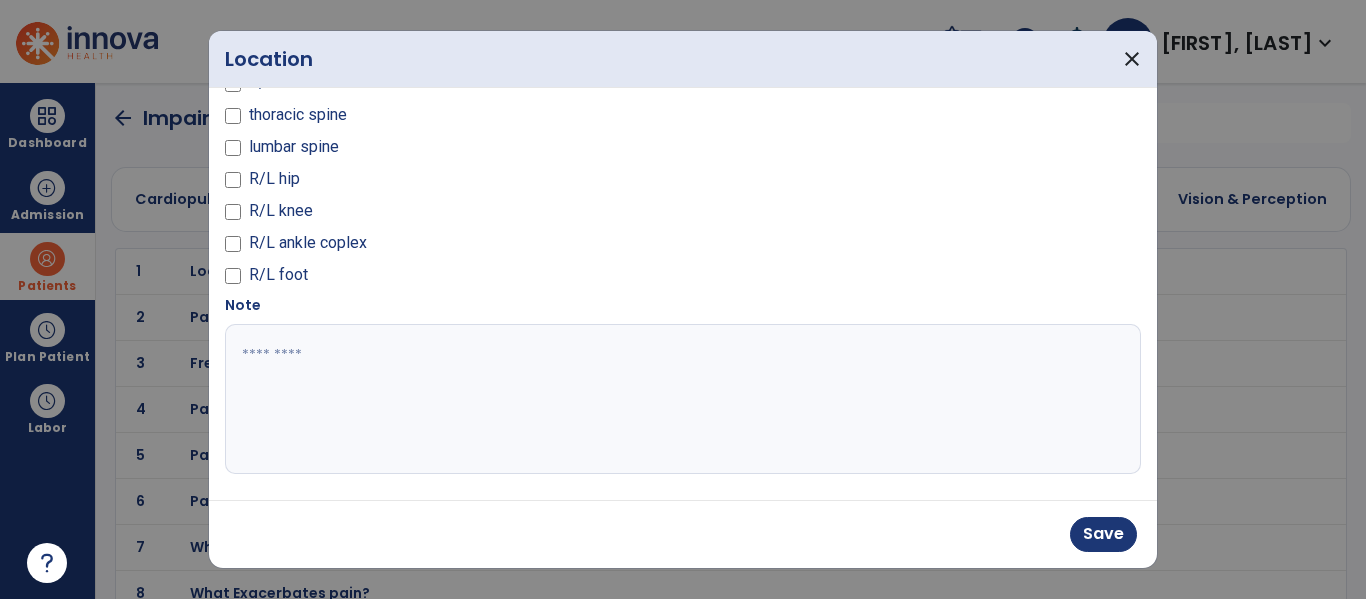 scroll, scrollTop: 191, scrollLeft: 0, axis: vertical 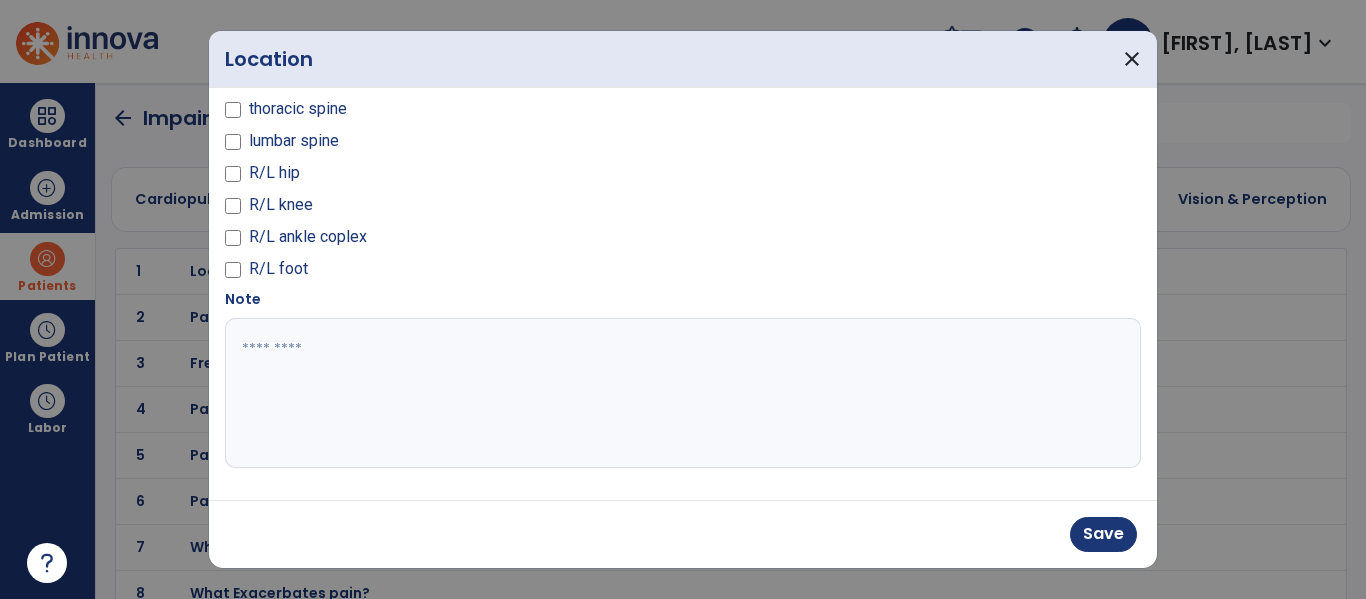click at bounding box center [680, 393] 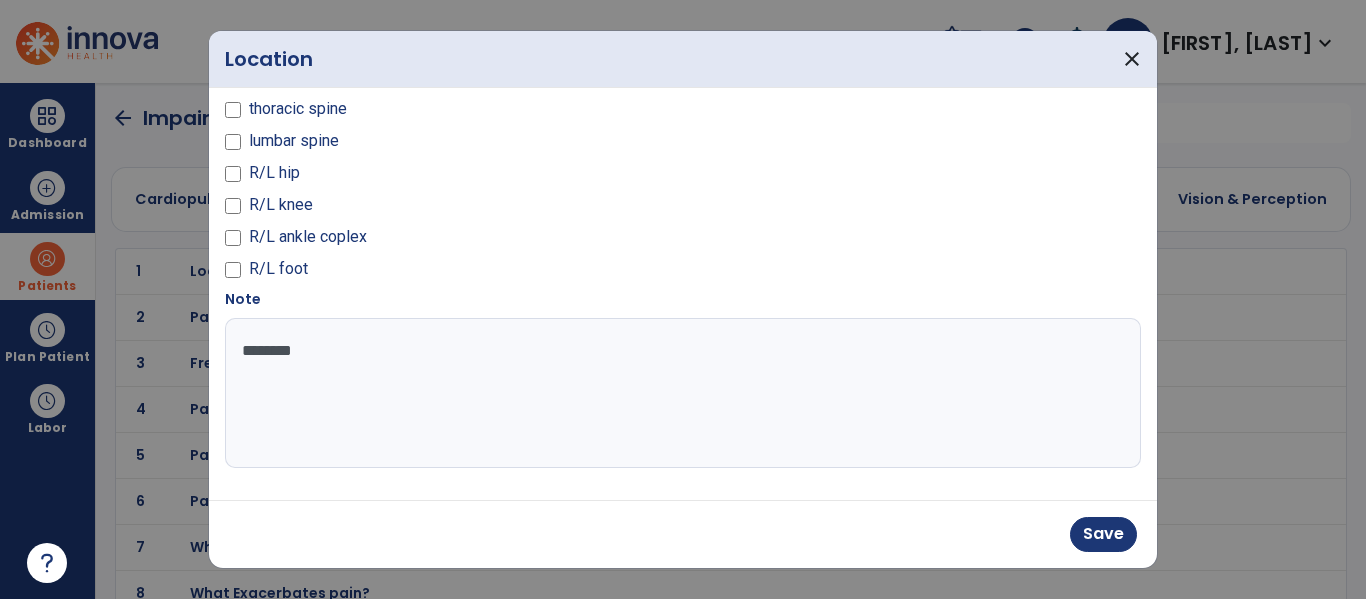 type on "*********" 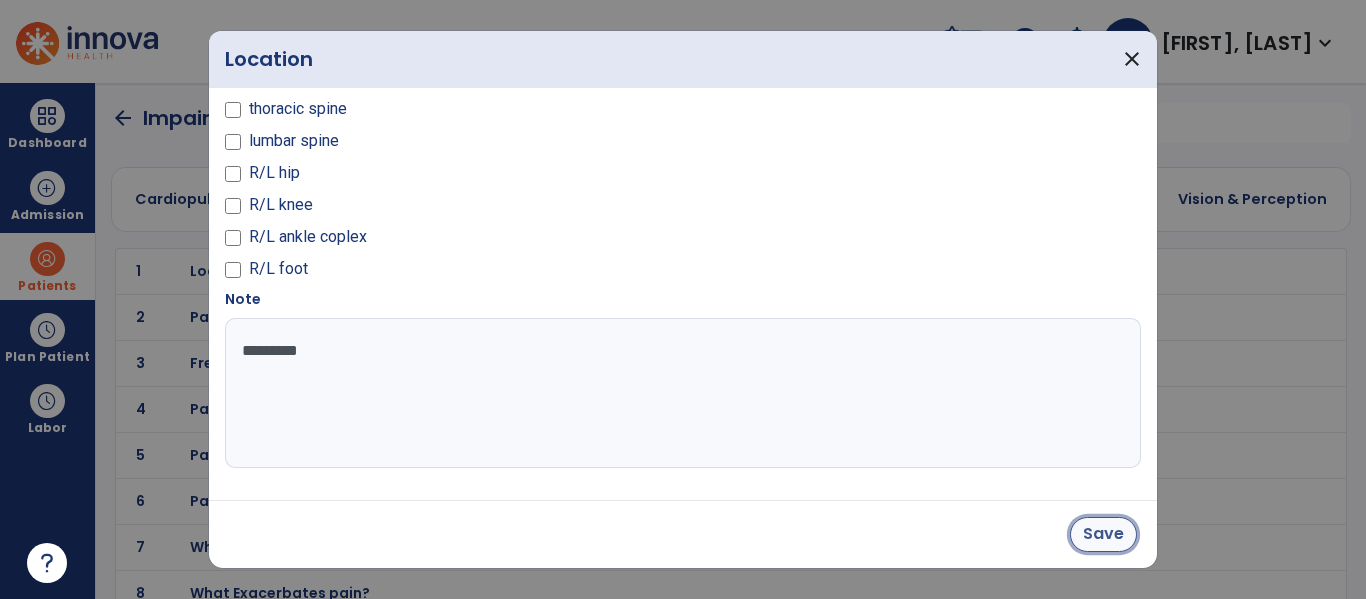 click on "Save" at bounding box center (1103, 534) 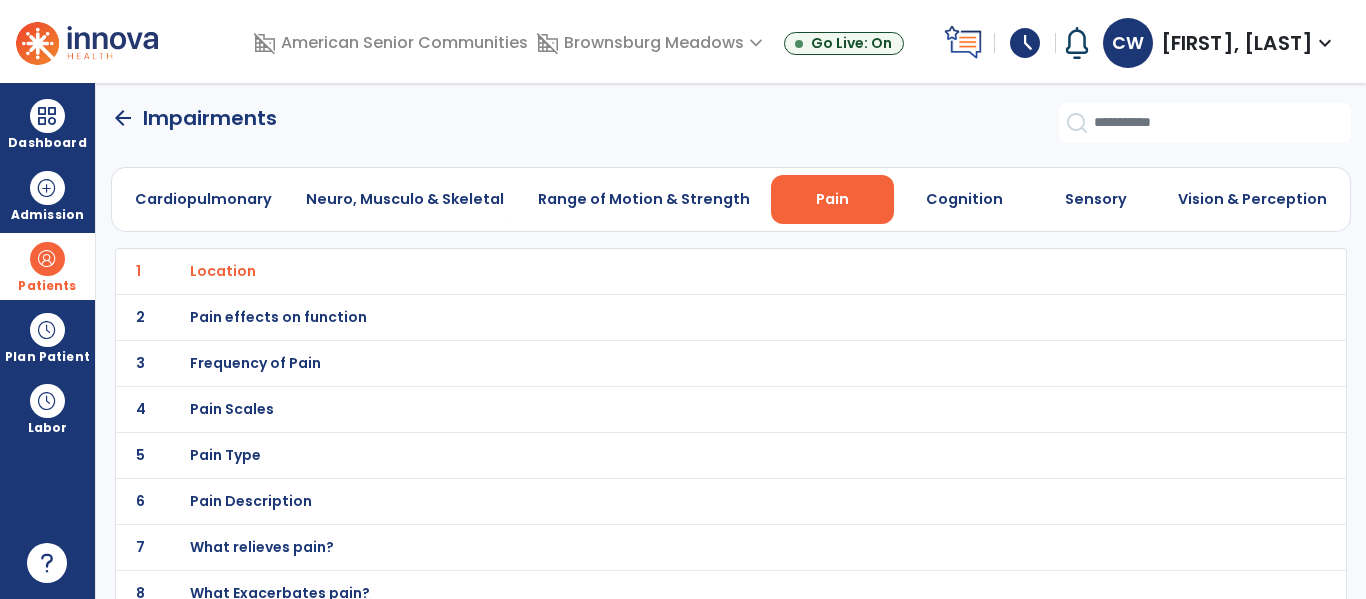click on "Pain effects on function" at bounding box center [223, 271] 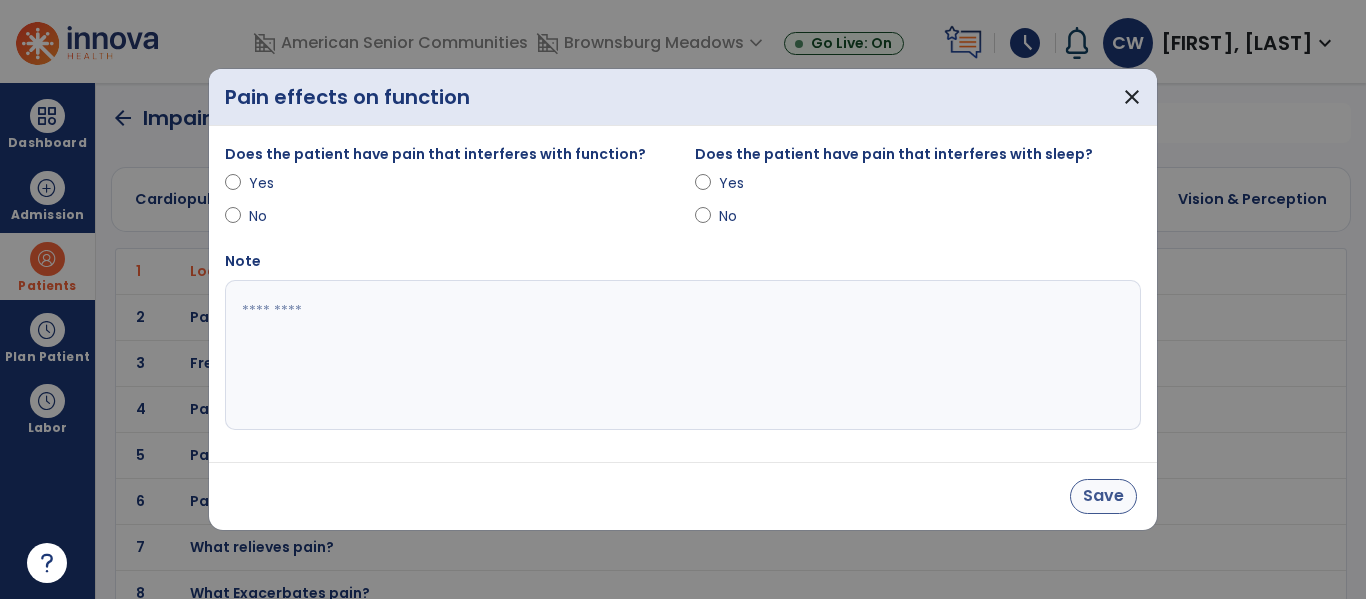 click on "Save" at bounding box center [1103, 496] 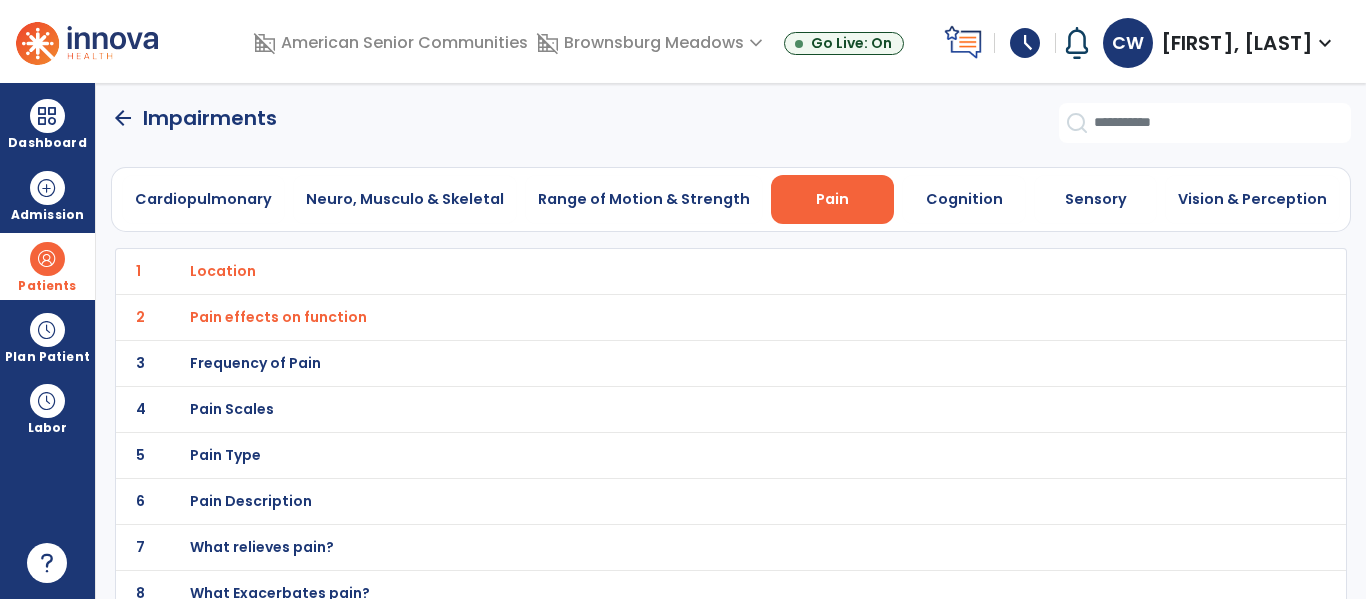 click on "Frequency of Pain" at bounding box center (223, 271) 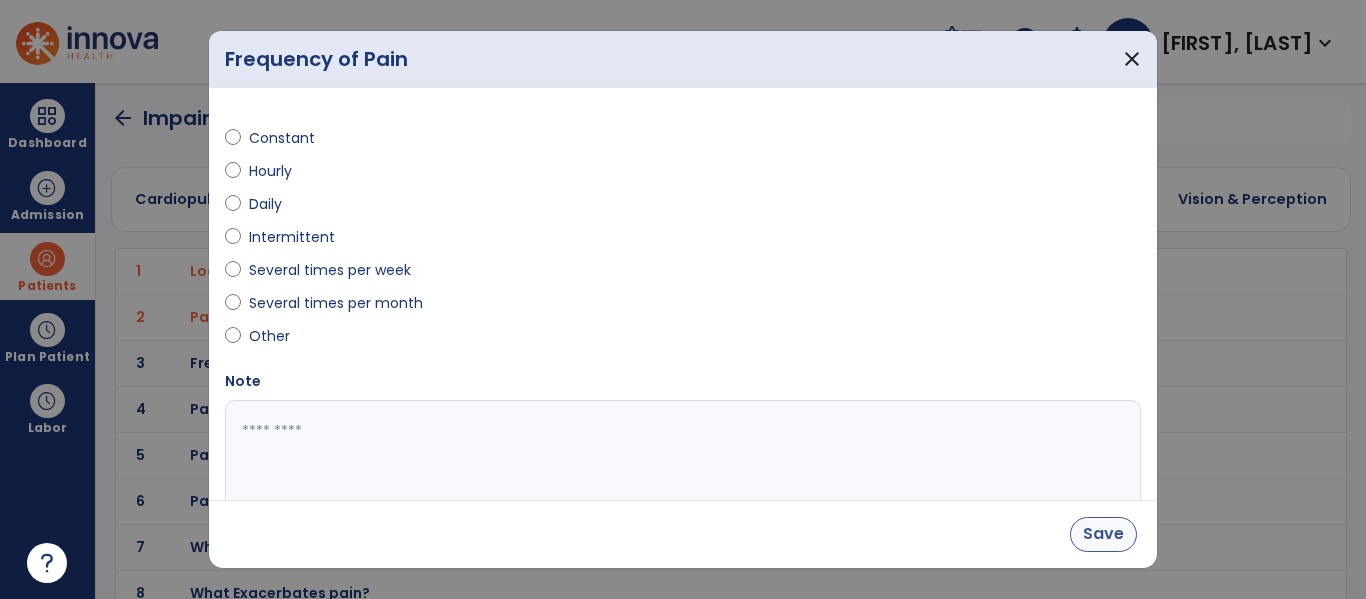 click on "Save" at bounding box center [1103, 534] 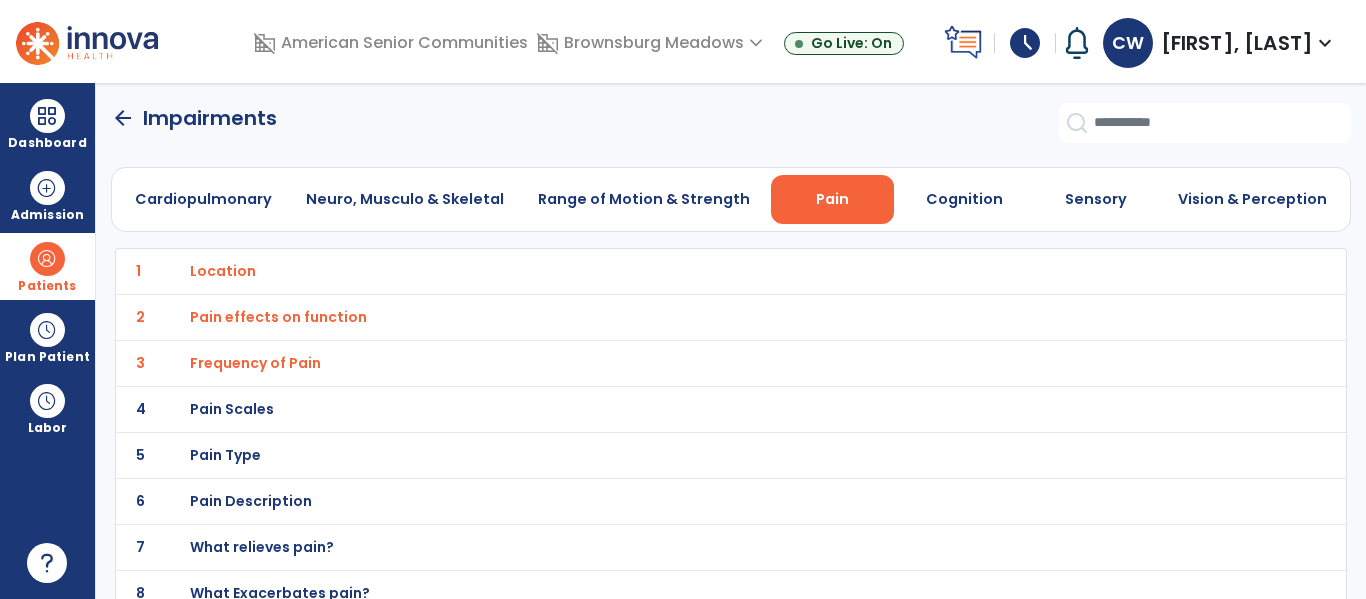 click on "Pain Scales" at bounding box center (223, 271) 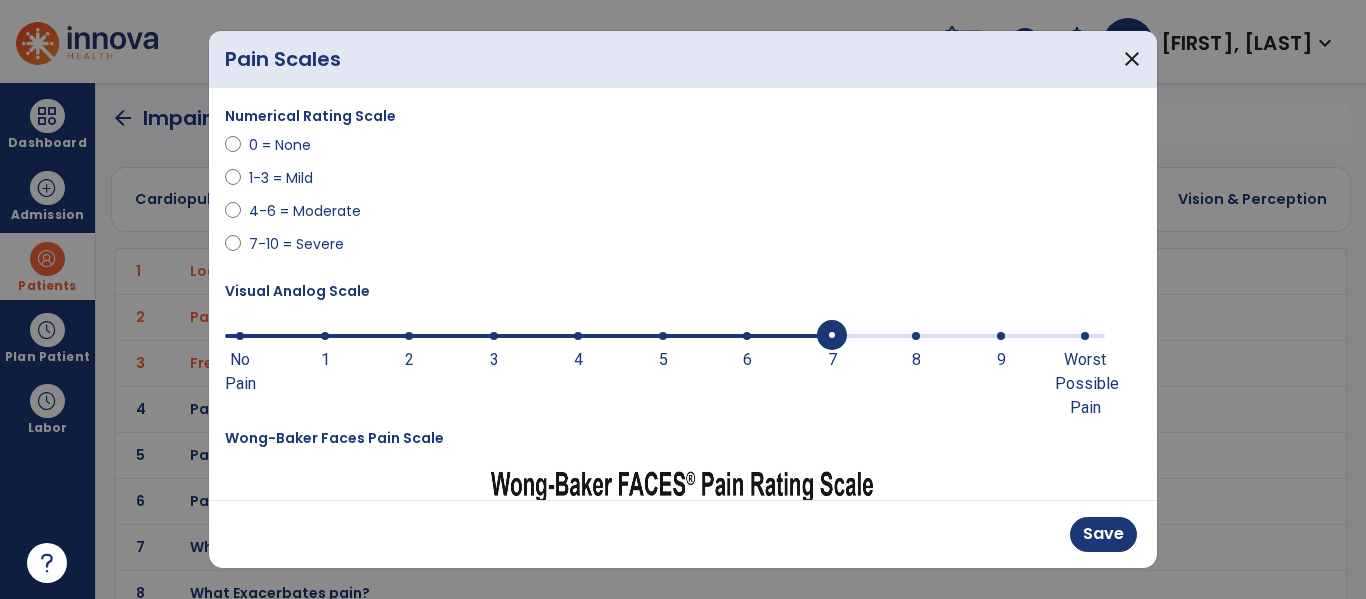 click at bounding box center (832, 336) 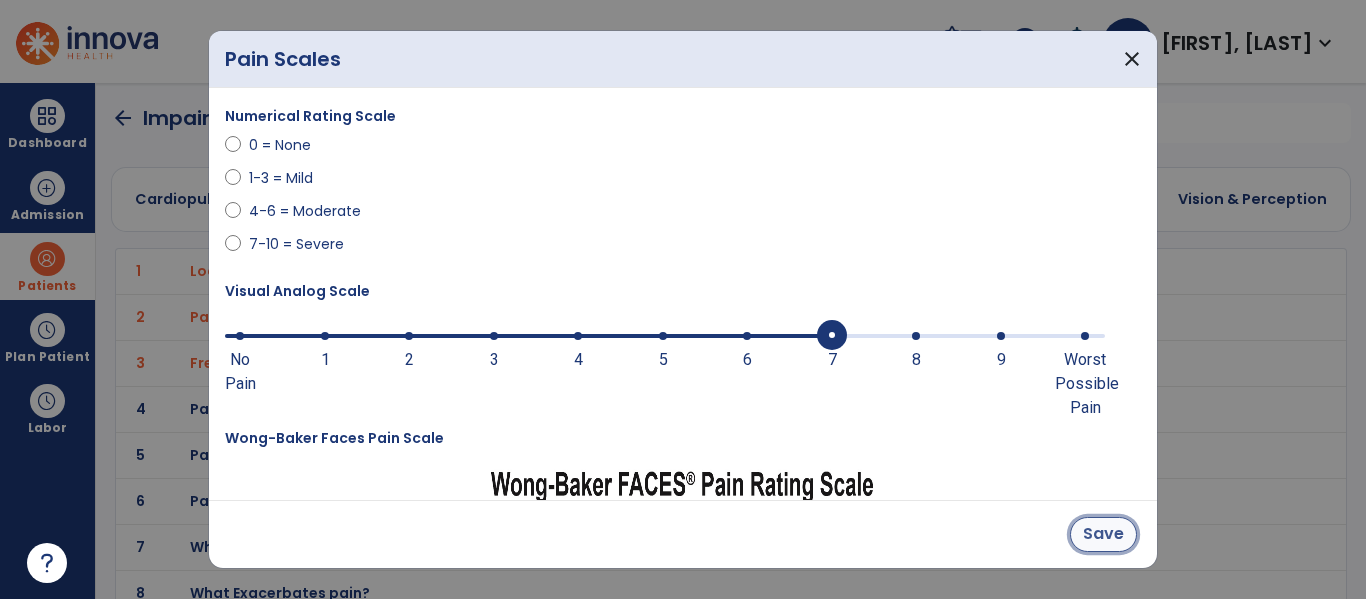 click on "Save" at bounding box center (1103, 534) 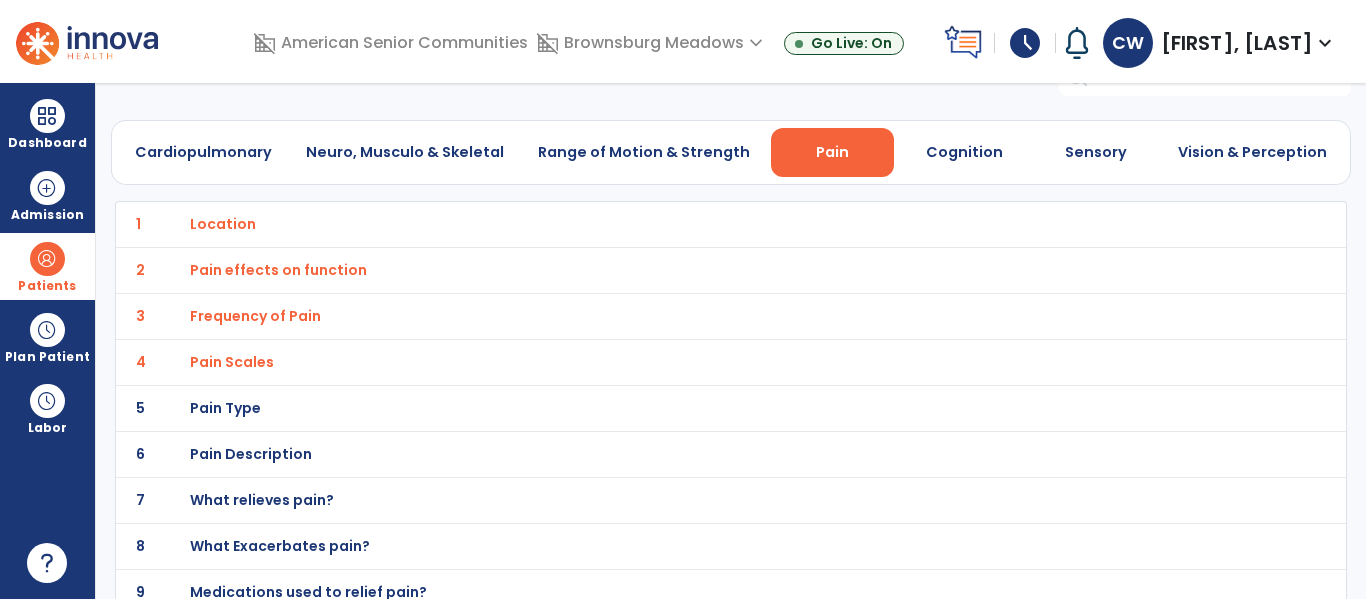 scroll, scrollTop: 110, scrollLeft: 0, axis: vertical 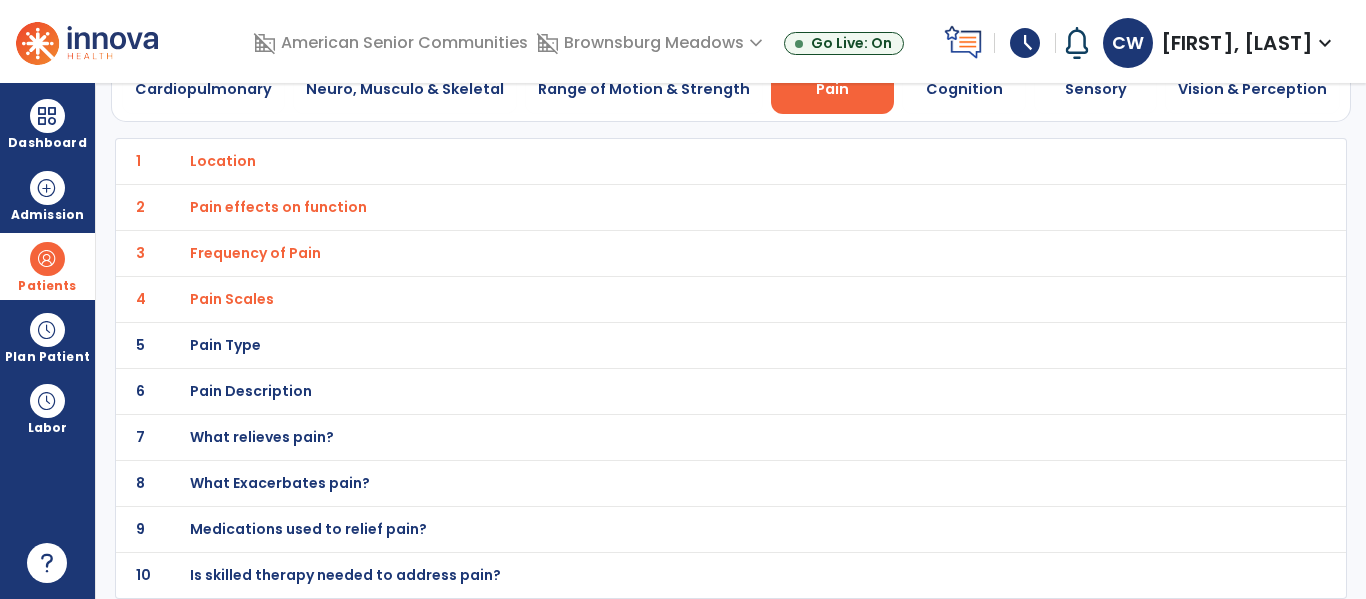 click on "What relieves pain?" at bounding box center [687, 161] 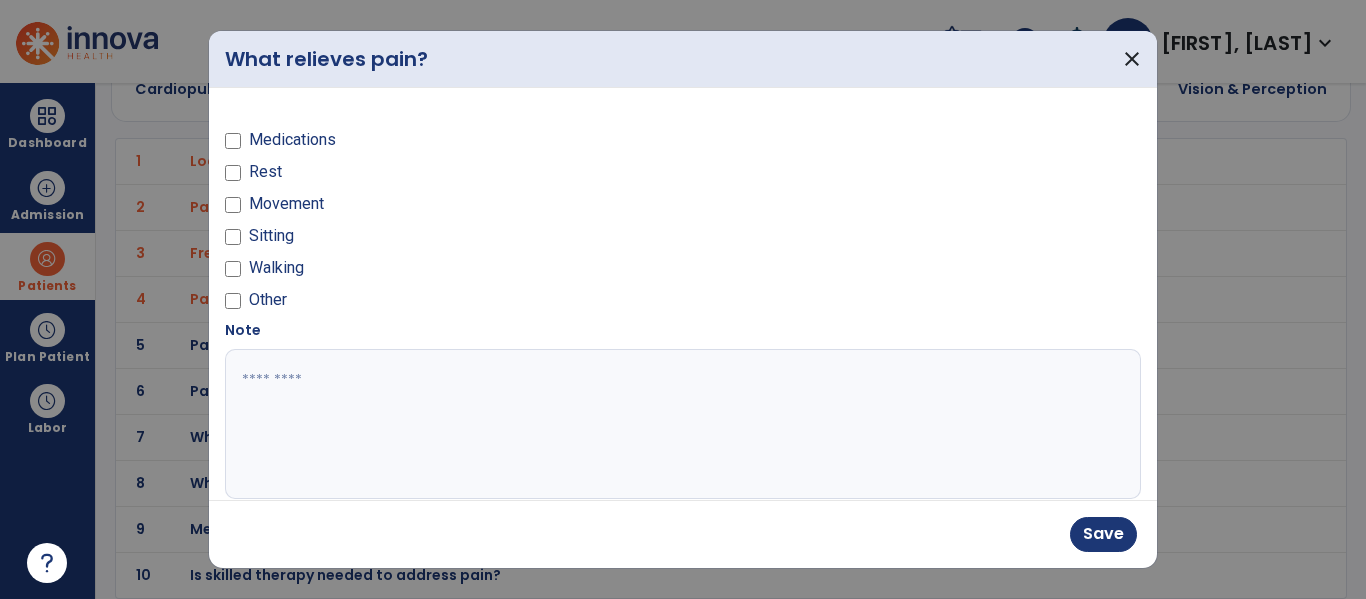 click at bounding box center (680, 424) 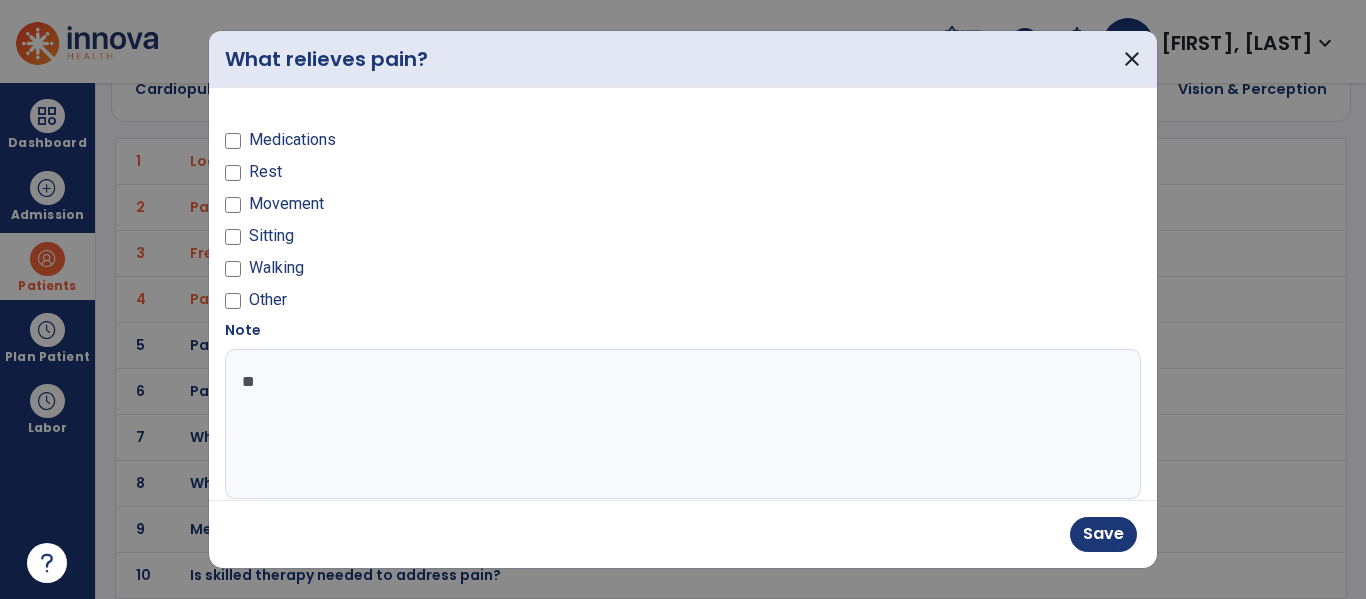 type on "*" 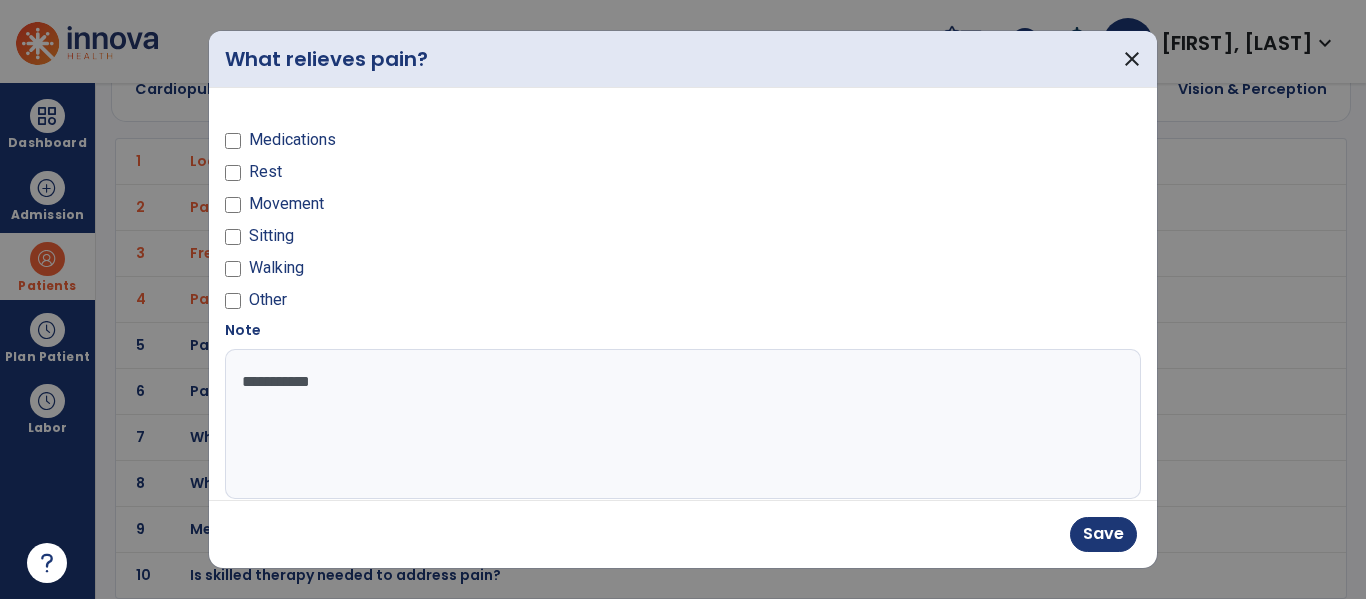 type on "**********" 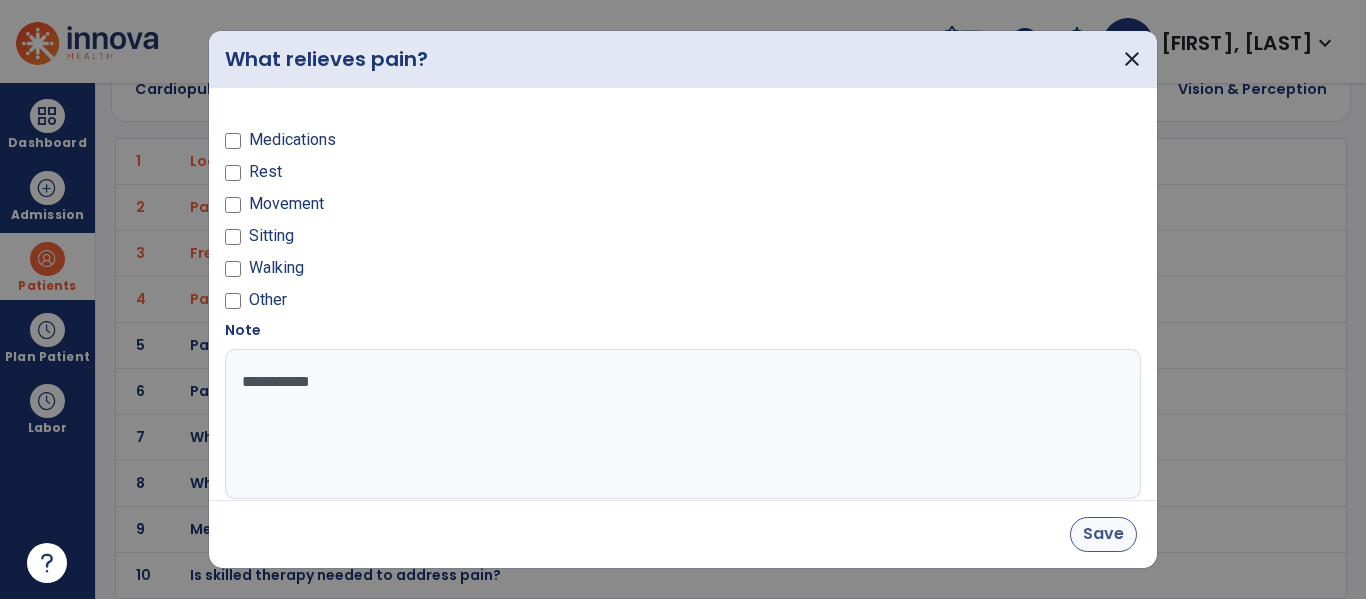 click on "Save" at bounding box center (1103, 534) 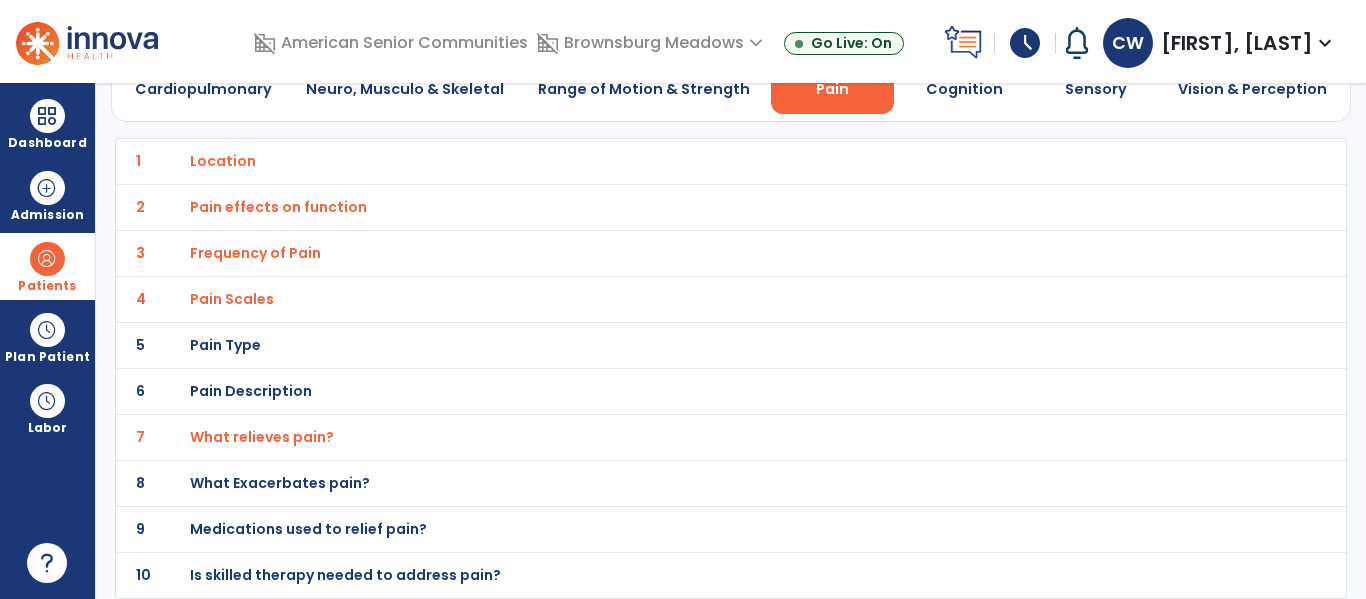 click on "What Exacerbates pain?" at bounding box center (223, 161) 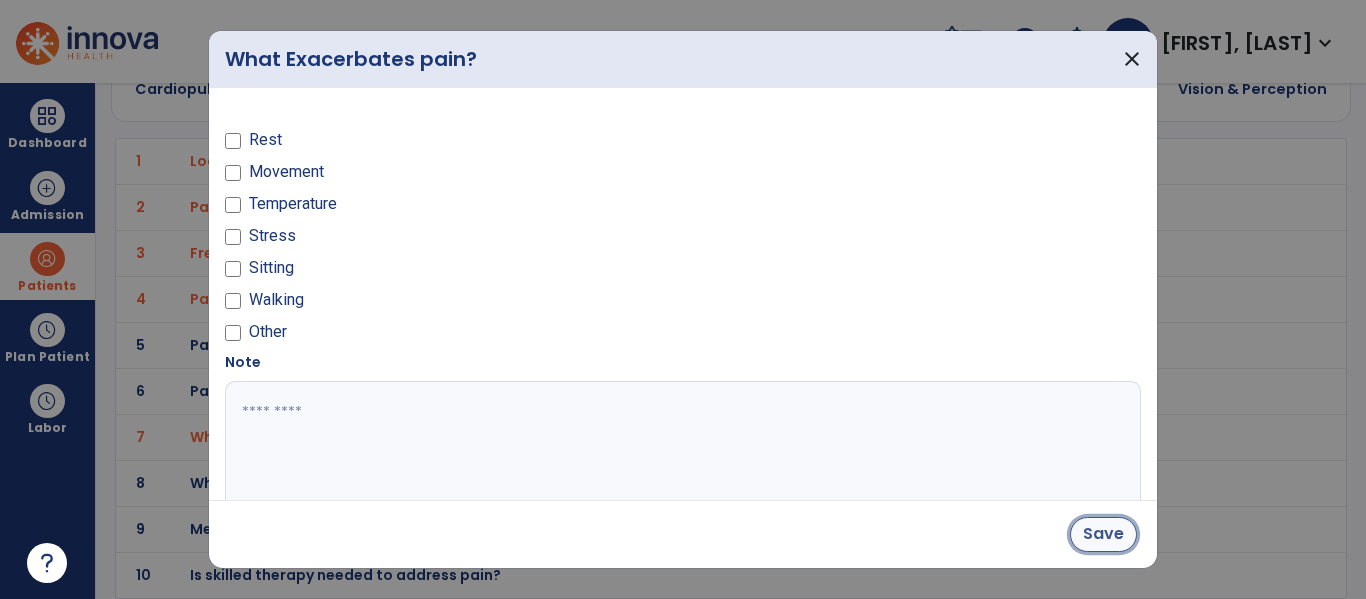 click on "Save" at bounding box center (1103, 534) 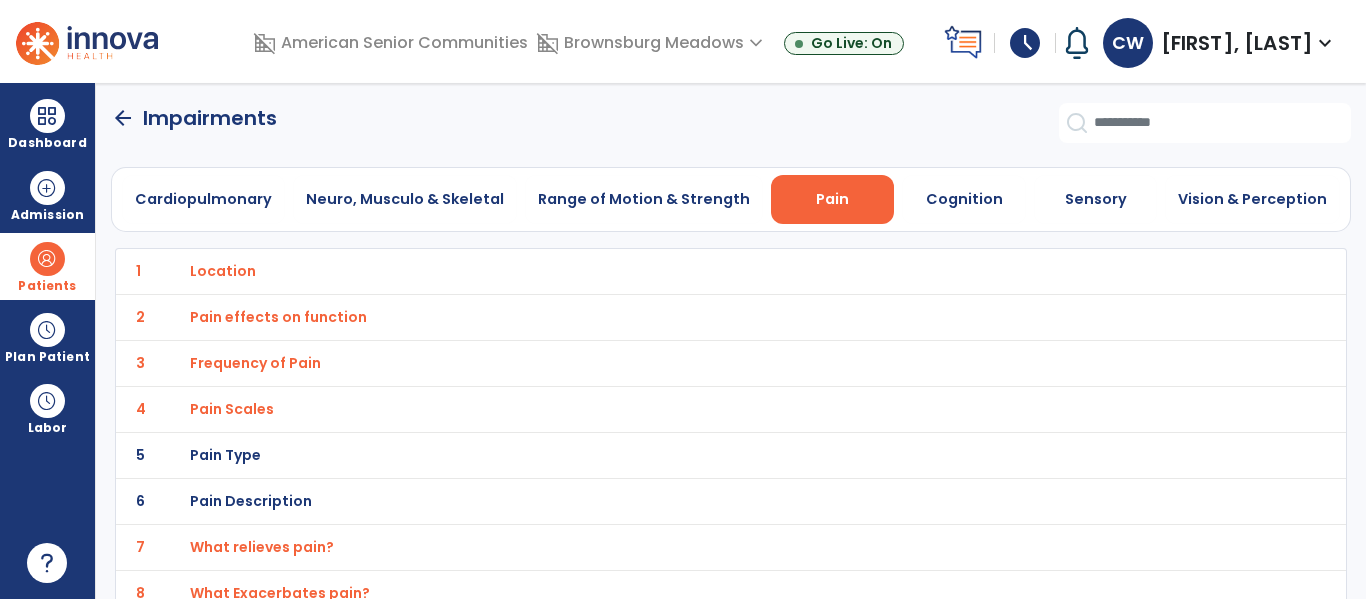 scroll, scrollTop: 3, scrollLeft: 0, axis: vertical 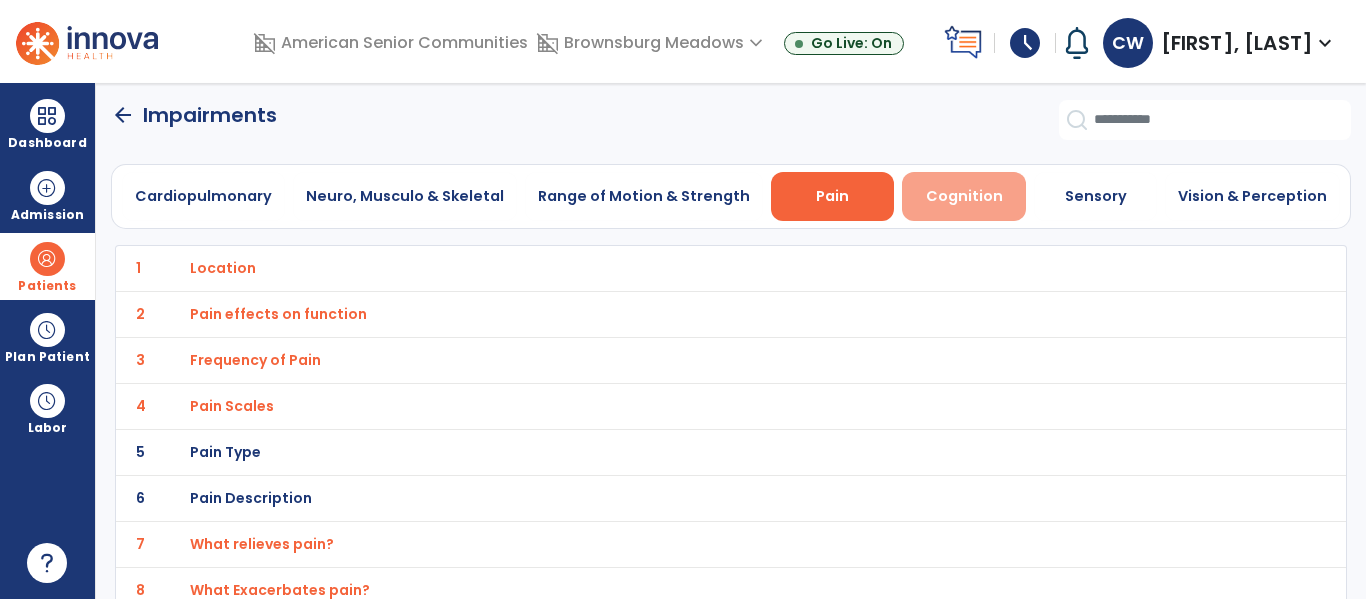 click on "Cognition" at bounding box center (964, 196) 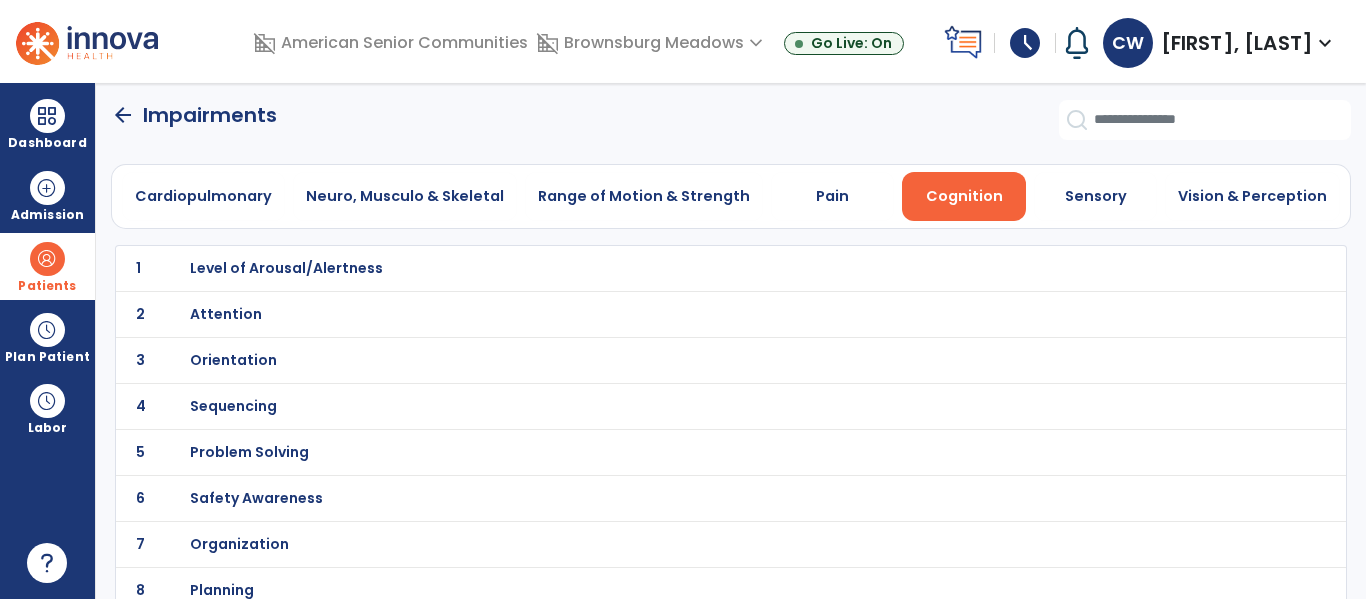 click on "arrow_back" 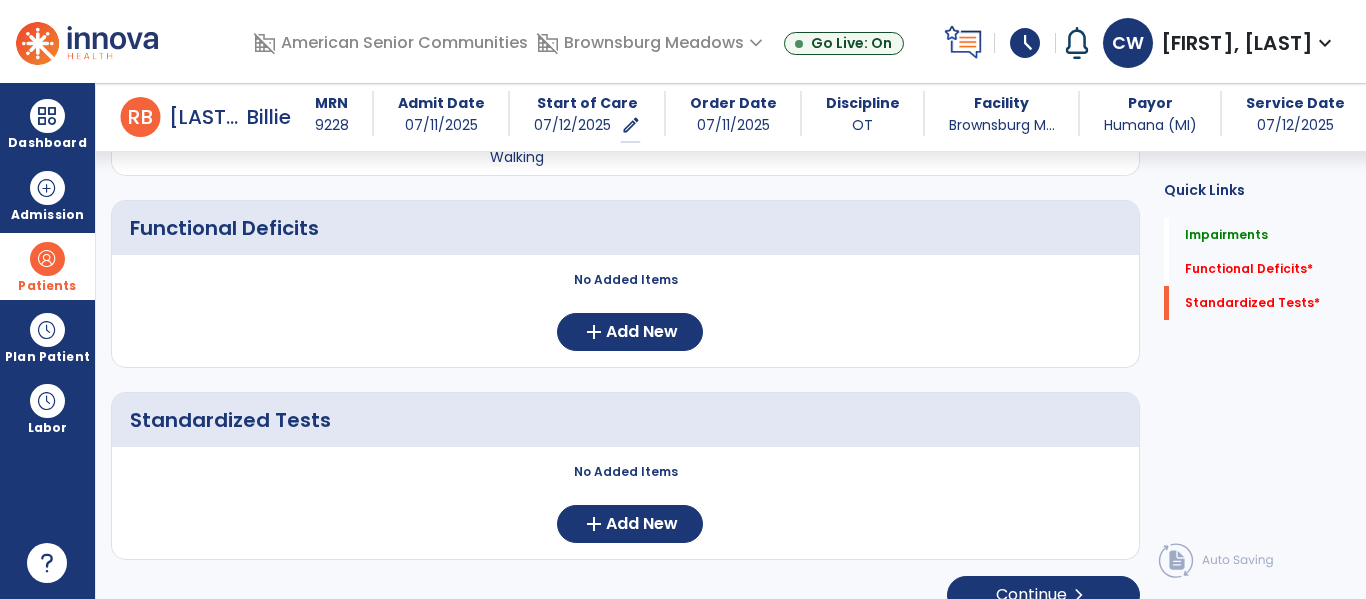 scroll, scrollTop: 1275, scrollLeft: 0, axis: vertical 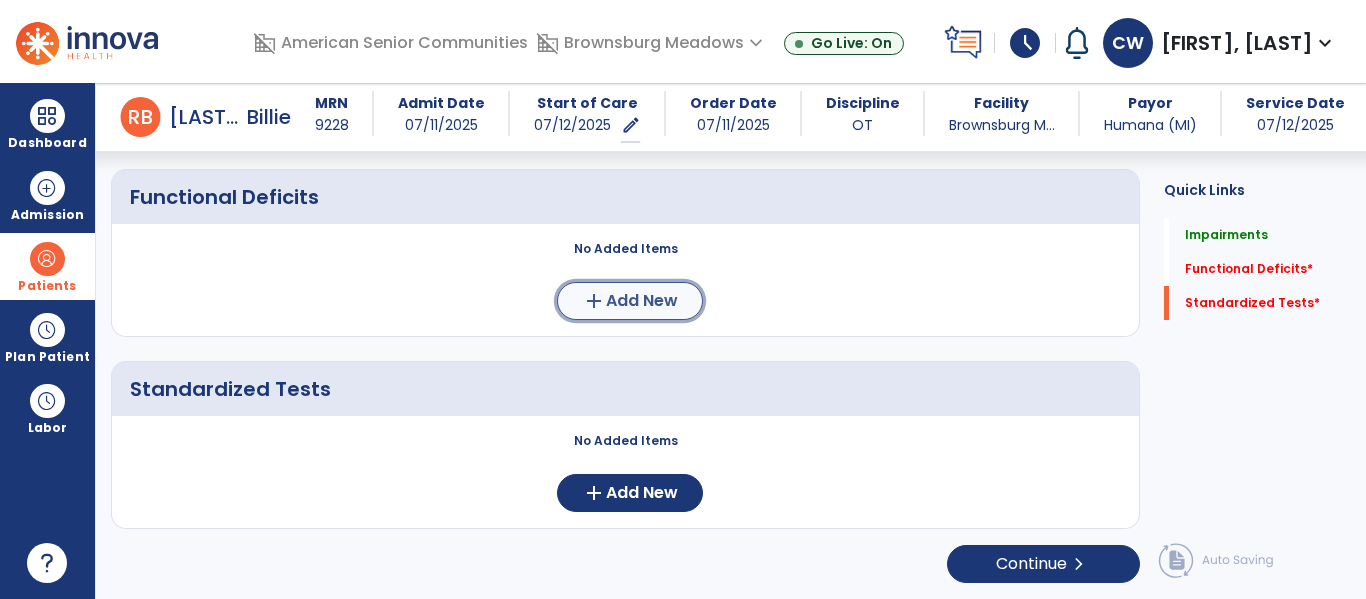 click on "Add New" 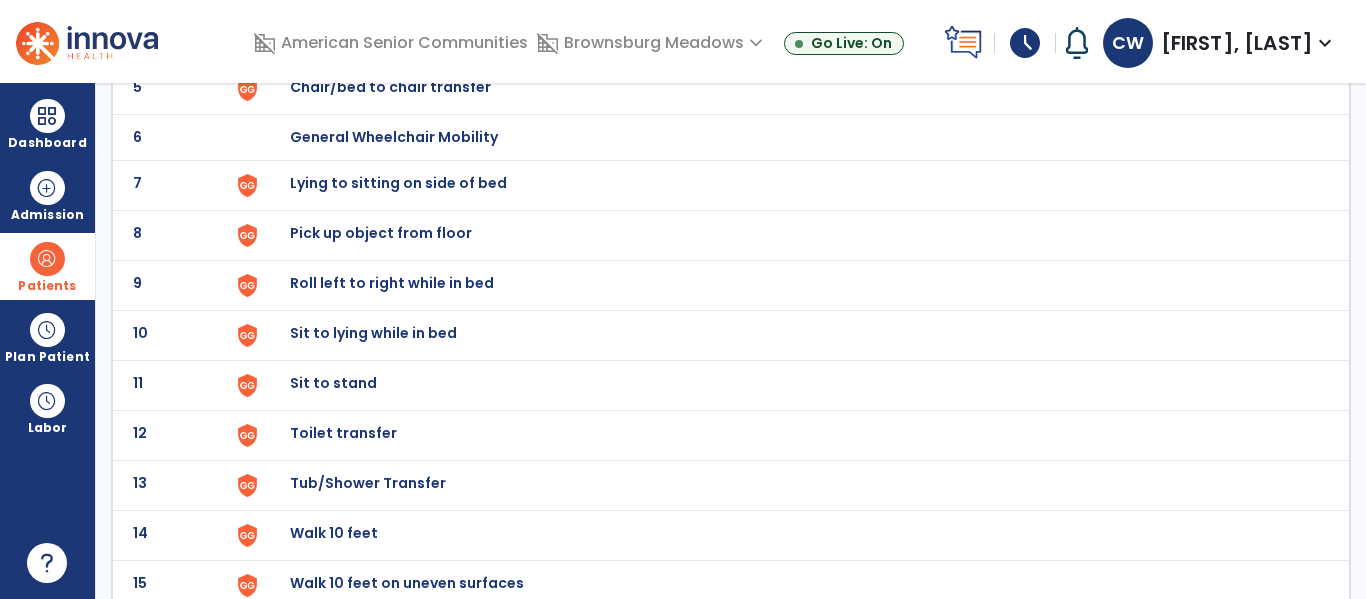 scroll, scrollTop: 384, scrollLeft: 0, axis: vertical 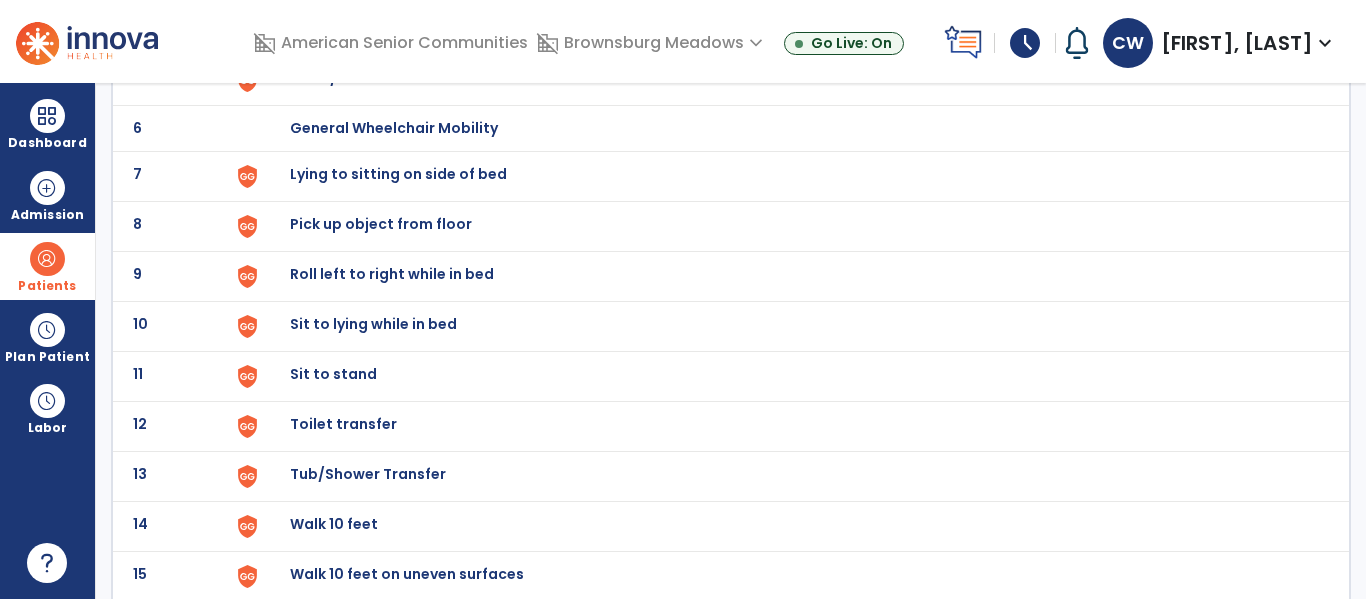 click on "Tub/Shower Transfer" at bounding box center (336, -122) 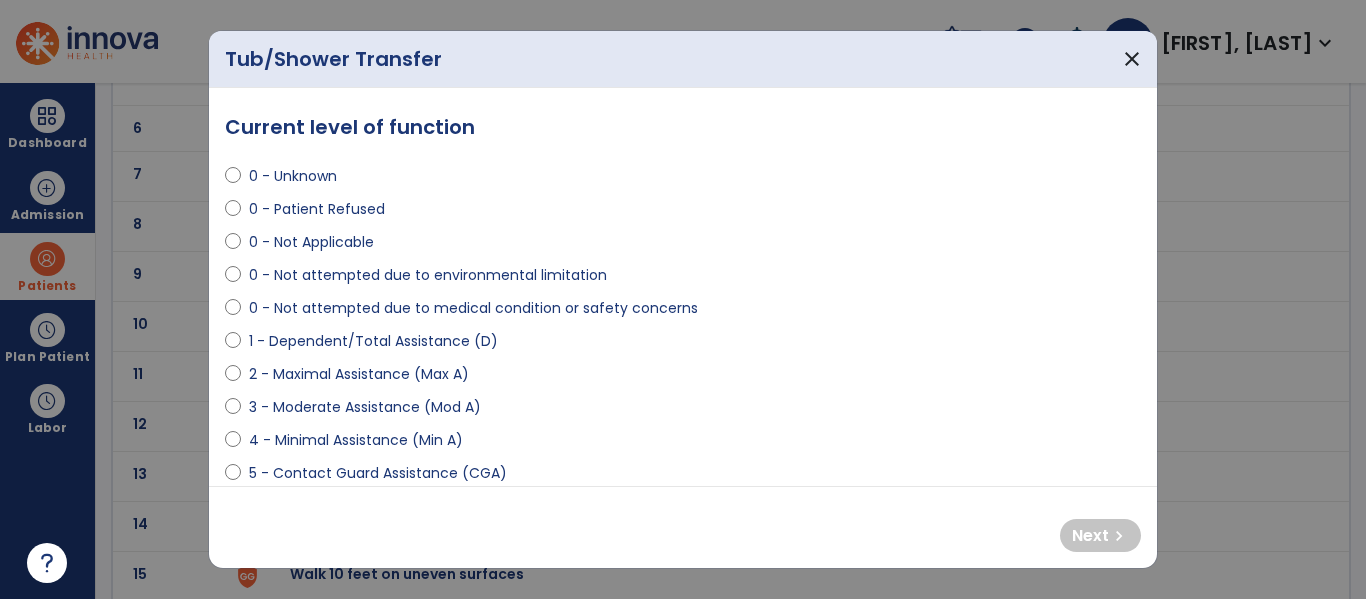 click on "2 - Maximal Assistance (Max A)" at bounding box center [359, 374] 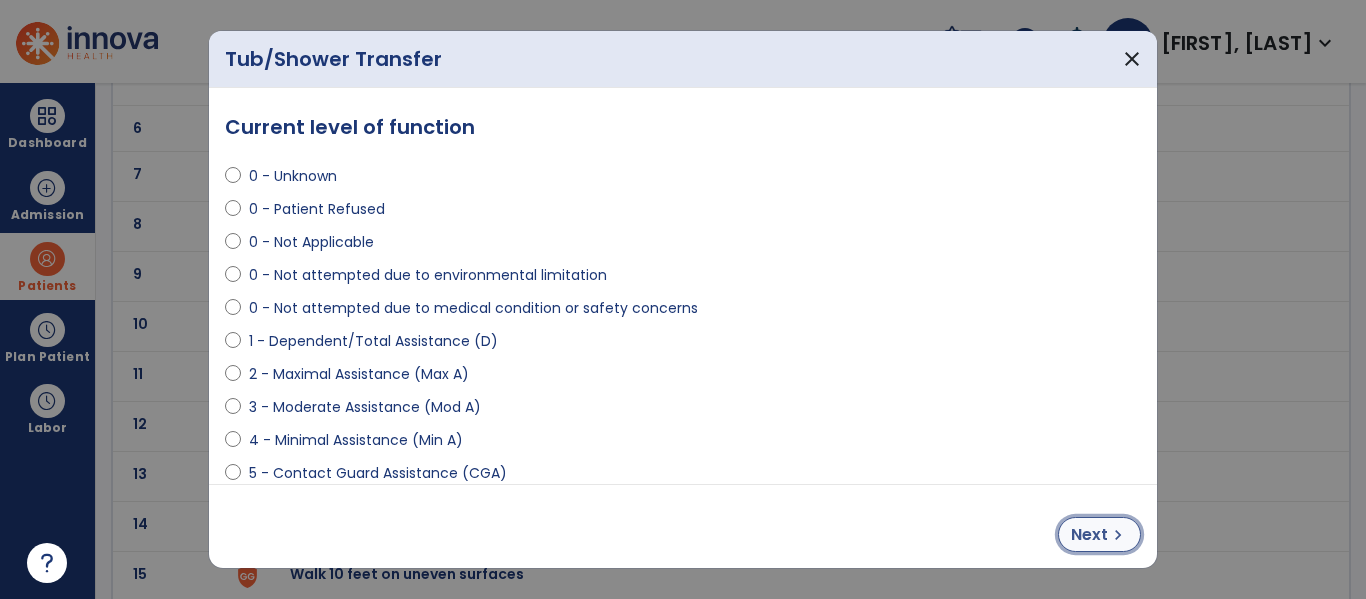 click on "Next" at bounding box center [1089, 535] 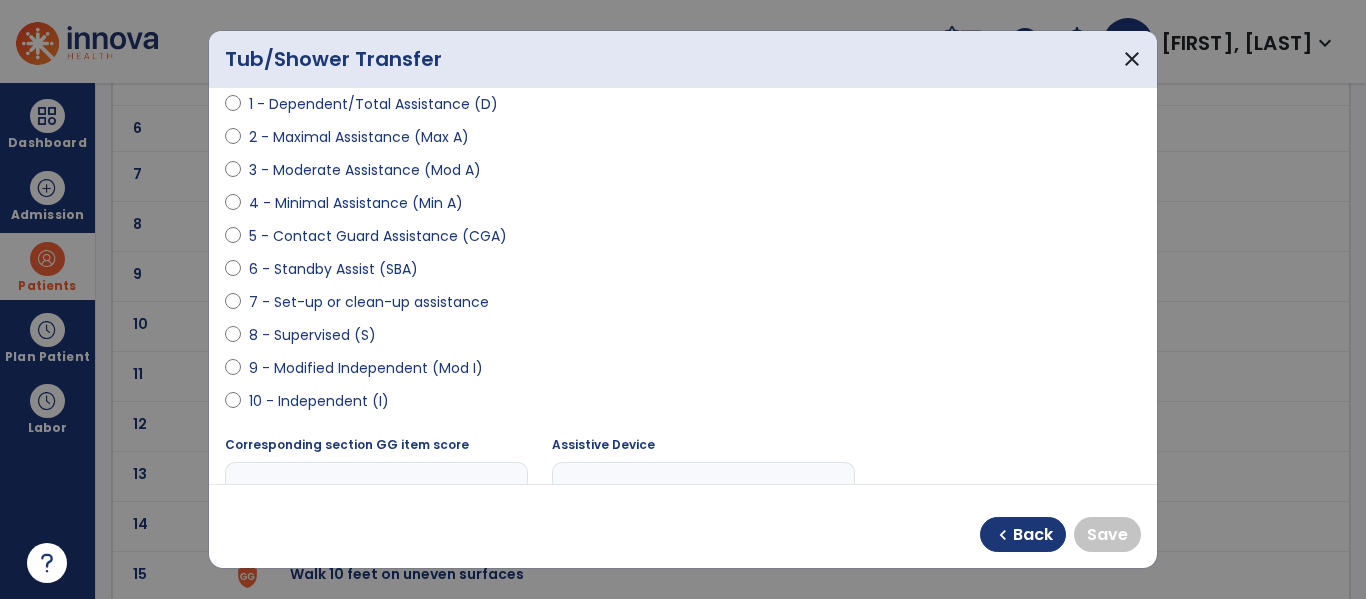 scroll, scrollTop: 240, scrollLeft: 0, axis: vertical 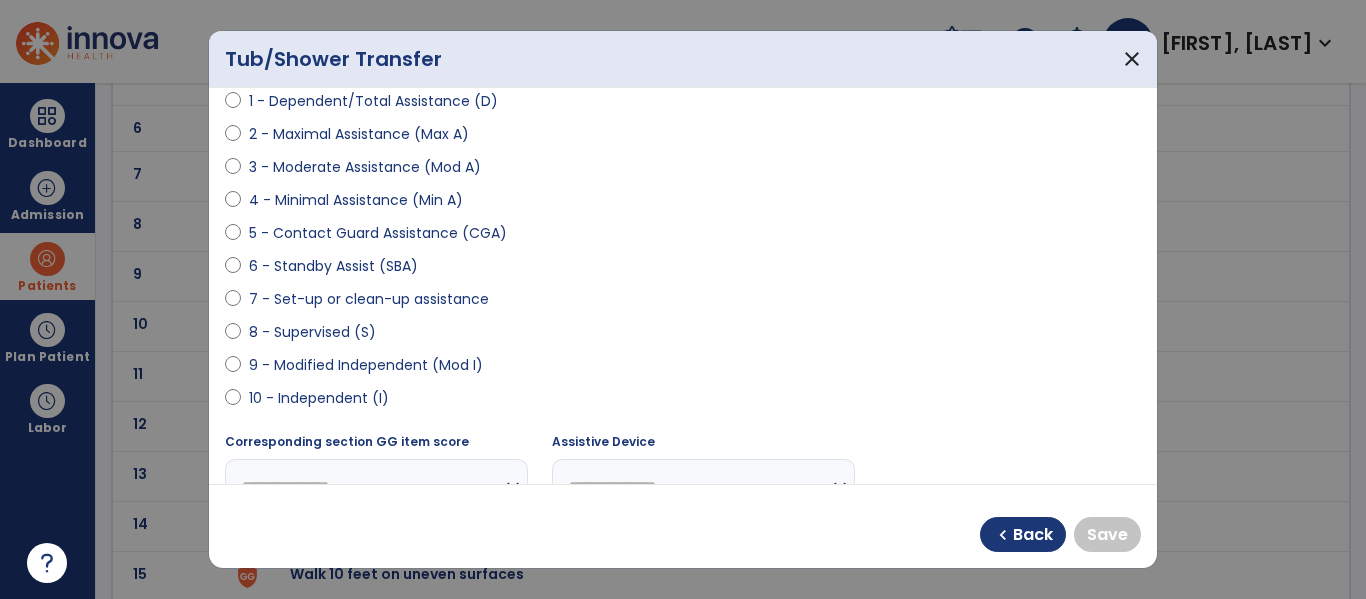 select on "**********" 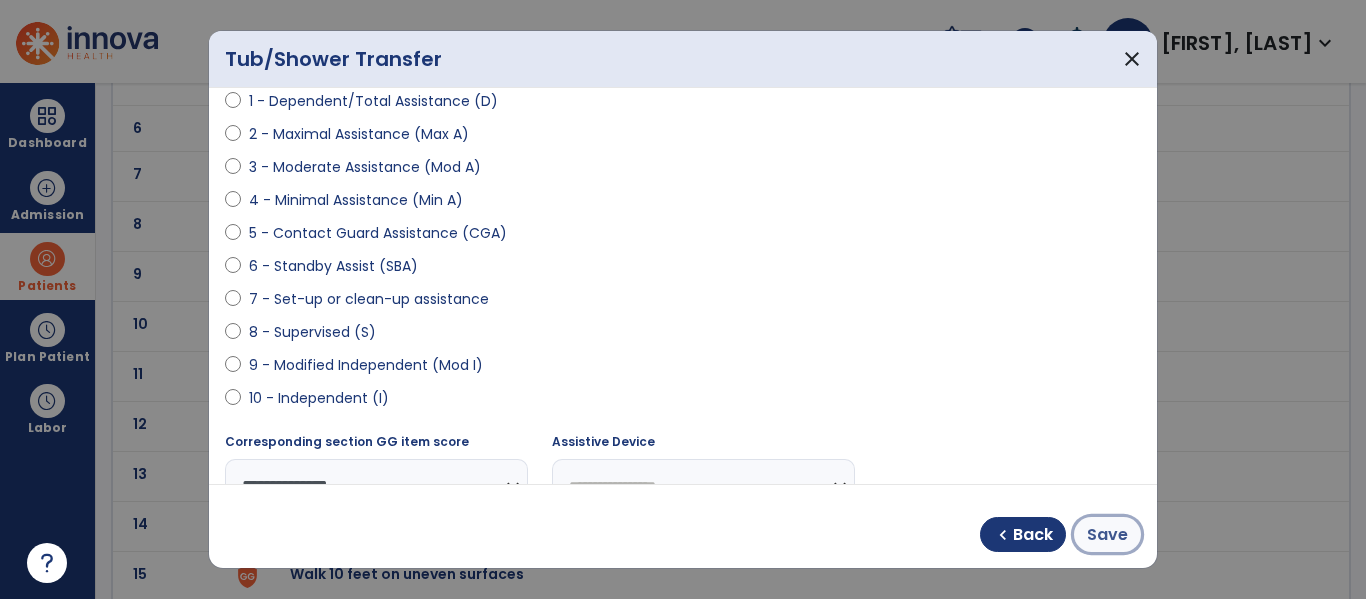 click on "Save" at bounding box center [1107, 535] 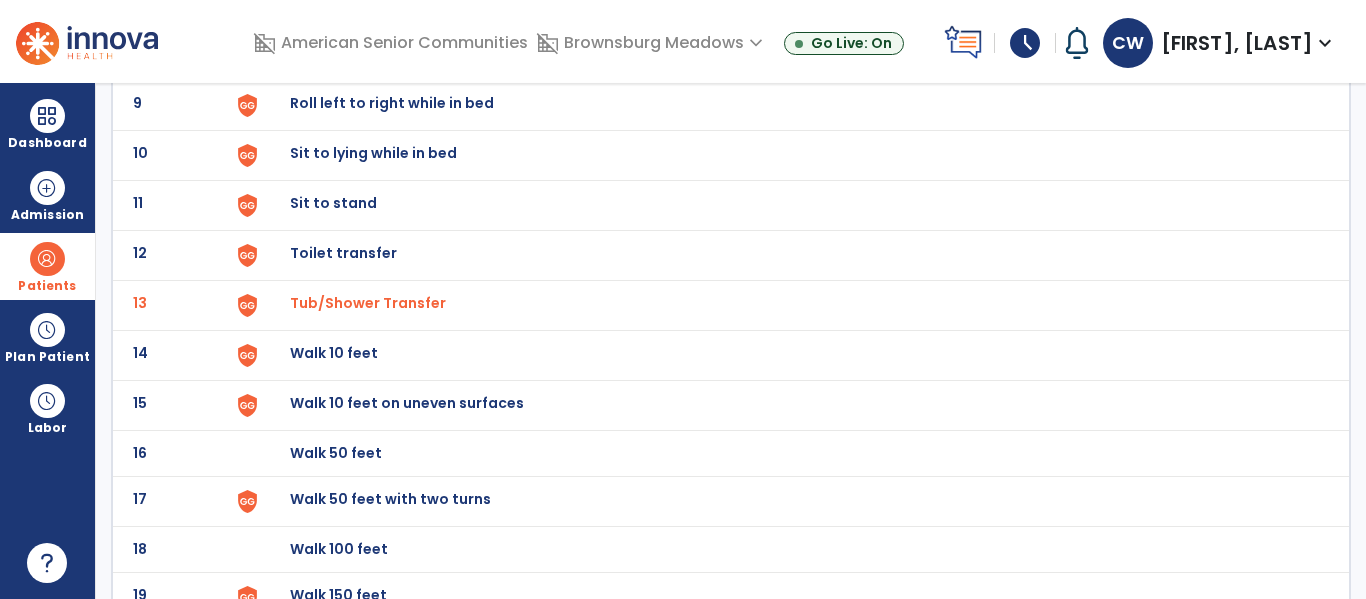 scroll, scrollTop: 558, scrollLeft: 0, axis: vertical 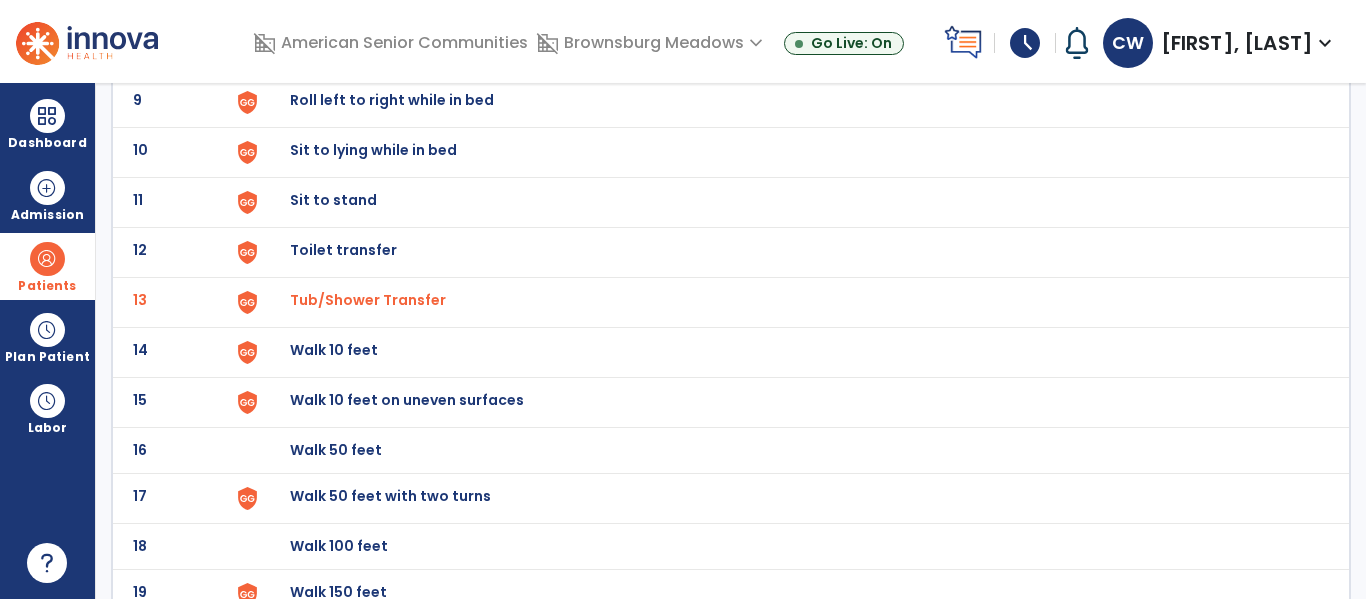 click on "Toilet transfer" at bounding box center [336, -296] 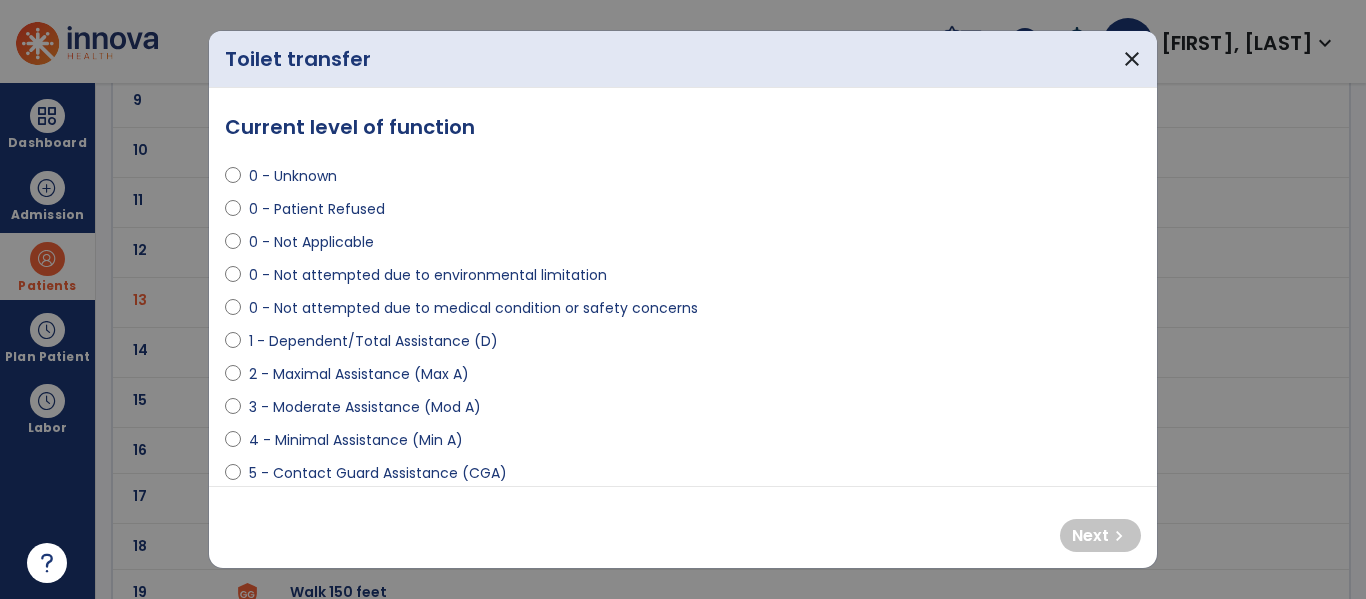 select on "**********" 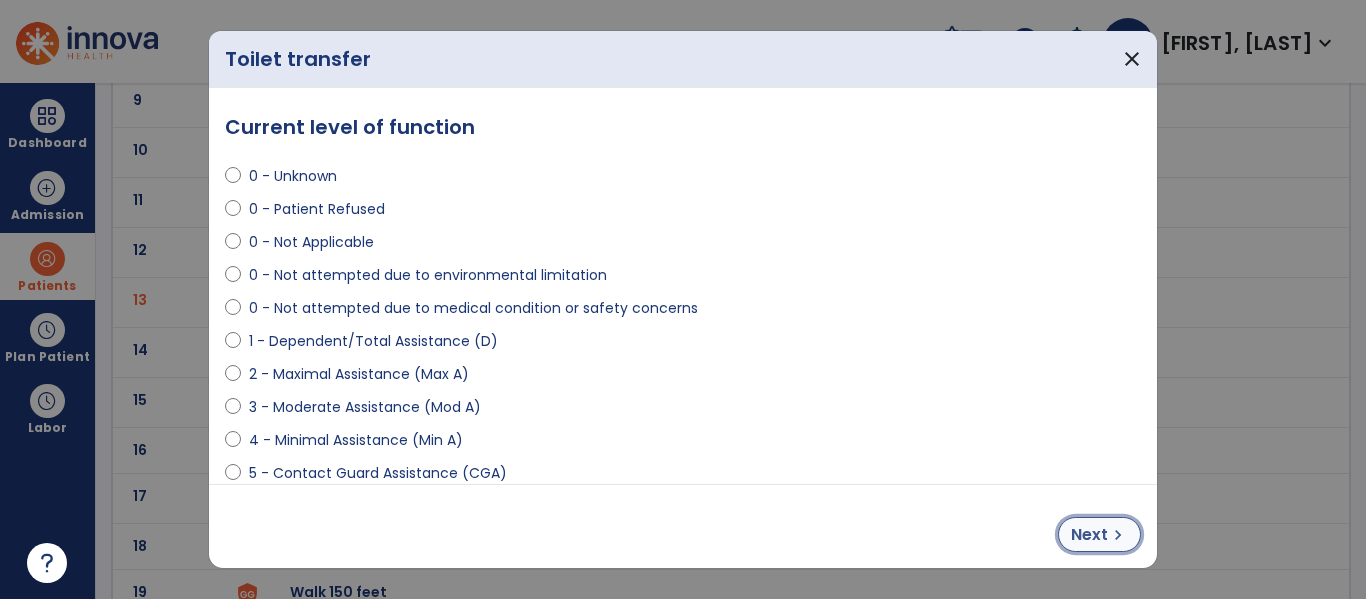 click on "chevron_right" at bounding box center [1118, 535] 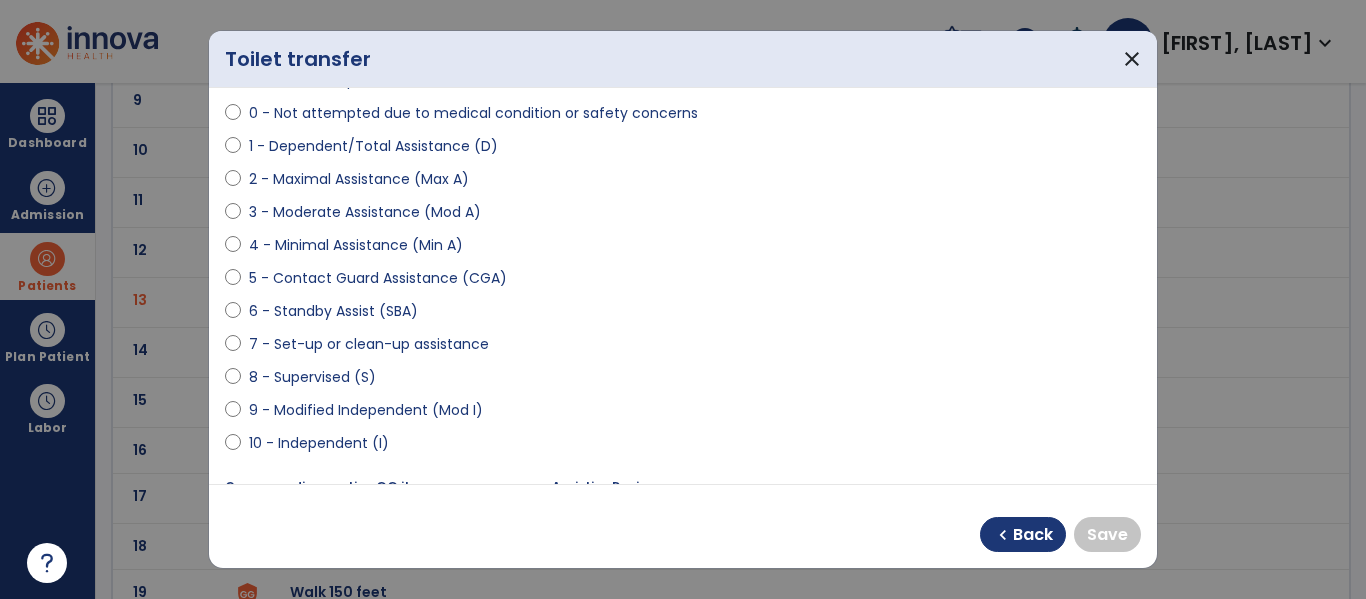 scroll, scrollTop: 198, scrollLeft: 0, axis: vertical 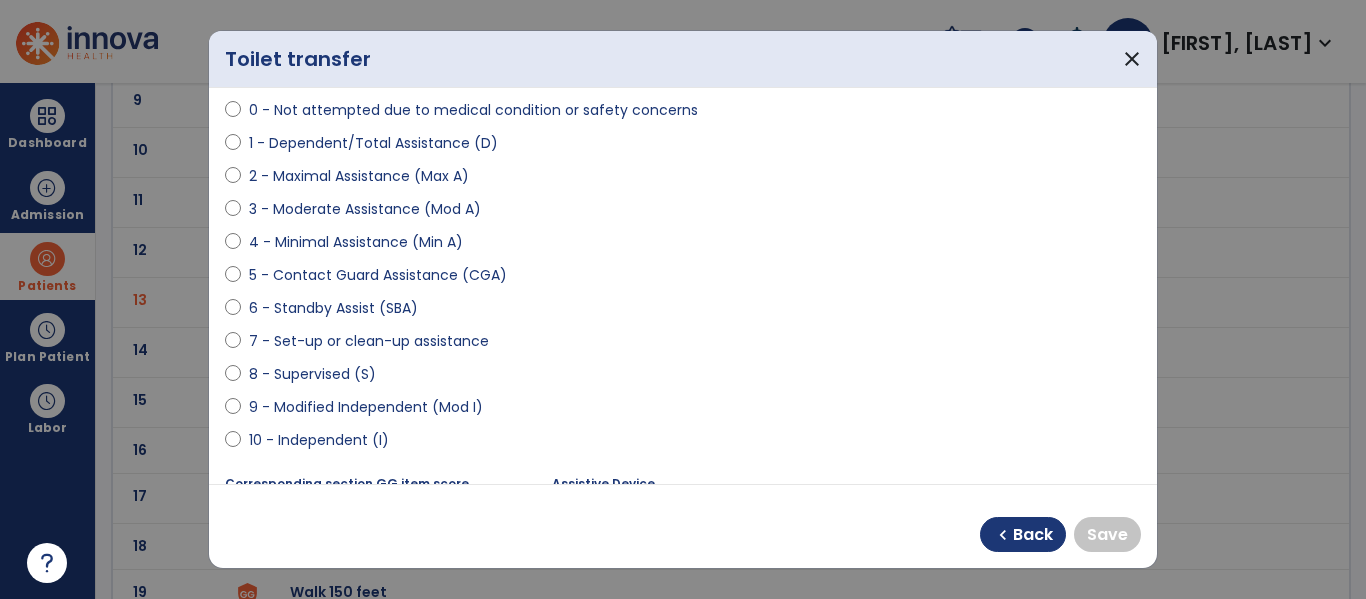 click on "10 - Independent (I)" at bounding box center [319, 440] 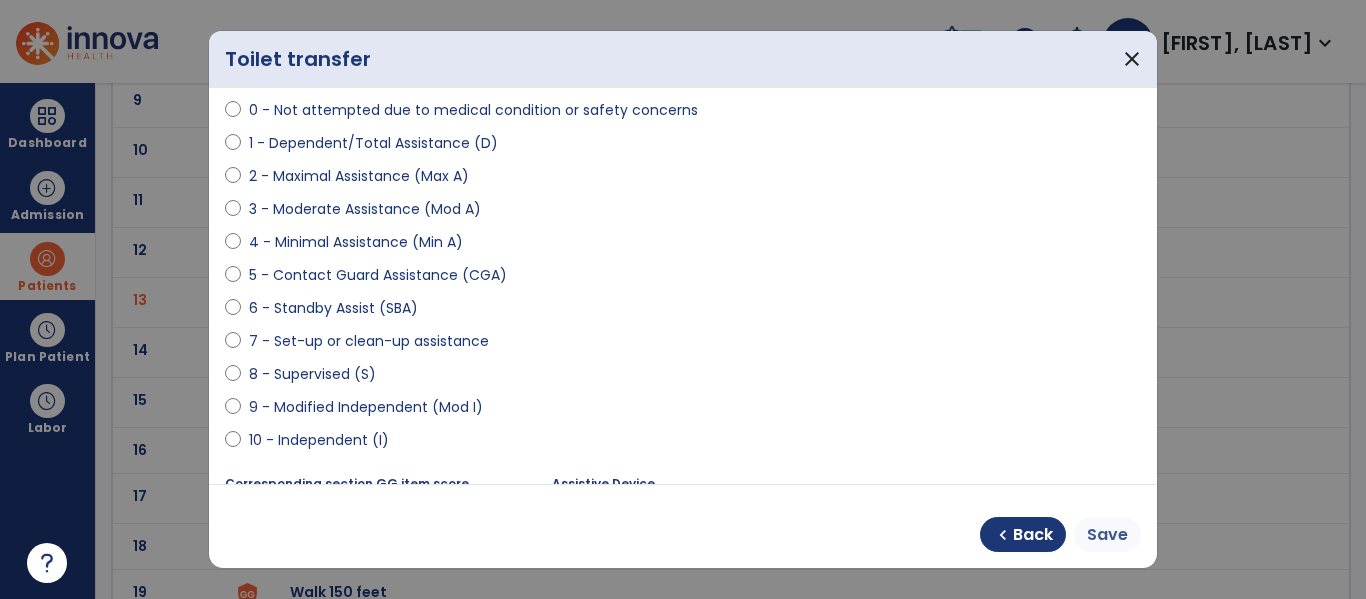 click on "Save" at bounding box center [1107, 535] 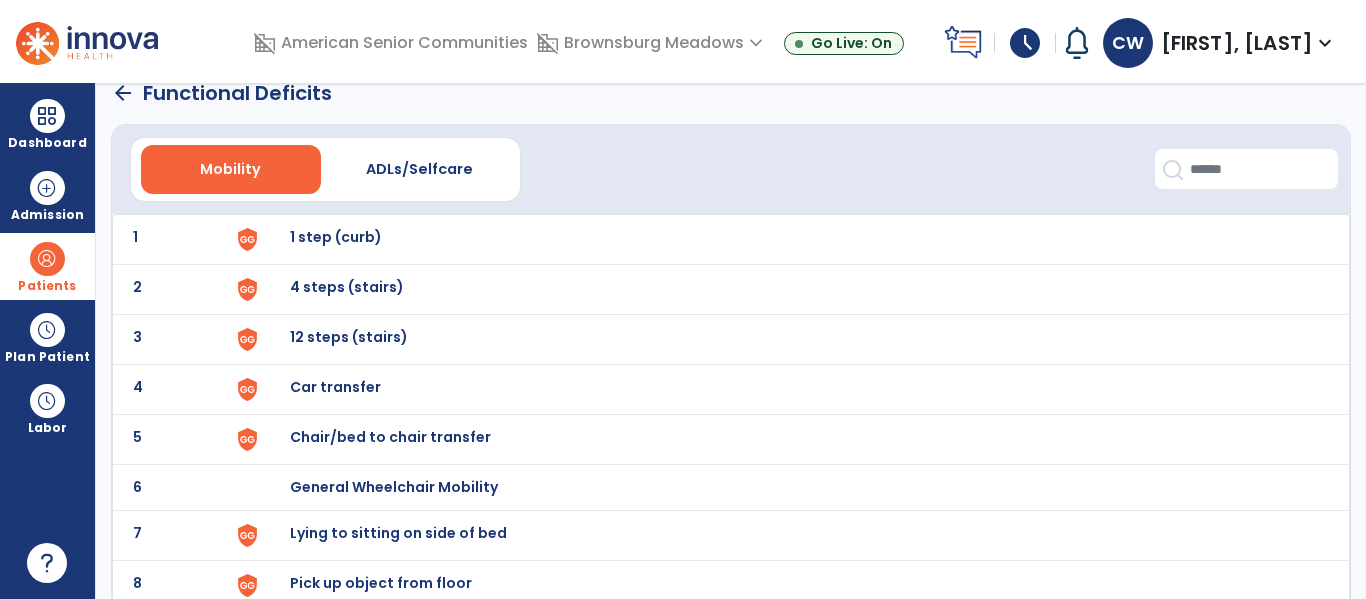 scroll, scrollTop: 17, scrollLeft: 0, axis: vertical 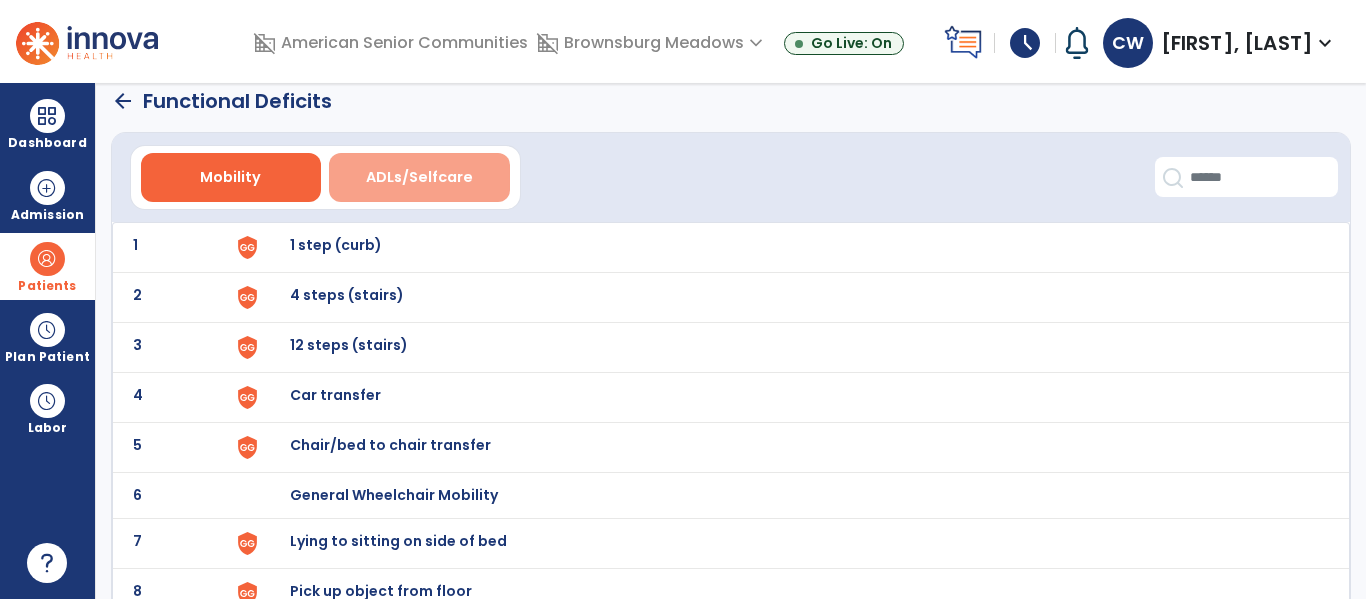 click on "ADLs/Selfcare" at bounding box center (419, 177) 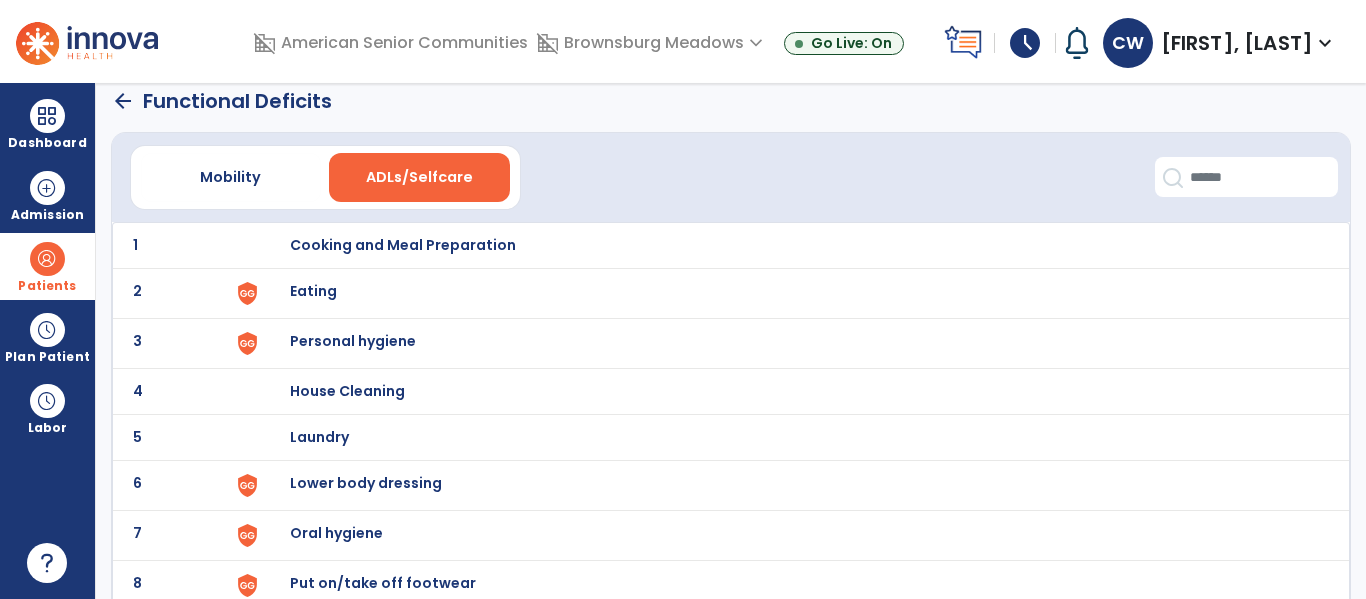 click on "Eating" at bounding box center (403, 245) 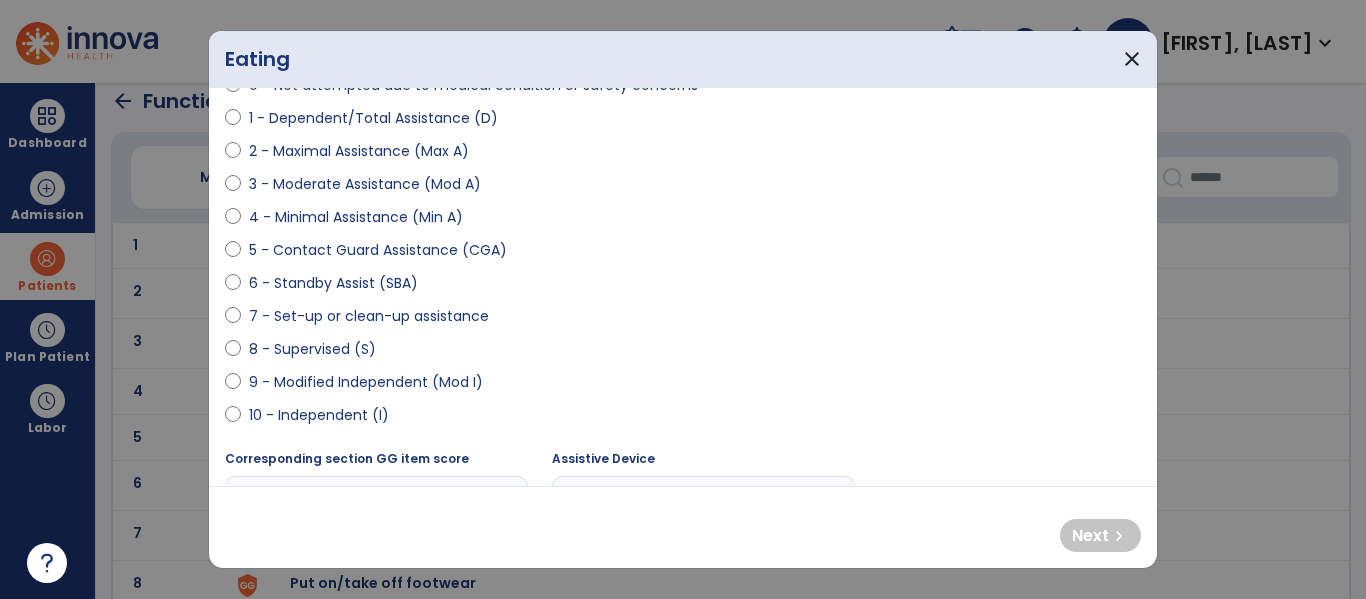scroll, scrollTop: 224, scrollLeft: 0, axis: vertical 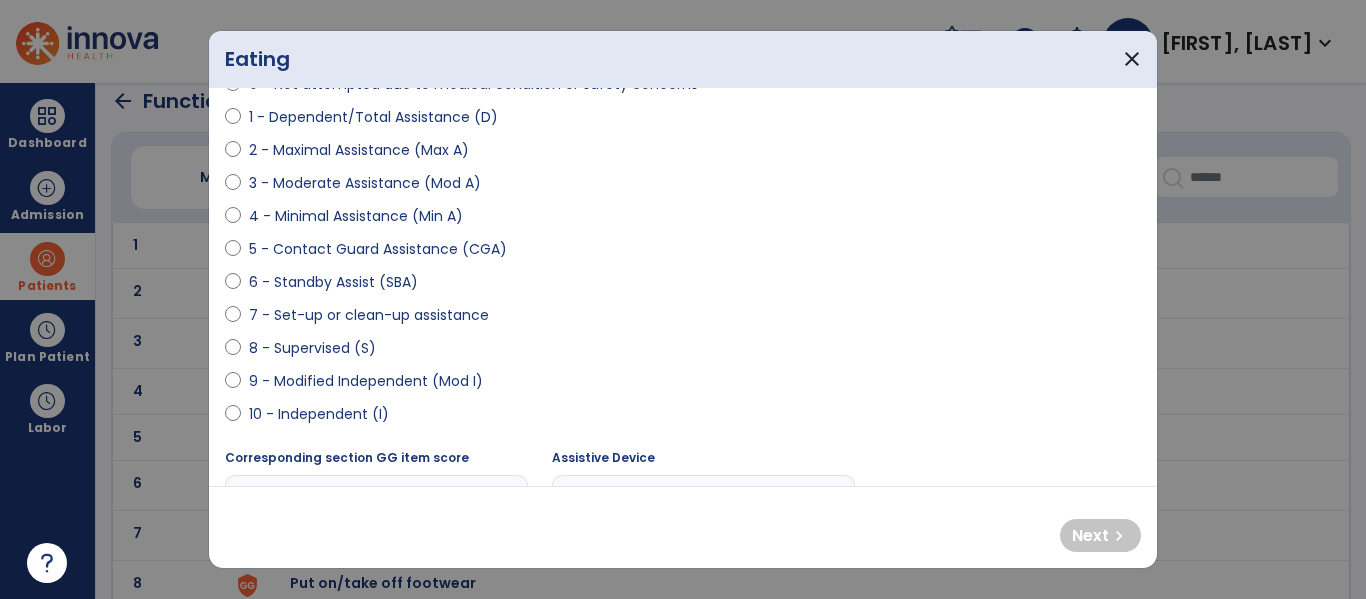 select on "**********" 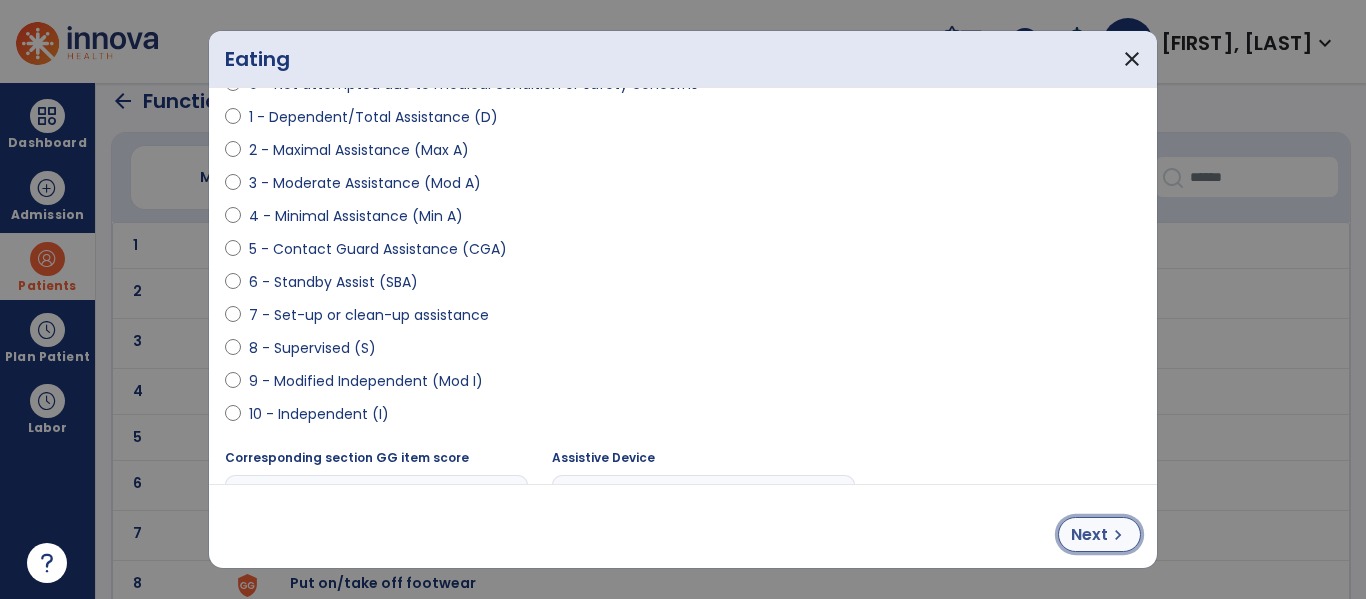 click on "Next" at bounding box center (1089, 535) 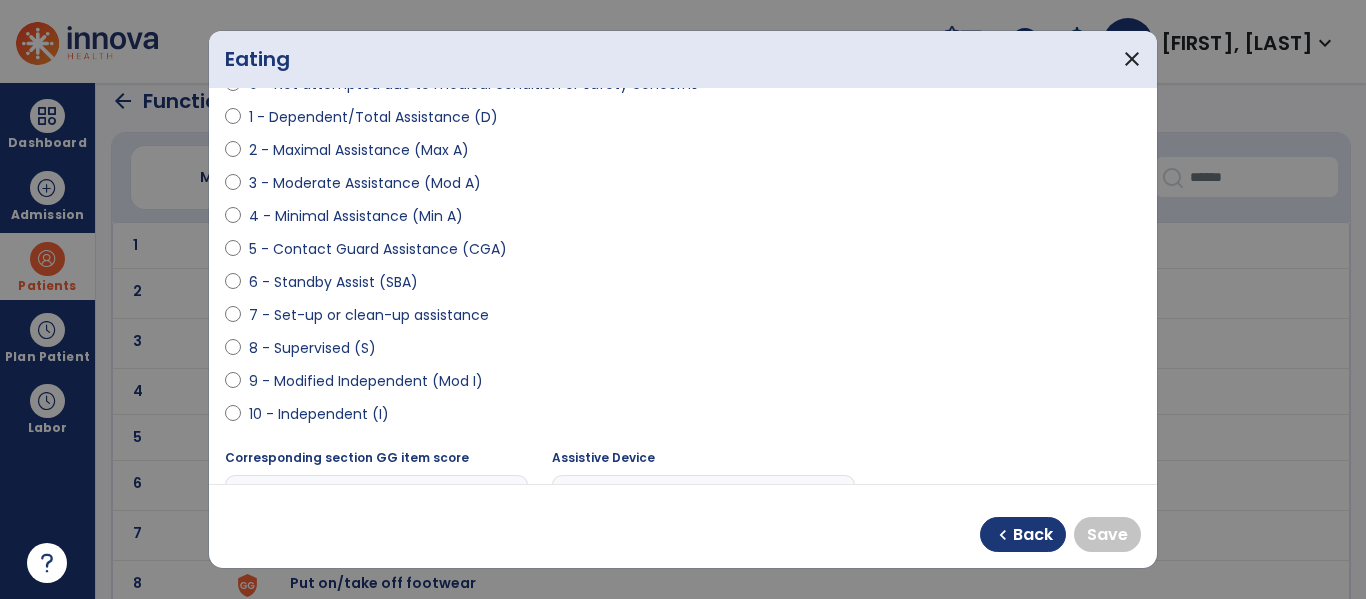select on "**********" 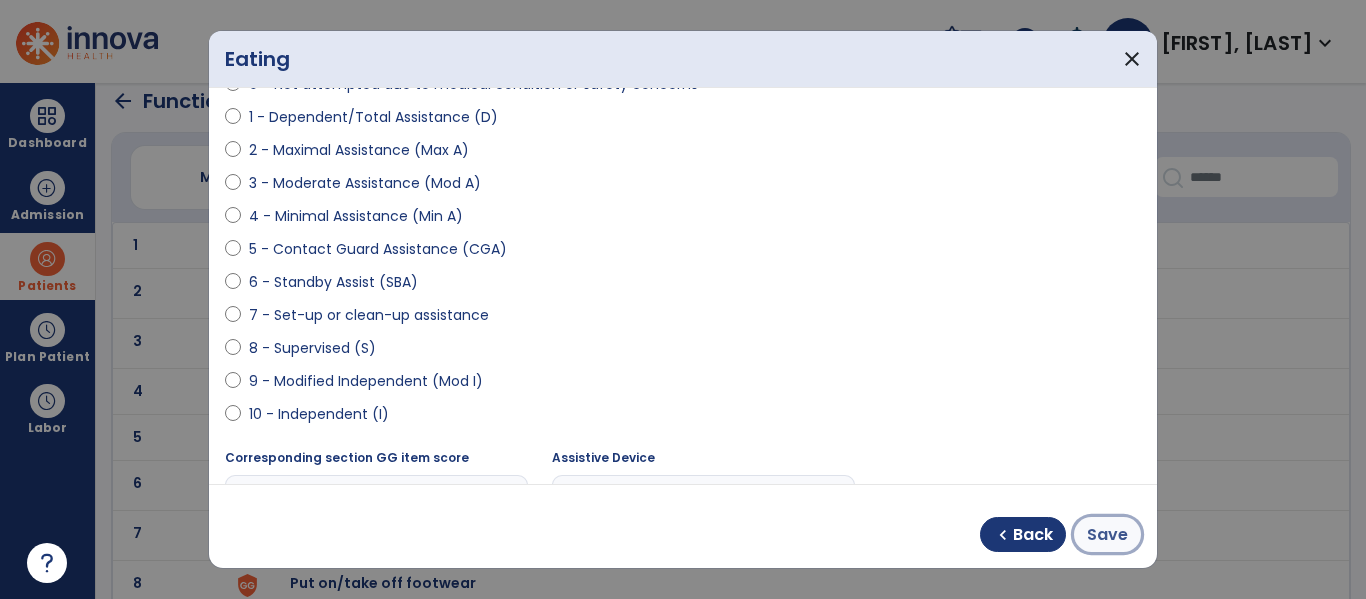 click on "Save" at bounding box center (1107, 535) 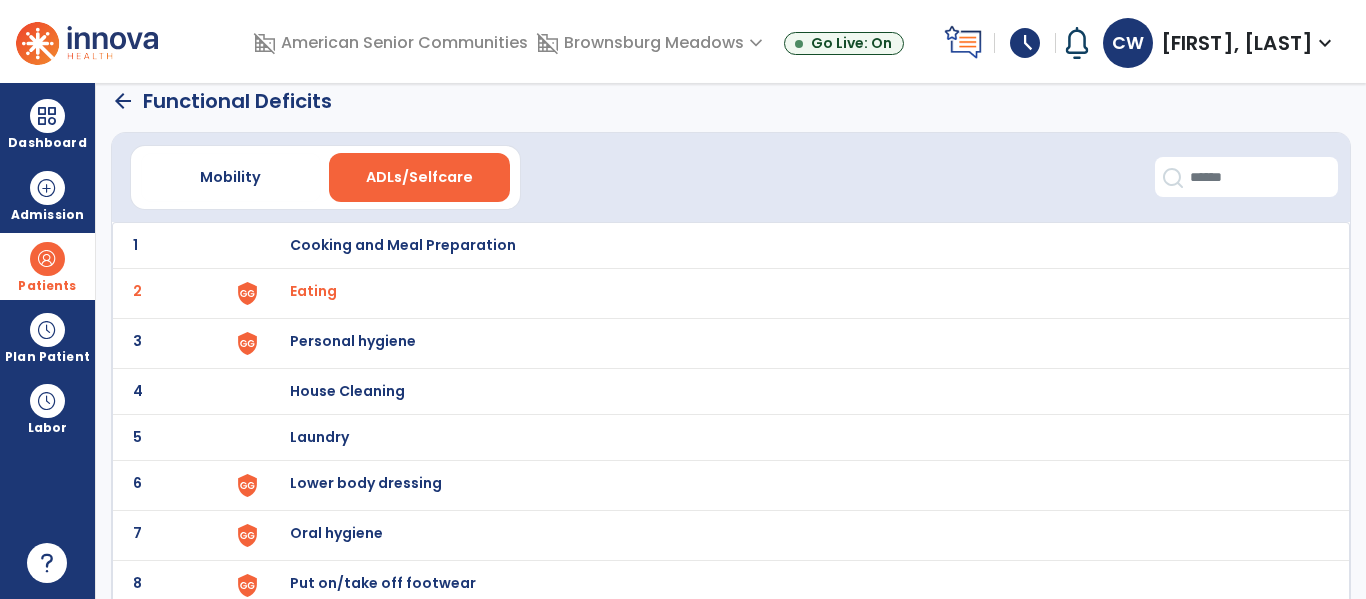 click on "Personal hygiene" at bounding box center [403, 245] 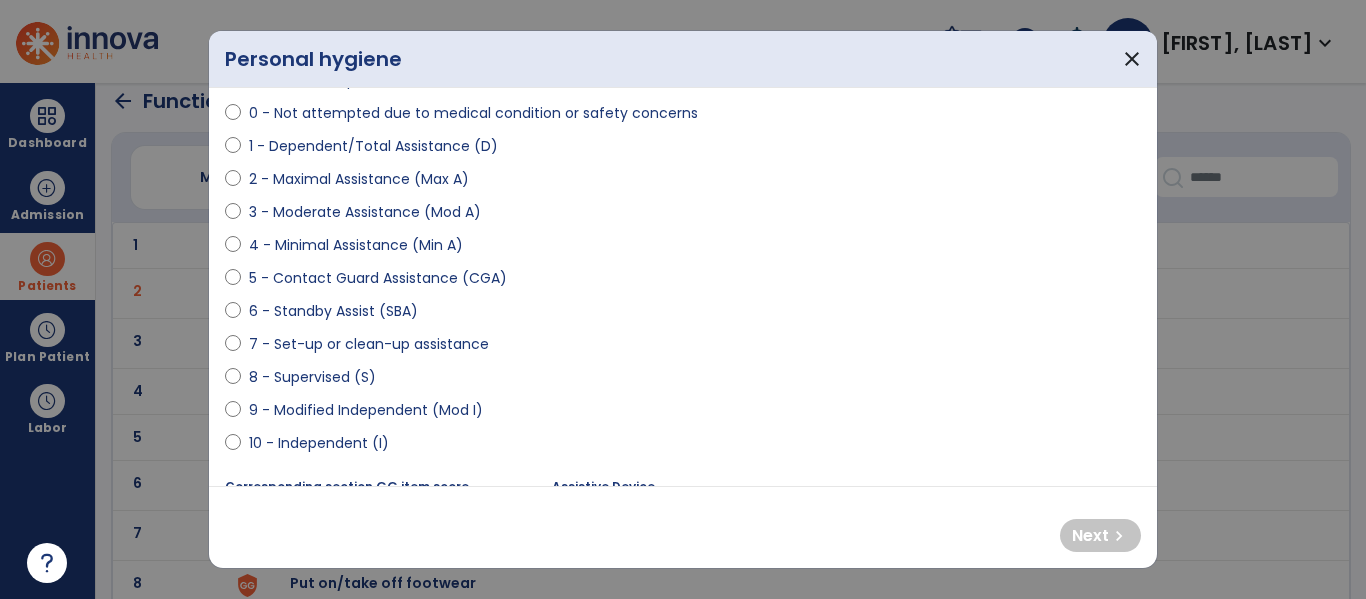 scroll, scrollTop: 205, scrollLeft: 0, axis: vertical 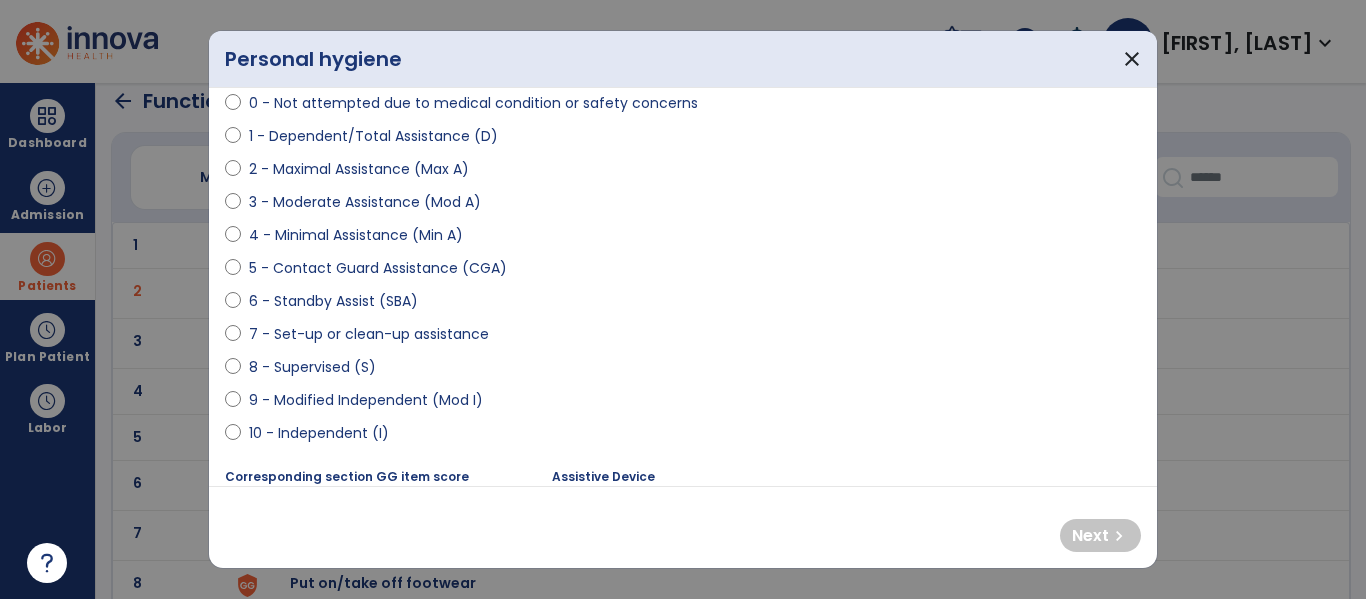 select on "**********" 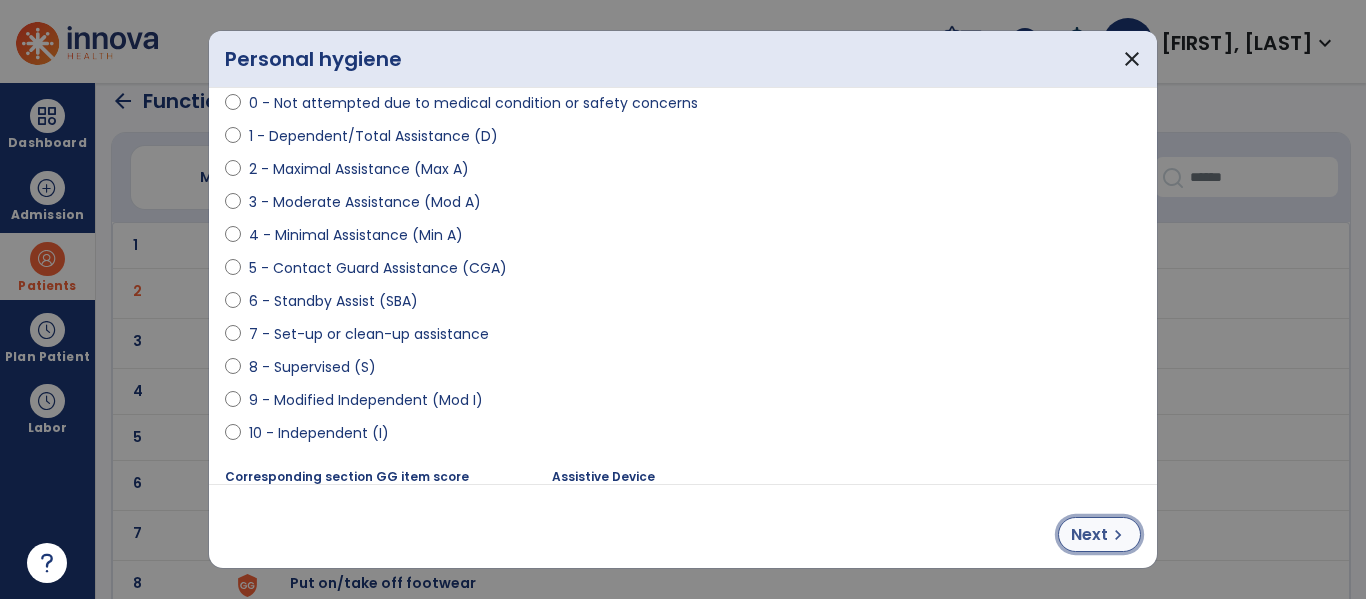 click on "chevron_right" at bounding box center (1118, 535) 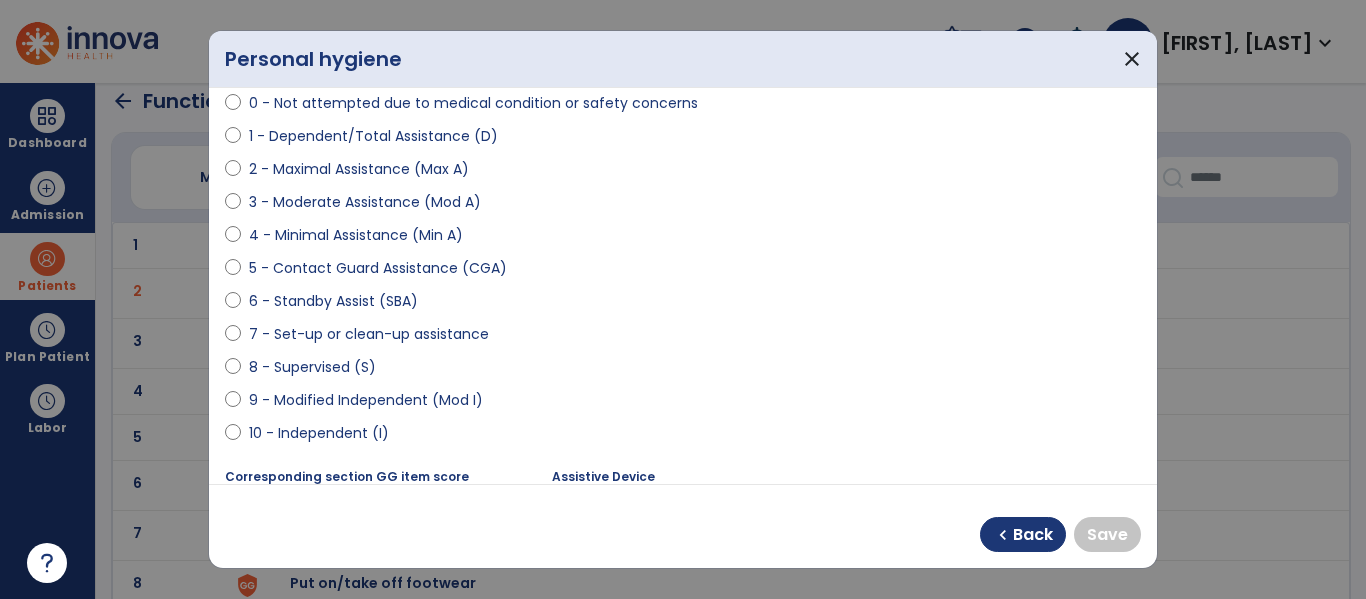 select on "**********" 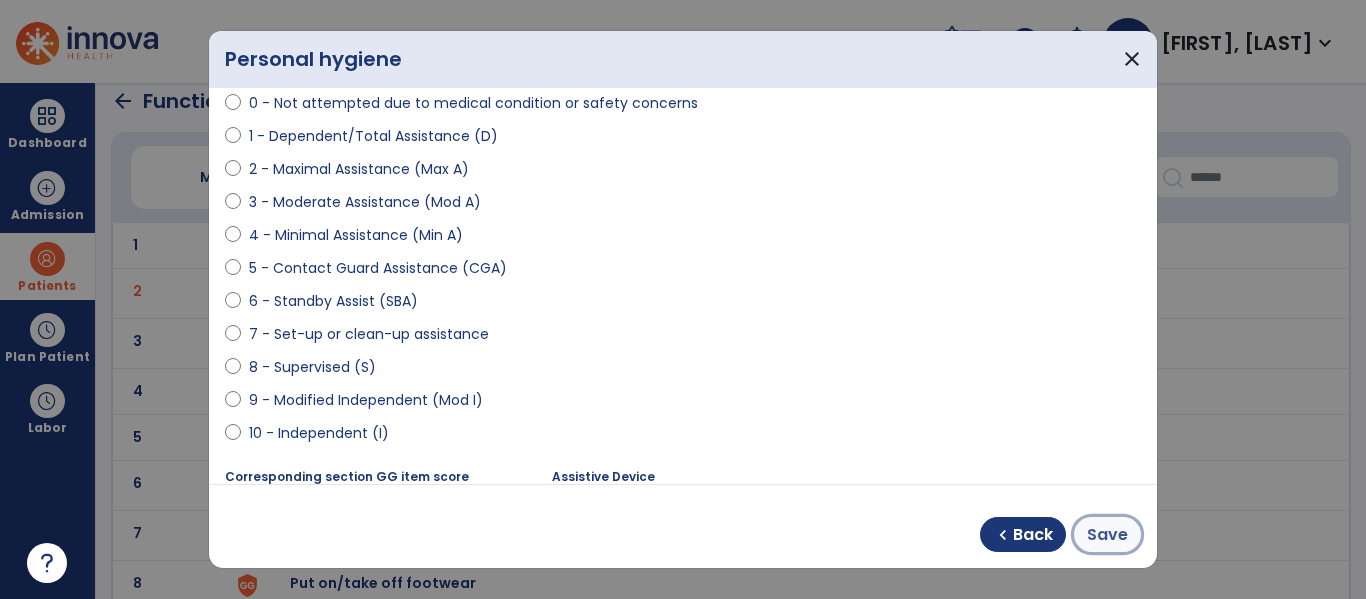 click on "Save" at bounding box center [1107, 535] 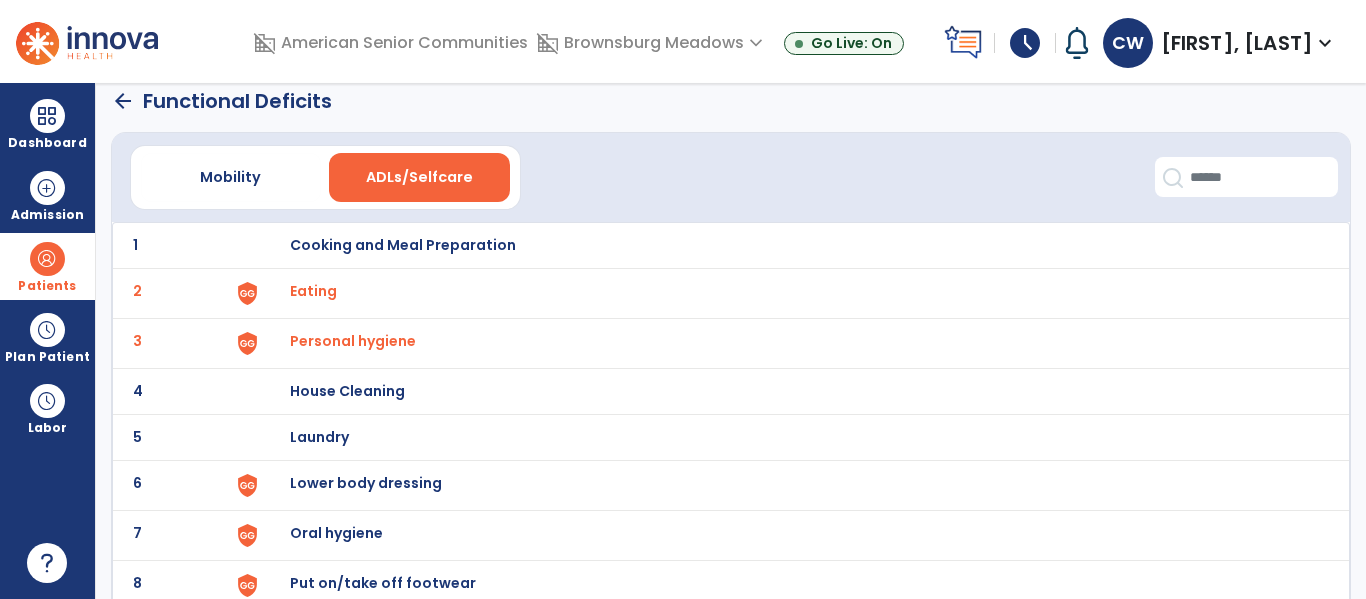 click on "Lower body dressing" at bounding box center [403, 245] 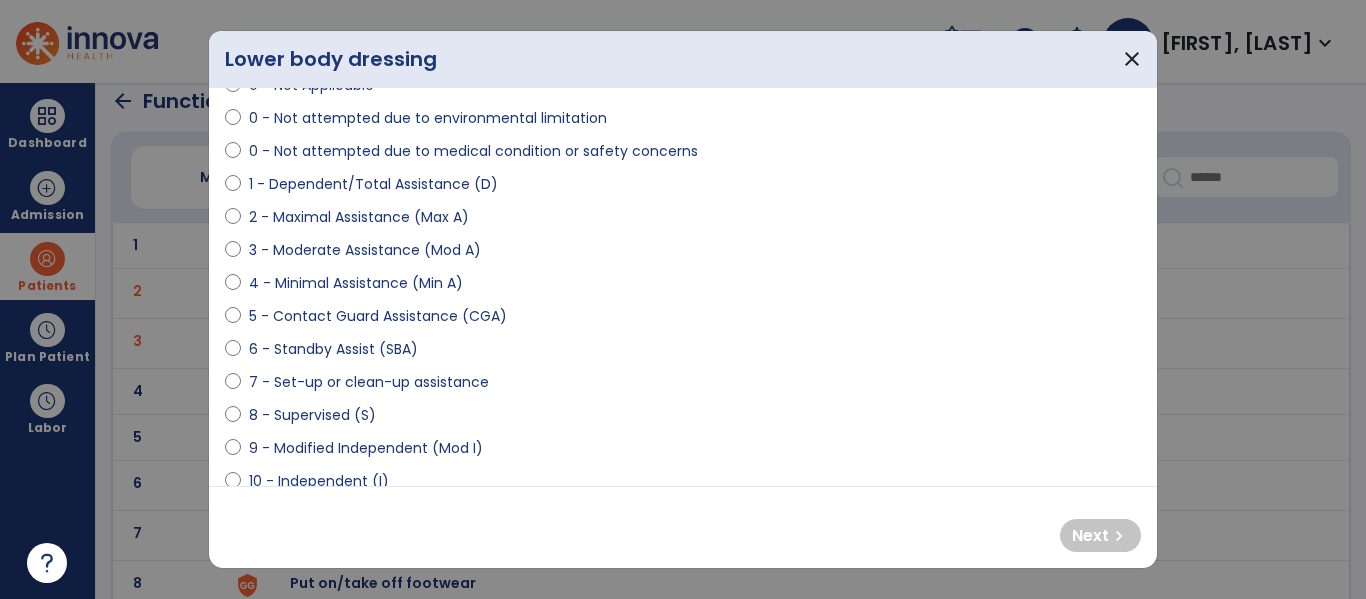 scroll, scrollTop: 152, scrollLeft: 0, axis: vertical 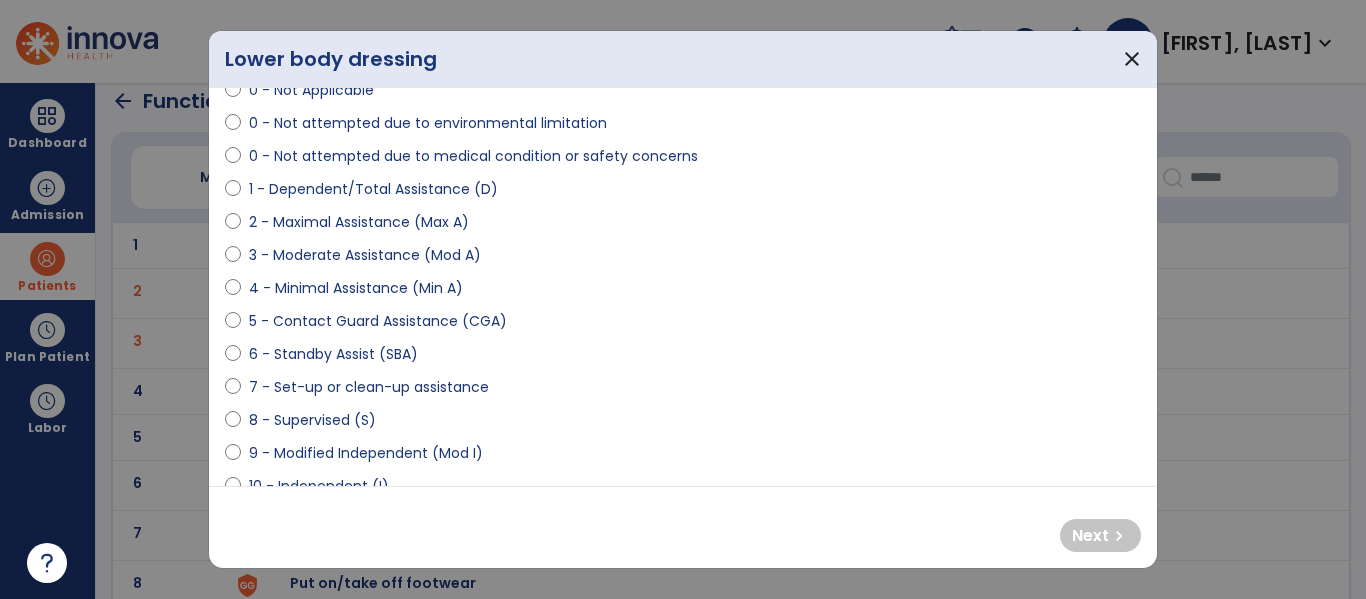 click on "1 - Dependent/Total Assistance (D)" at bounding box center (373, 189) 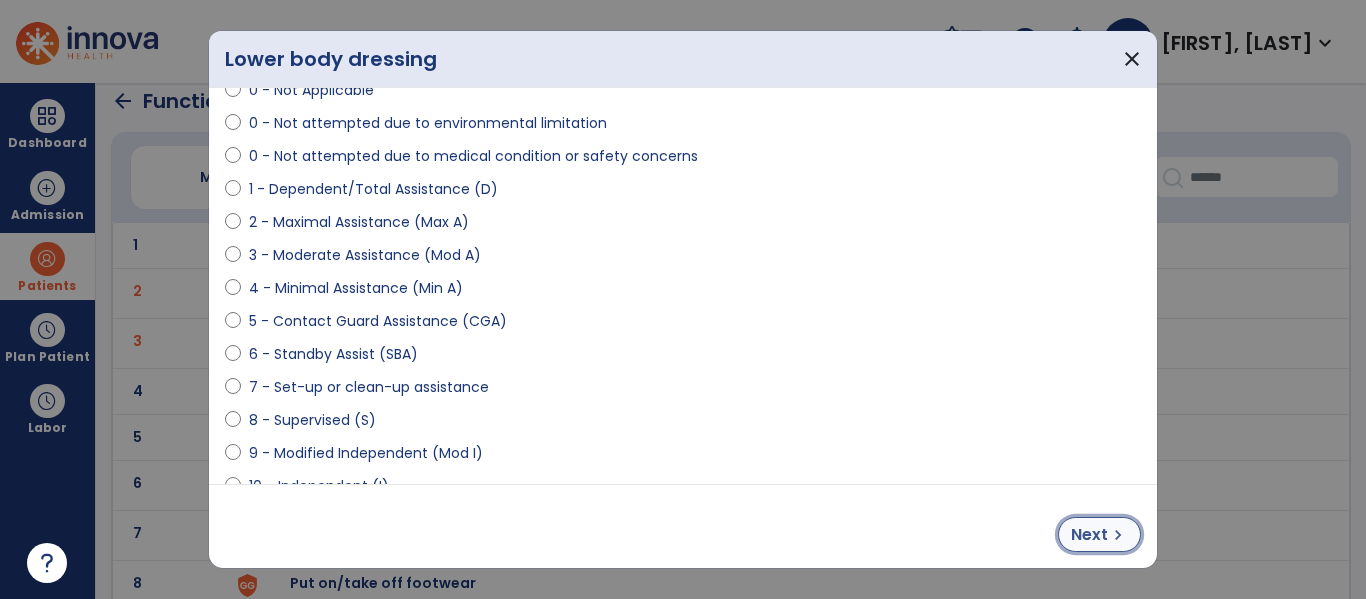 click on "Next" at bounding box center [1089, 535] 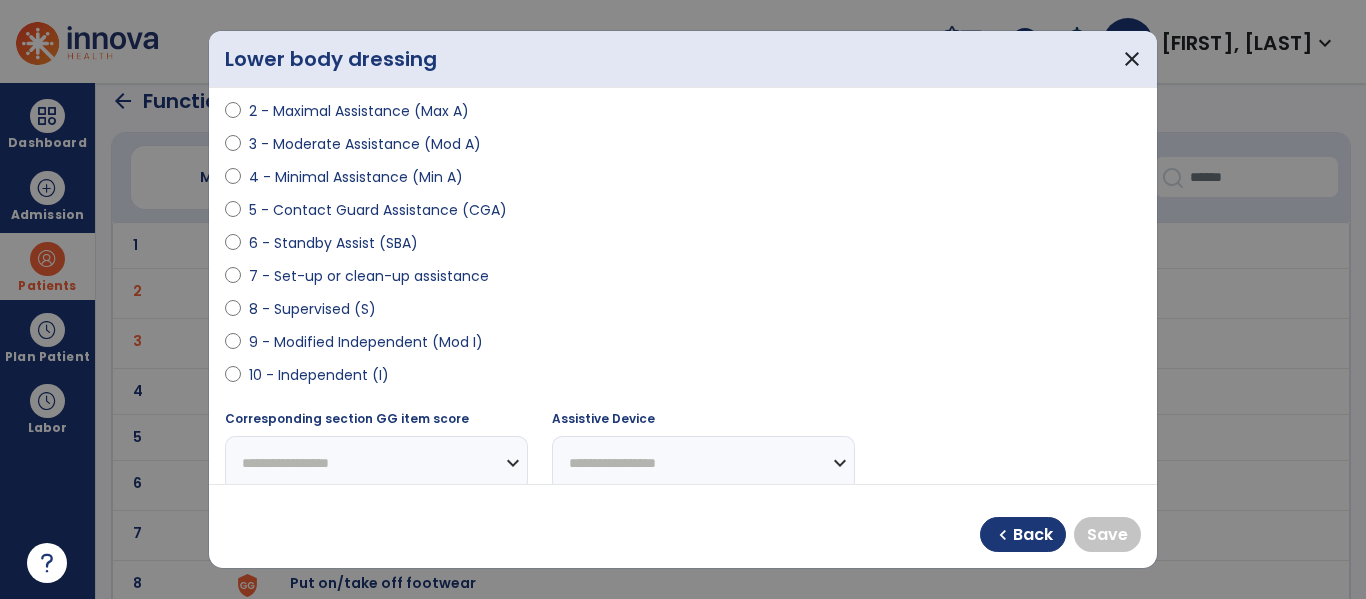 scroll, scrollTop: 271, scrollLeft: 0, axis: vertical 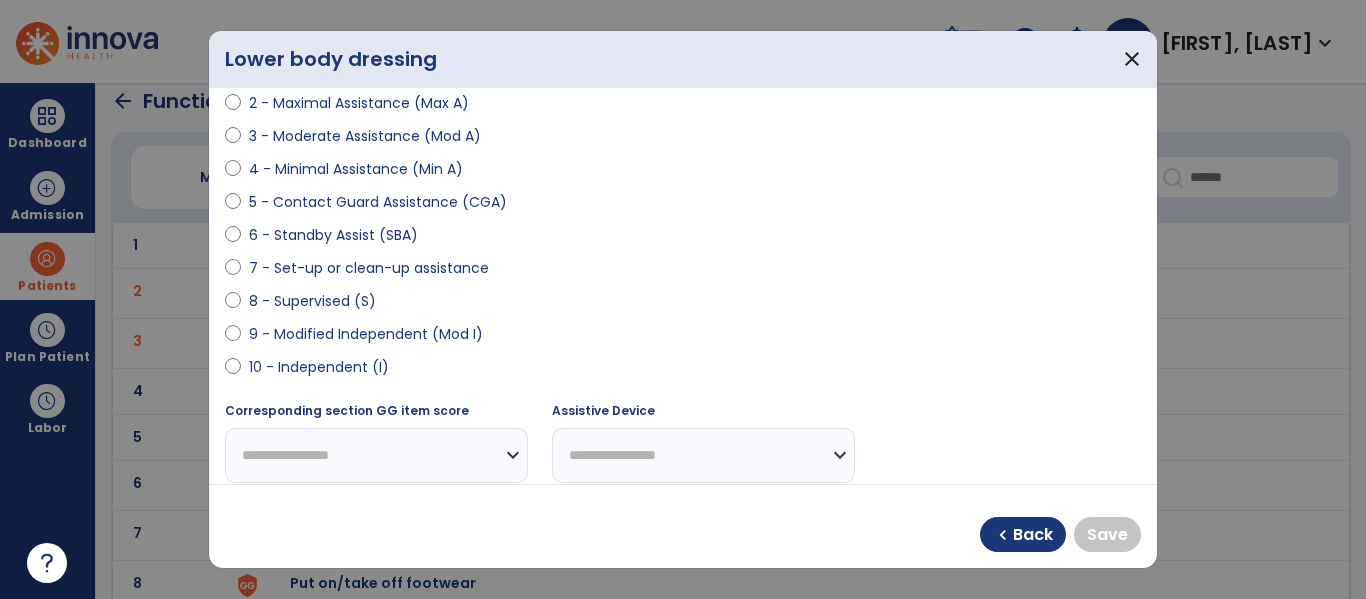 select on "**********" 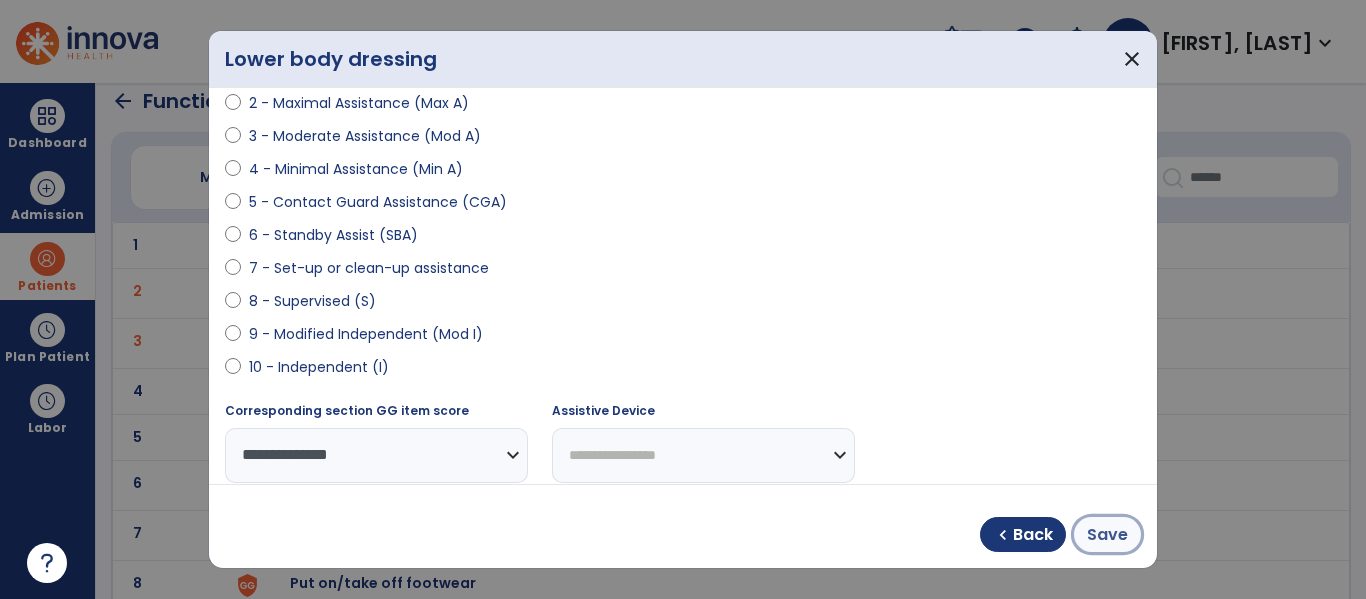 click on "Save" at bounding box center [1107, 535] 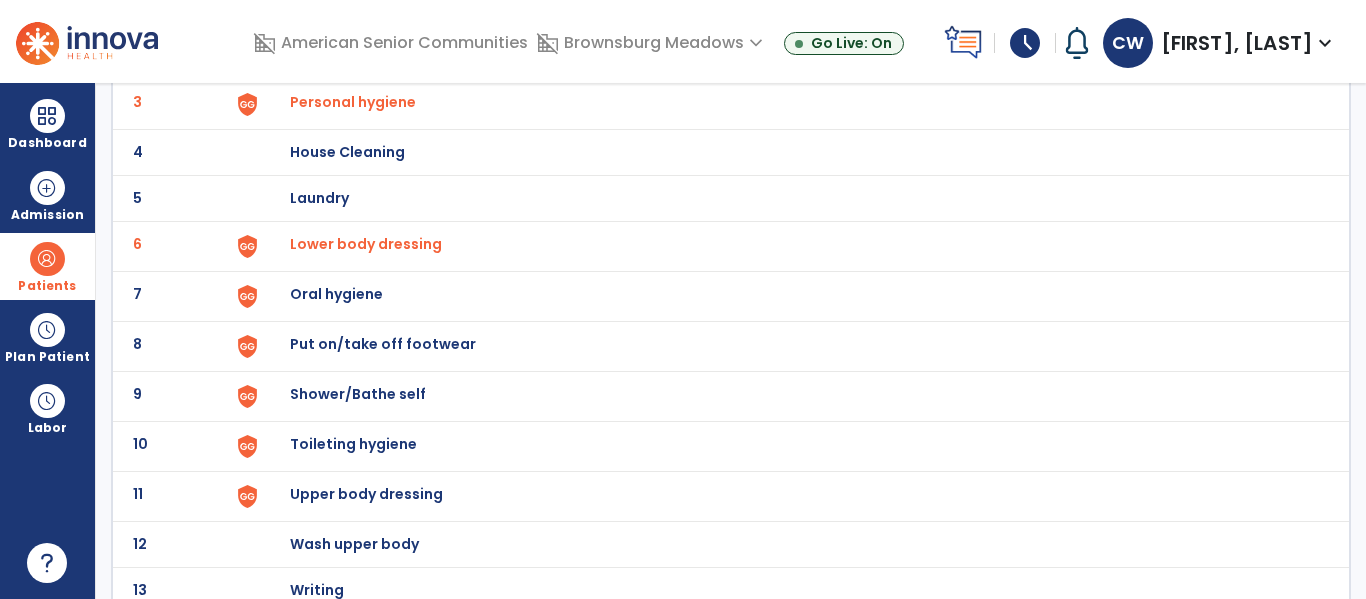 scroll, scrollTop: 257, scrollLeft: 0, axis: vertical 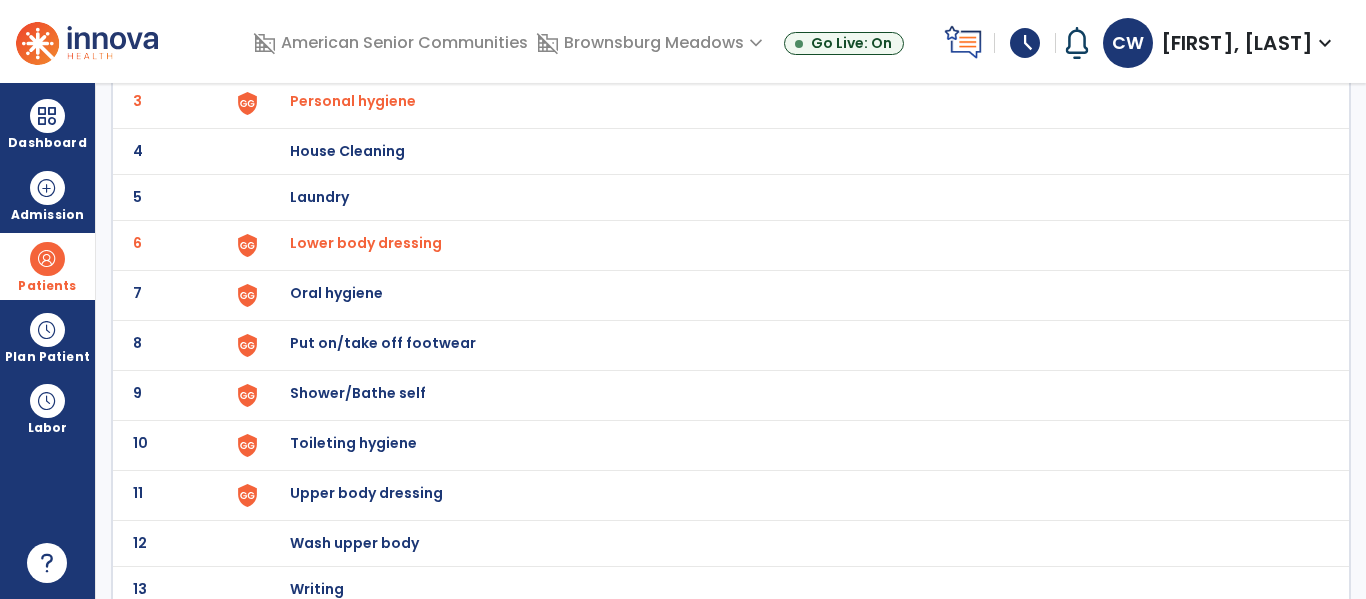 click on "Toileting hygiene" at bounding box center (403, 5) 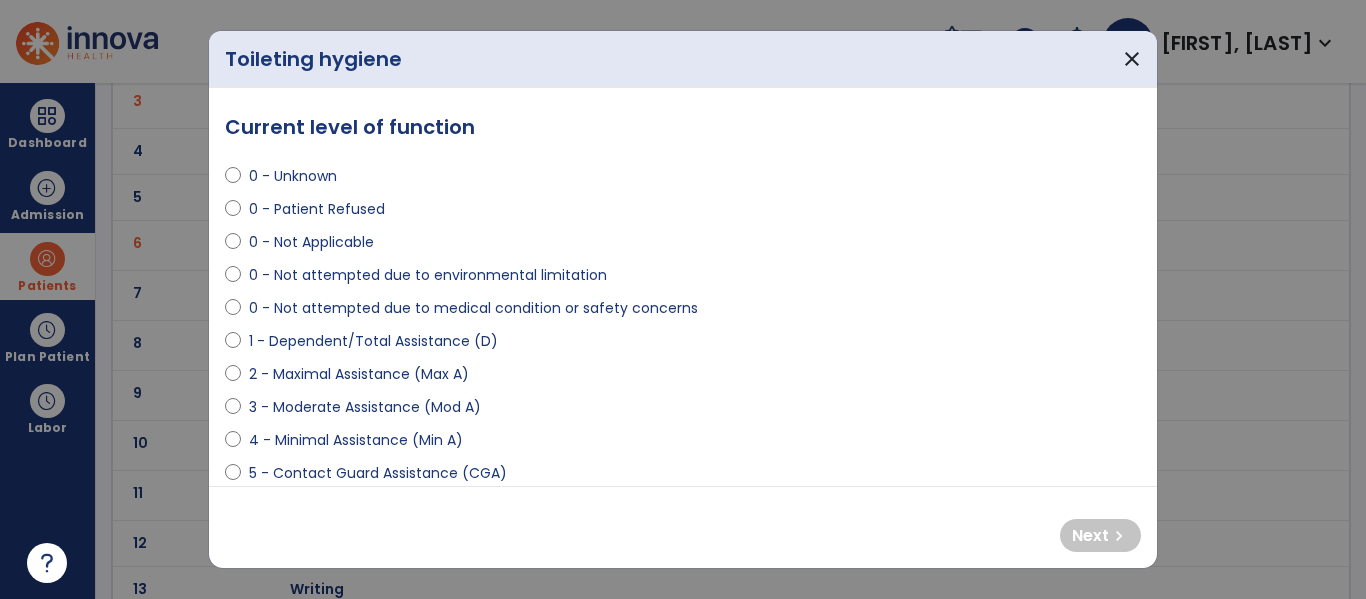 select on "**********" 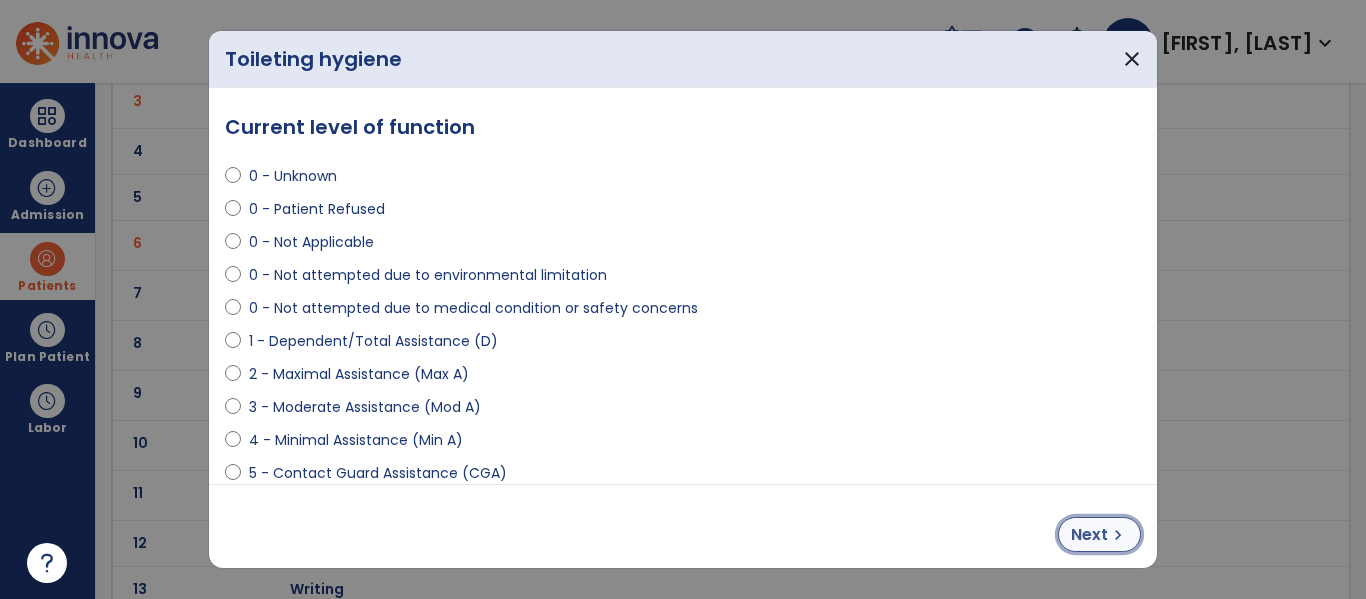 click on "Next" at bounding box center (1089, 535) 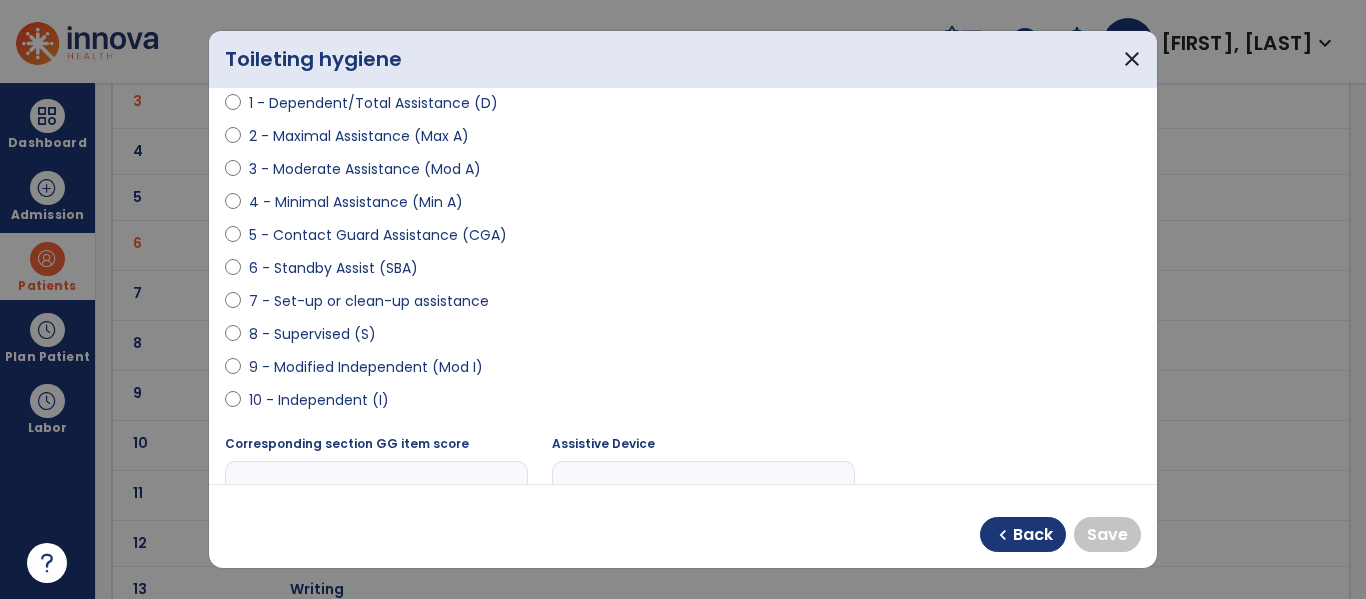 scroll, scrollTop: 240, scrollLeft: 0, axis: vertical 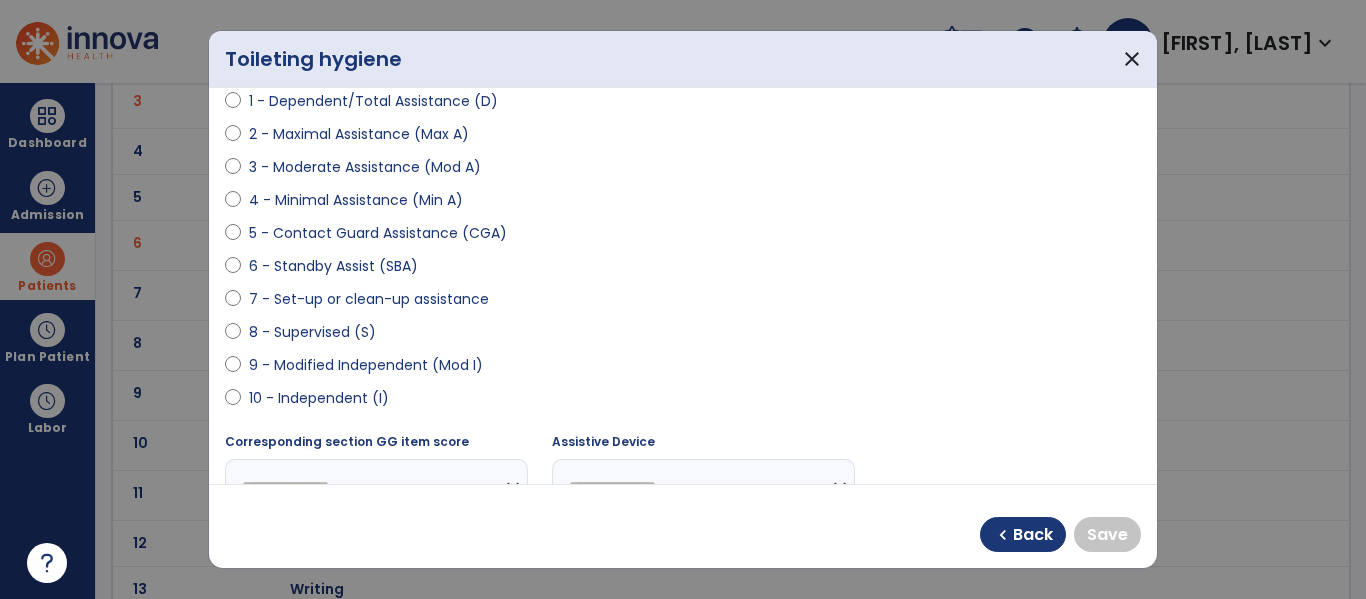 select on "**********" 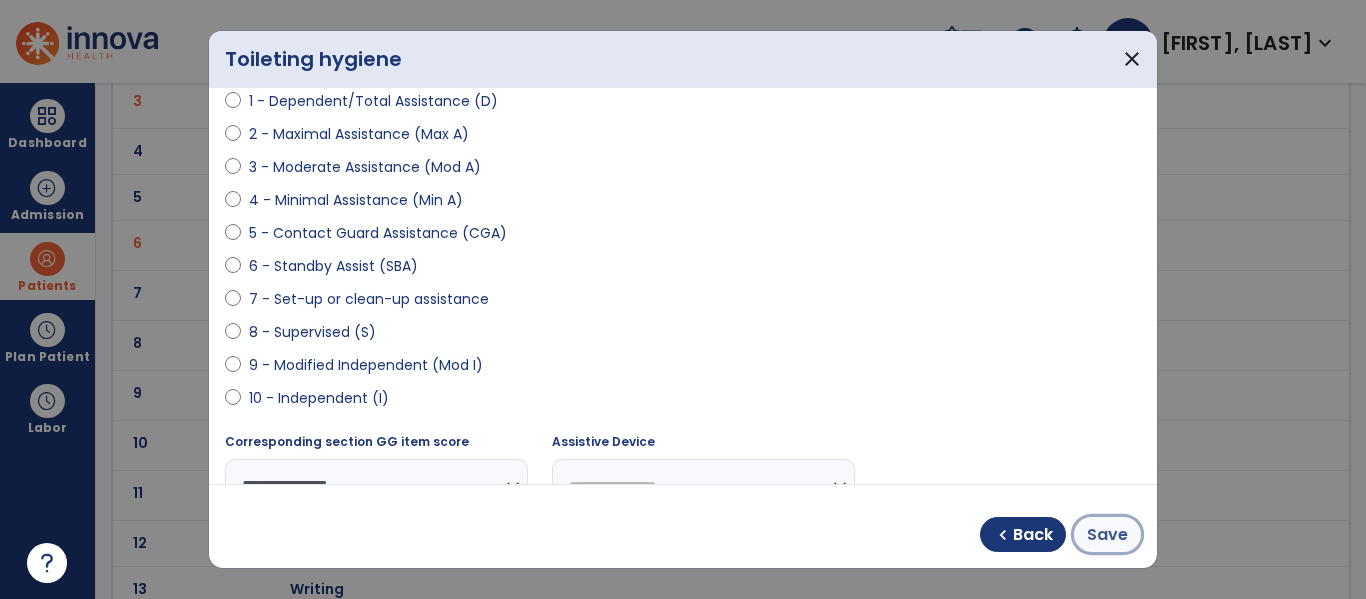 click on "Save" at bounding box center [1107, 535] 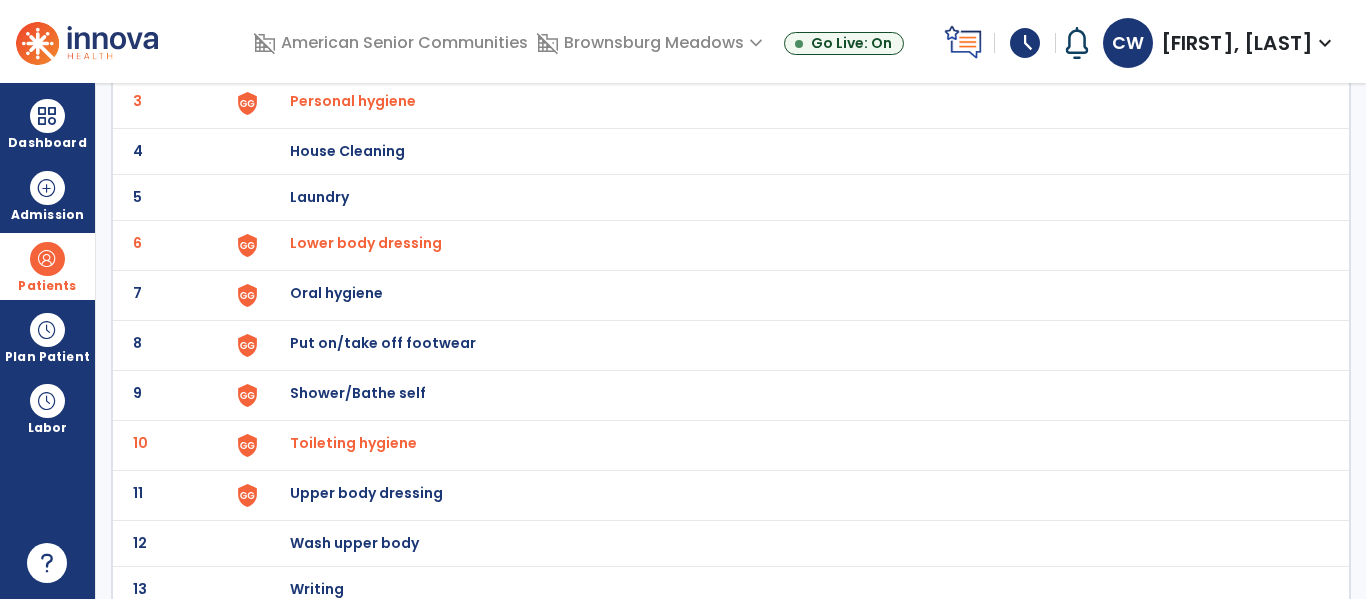scroll, scrollTop: 272, scrollLeft: 0, axis: vertical 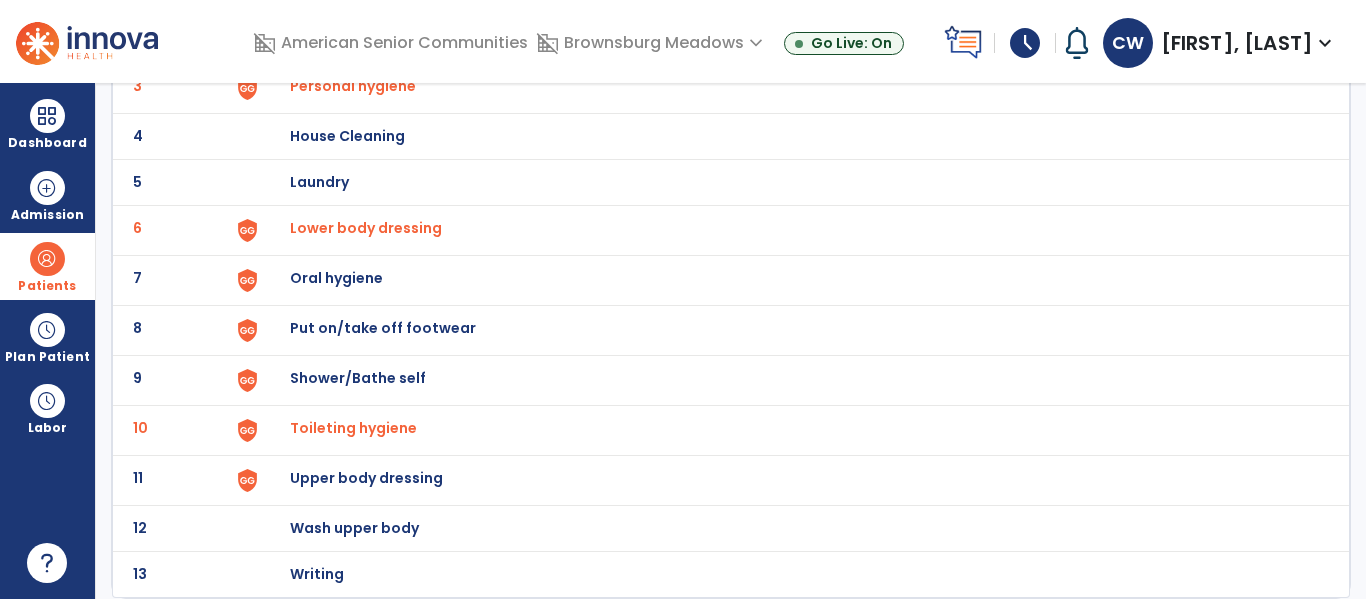 click on "Upper body dressing" at bounding box center (403, -10) 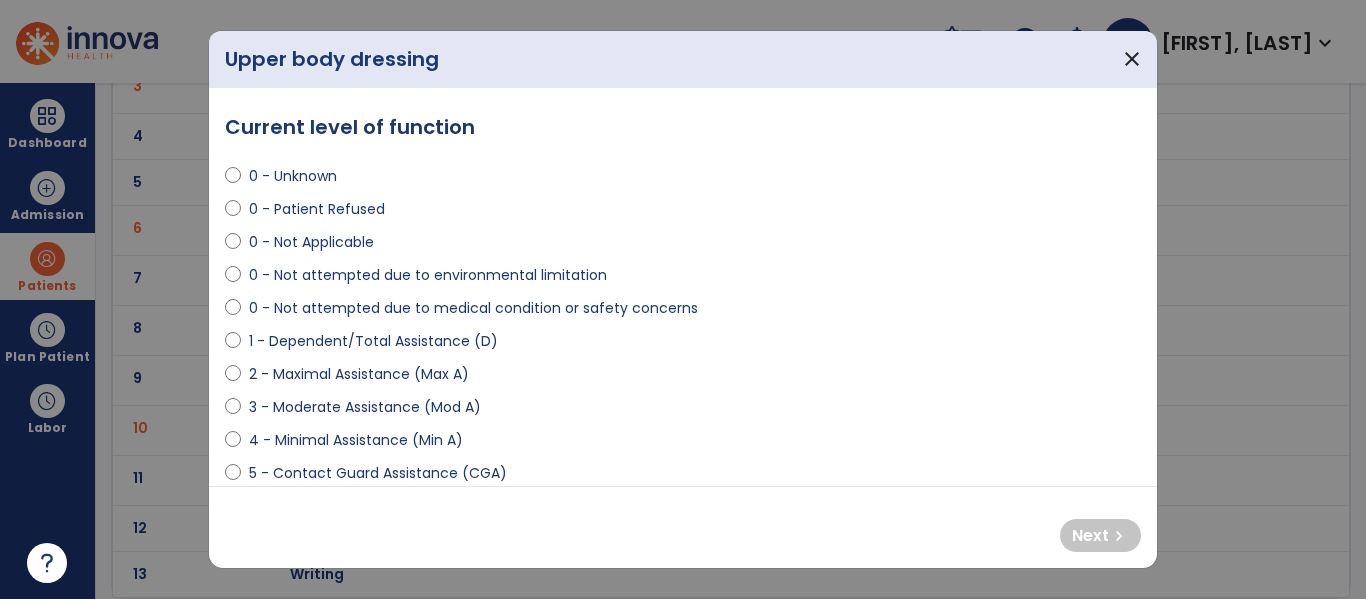 click on "4 - Minimal Assistance (Min A)" at bounding box center [356, 440] 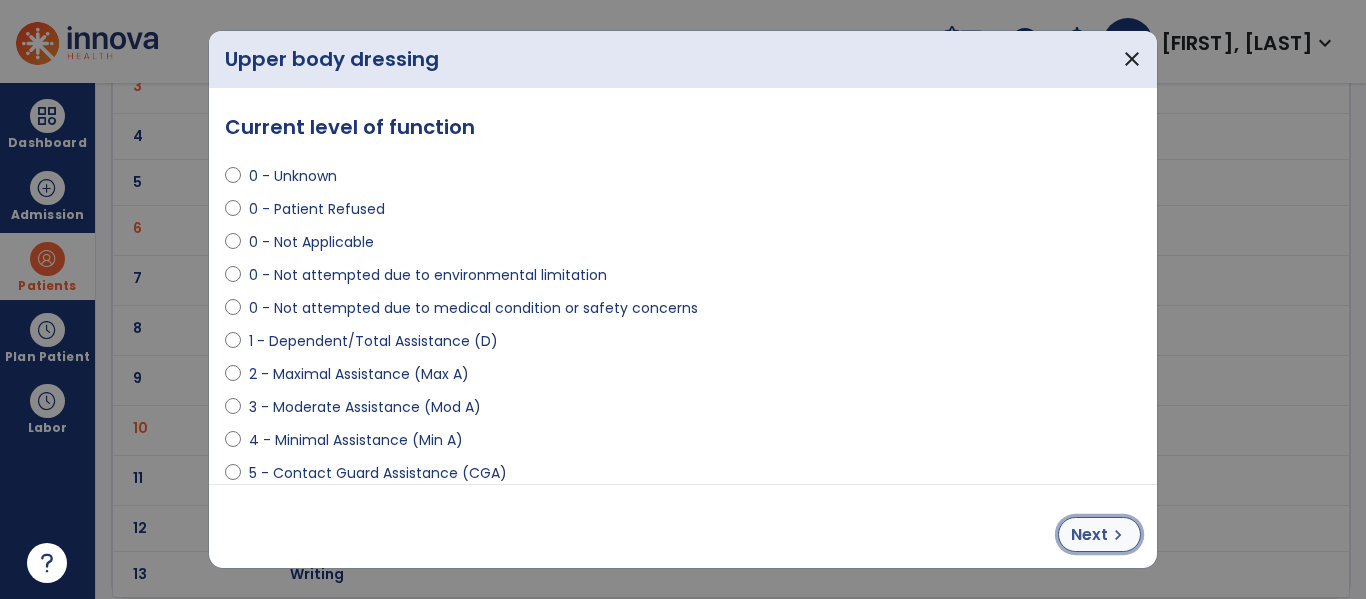 click on "Next  chevron_right" at bounding box center [1099, 534] 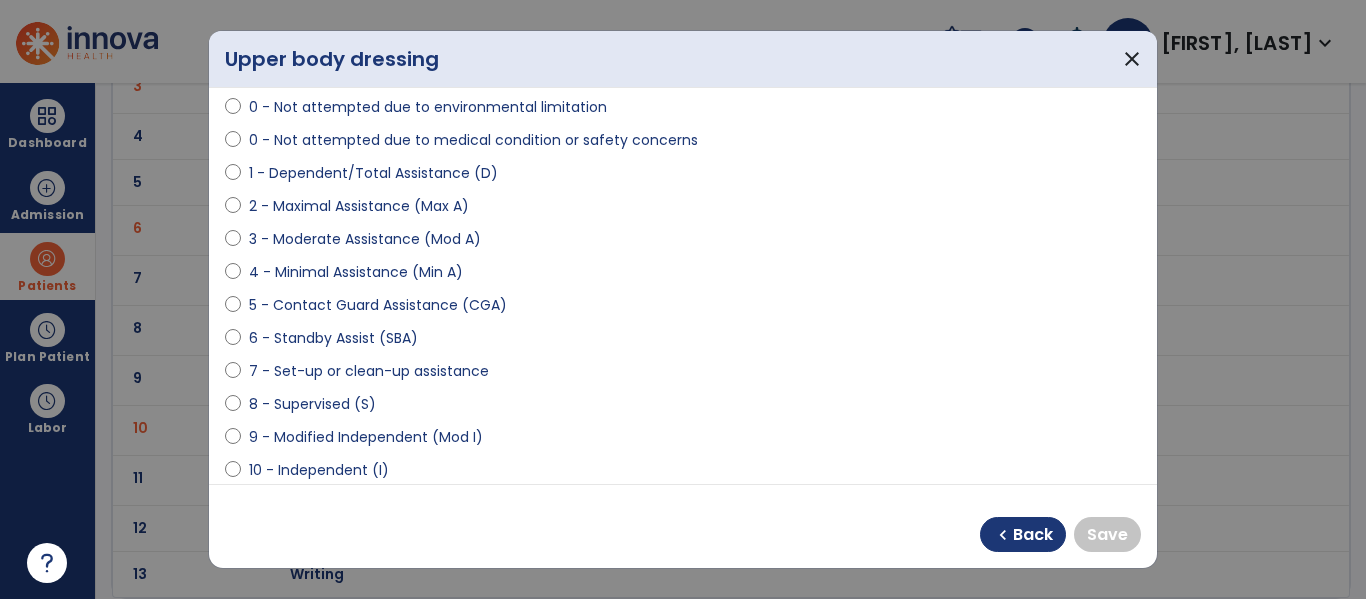 scroll, scrollTop: 170, scrollLeft: 0, axis: vertical 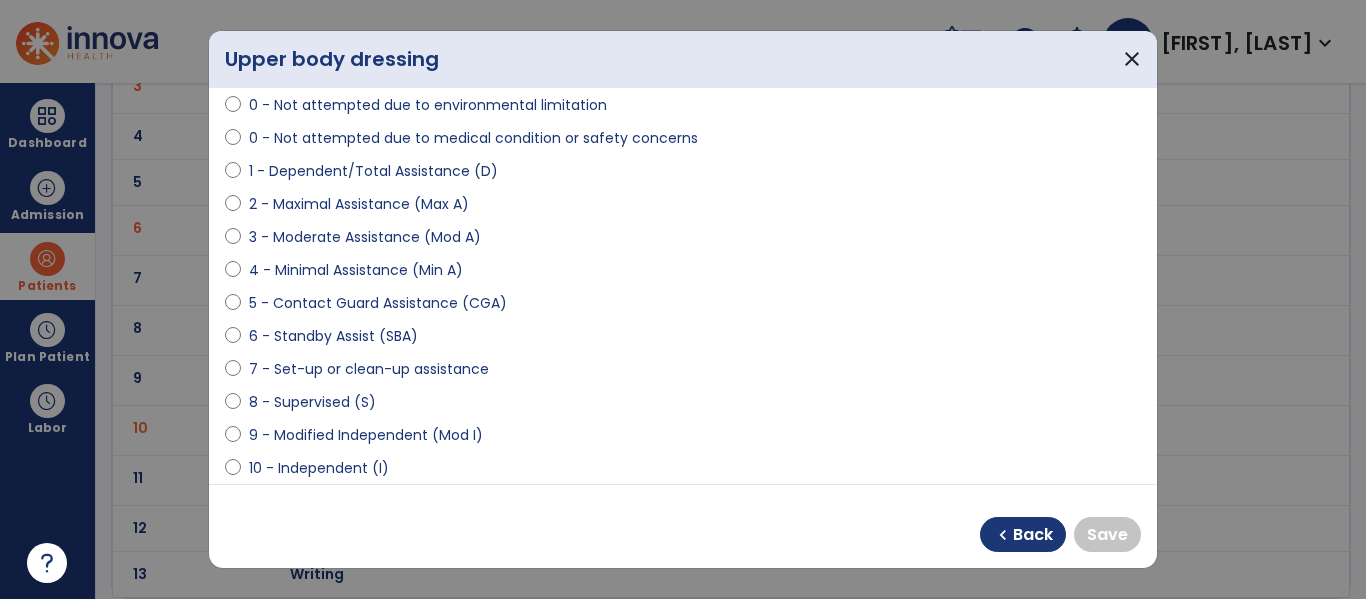 select on "**********" 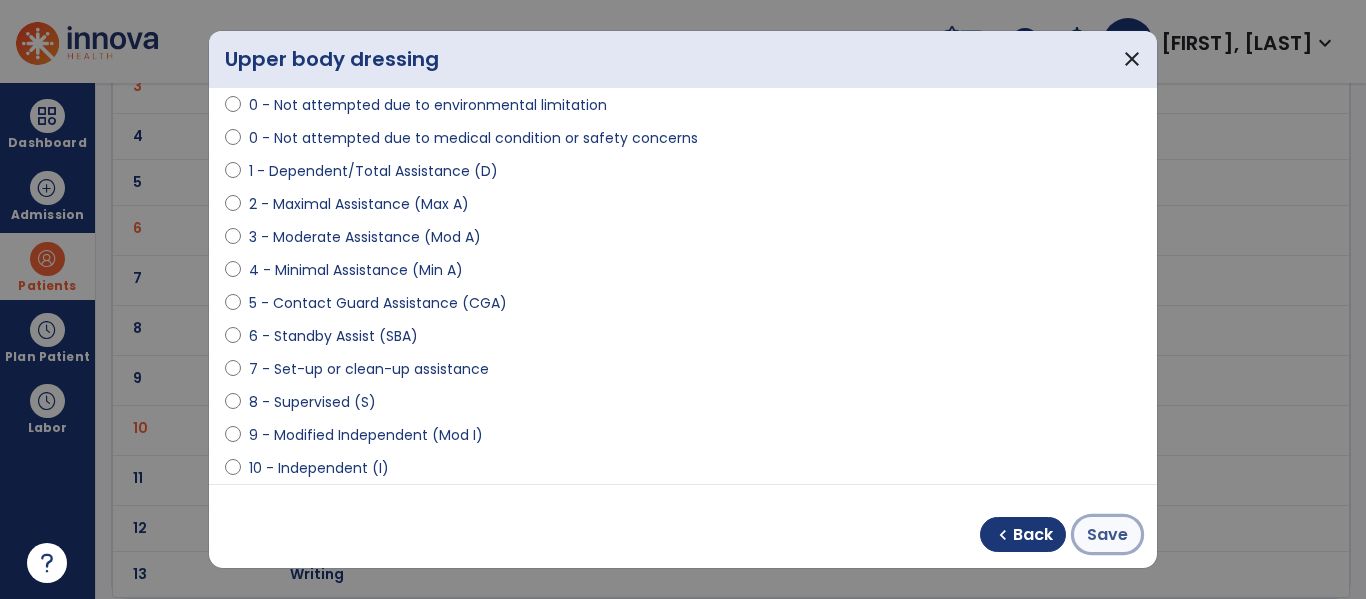 click on "Save" at bounding box center (1107, 535) 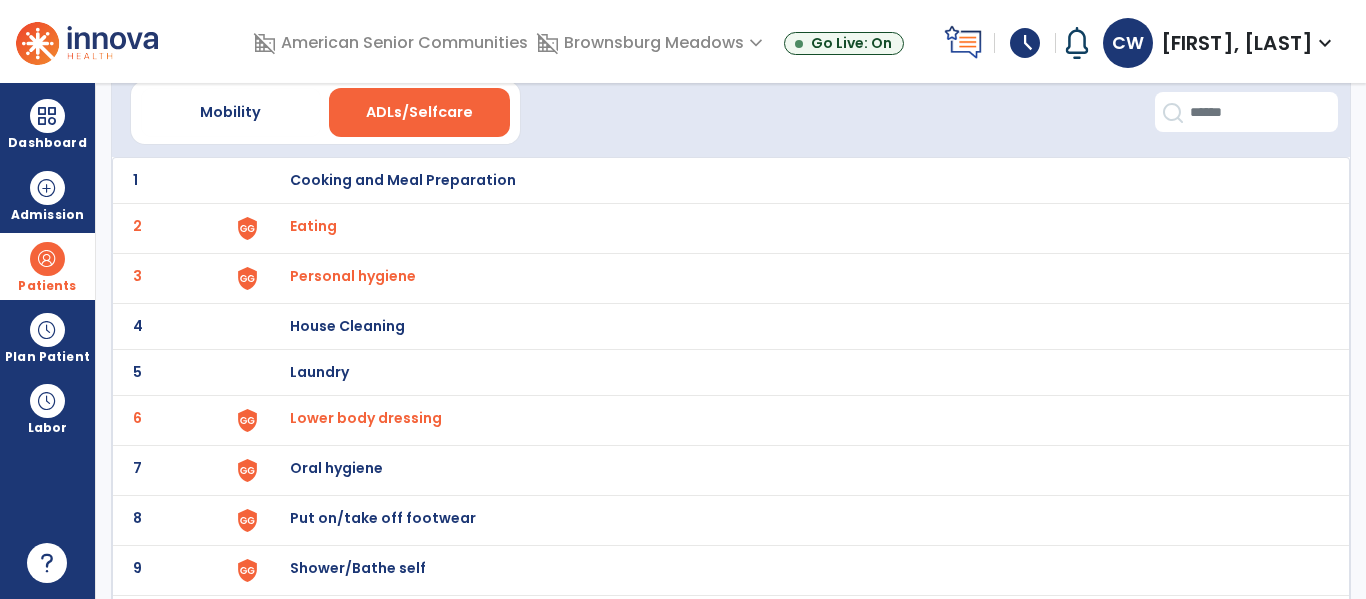 scroll, scrollTop: 0, scrollLeft: 0, axis: both 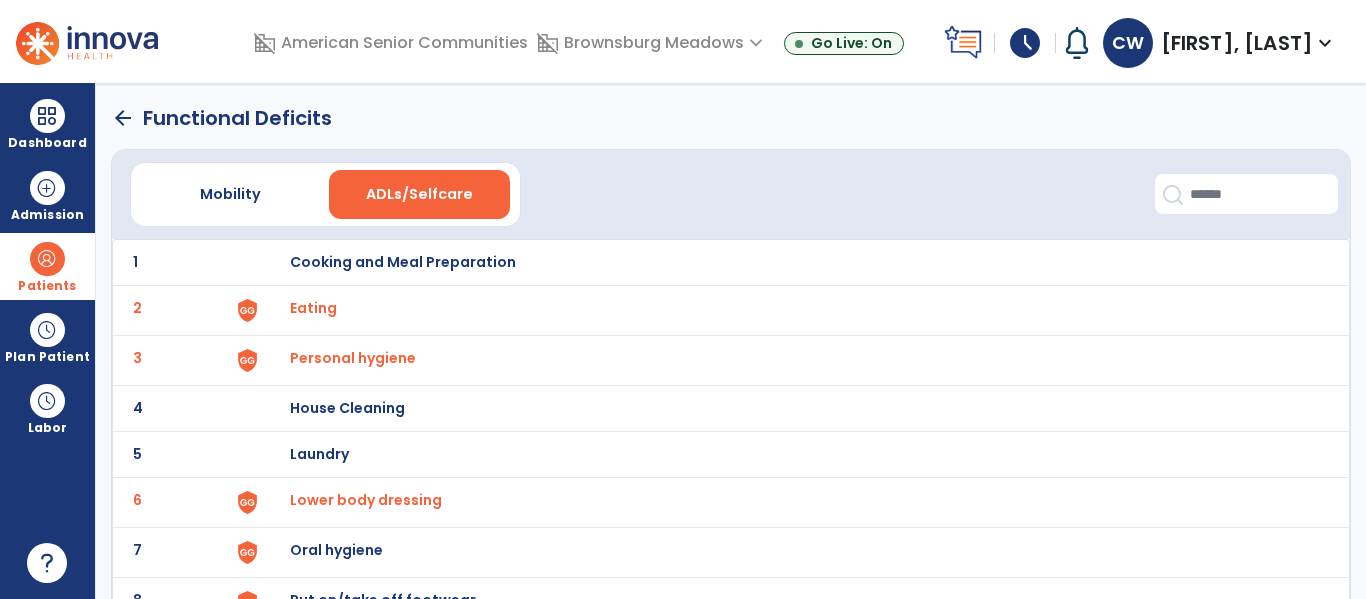 click on "arrow_back" 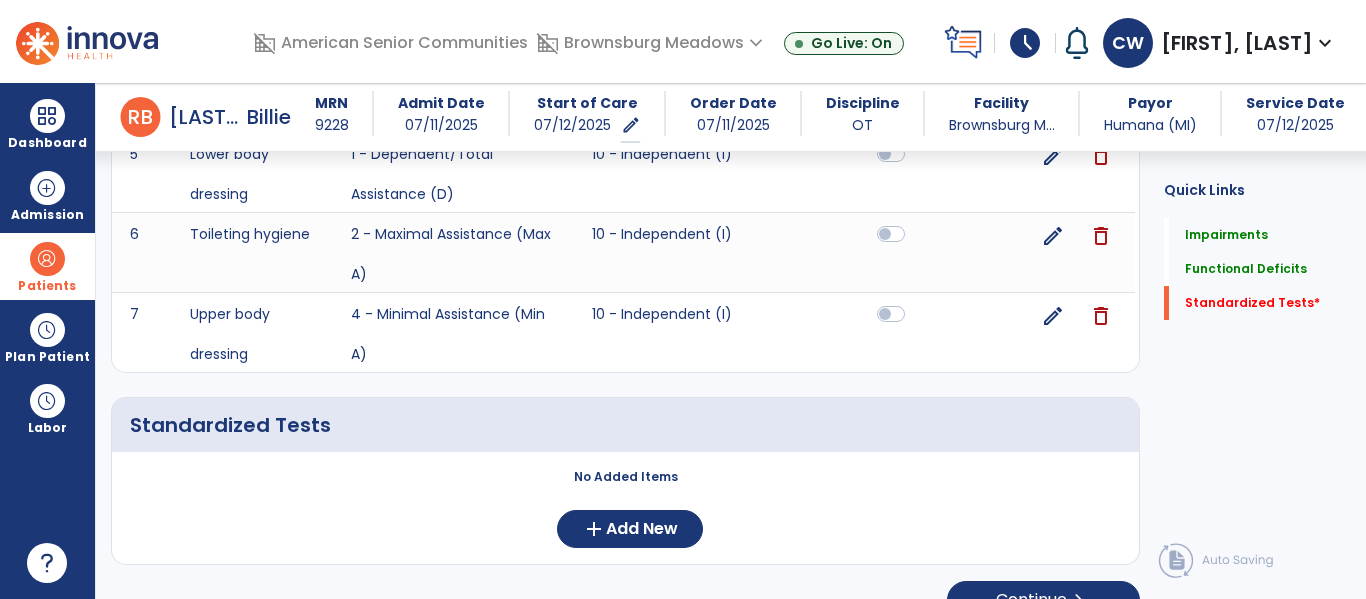 scroll, scrollTop: 1716, scrollLeft: 0, axis: vertical 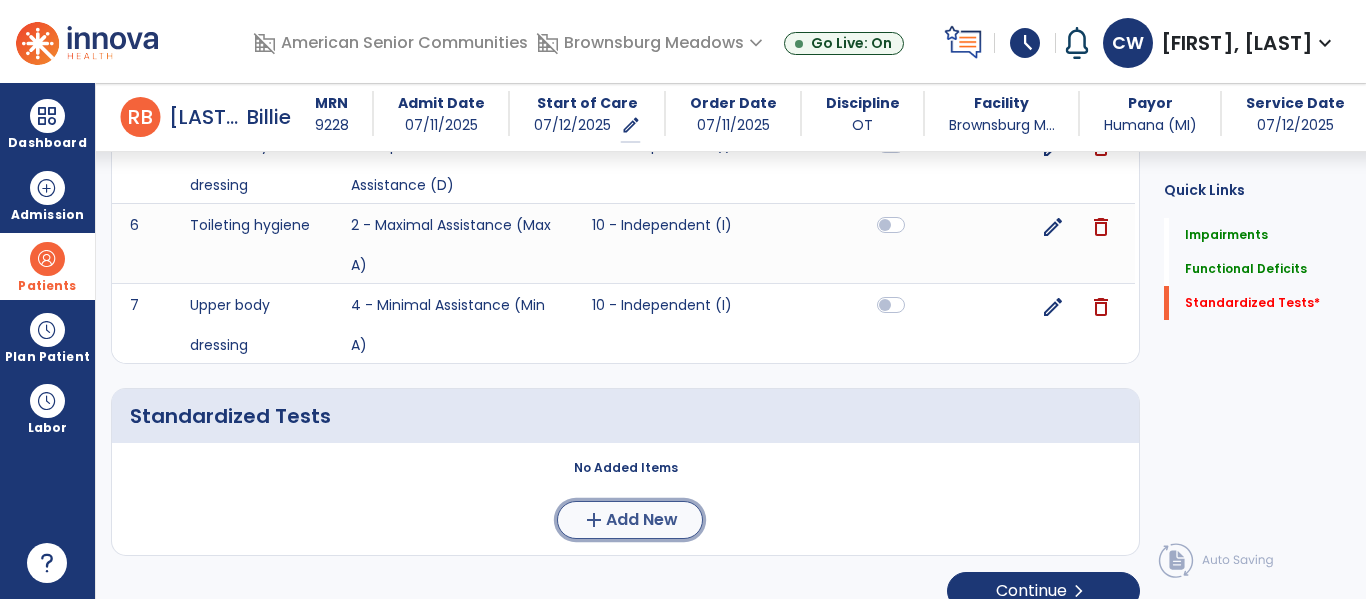 click on "Add New" 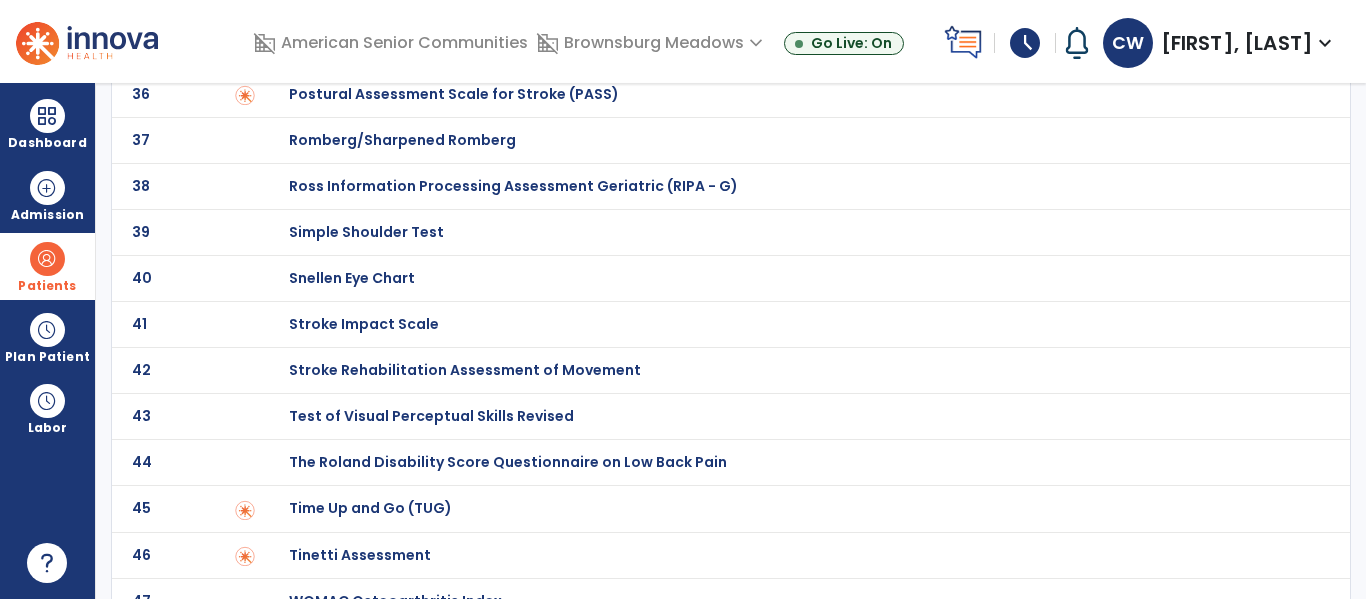 scroll, scrollTop: 0, scrollLeft: 0, axis: both 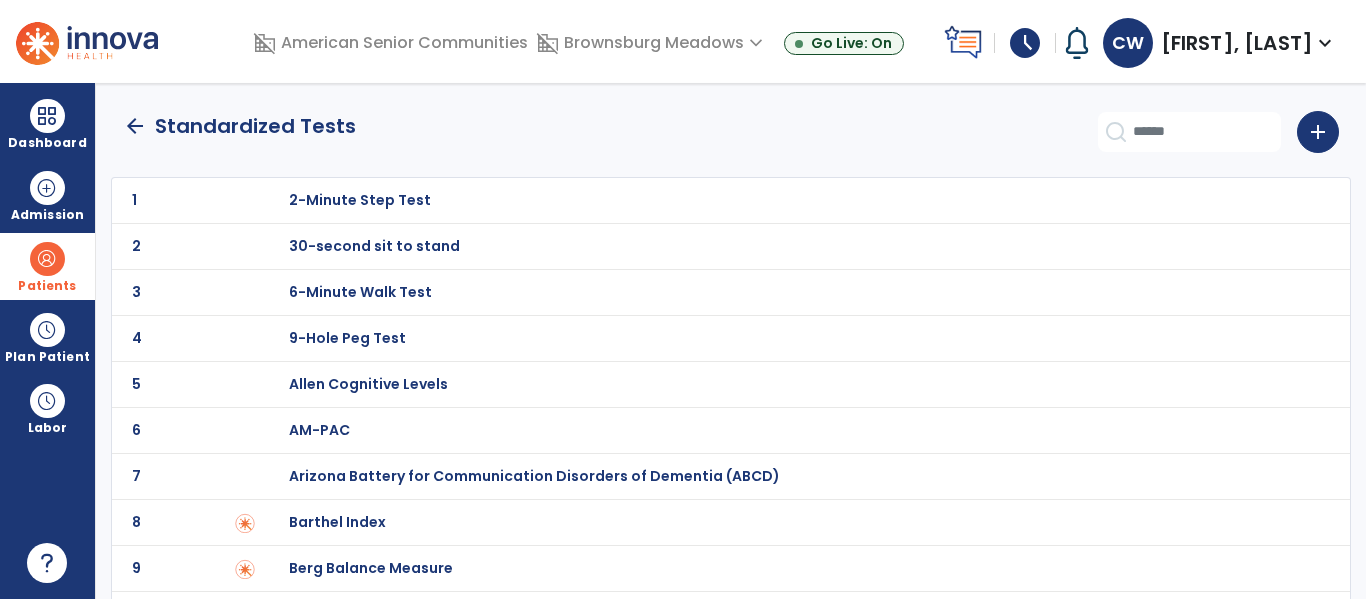 click on "Barthel Index" at bounding box center [360, 200] 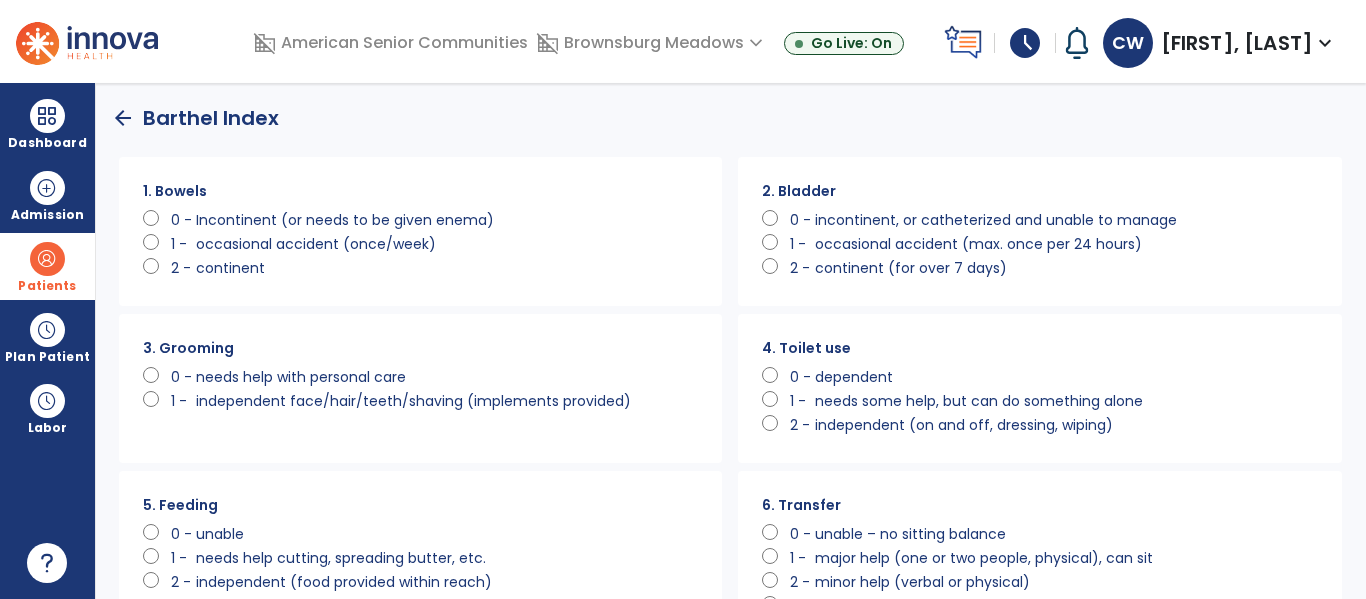 scroll, scrollTop: 0, scrollLeft: 0, axis: both 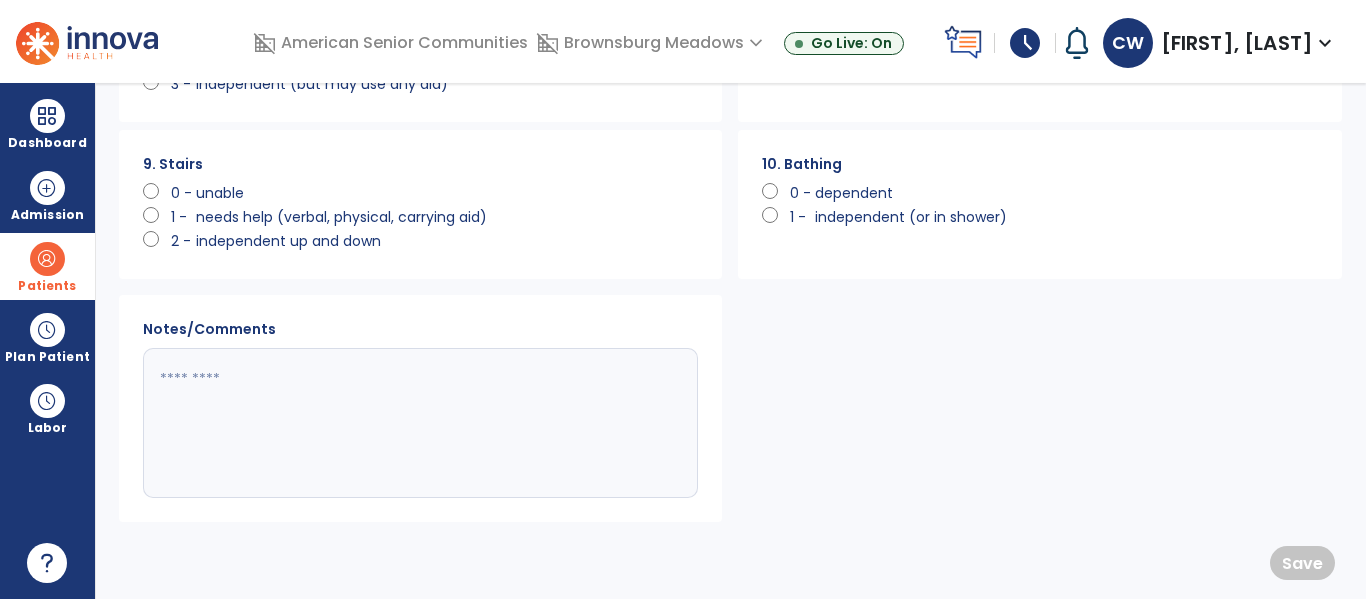 click 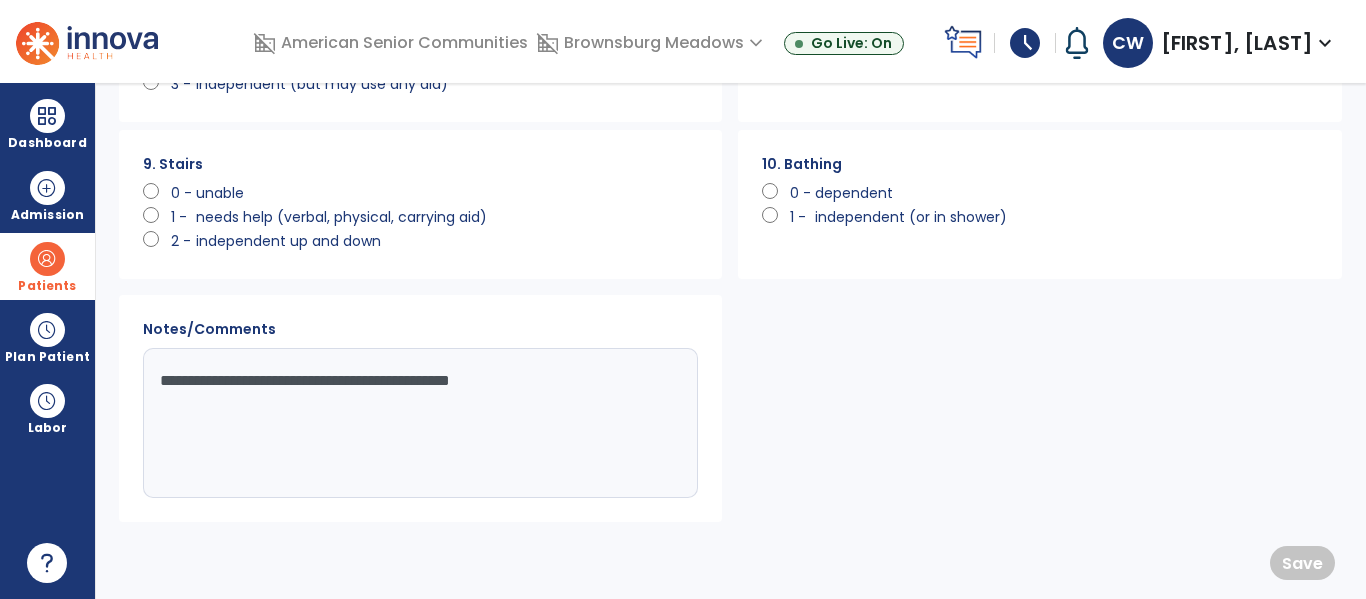 type on "**********" 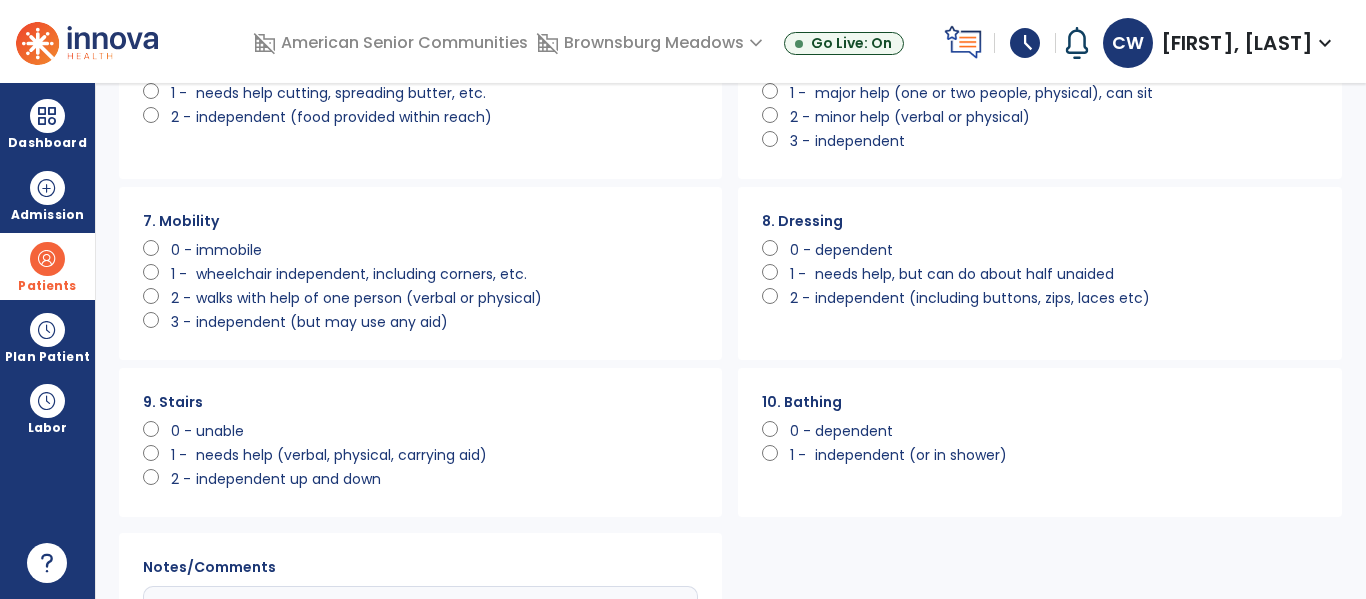 scroll, scrollTop: 462, scrollLeft: 0, axis: vertical 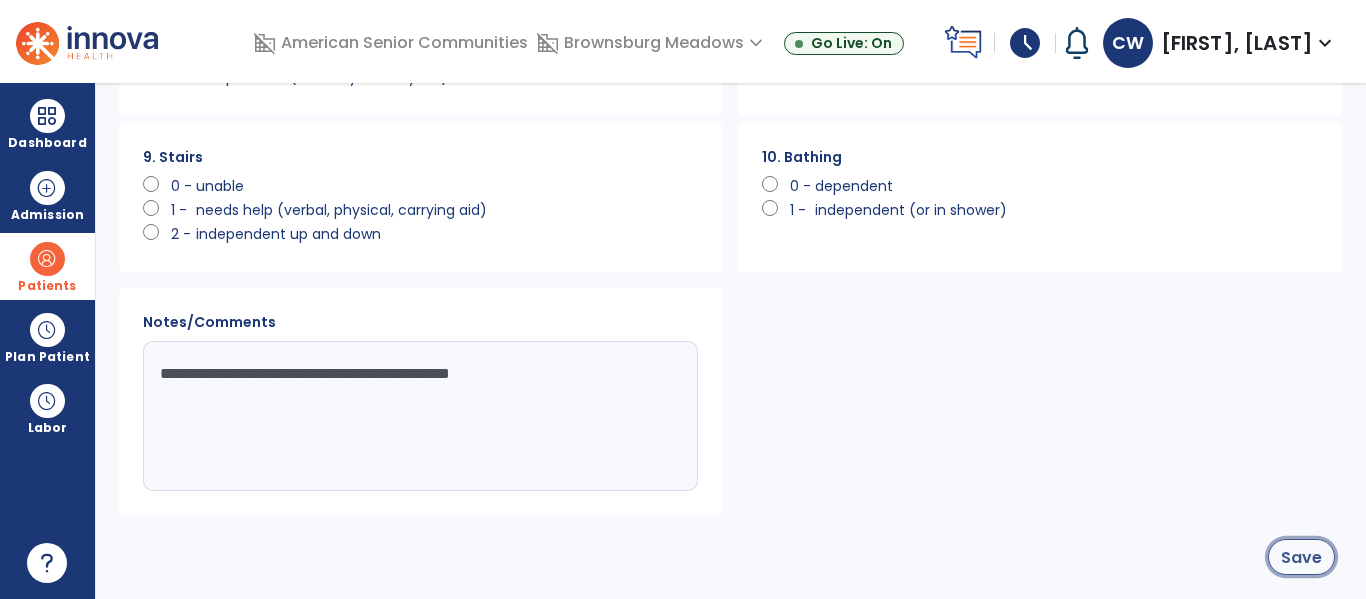click on "Save" 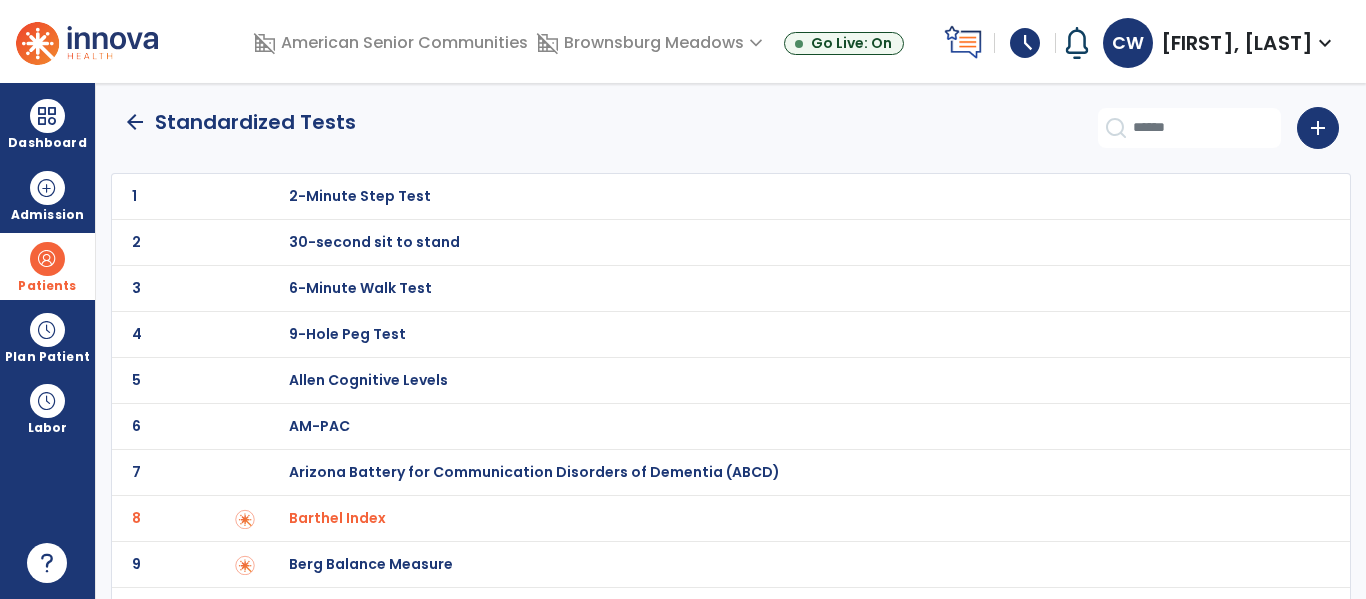 scroll, scrollTop: 0, scrollLeft: 0, axis: both 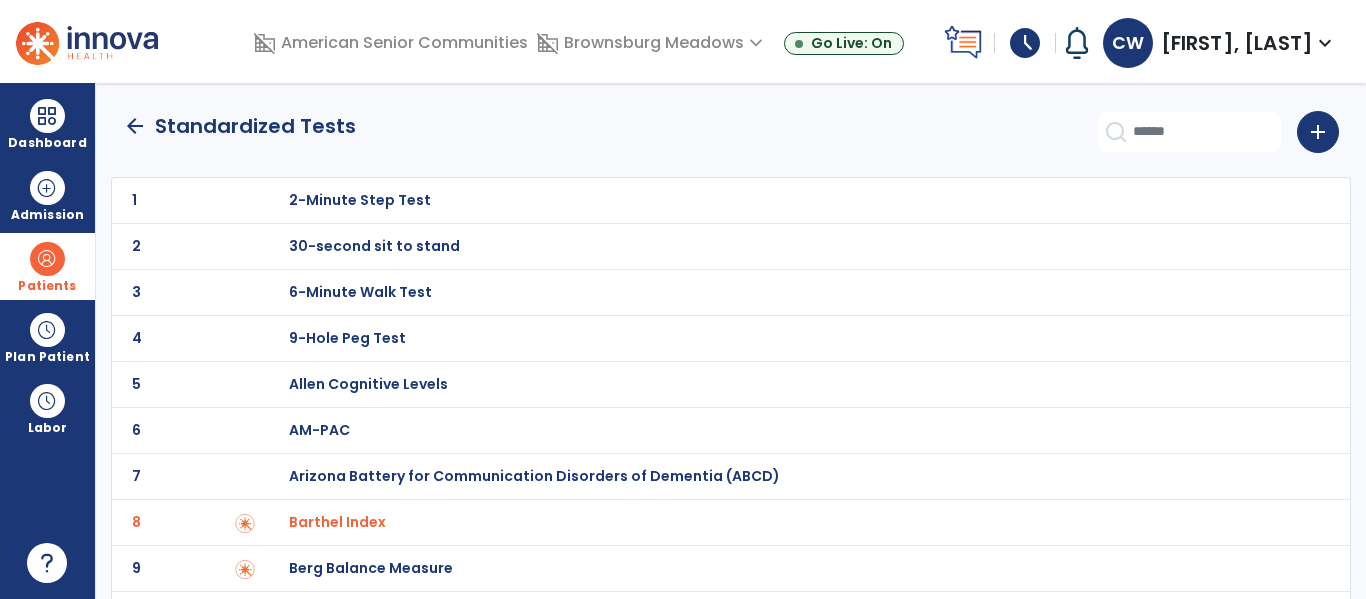 click on "arrow_back" 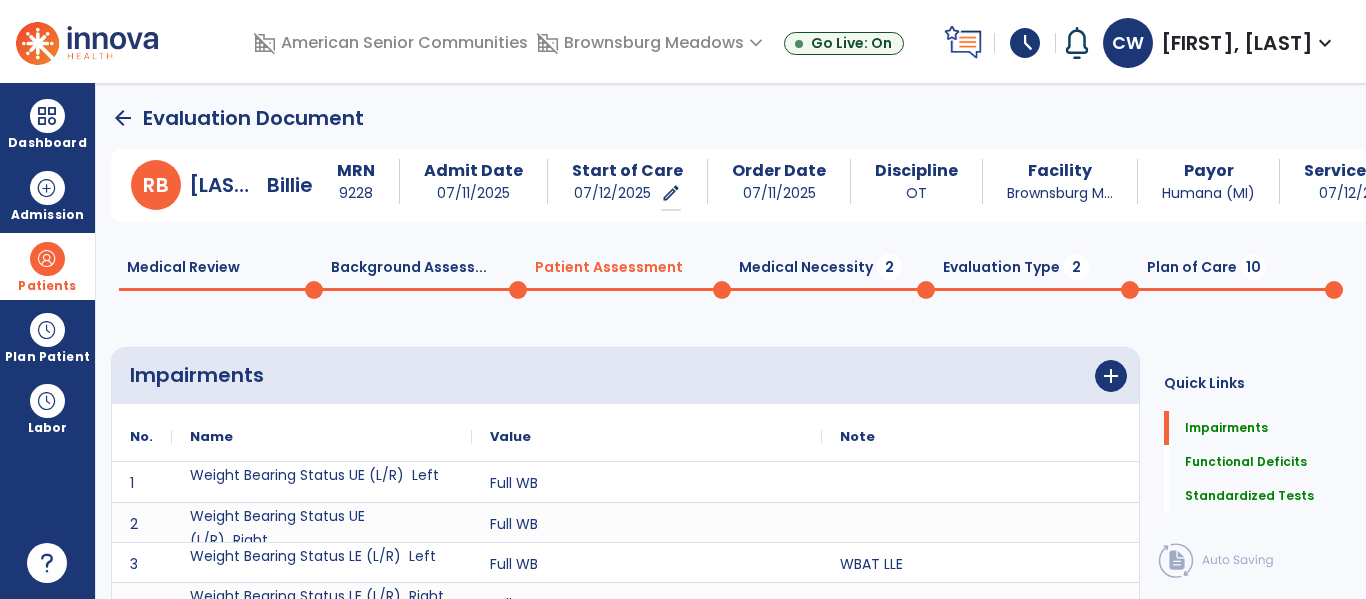 scroll, scrollTop: 20, scrollLeft: 0, axis: vertical 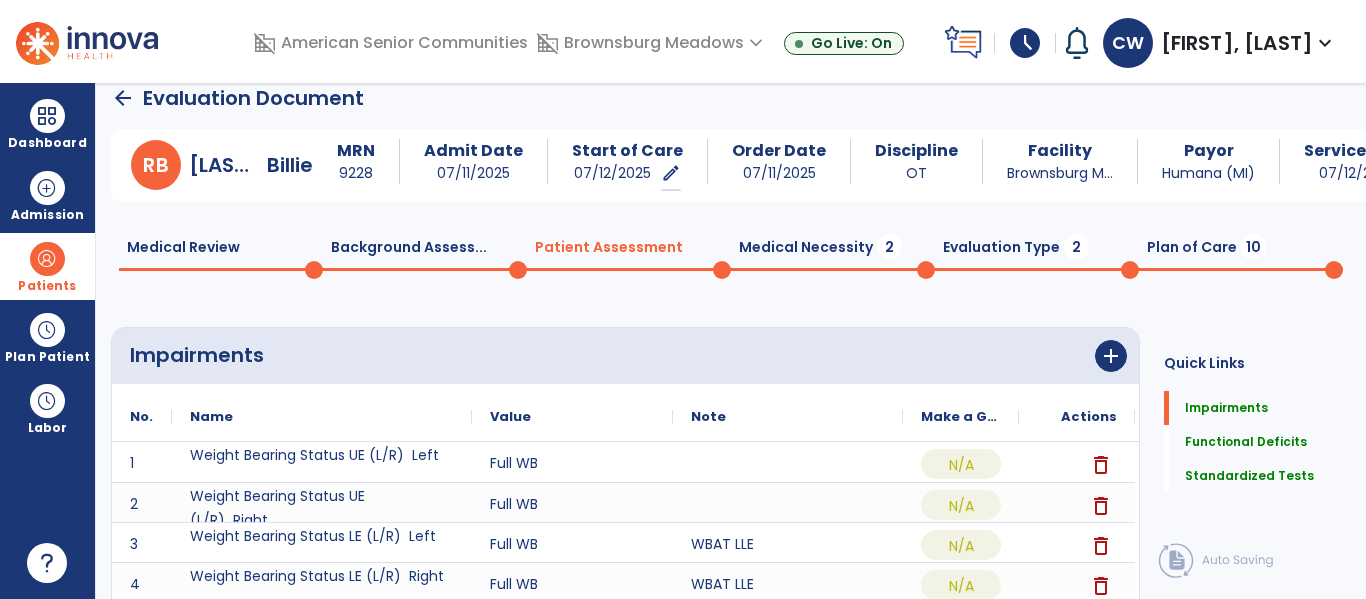 click on "Medical Necessity  2" 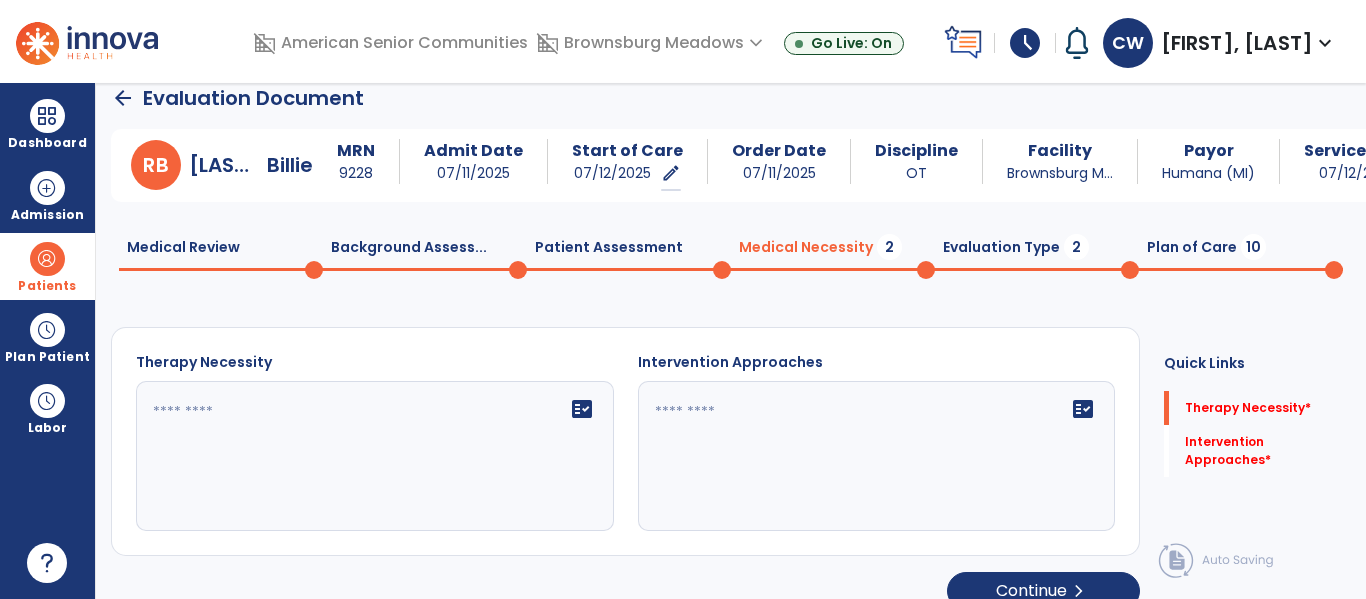 click on "fact_check" 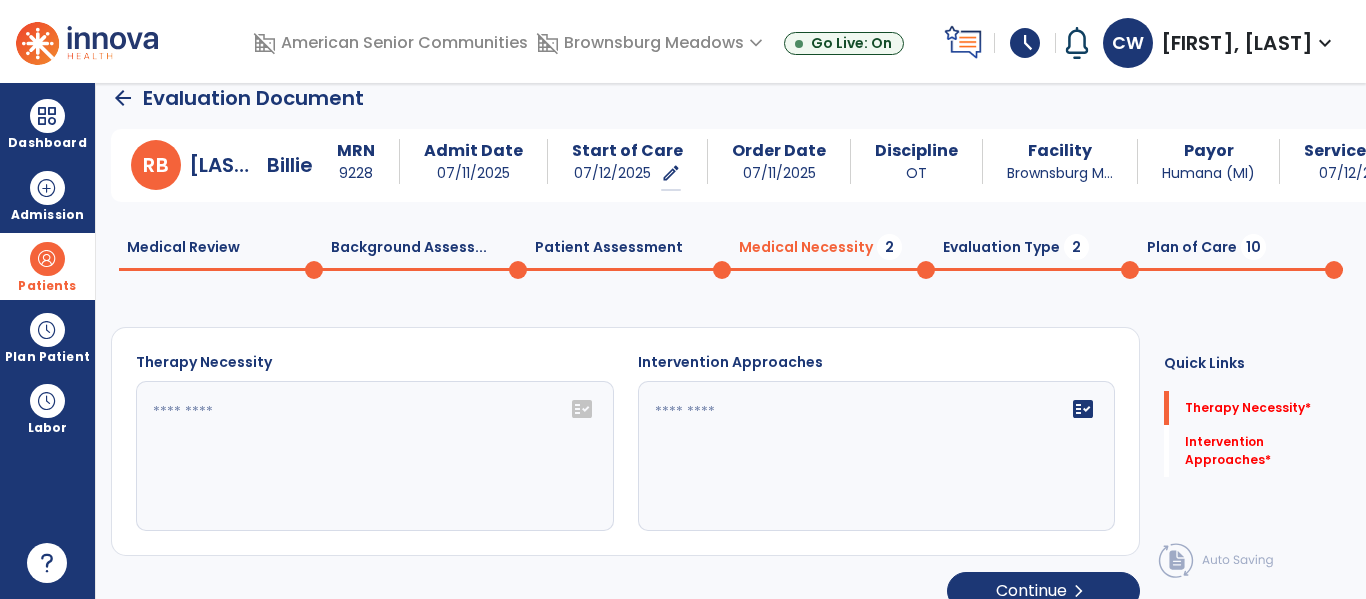 click 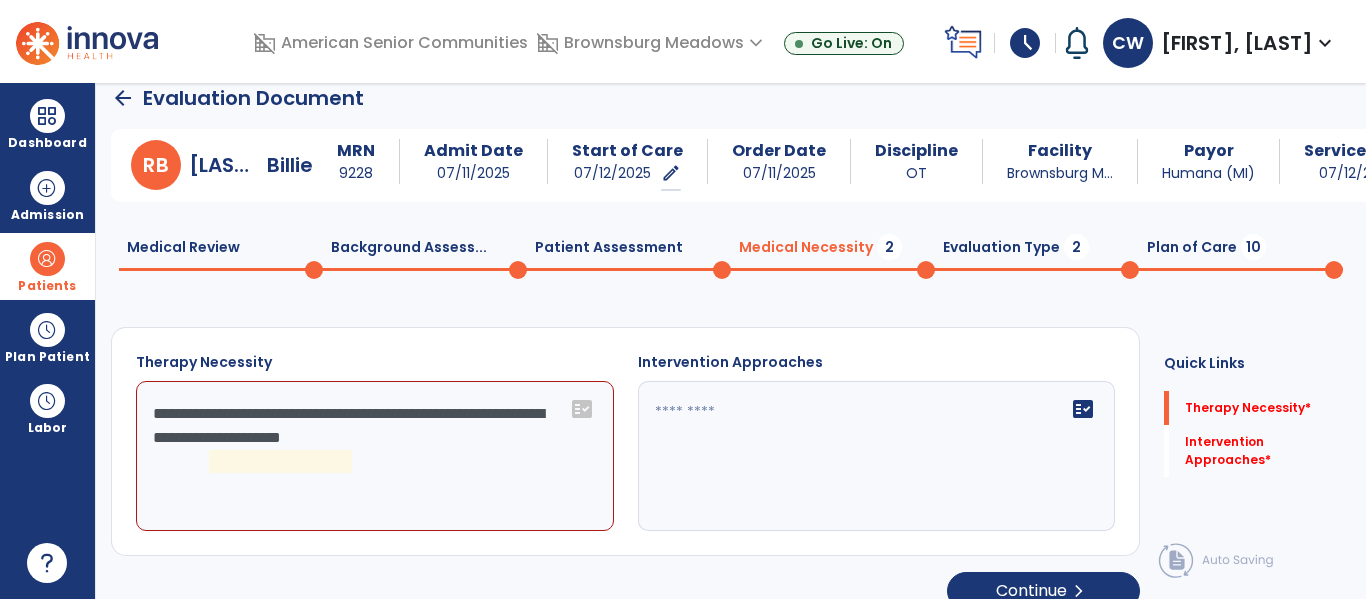 click on "**********" 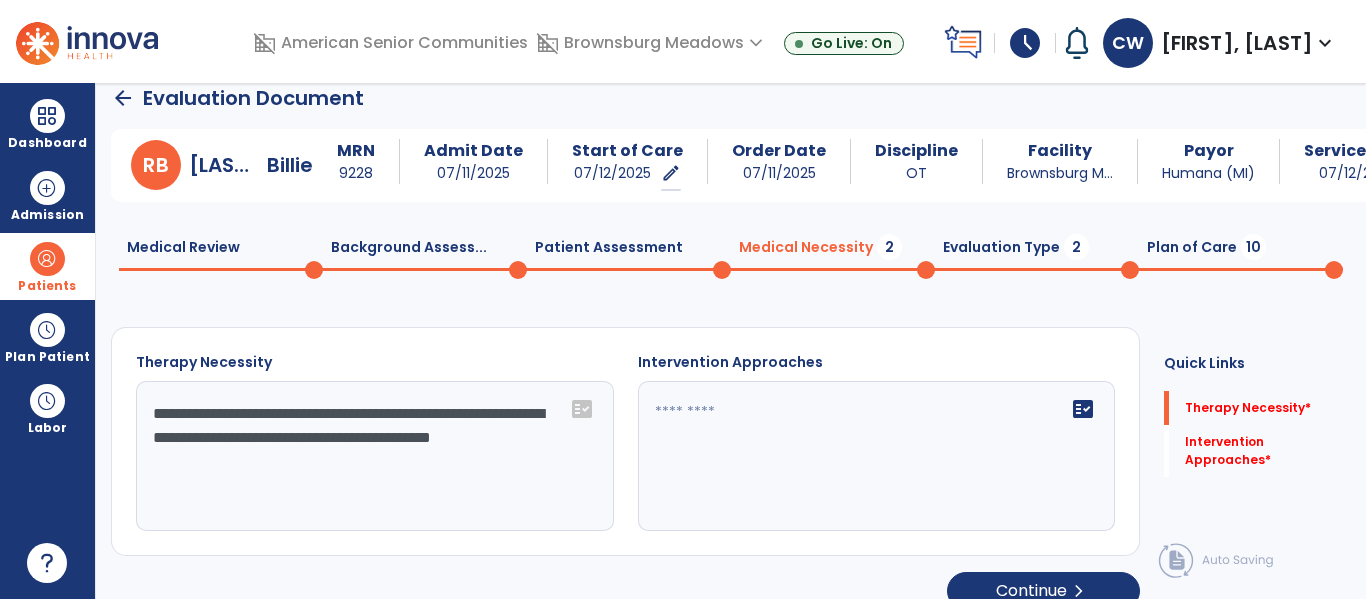 type on "**********" 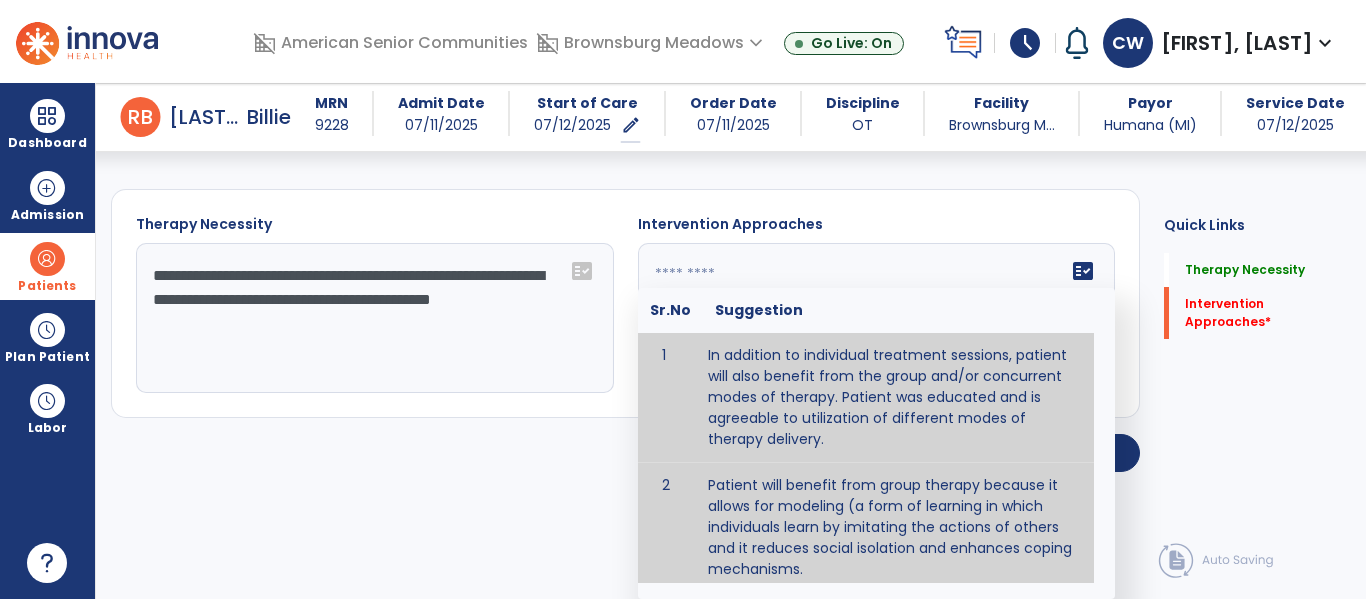type on "**********" 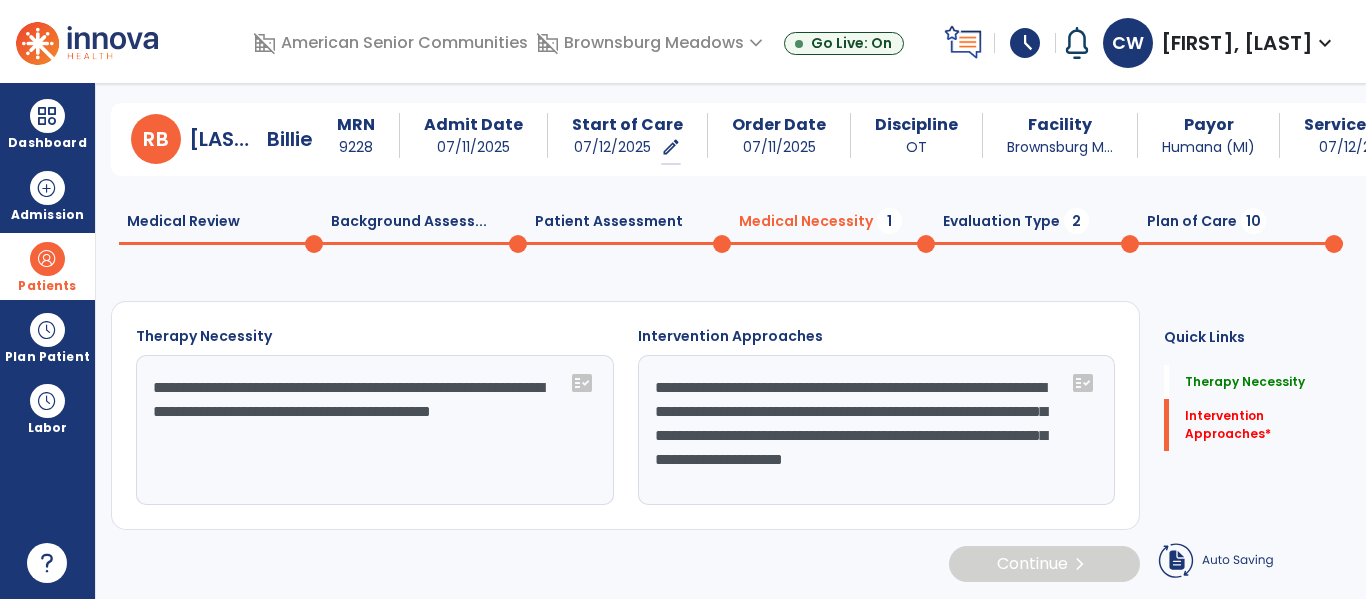 scroll, scrollTop: 27, scrollLeft: 0, axis: vertical 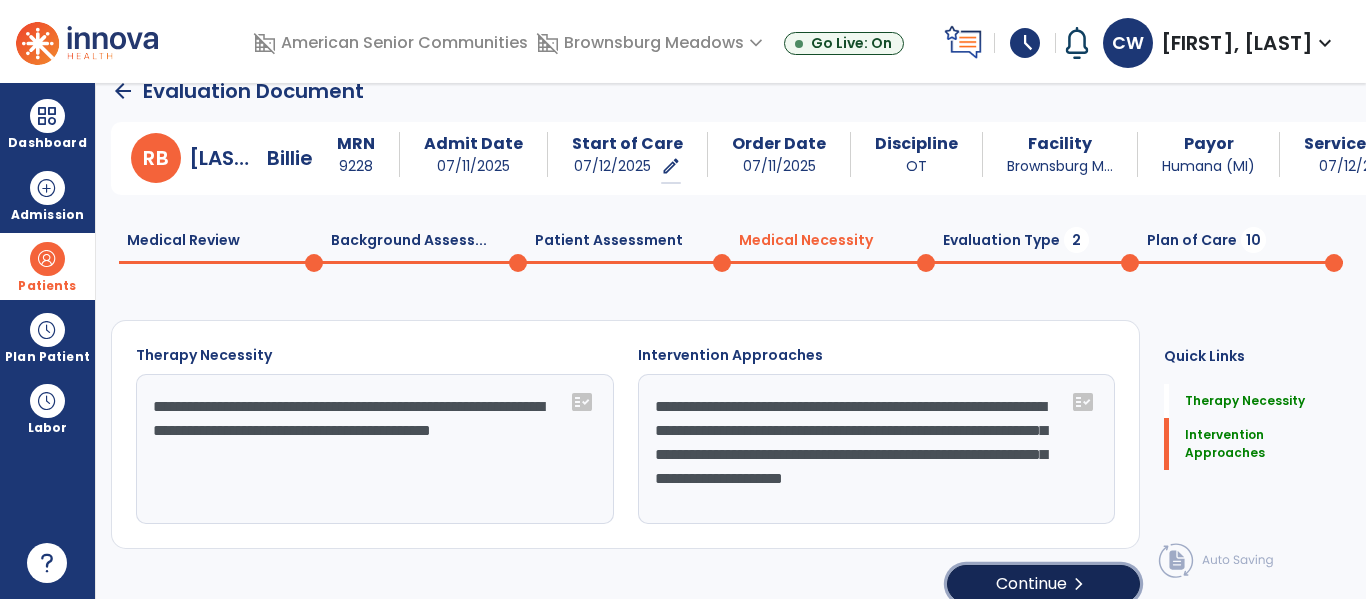 click on "chevron_right" 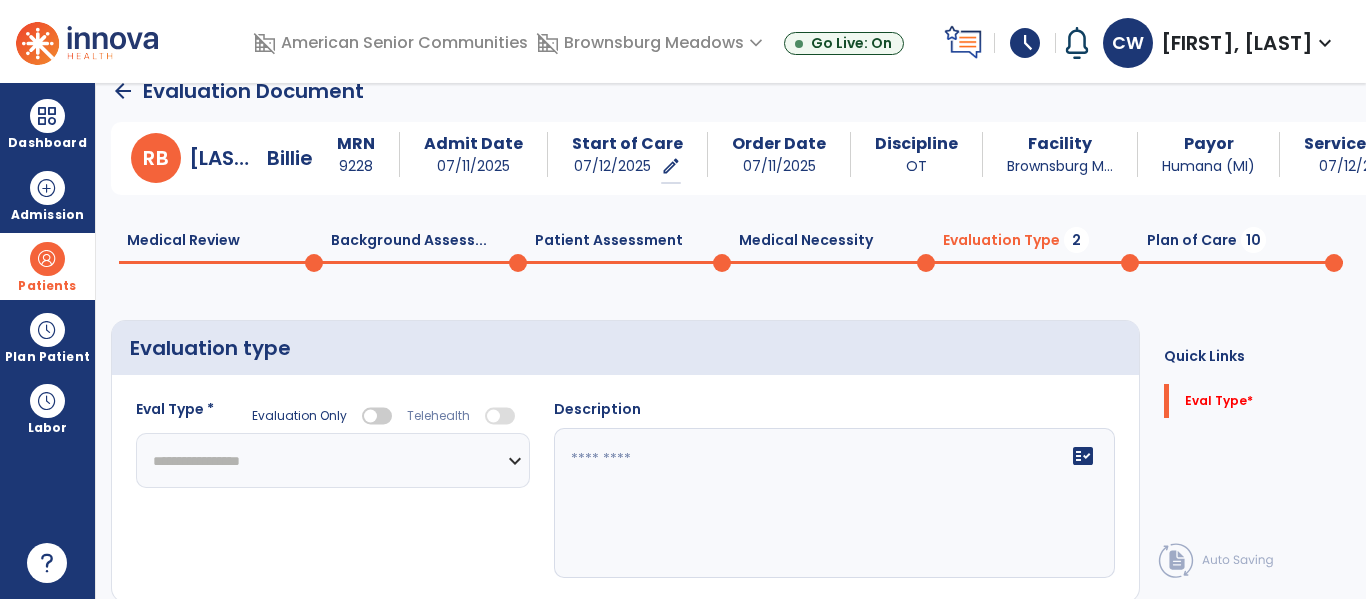 click on "**********" 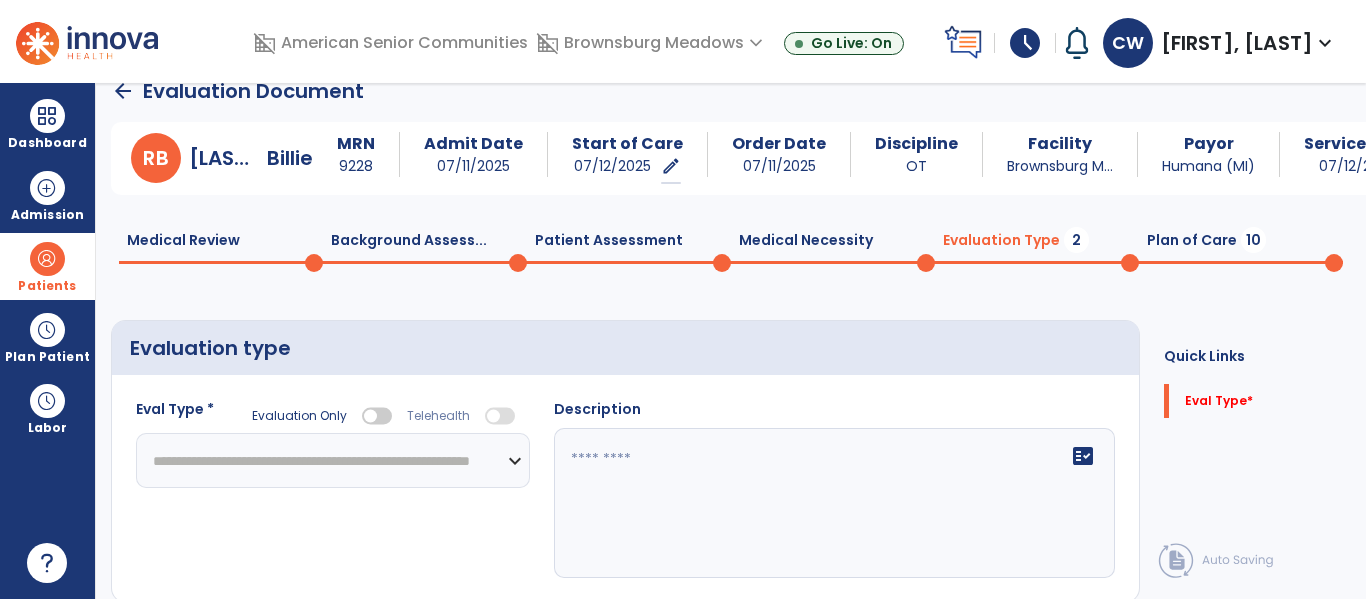 click on "**********" 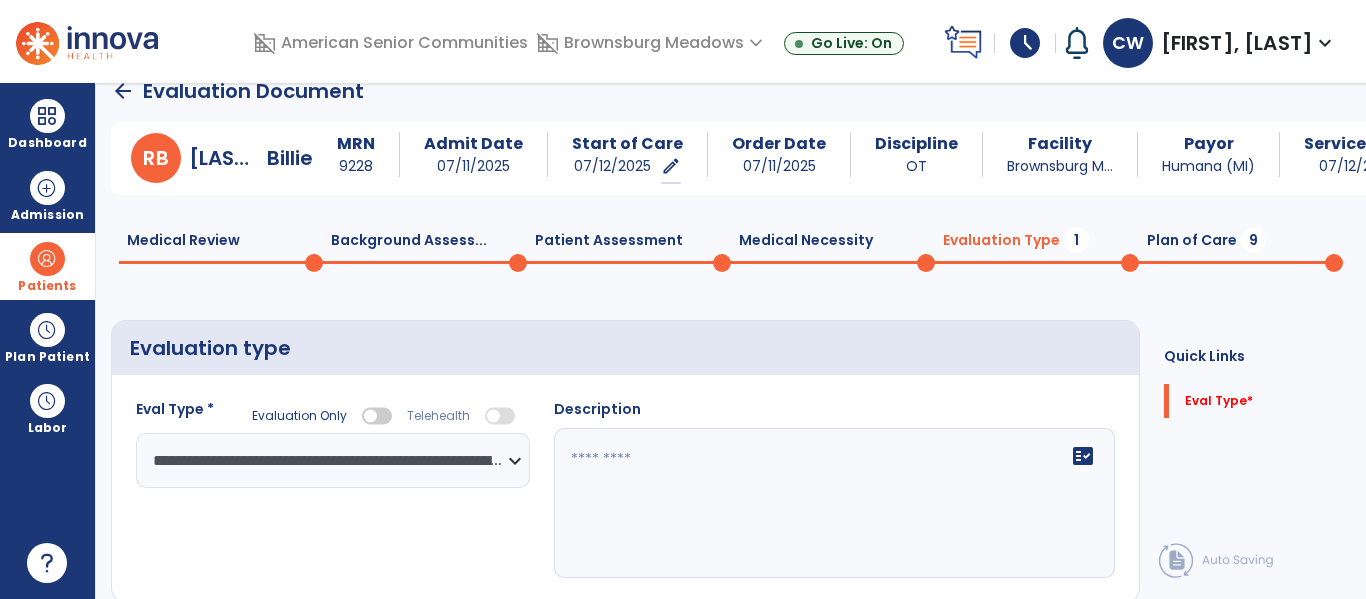click on "fact_check" 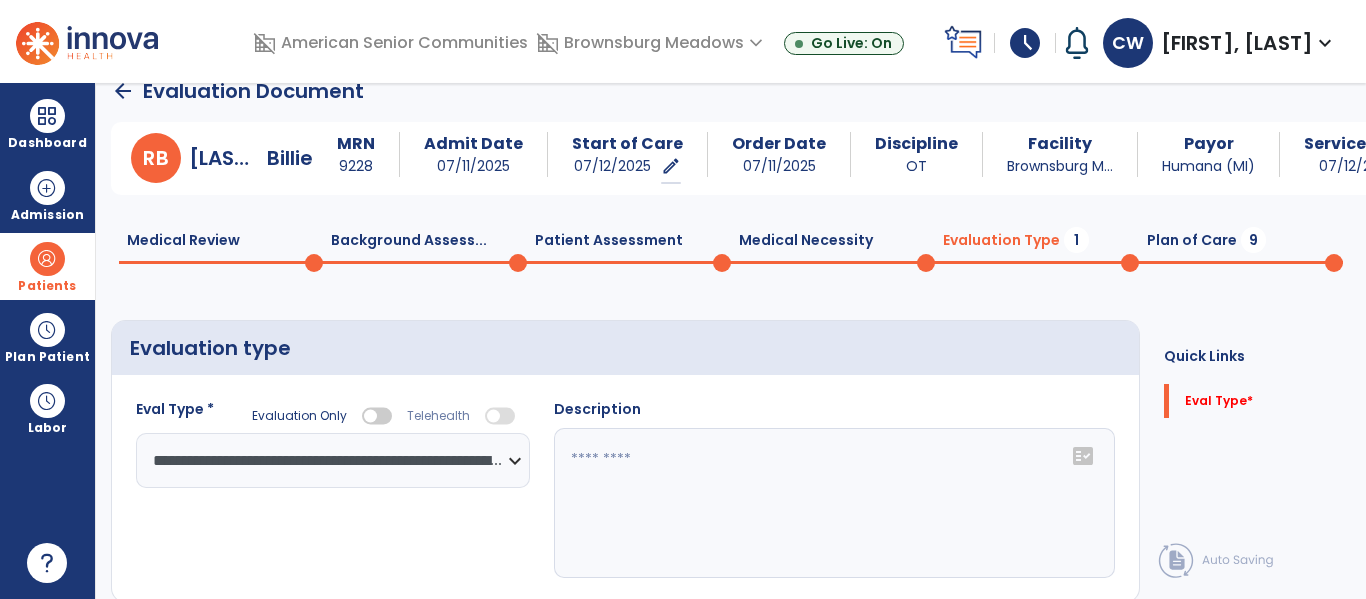 click on "fact_check" 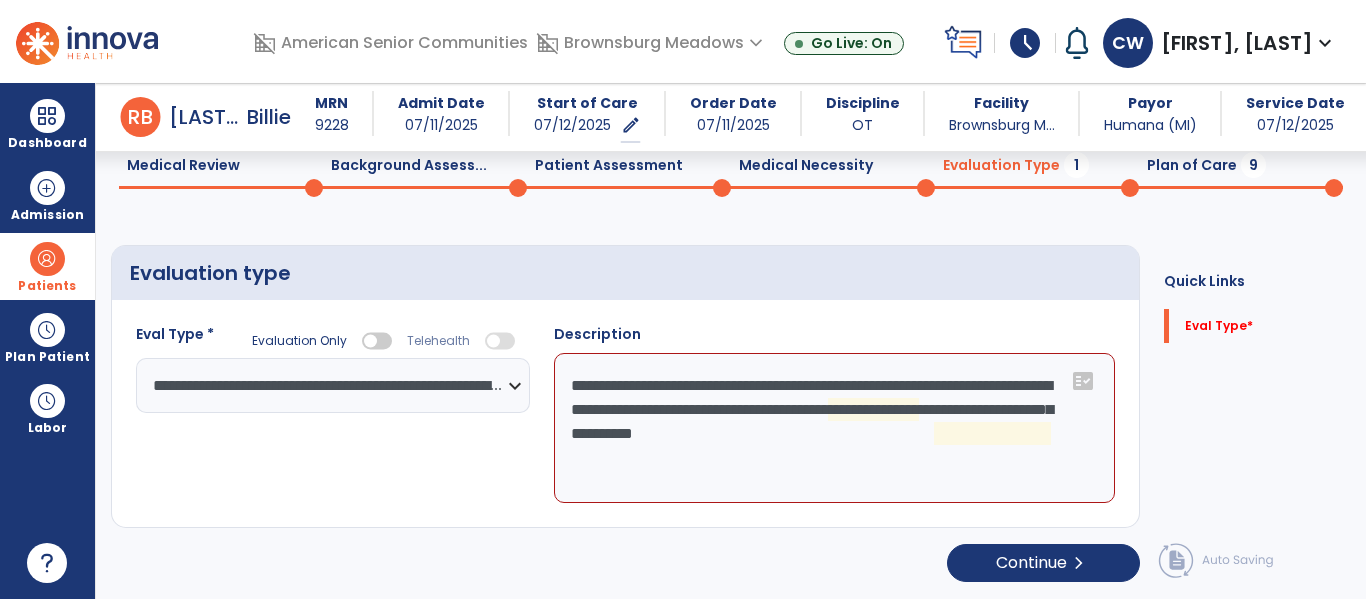 scroll, scrollTop: 83, scrollLeft: 0, axis: vertical 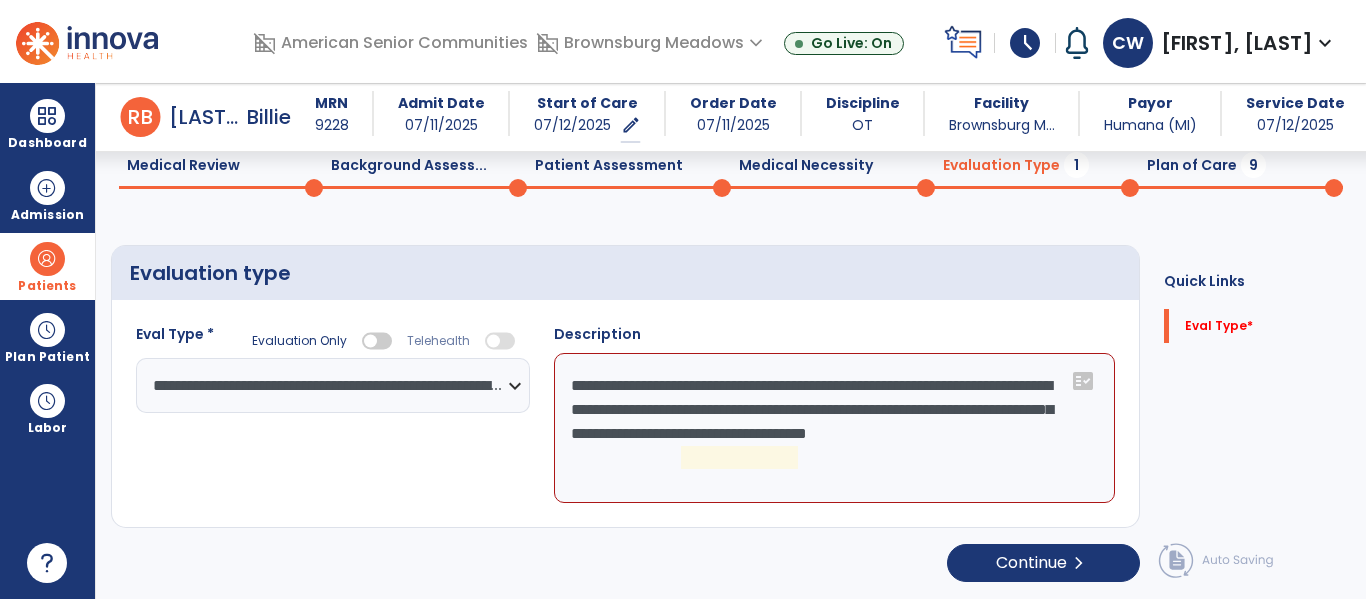 click on "**********" 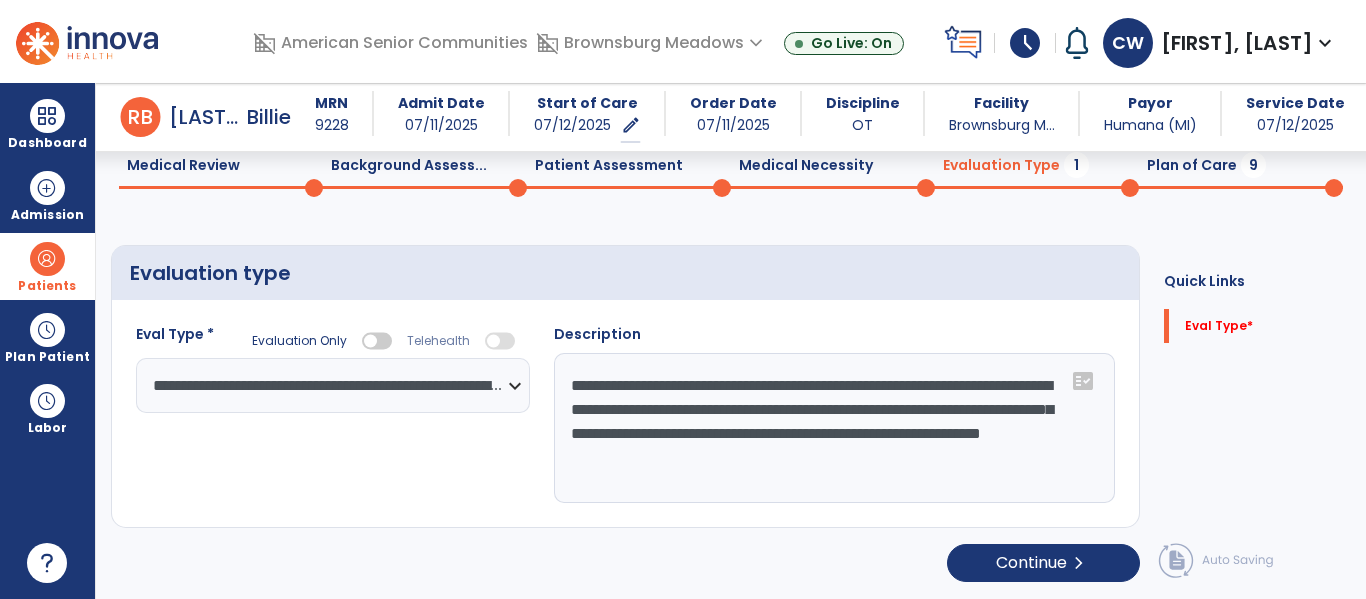type on "**********" 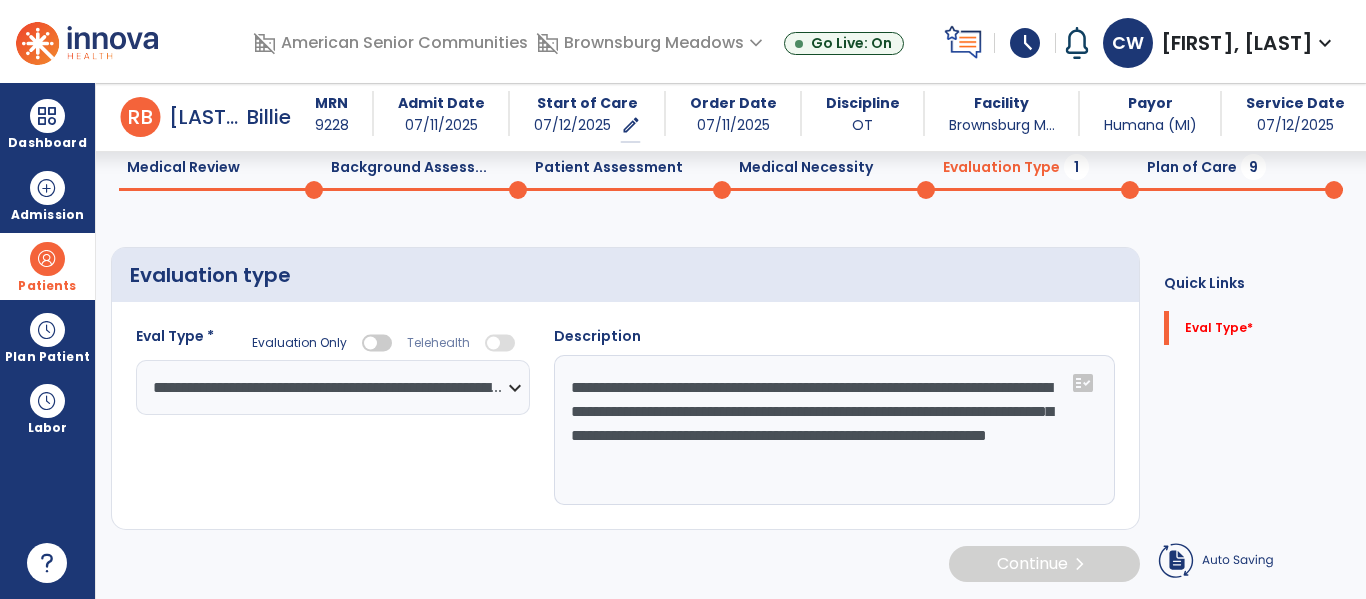 scroll, scrollTop: 83, scrollLeft: 0, axis: vertical 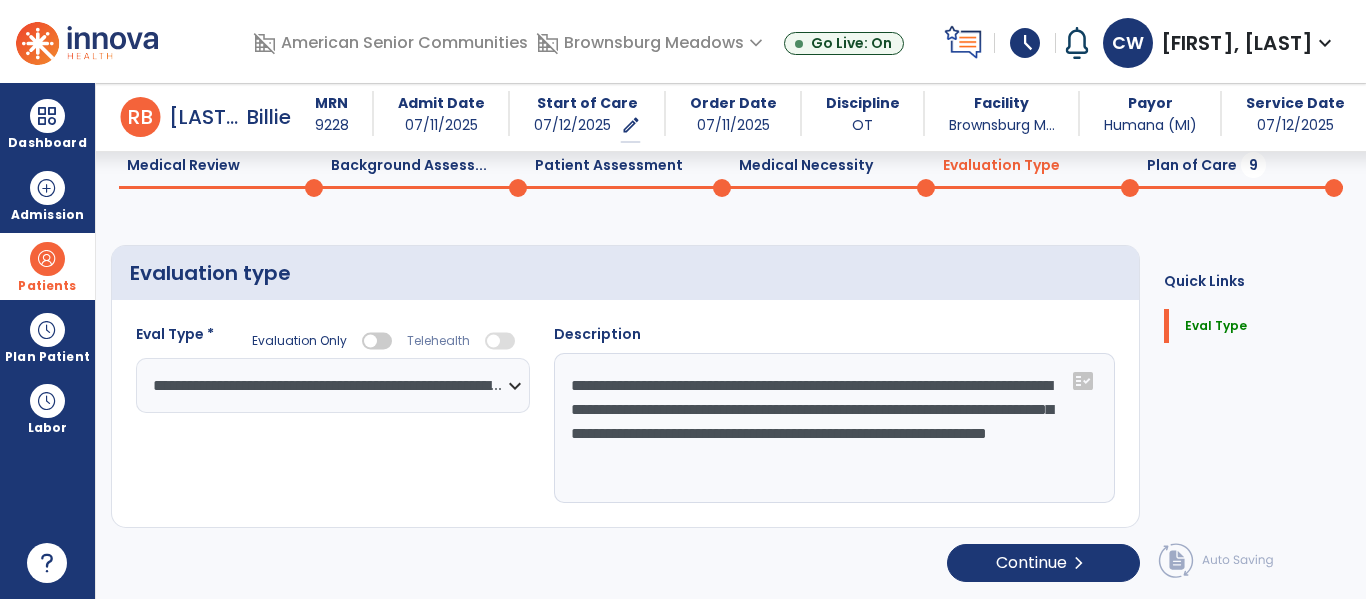 click on "Patient Assessment  0" 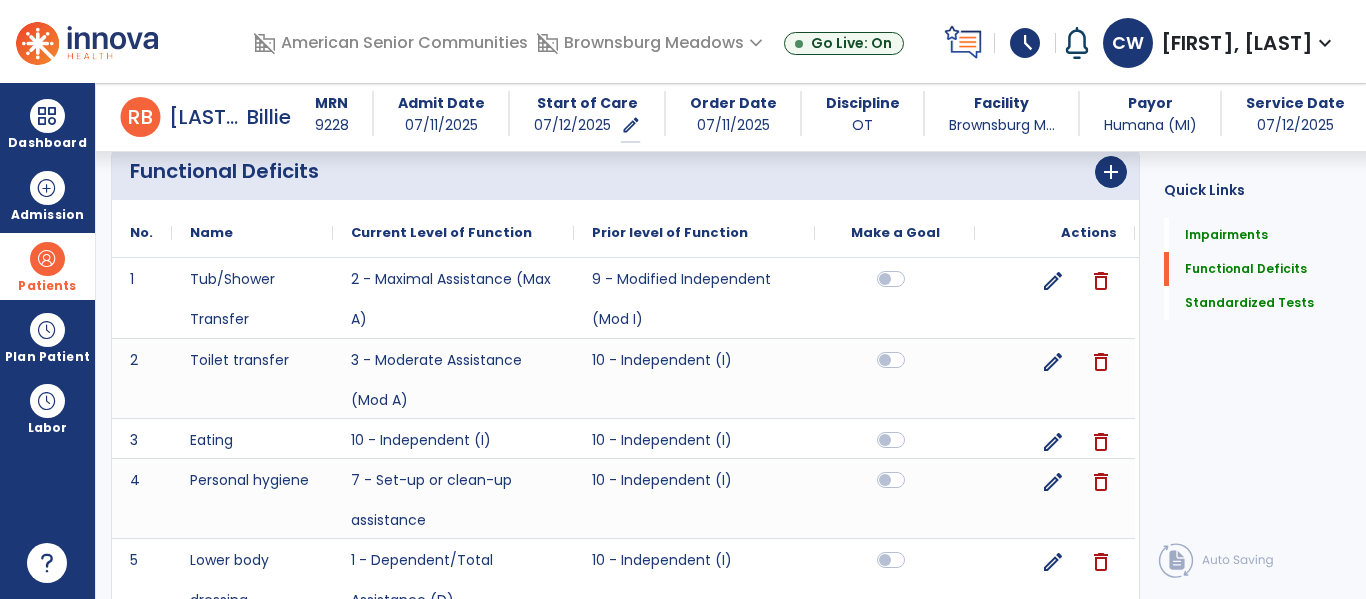 scroll, scrollTop: 1299, scrollLeft: 0, axis: vertical 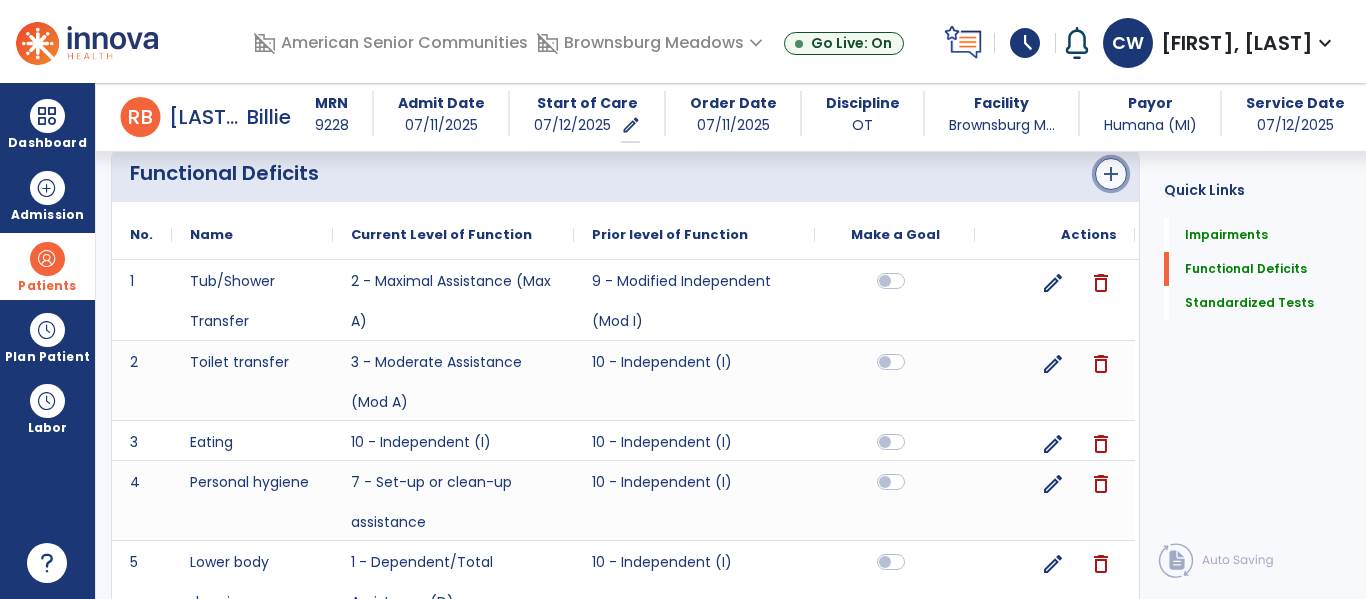 click on "add" 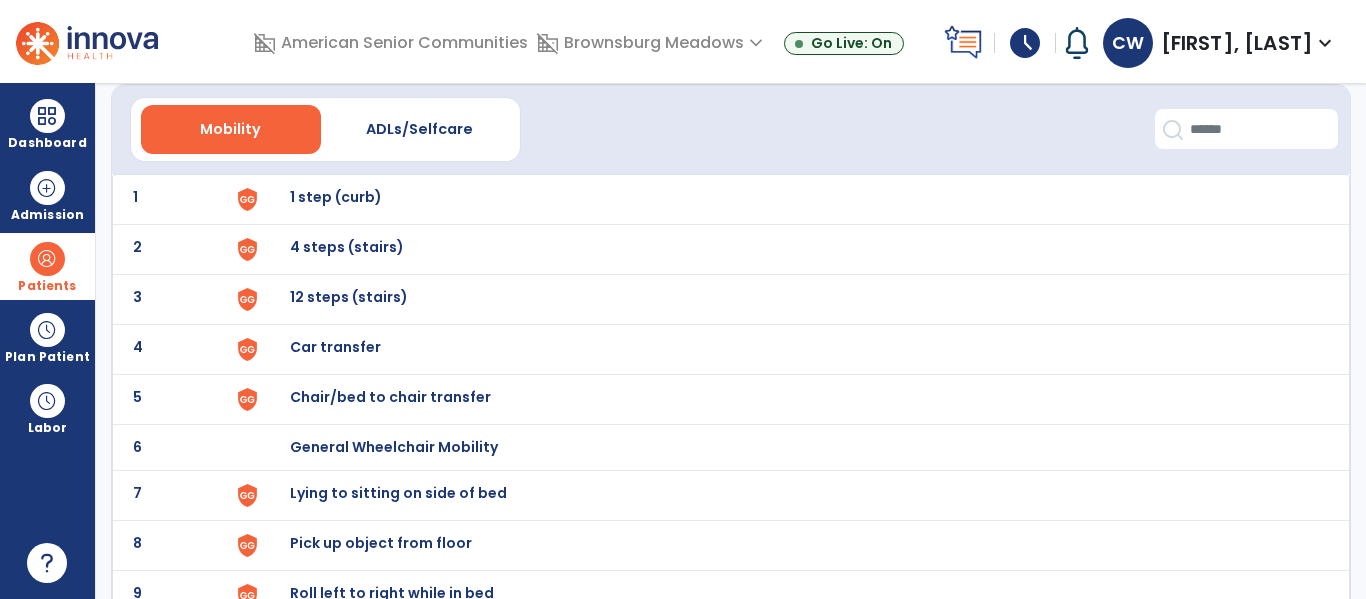 scroll, scrollTop: 0, scrollLeft: 0, axis: both 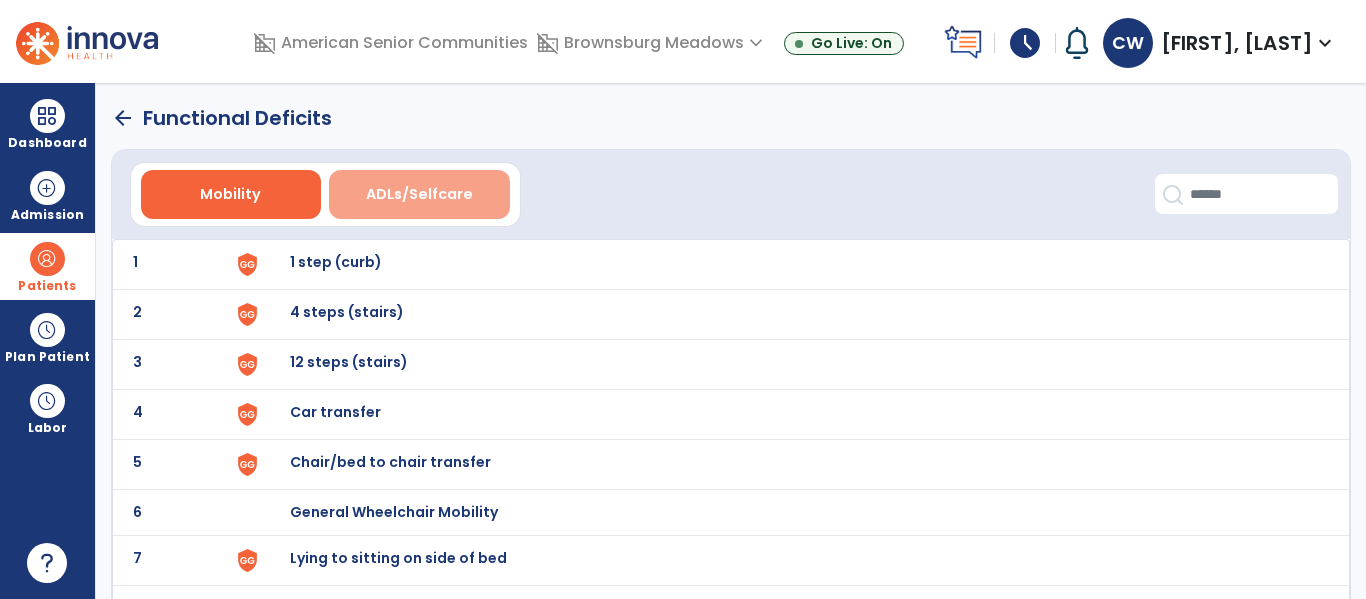 click on "ADLs/Selfcare" at bounding box center (419, 194) 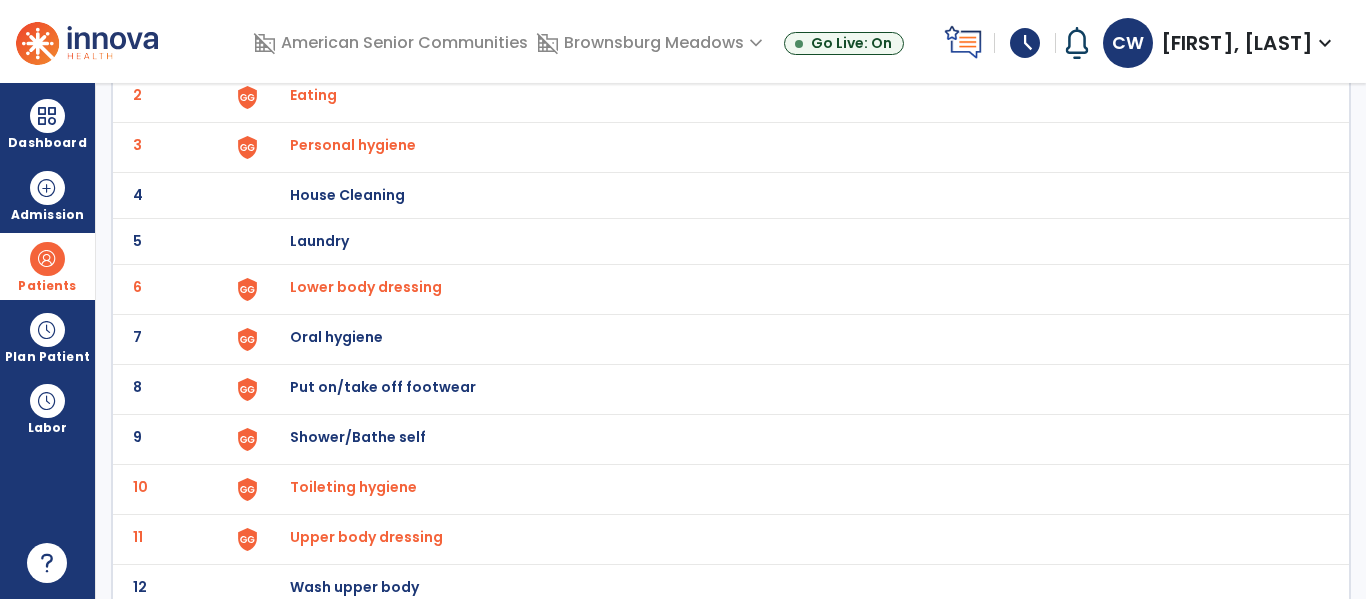 scroll, scrollTop: 272, scrollLeft: 0, axis: vertical 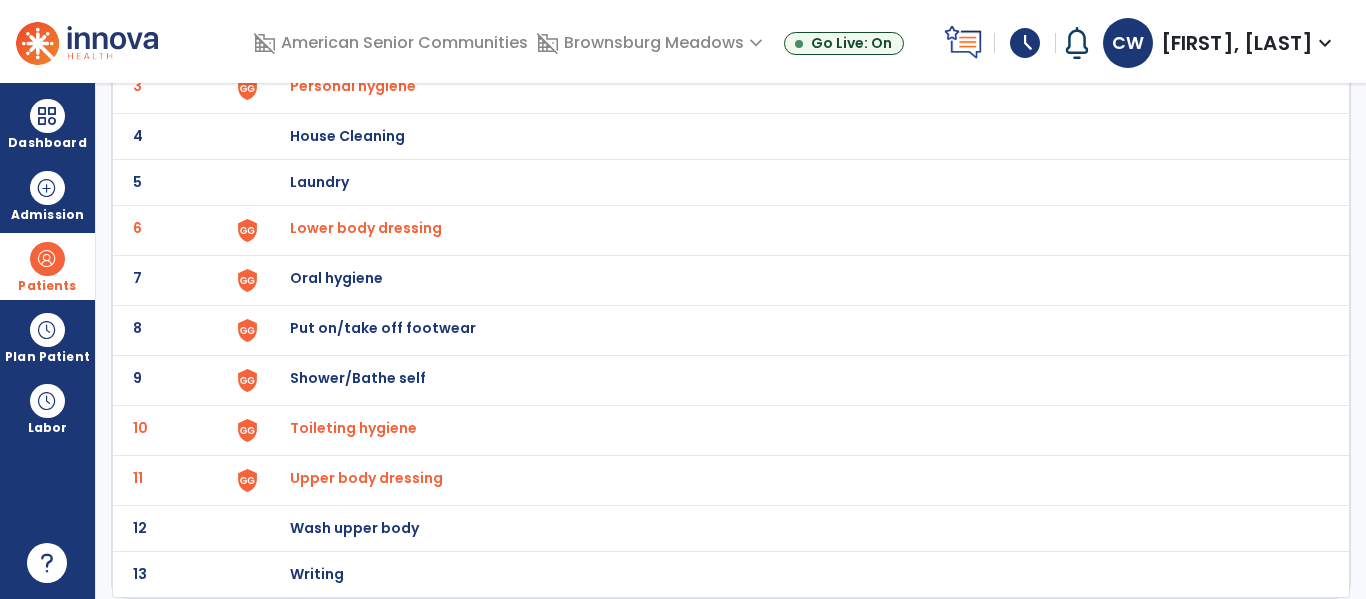 click on "Shower/Bathe self" at bounding box center (403, -10) 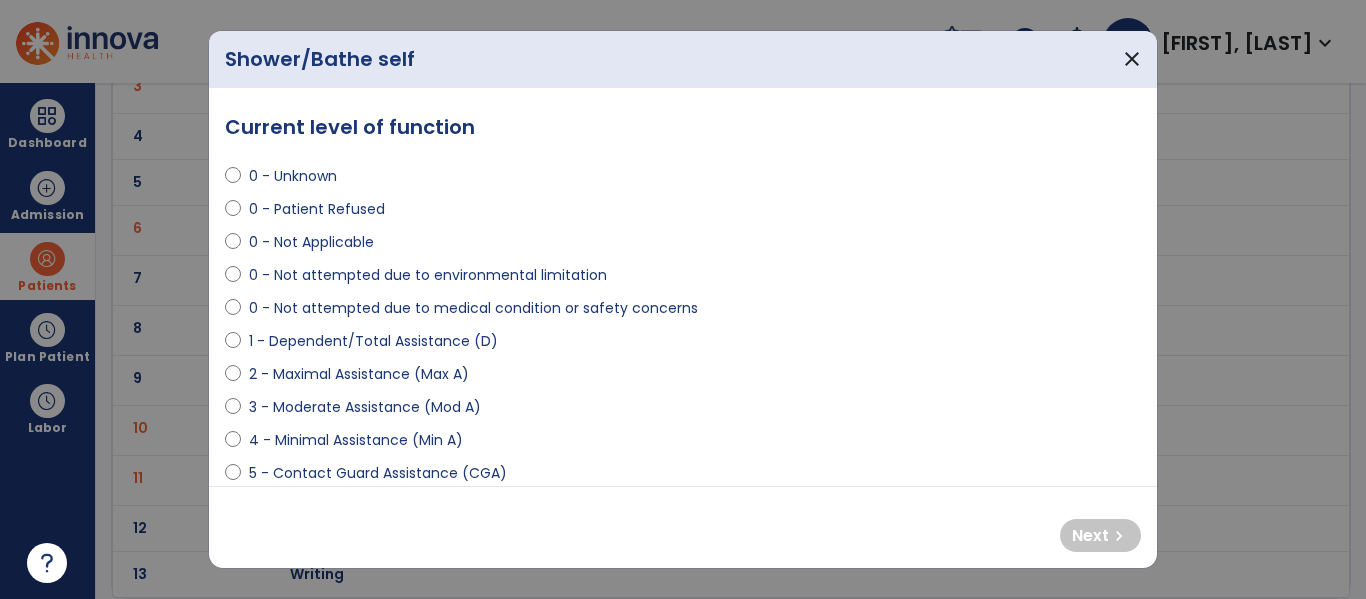 select on "**********" 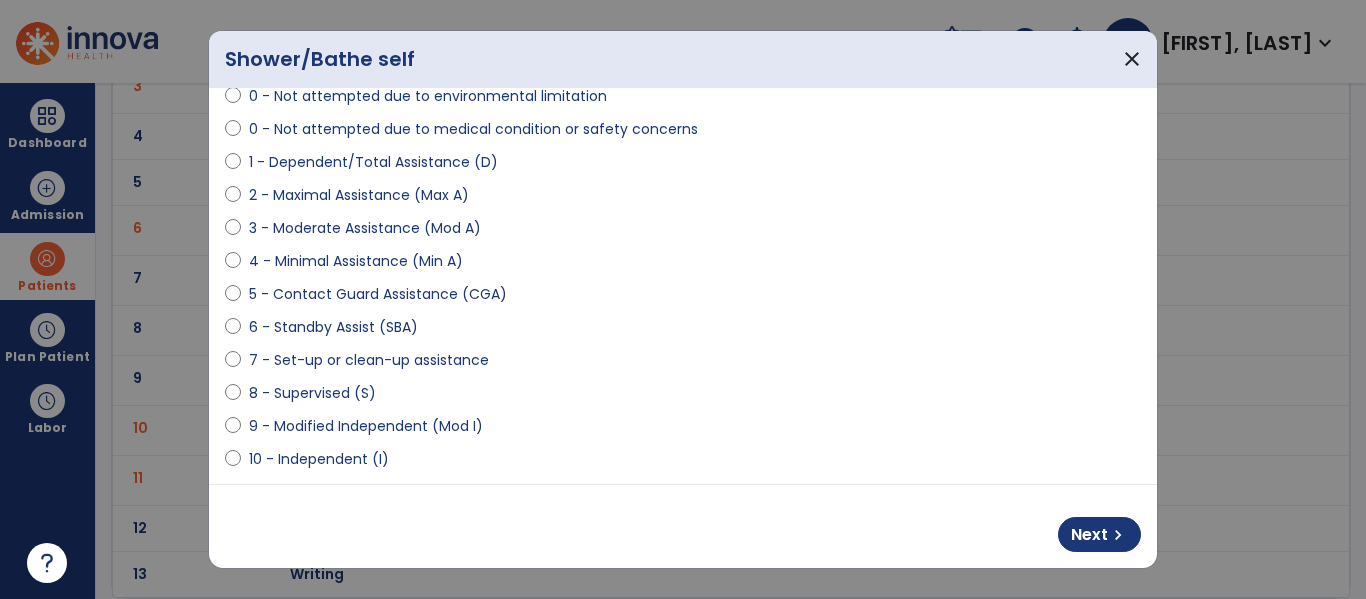 scroll, scrollTop: 182, scrollLeft: 0, axis: vertical 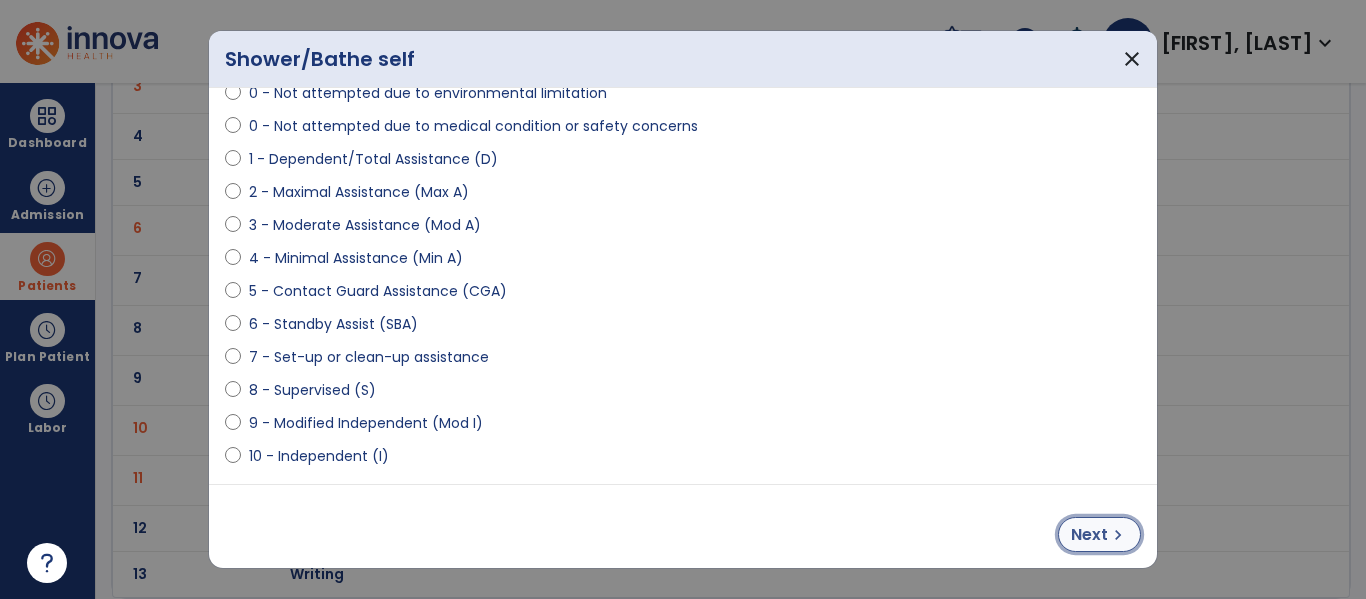 click on "Next" at bounding box center (1089, 535) 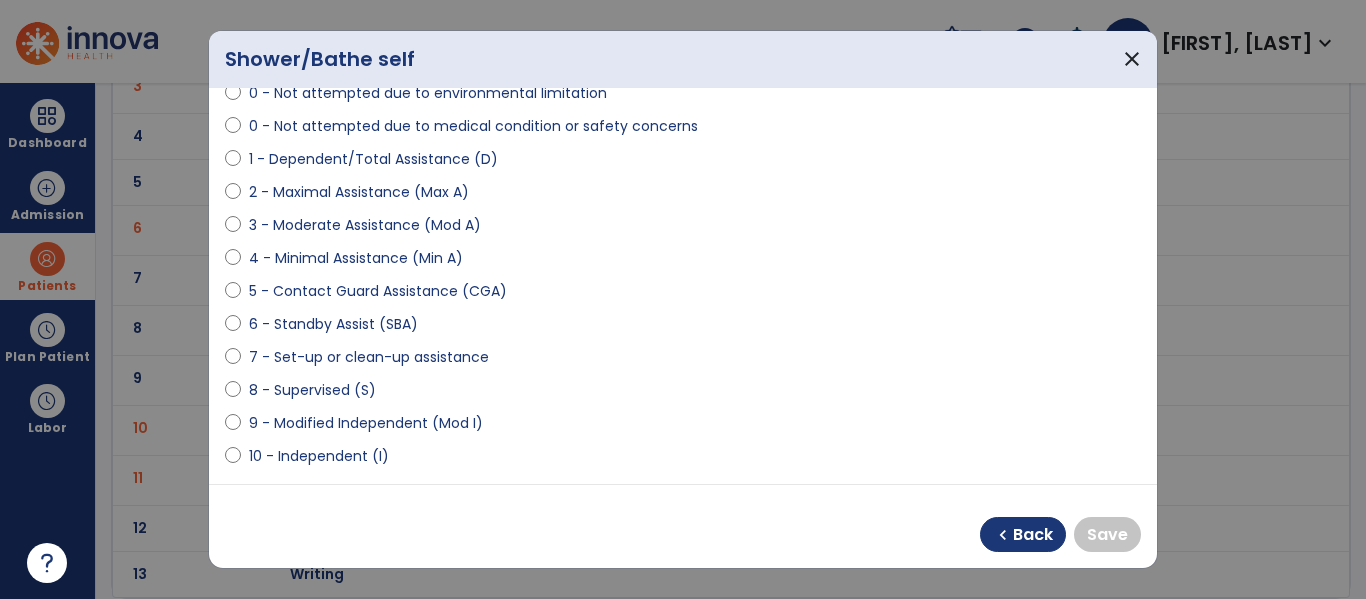 select on "**********" 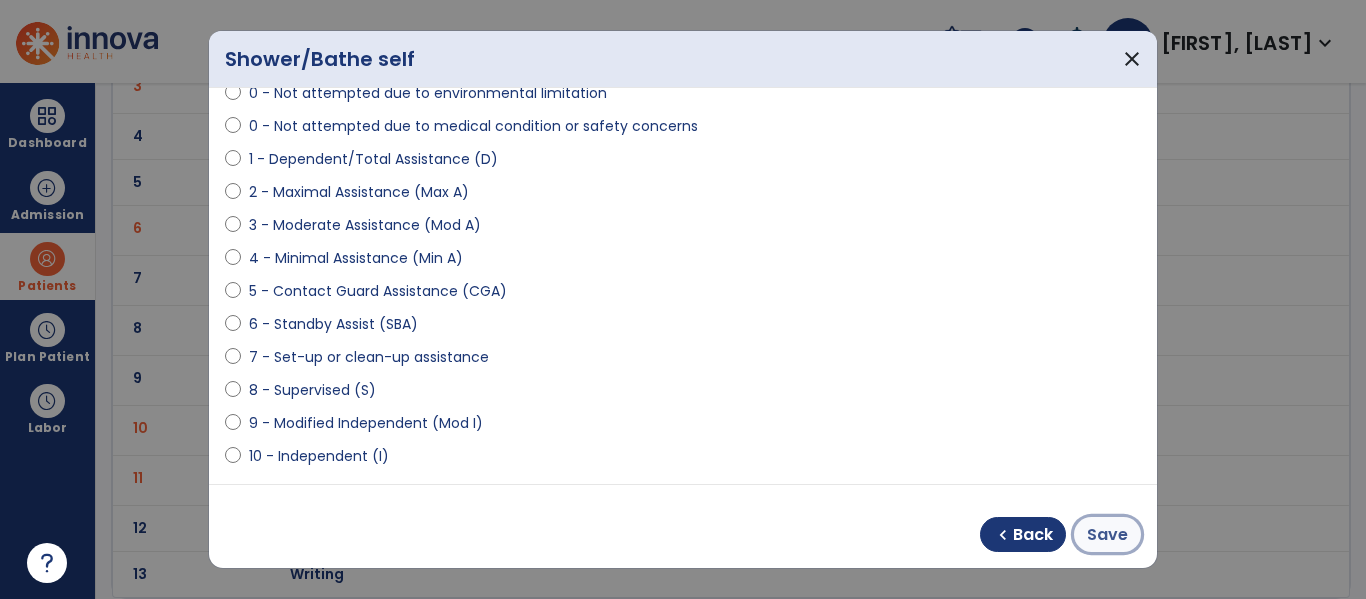 click on "Save" at bounding box center [1107, 535] 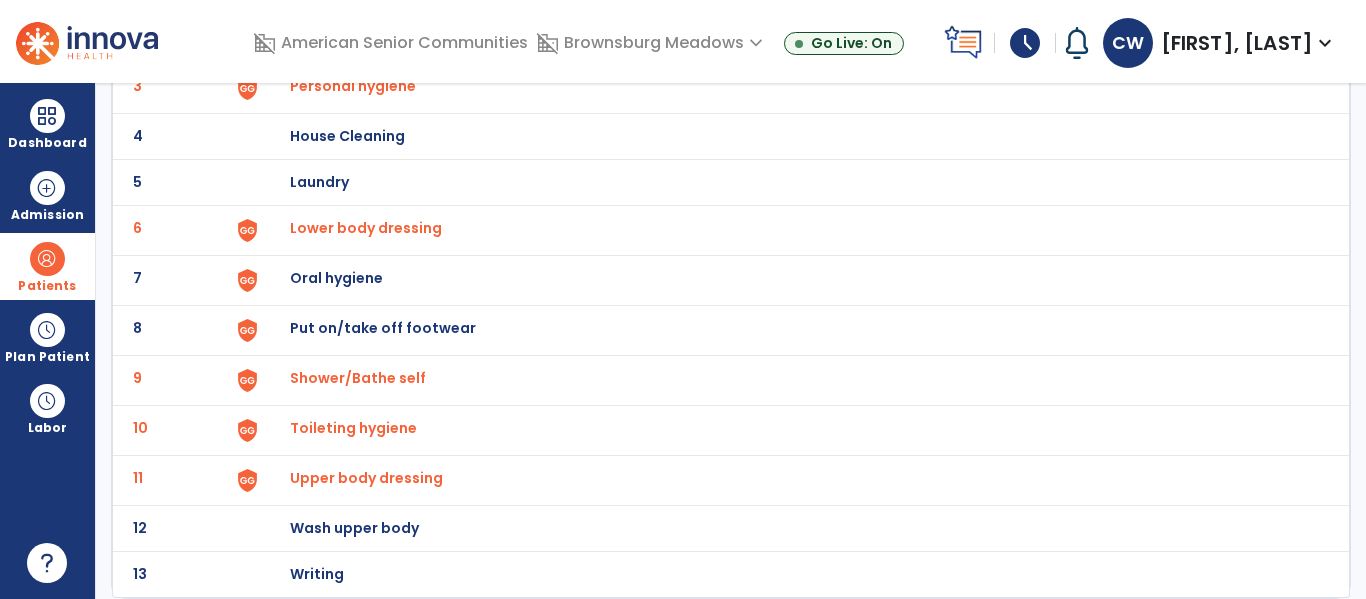 scroll, scrollTop: 0, scrollLeft: 0, axis: both 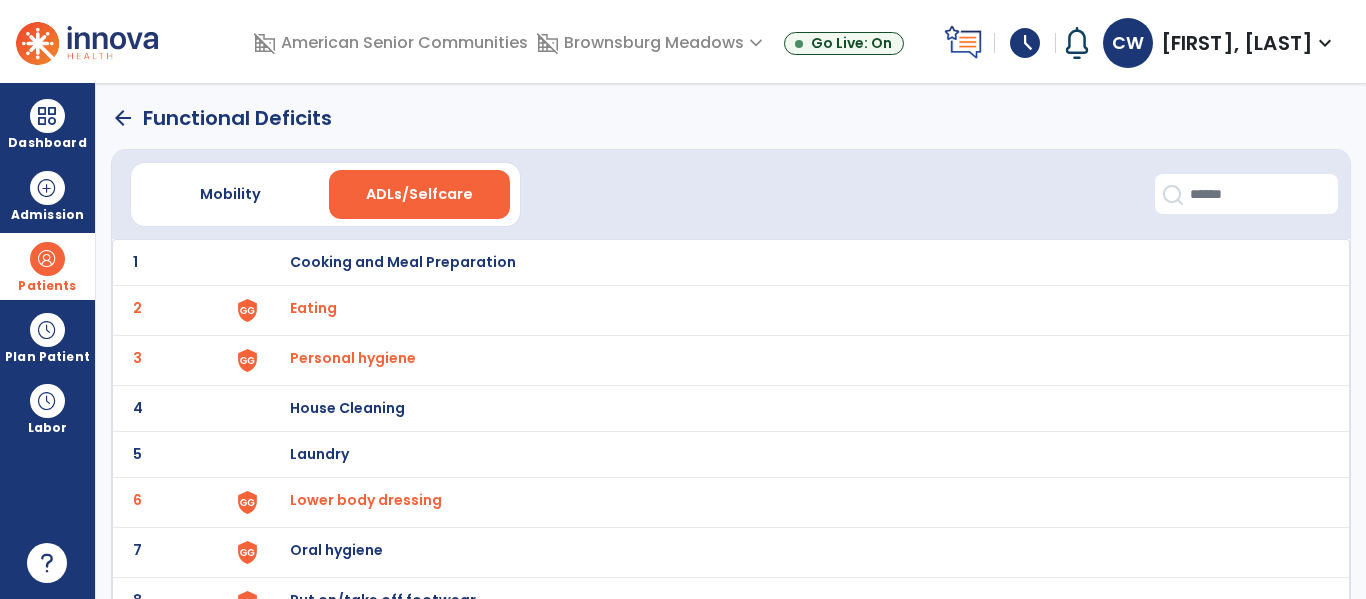 click on "arrow_back" 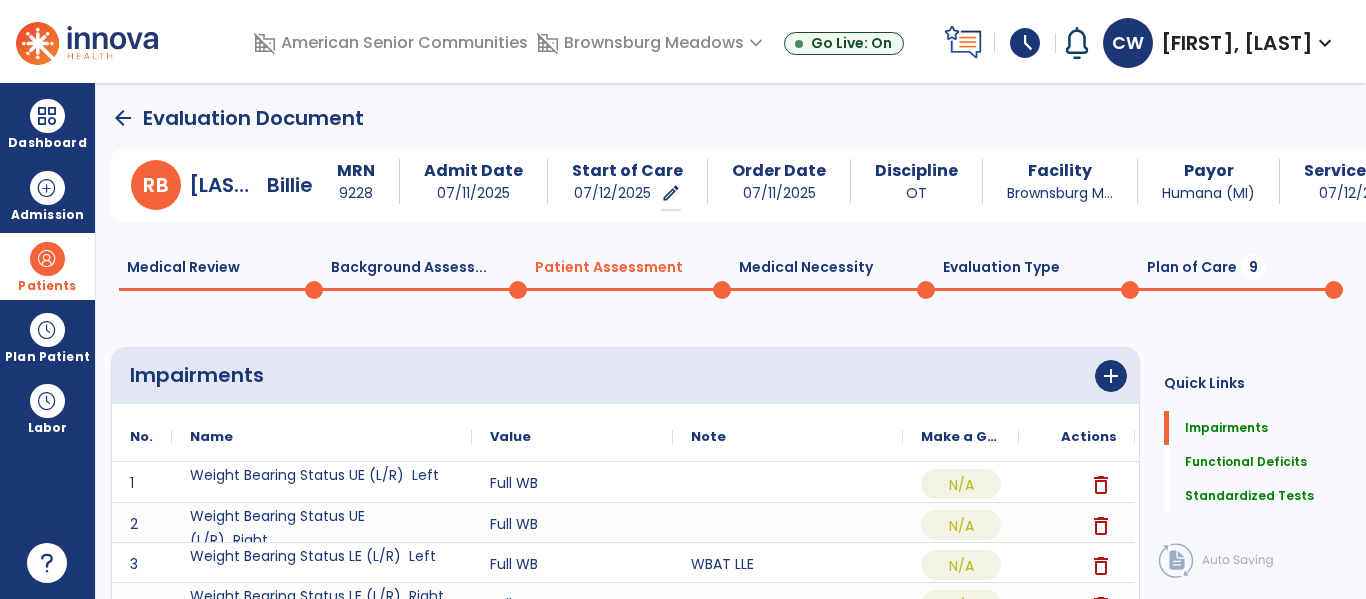 scroll, scrollTop: 20, scrollLeft: 0, axis: vertical 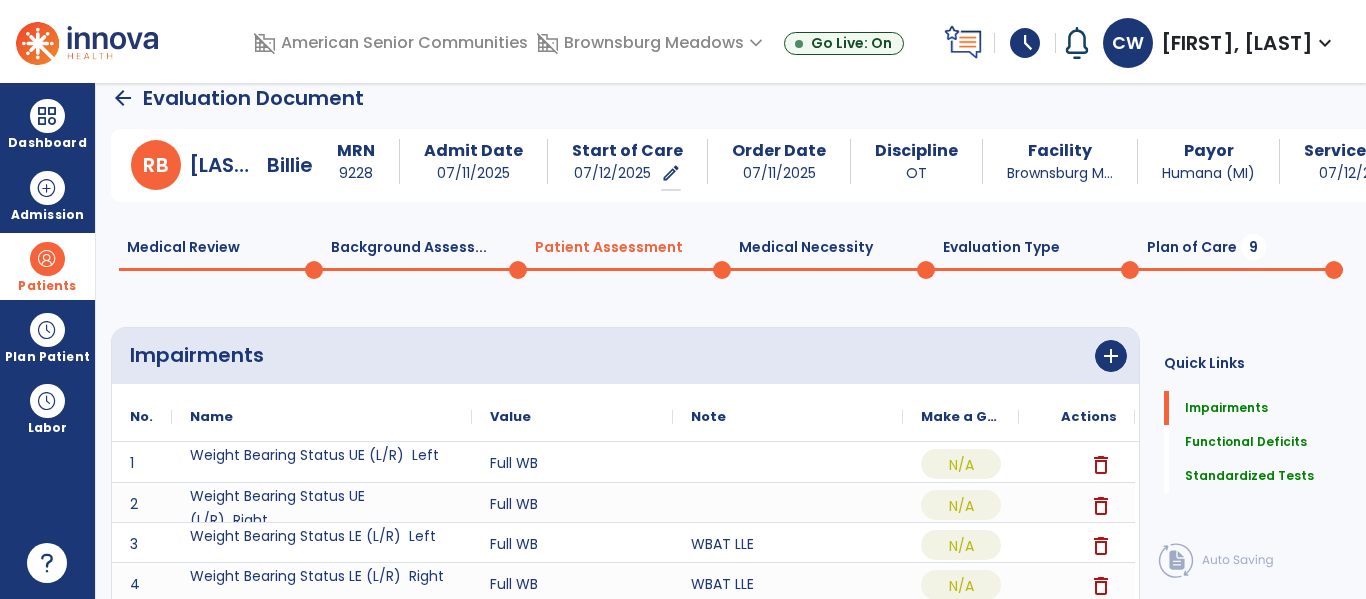 click on "Medical Necessity  0" 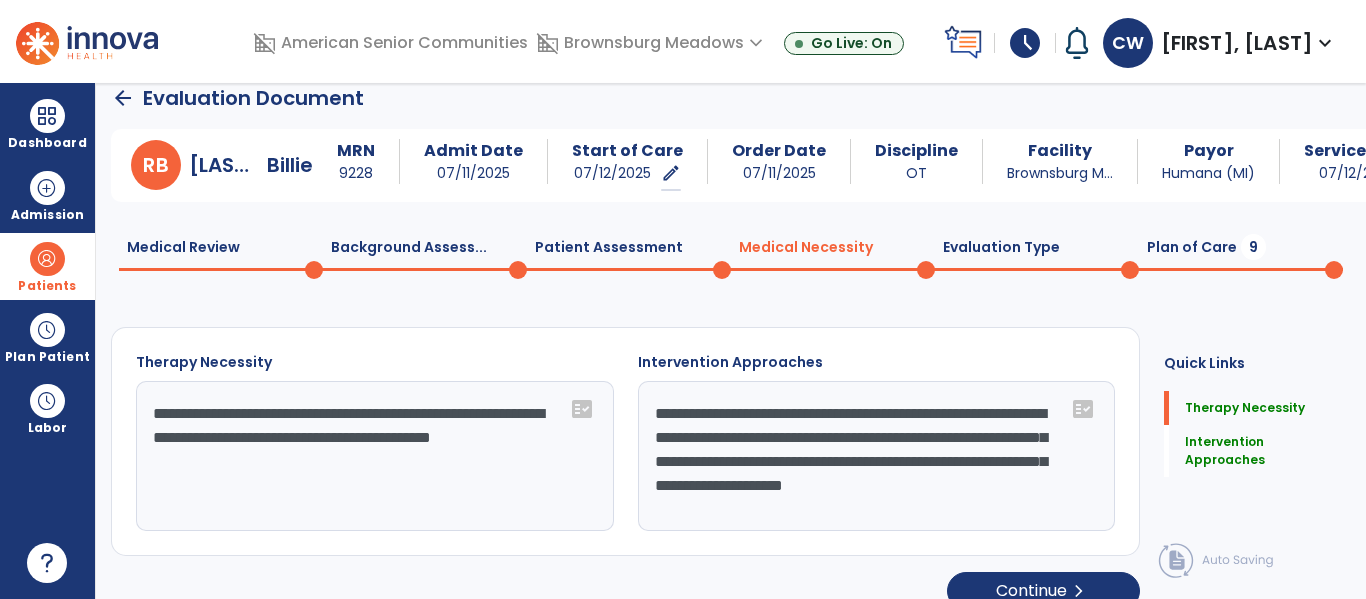 click on "Evaluation Type  0" 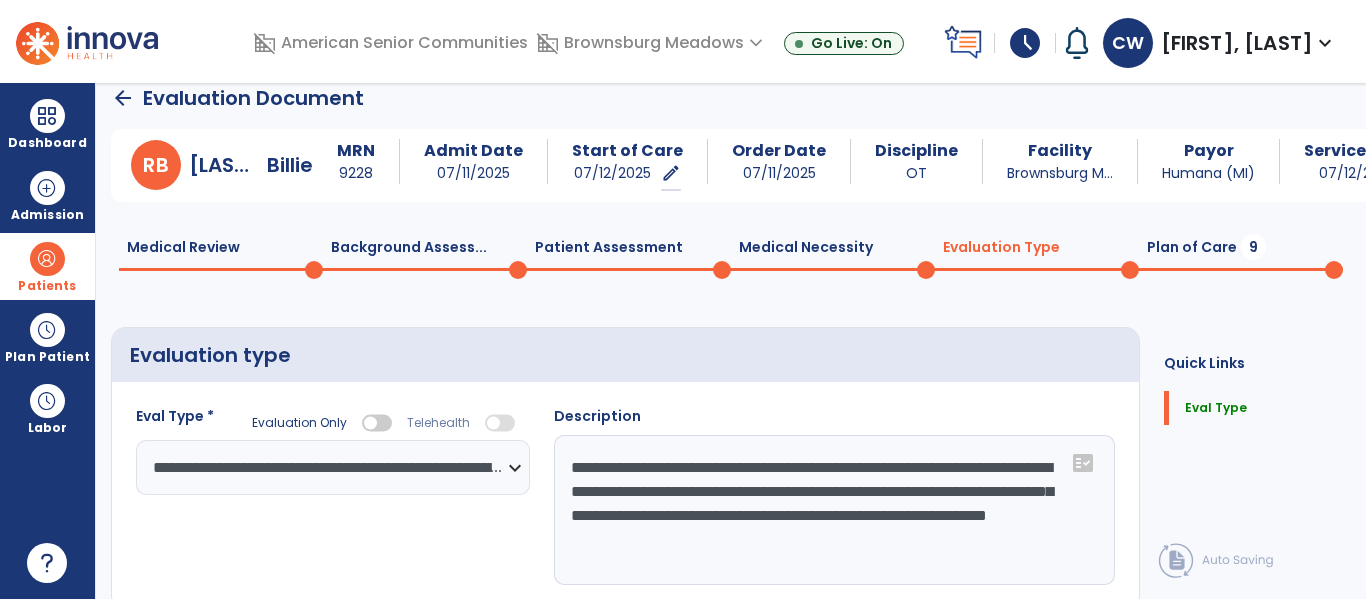 click 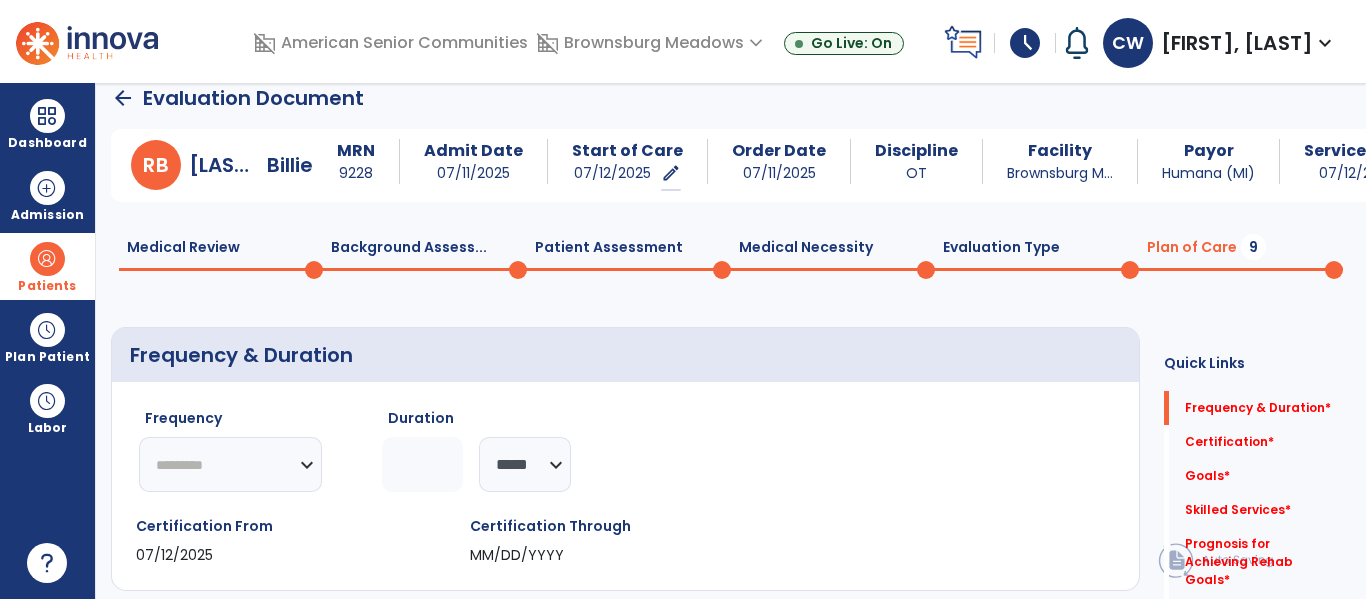 click on "********* ** ** ** ** ** ** **" 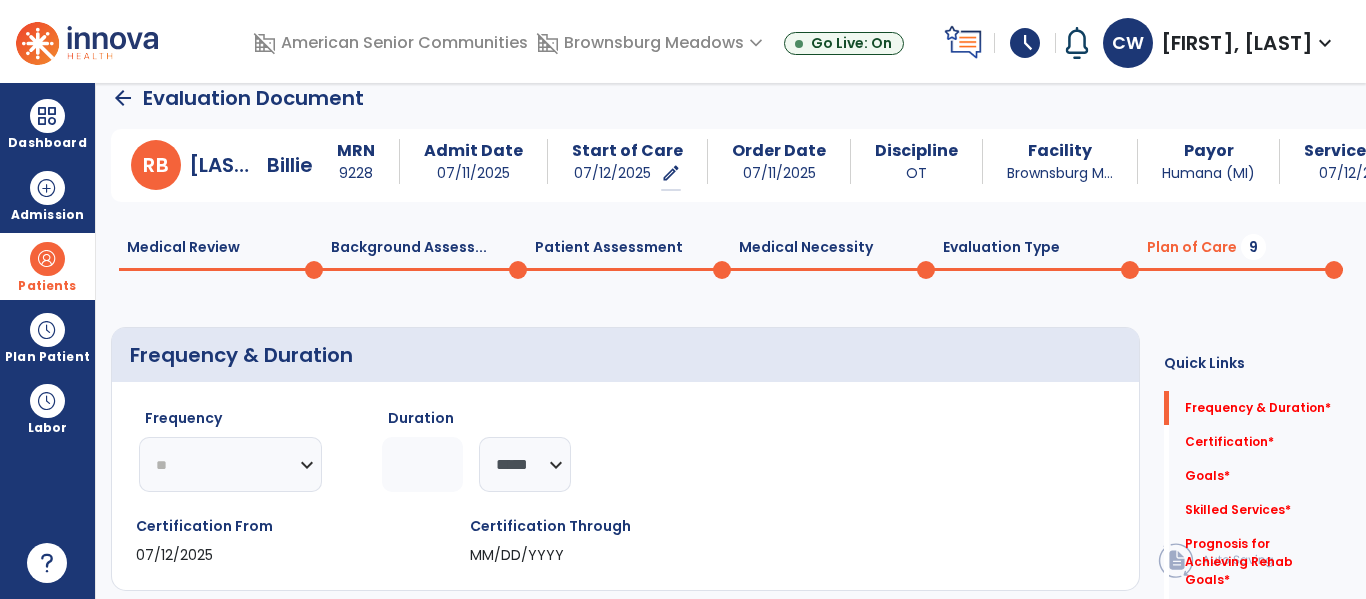 click on "********* ** ** ** ** ** ** **" 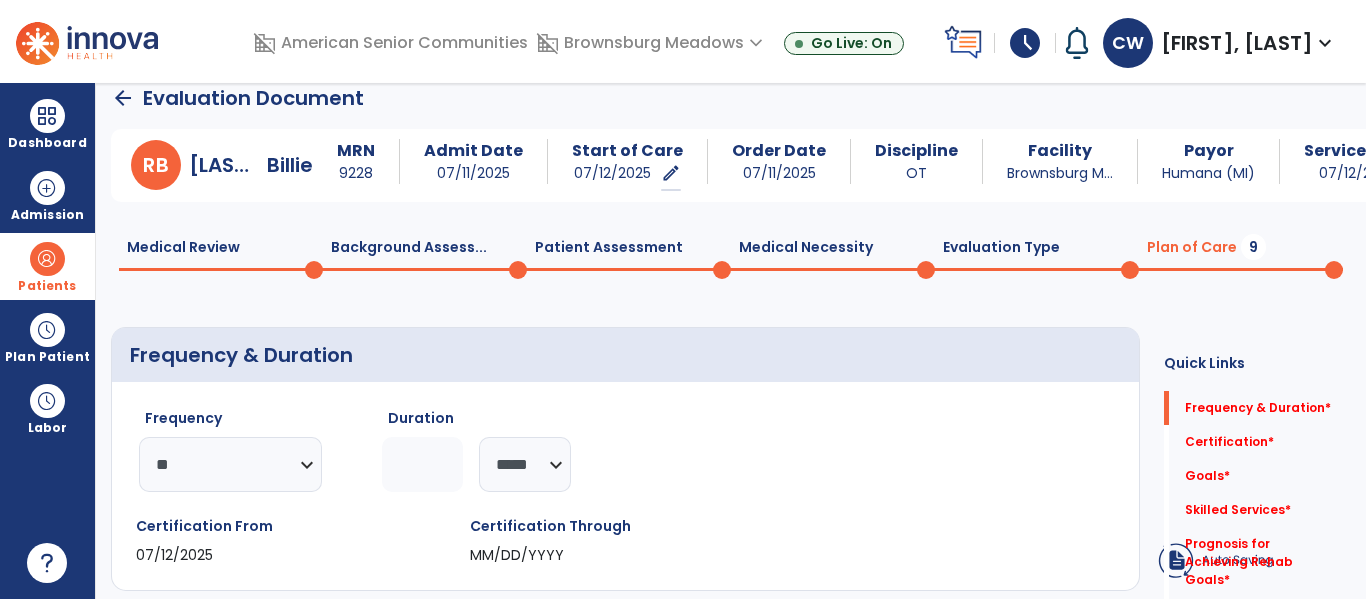 click 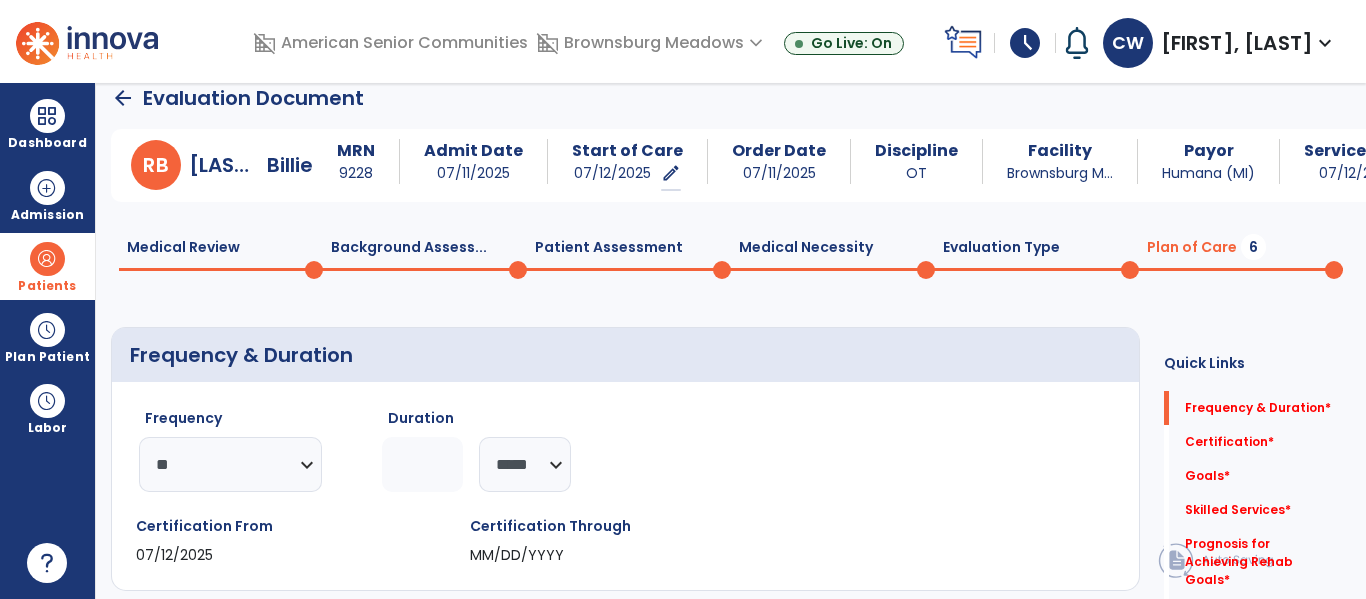 type on "*" 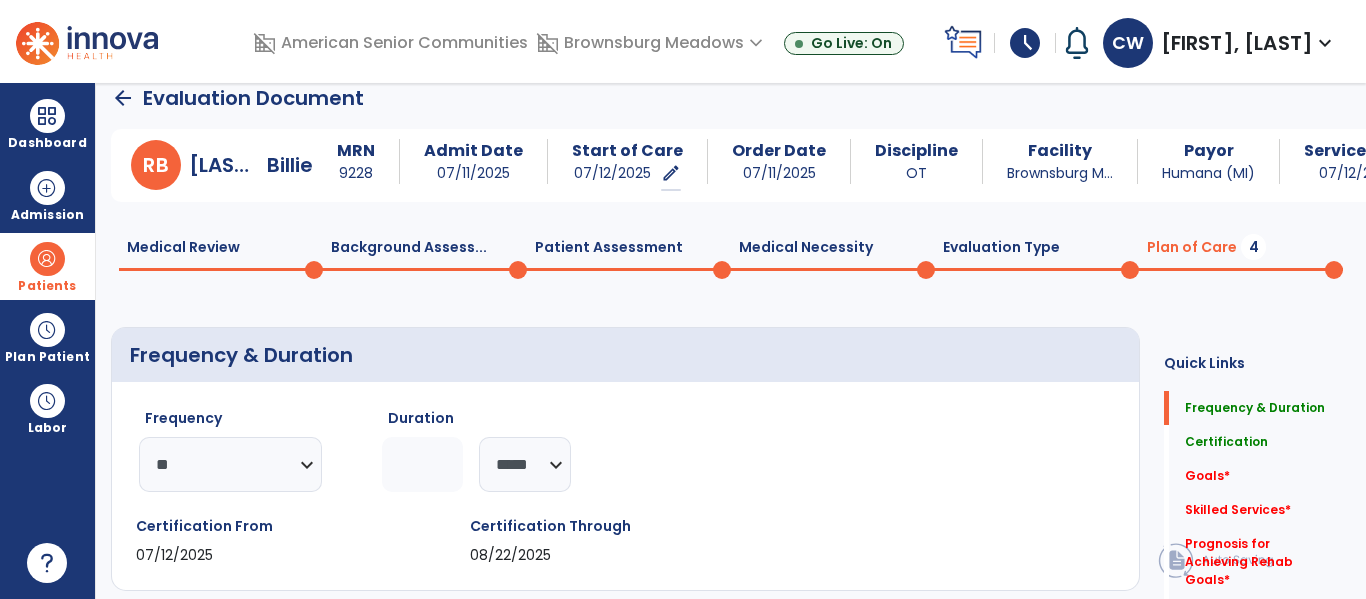 click on "Medical Review  0" 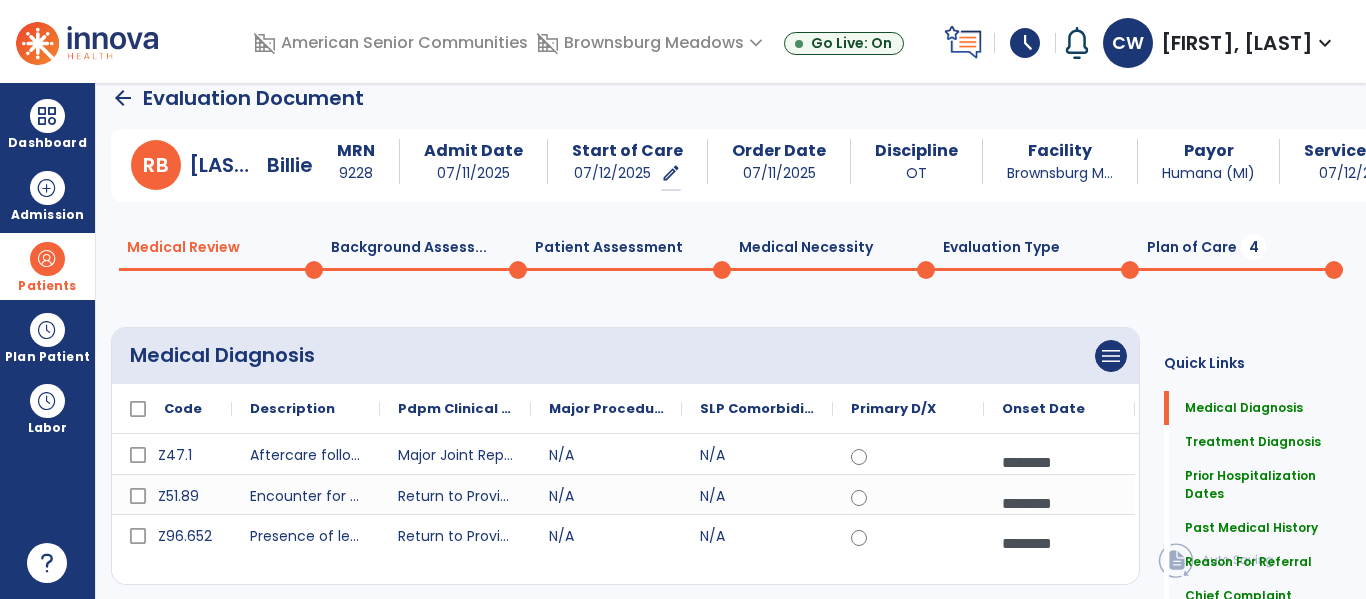 click 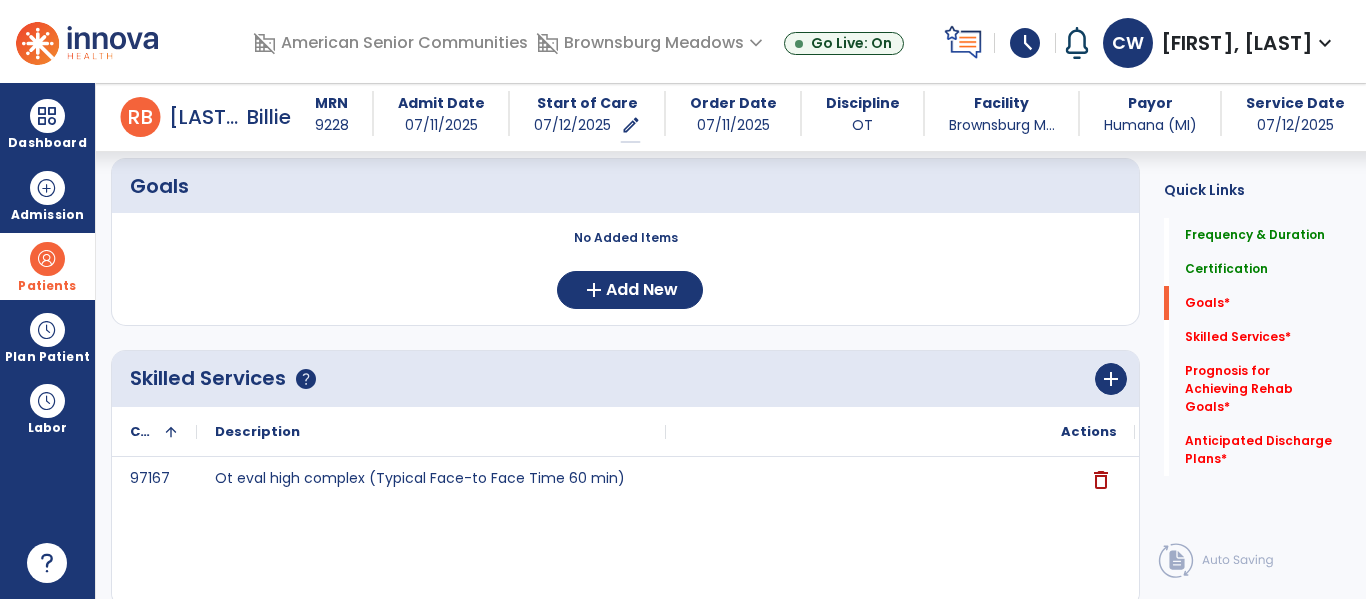 scroll, scrollTop: 460, scrollLeft: 0, axis: vertical 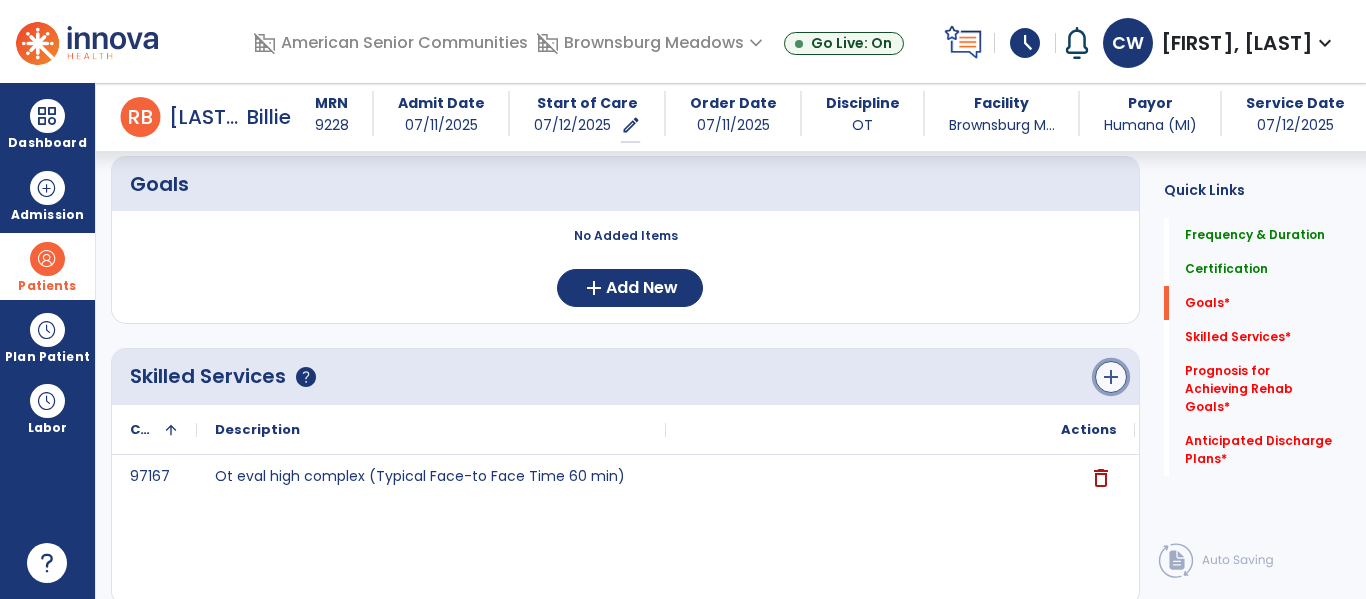 click on "add" 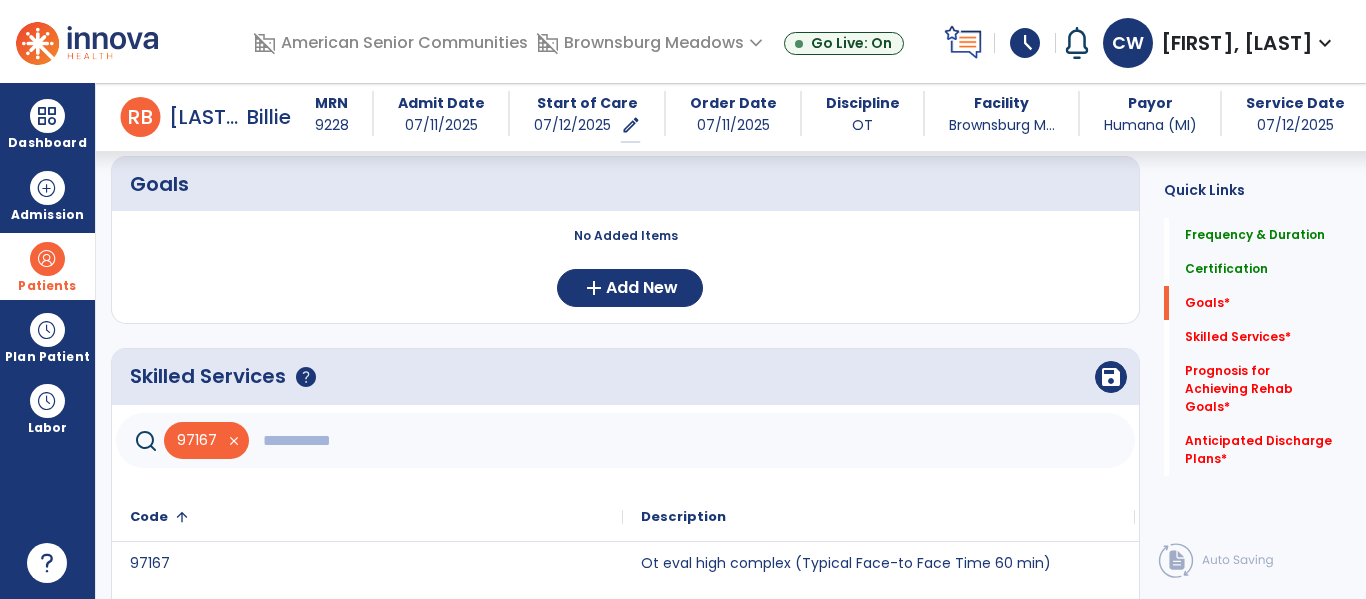 click 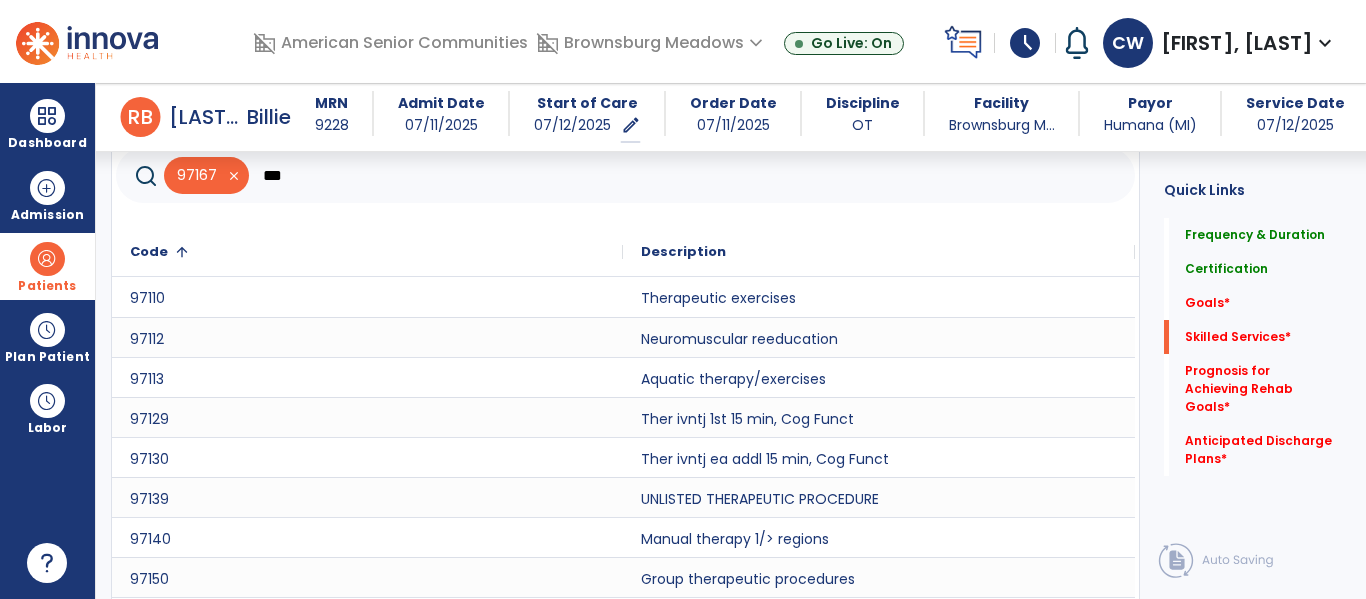 scroll, scrollTop: 849, scrollLeft: 0, axis: vertical 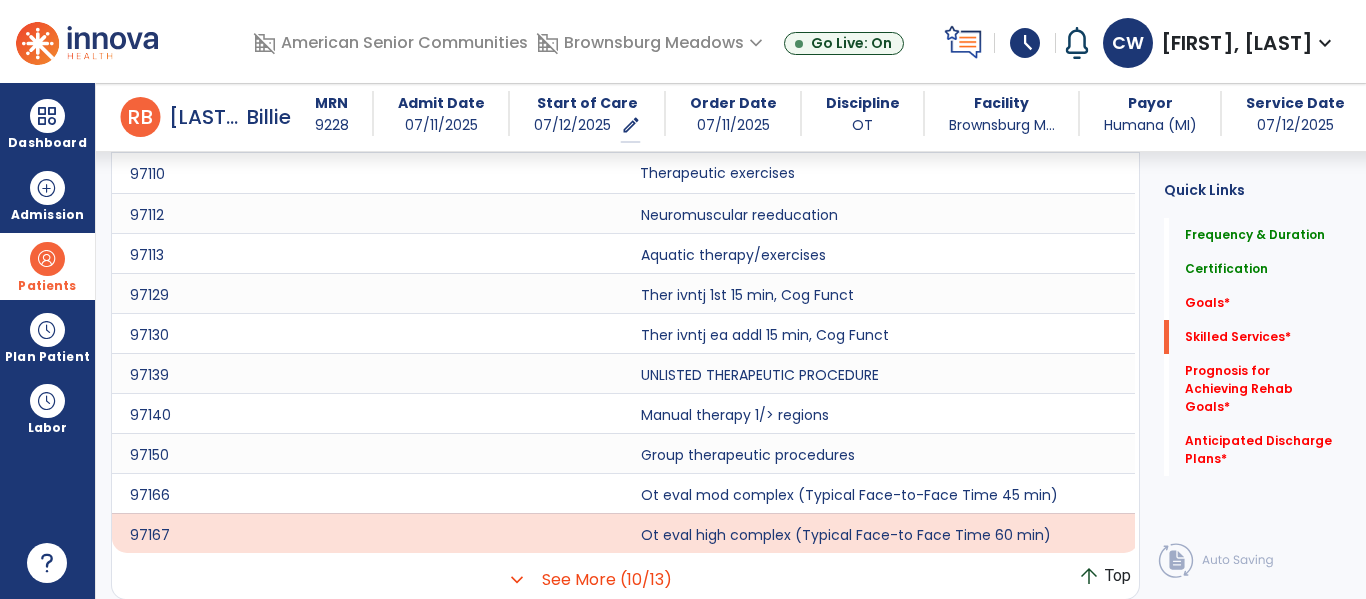 click on "Therapeutic exercises" 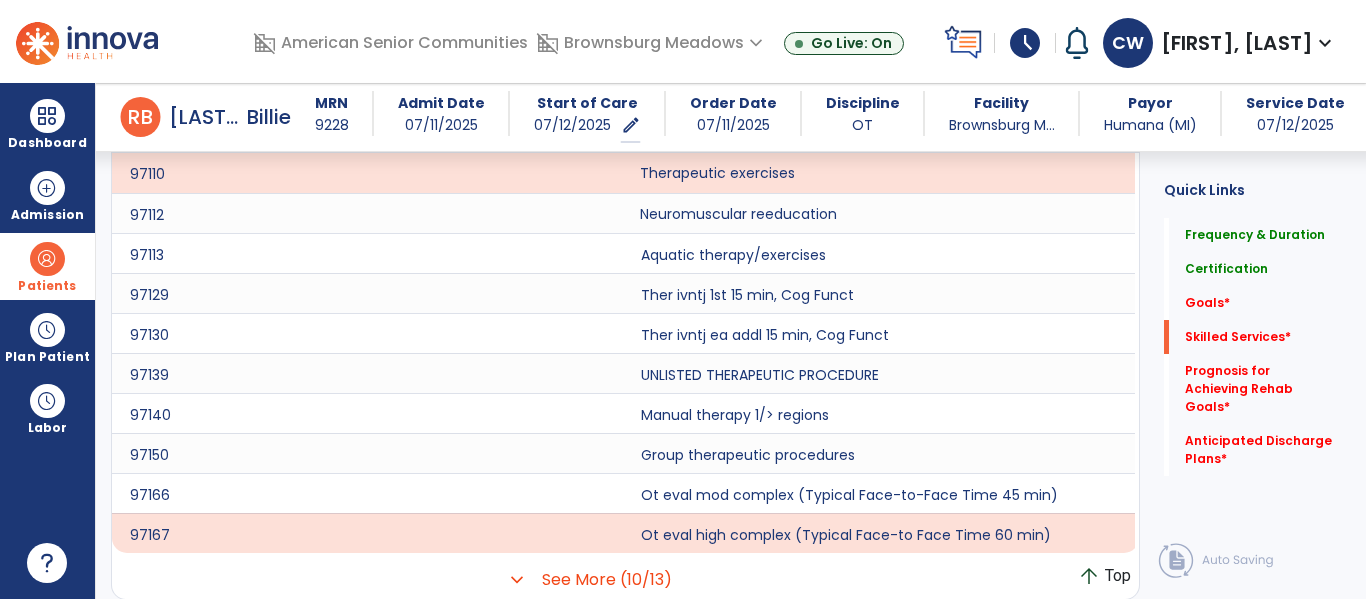 click on "Neuromuscular reeducation" 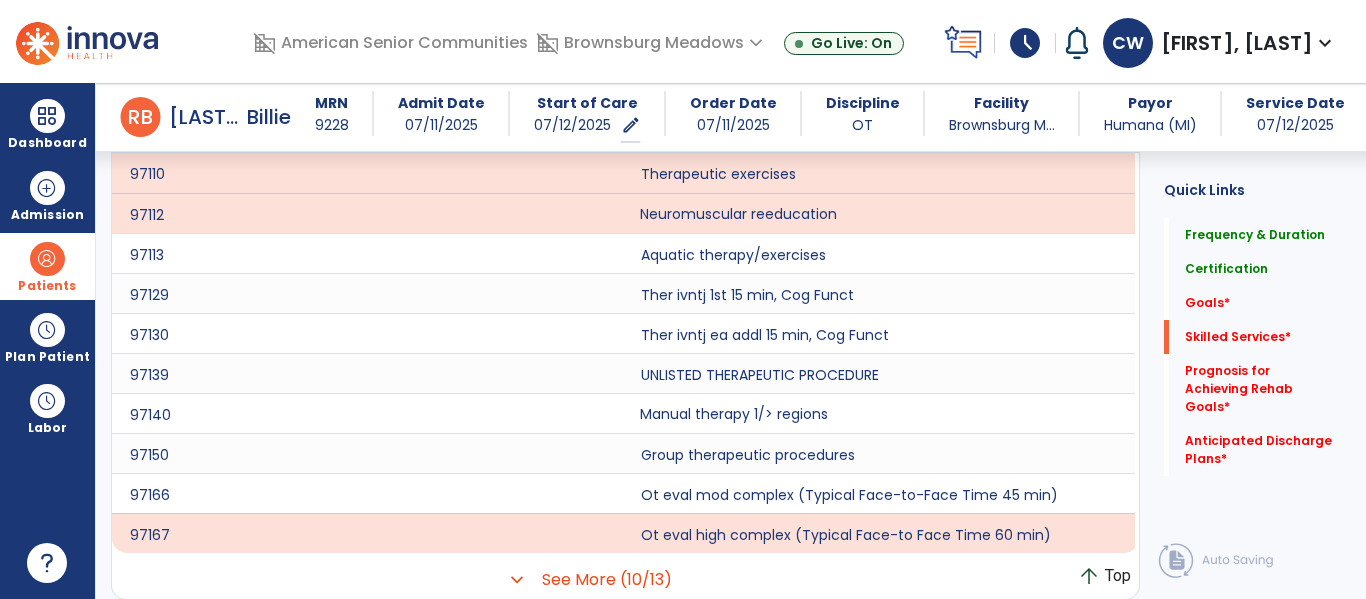 click on "Manual therapy 1/> regions" 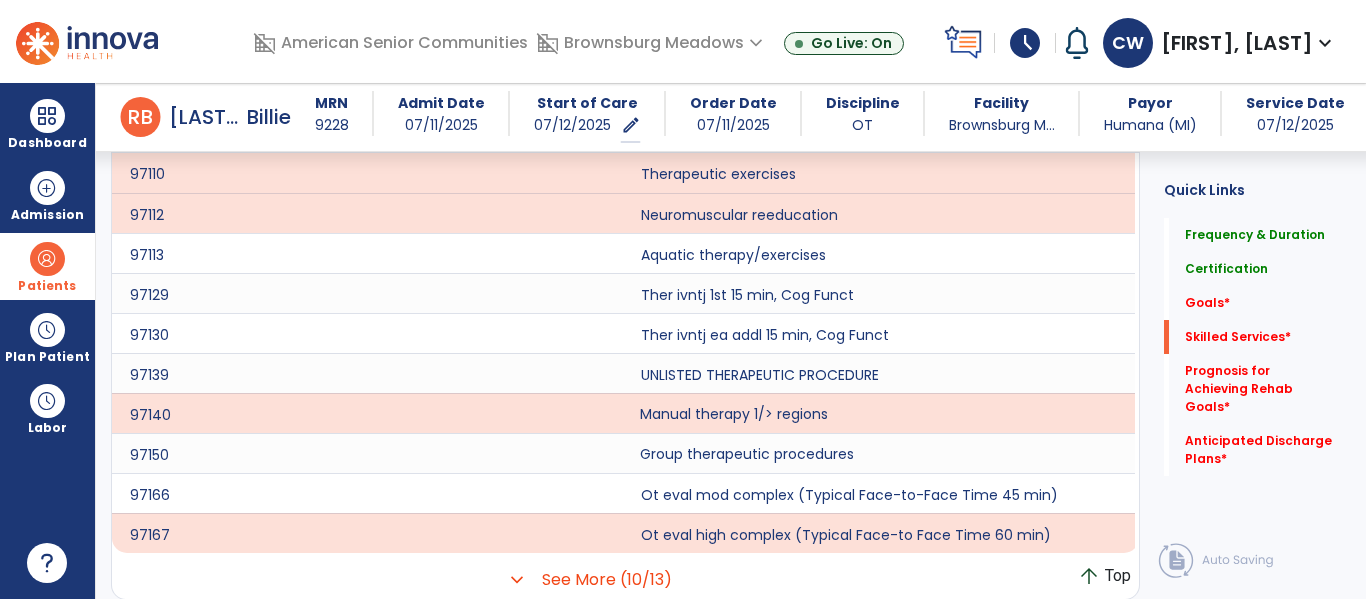 click on "Group therapeutic procedures" 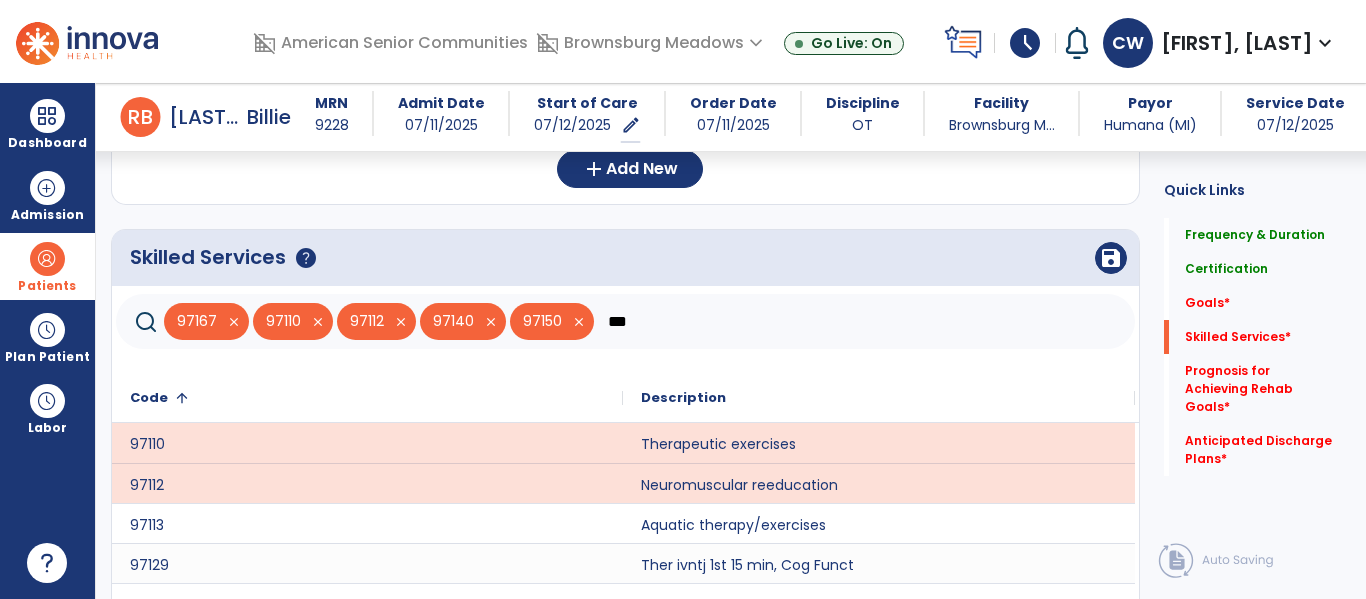 scroll, scrollTop: 577, scrollLeft: 0, axis: vertical 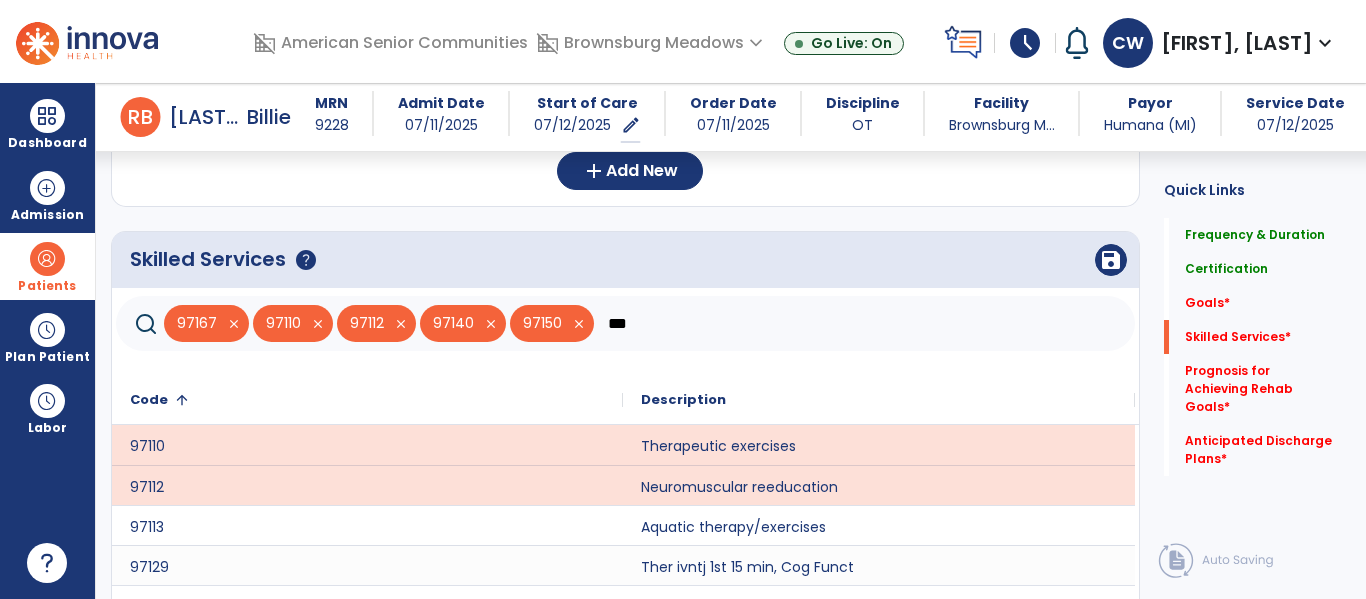 click on "***" 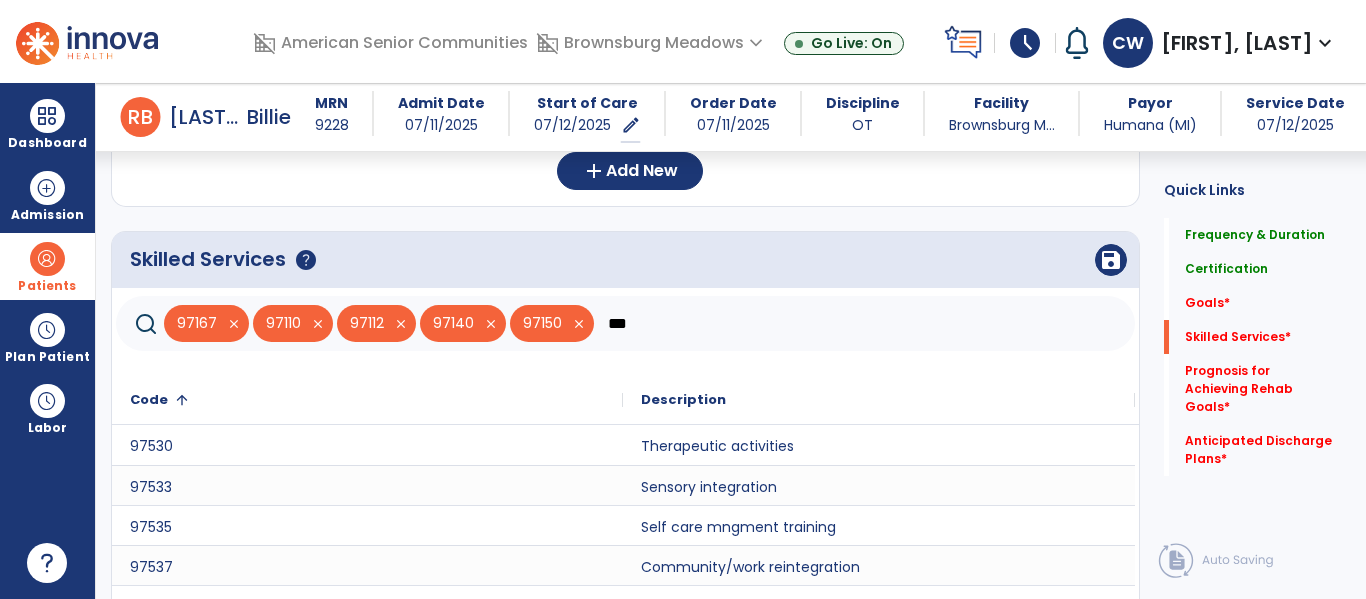 type on "***" 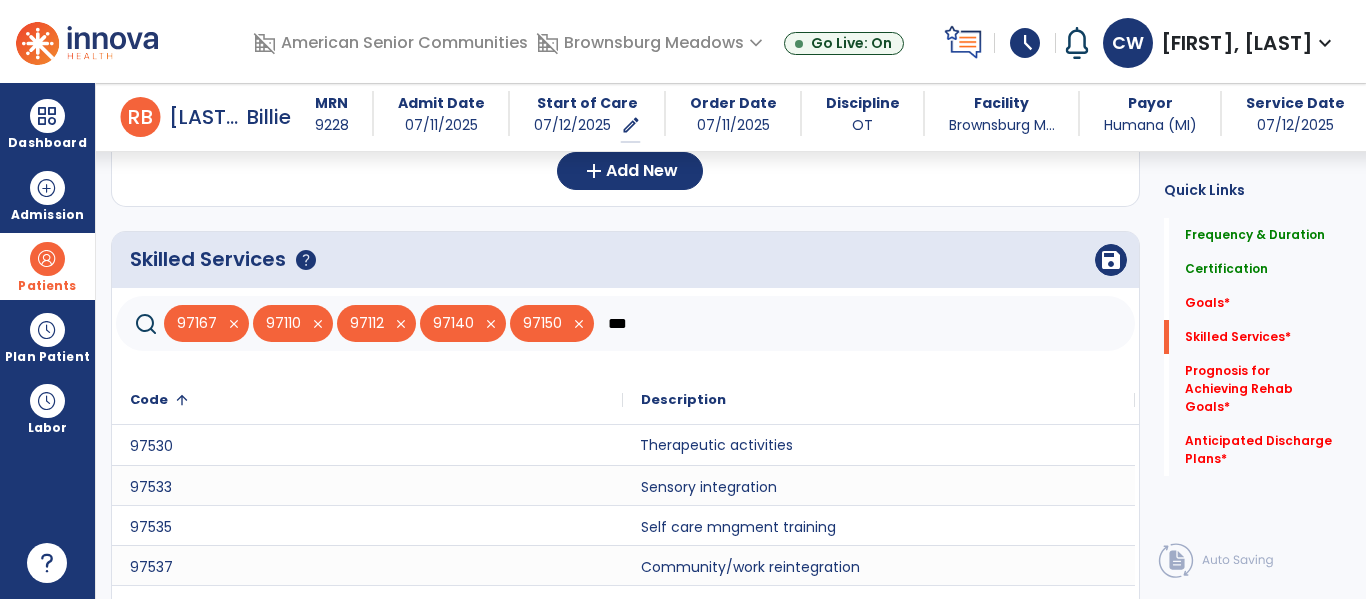 click on "Therapeutic activities" 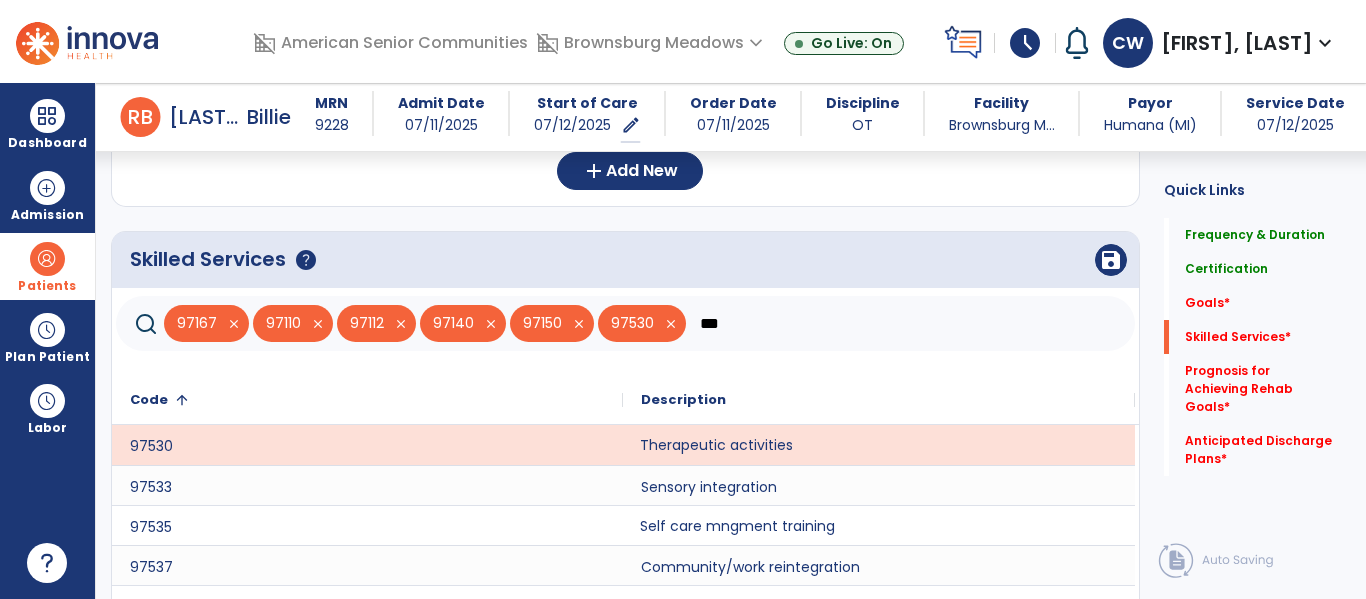 click on "Self care mngment training" 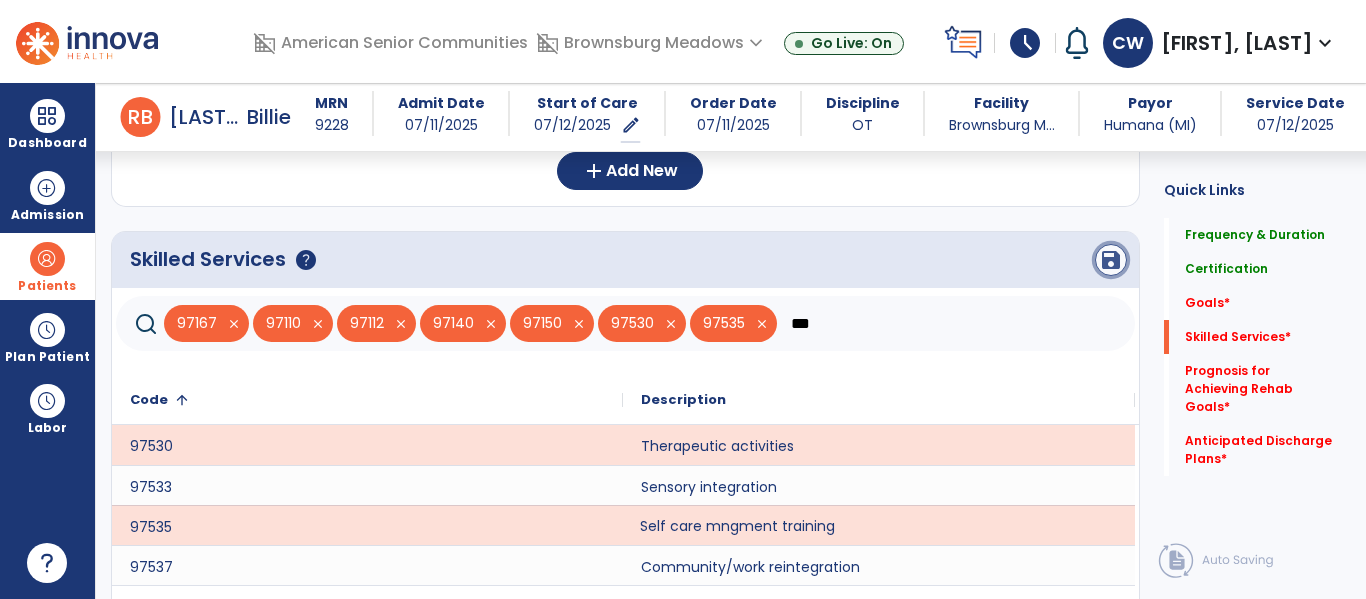 click on "save" 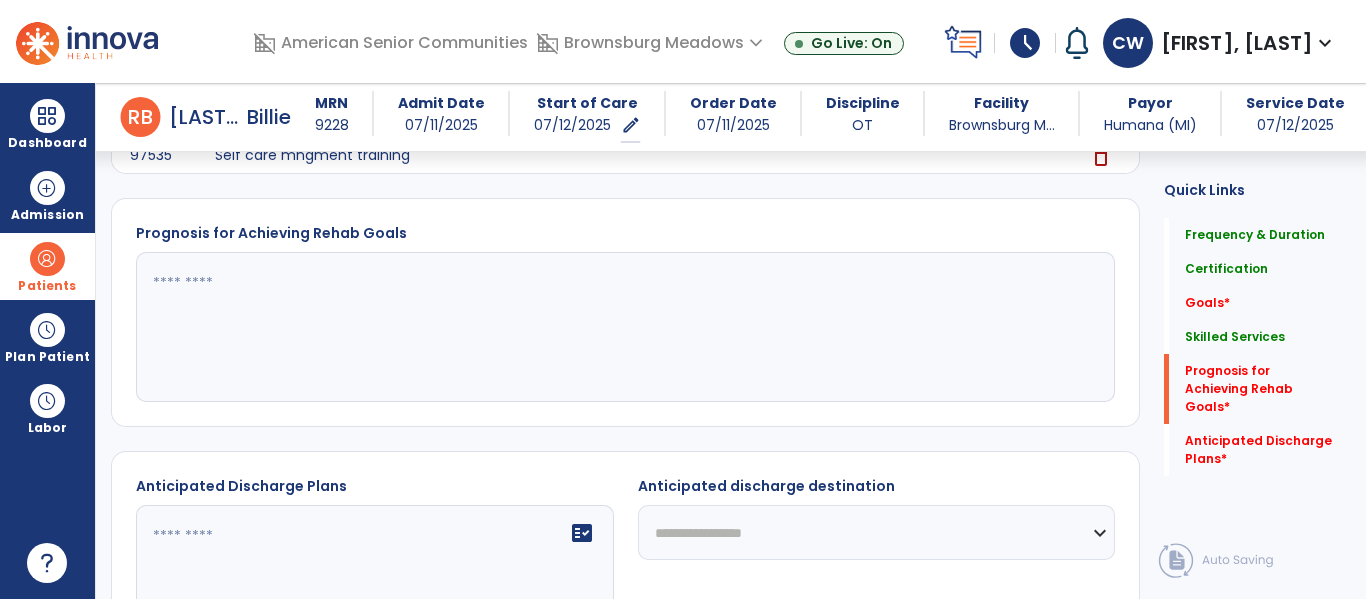 scroll, scrollTop: 1028, scrollLeft: 0, axis: vertical 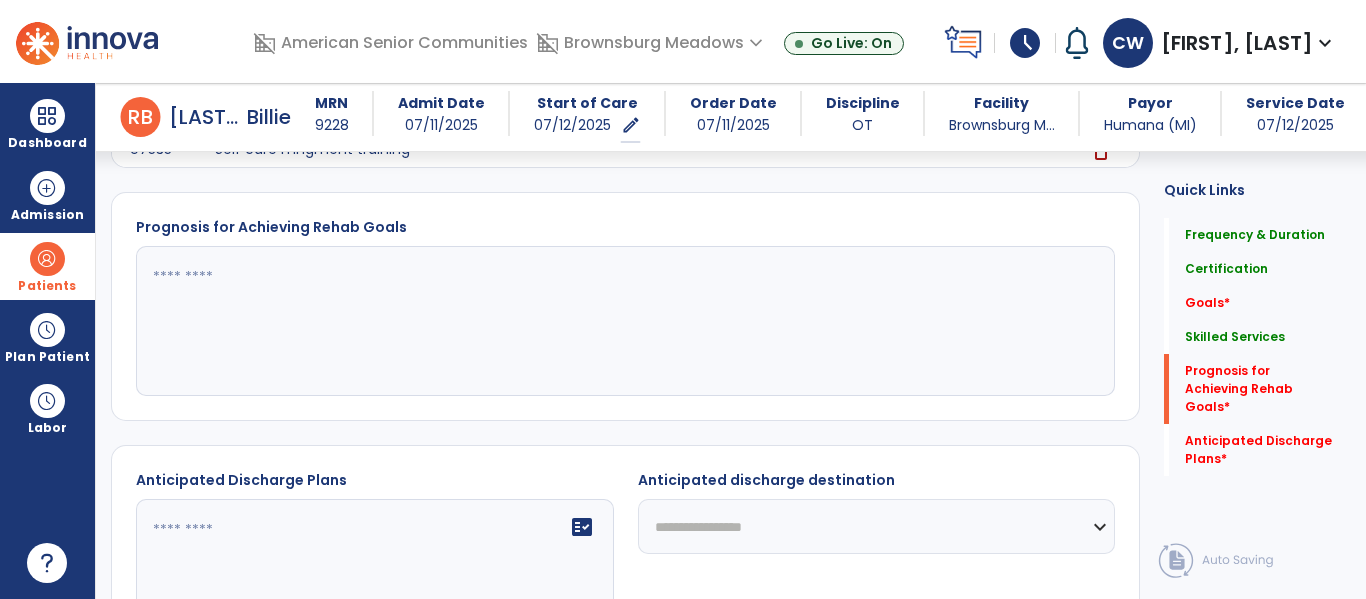 click 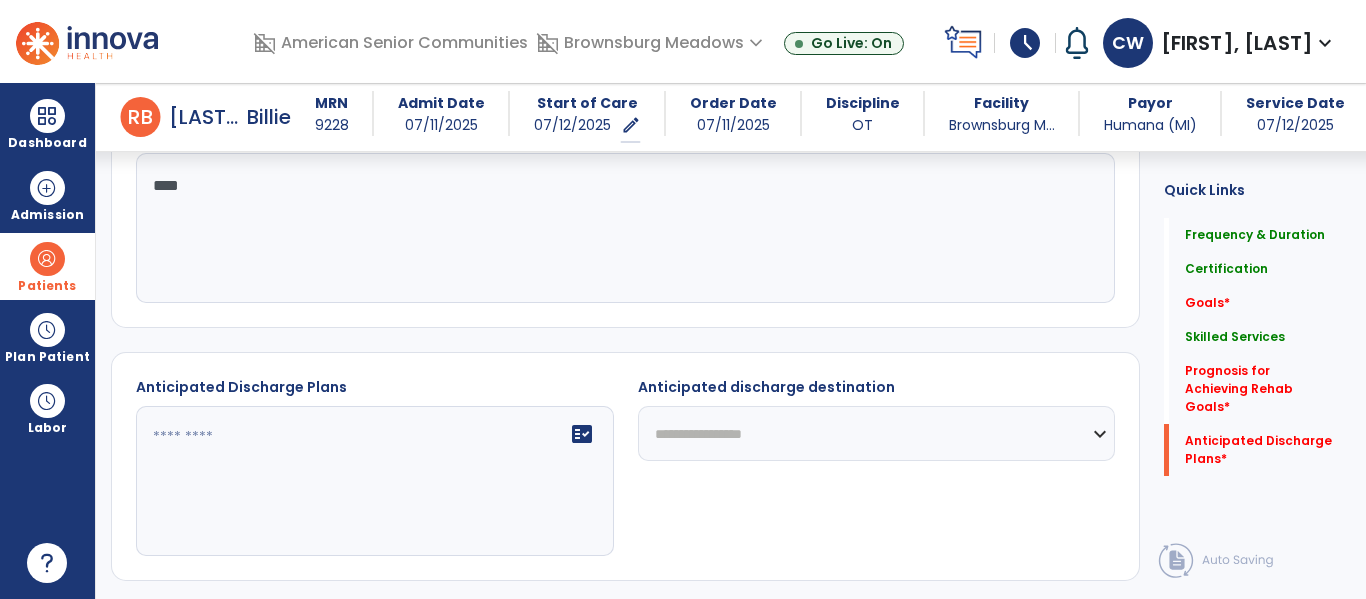scroll, scrollTop: 1173, scrollLeft: 0, axis: vertical 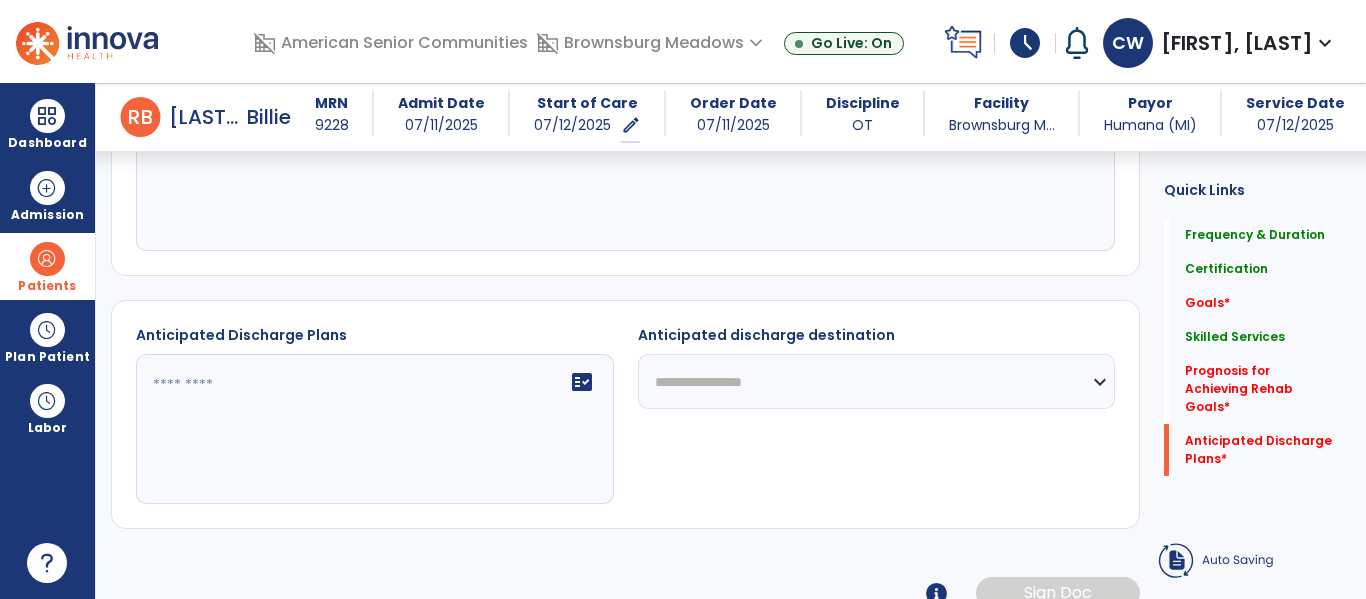 type on "****" 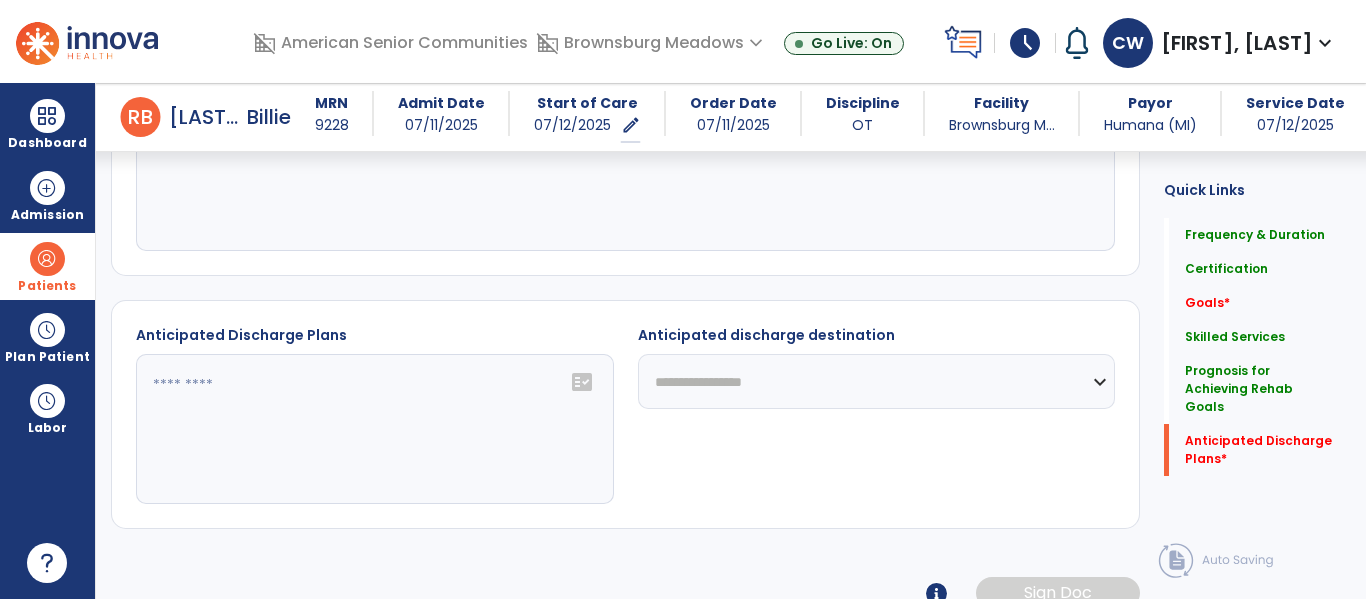 click 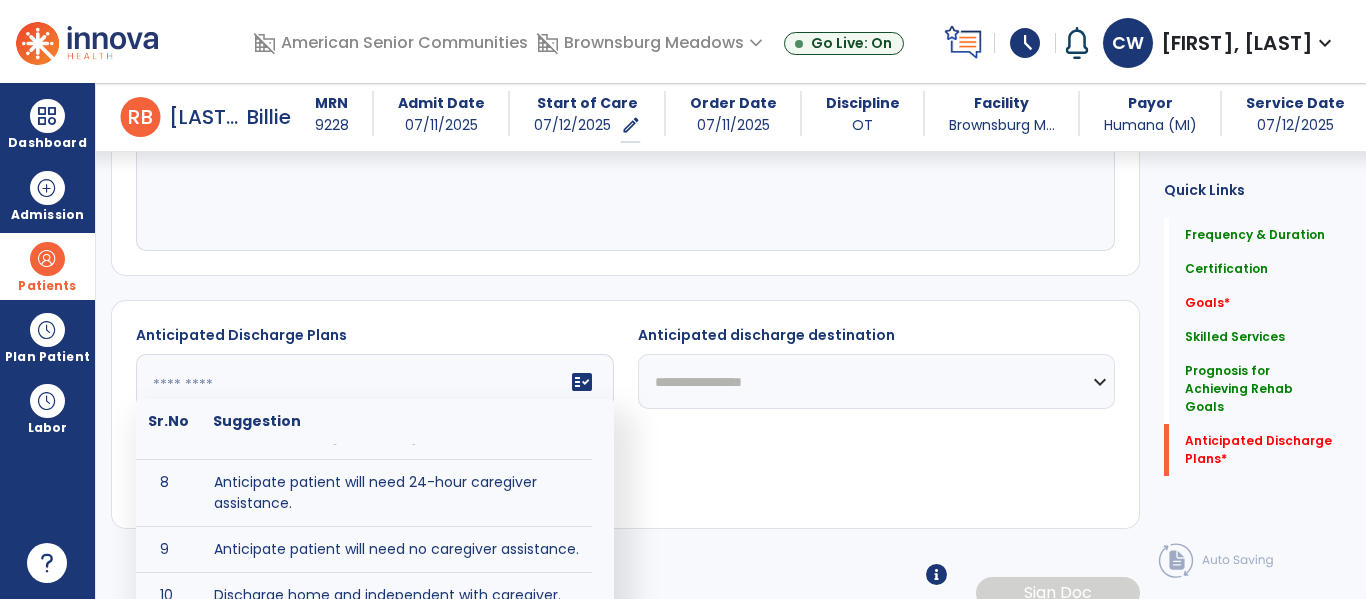 scroll, scrollTop: 350, scrollLeft: 0, axis: vertical 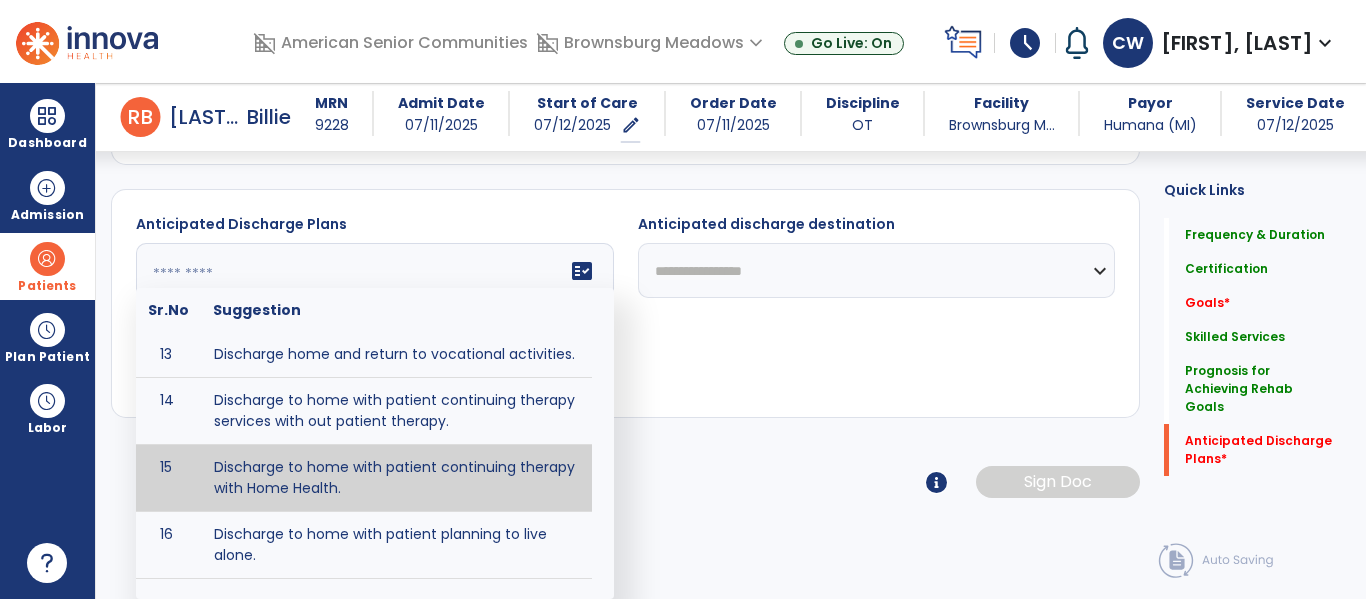 type on "**********" 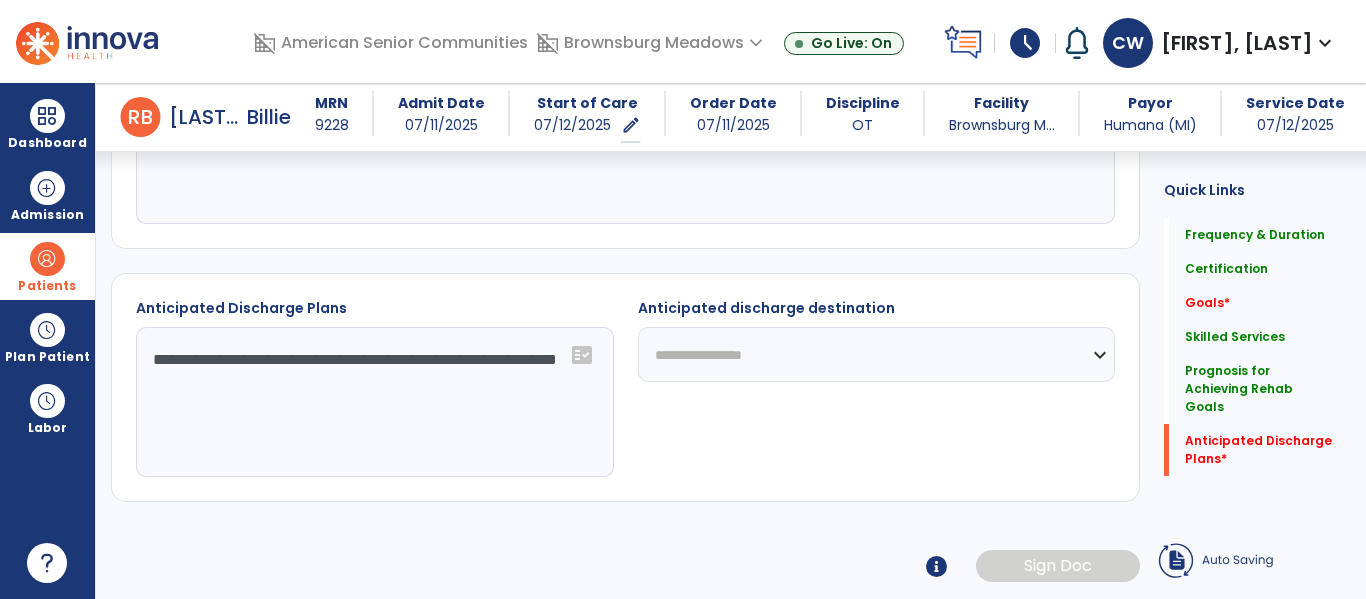 scroll, scrollTop: 1200, scrollLeft: 0, axis: vertical 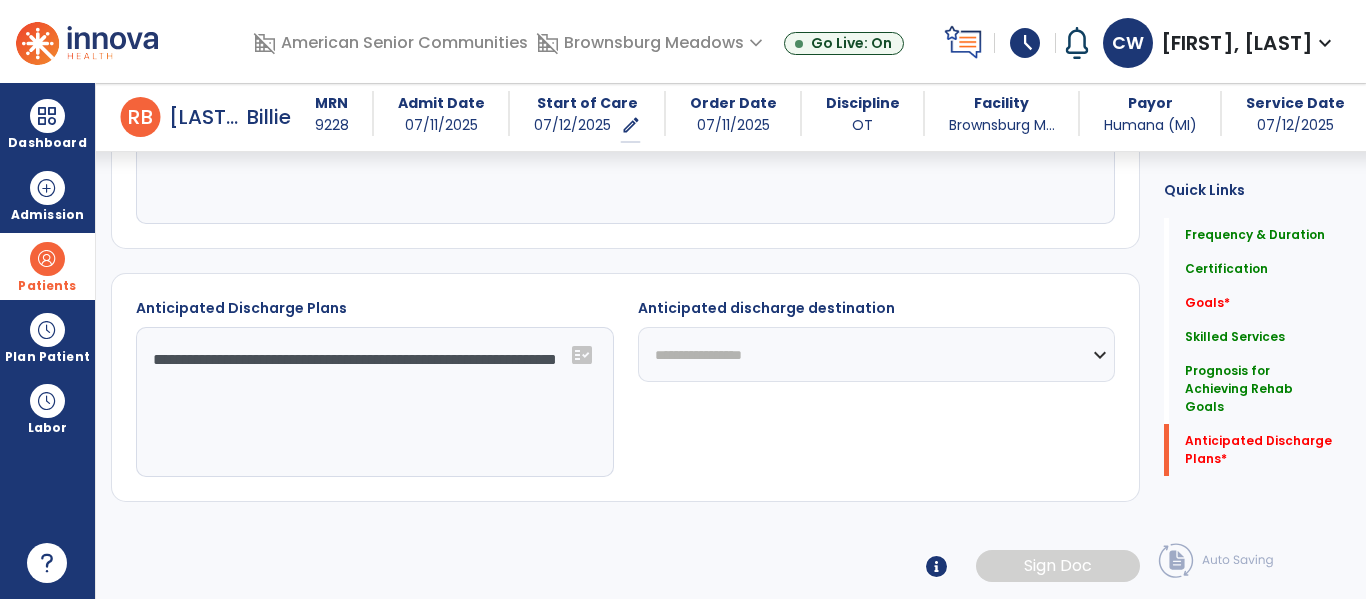 click on "**********" 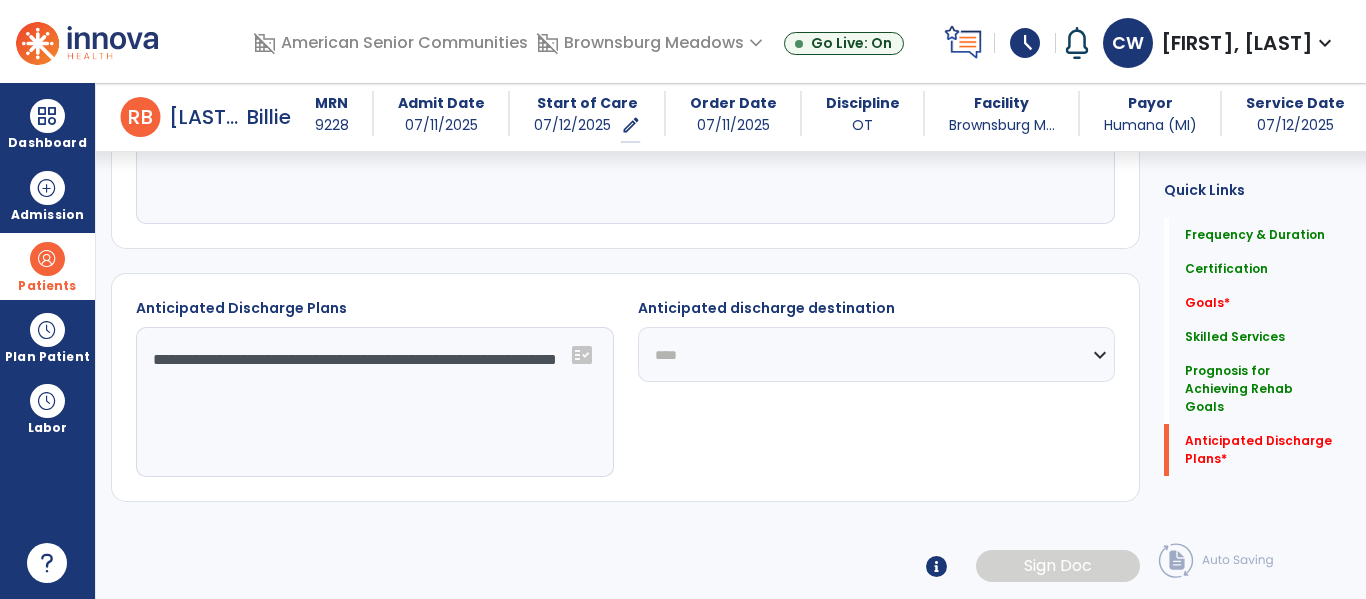 click on "**********" 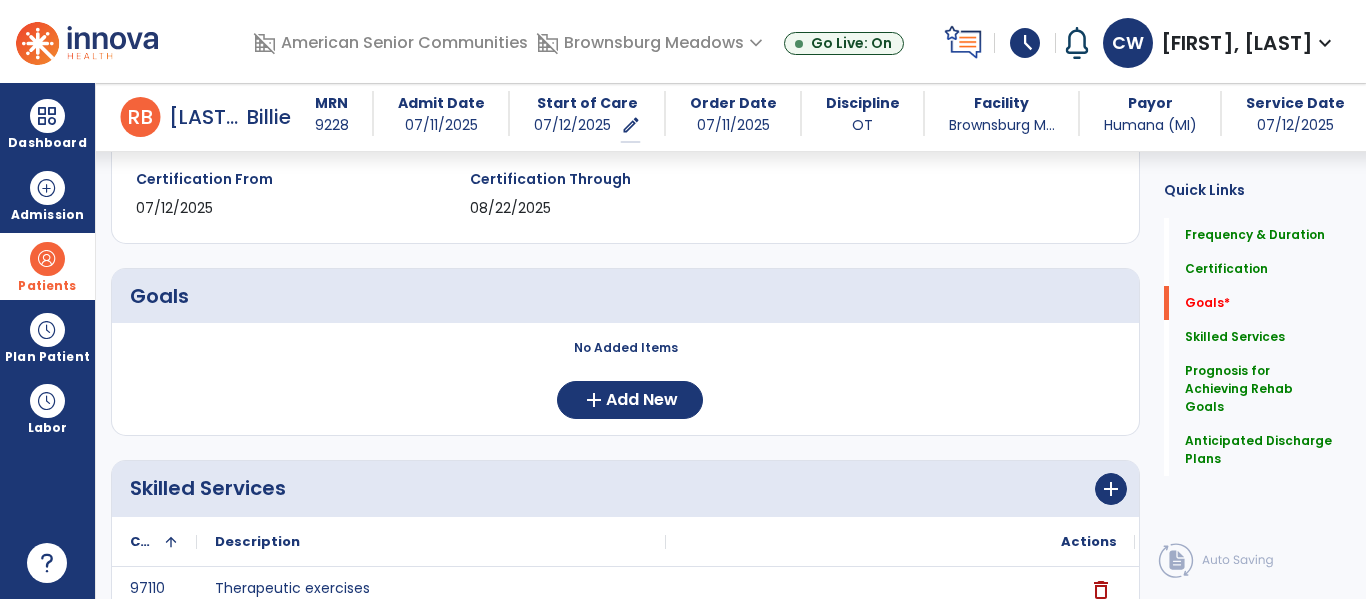 scroll, scrollTop: 340, scrollLeft: 0, axis: vertical 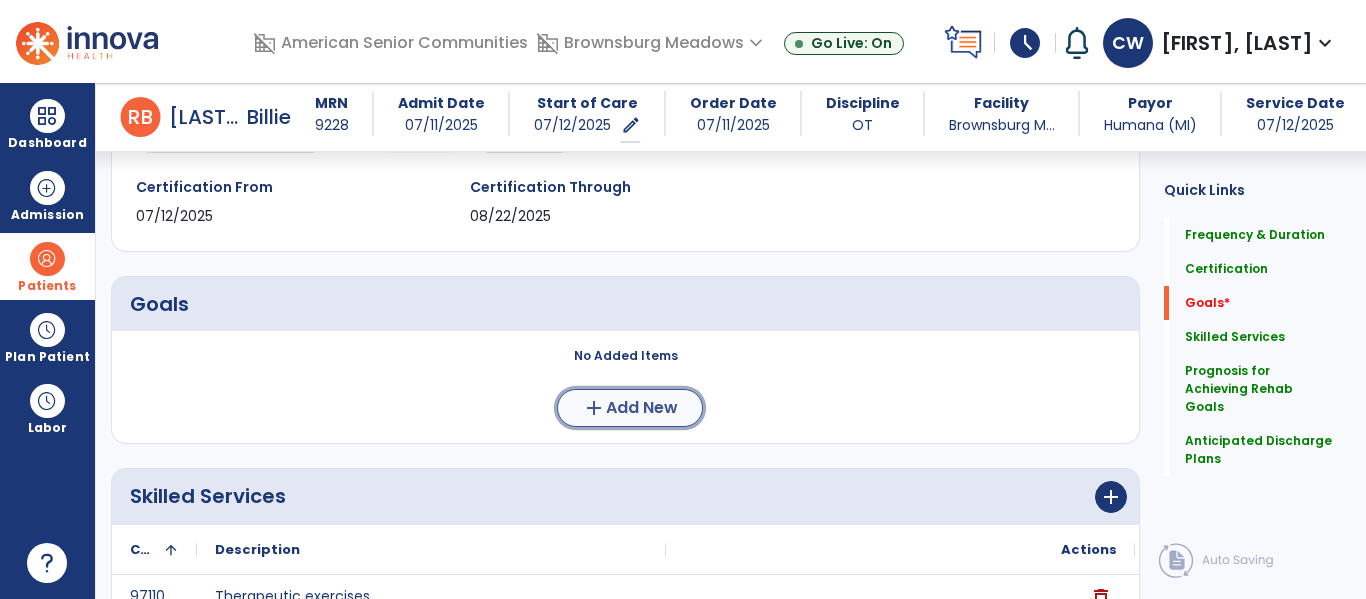 click on "add  Add New" at bounding box center [630, 408] 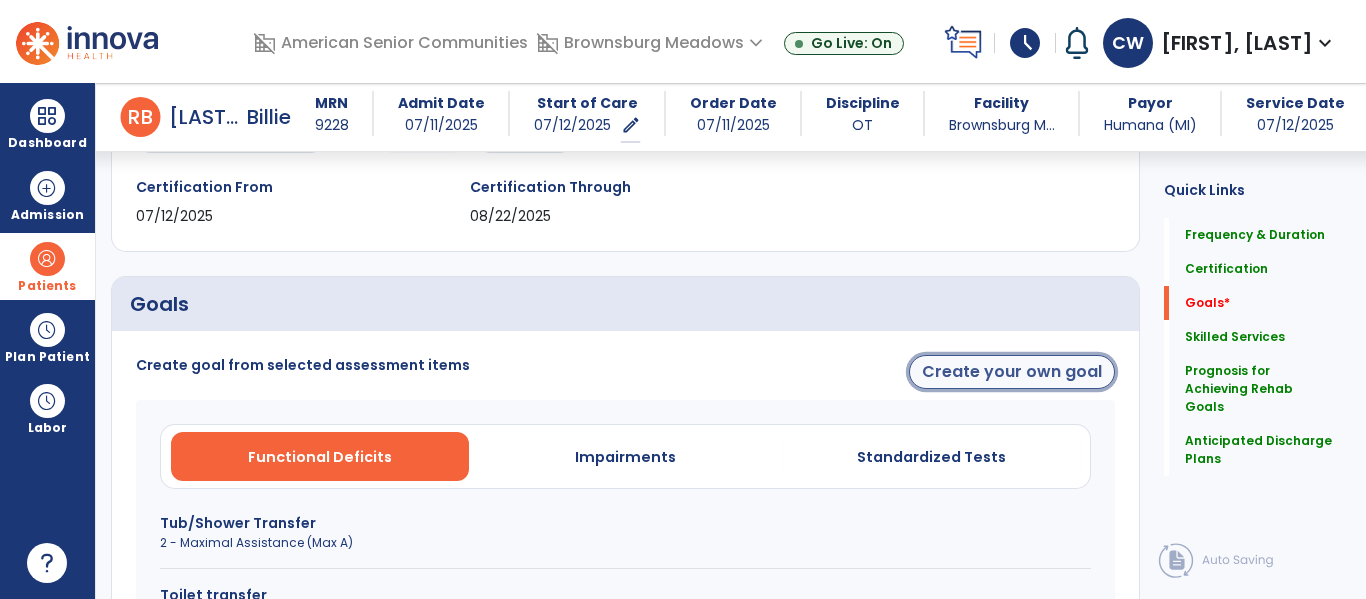 click on "Create your own goal" at bounding box center [1012, 372] 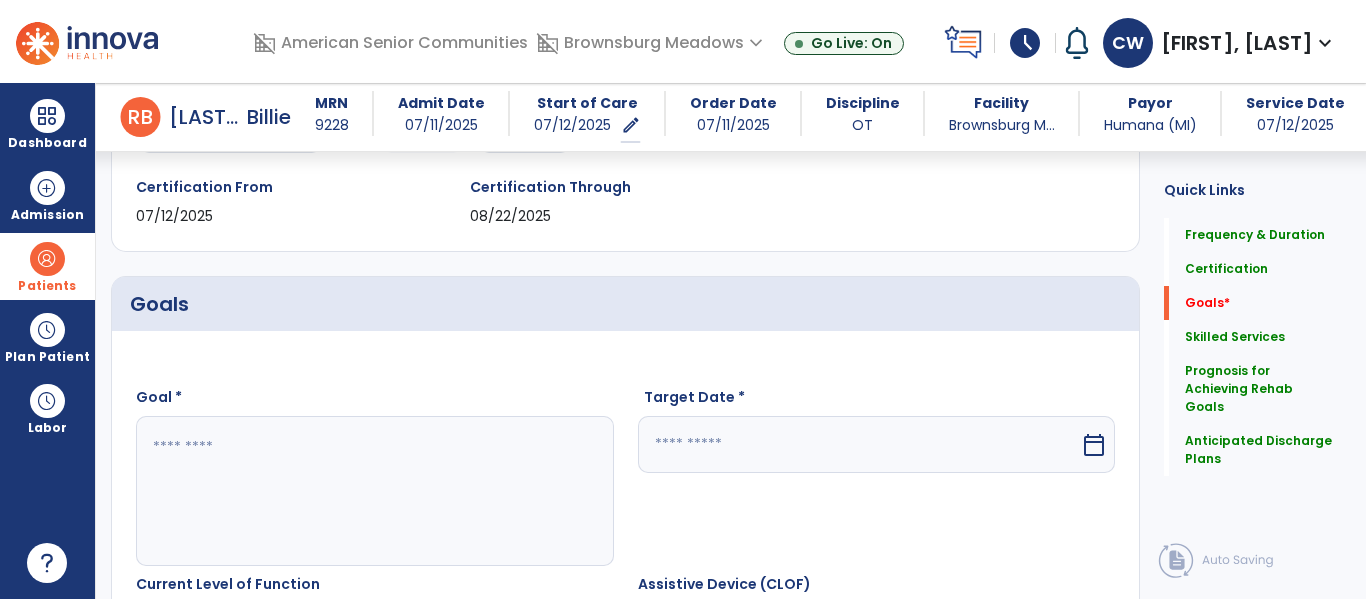 click at bounding box center (374, 491) 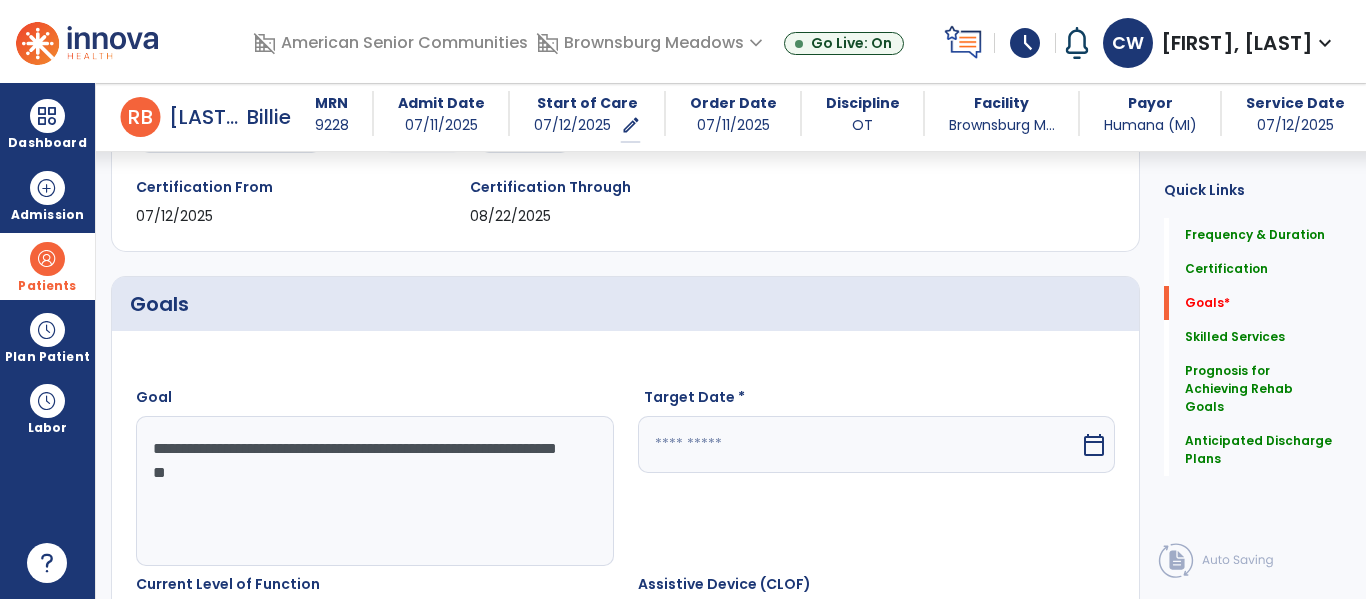type on "**********" 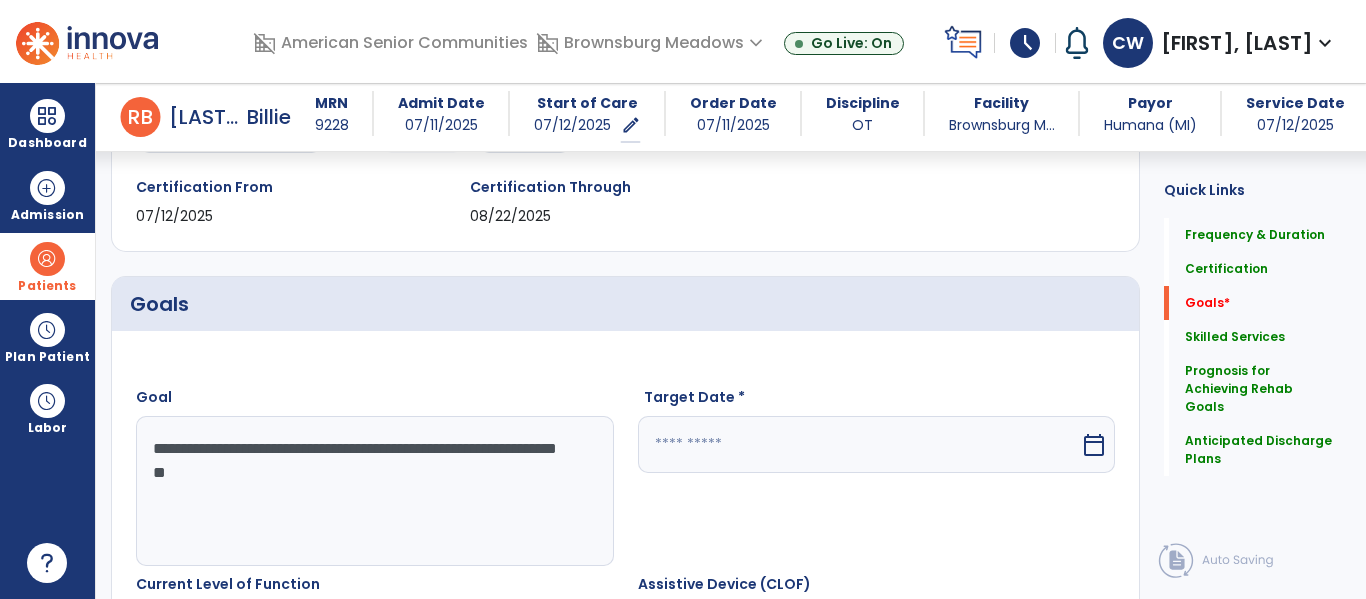 click on "calendar_today" at bounding box center (1094, 445) 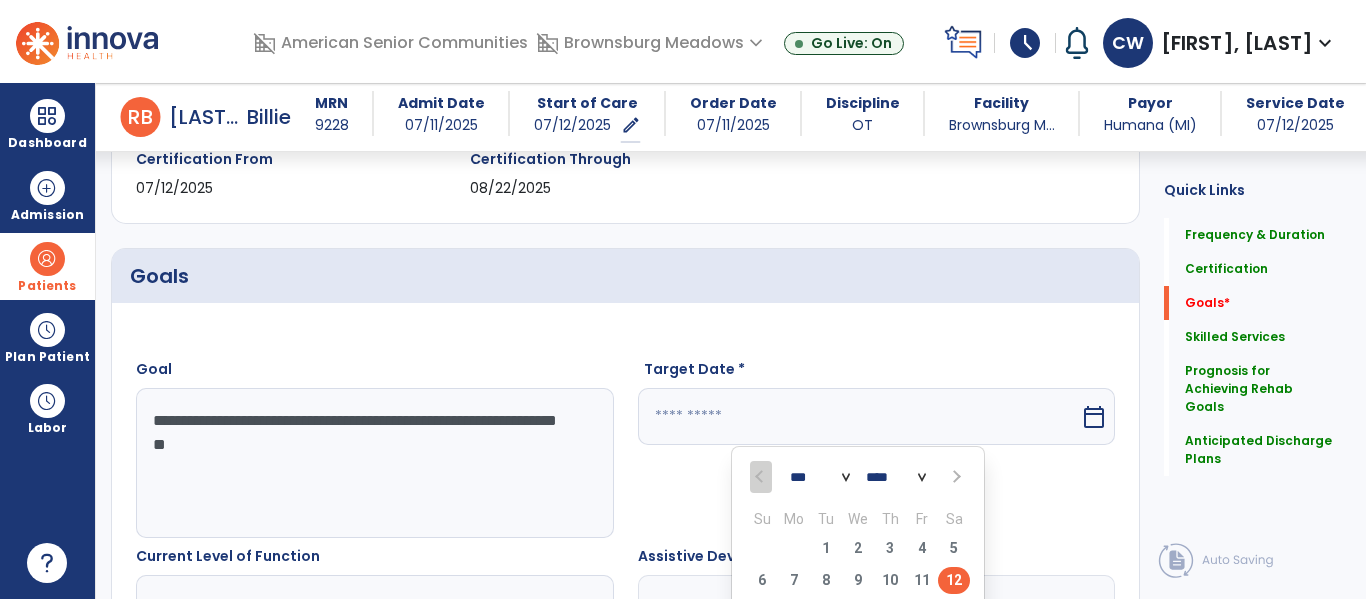 click at bounding box center (954, 477) 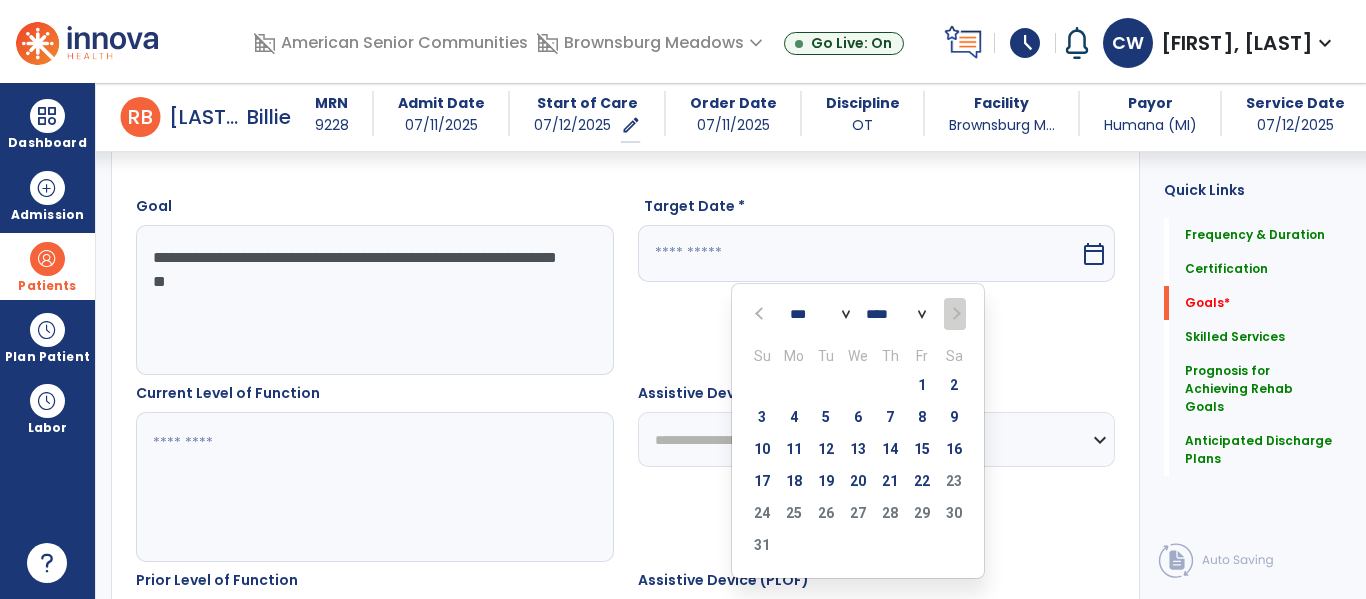scroll, scrollTop: 532, scrollLeft: 0, axis: vertical 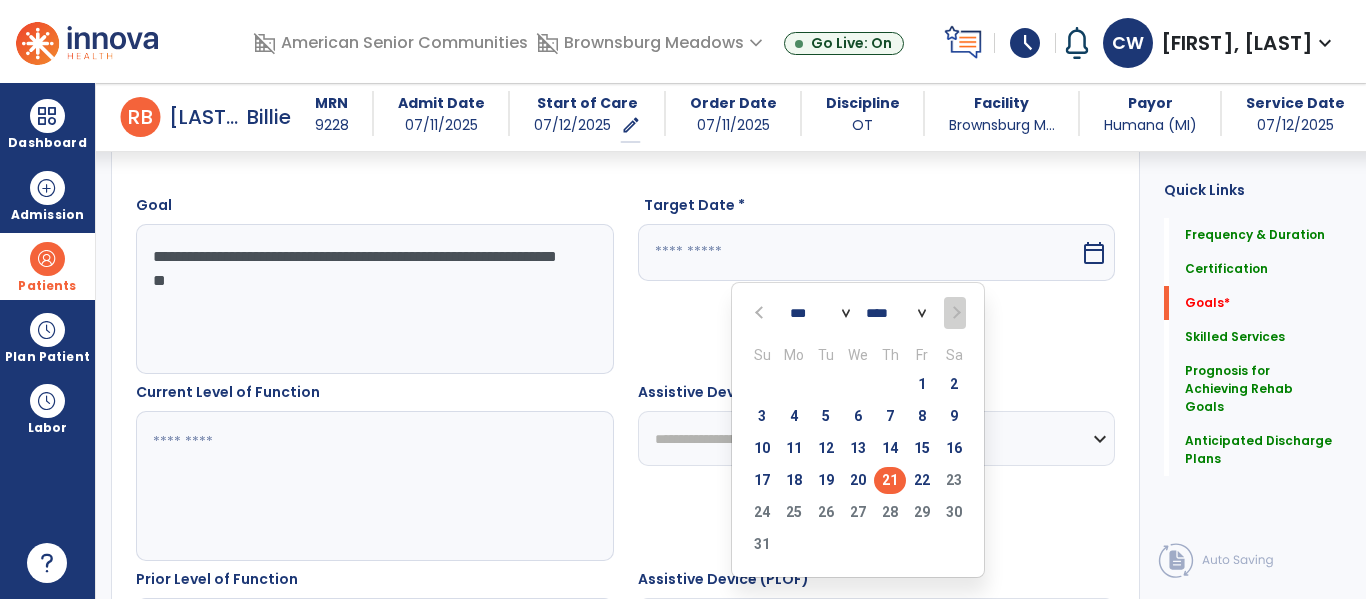 click on "21" at bounding box center [890, 480] 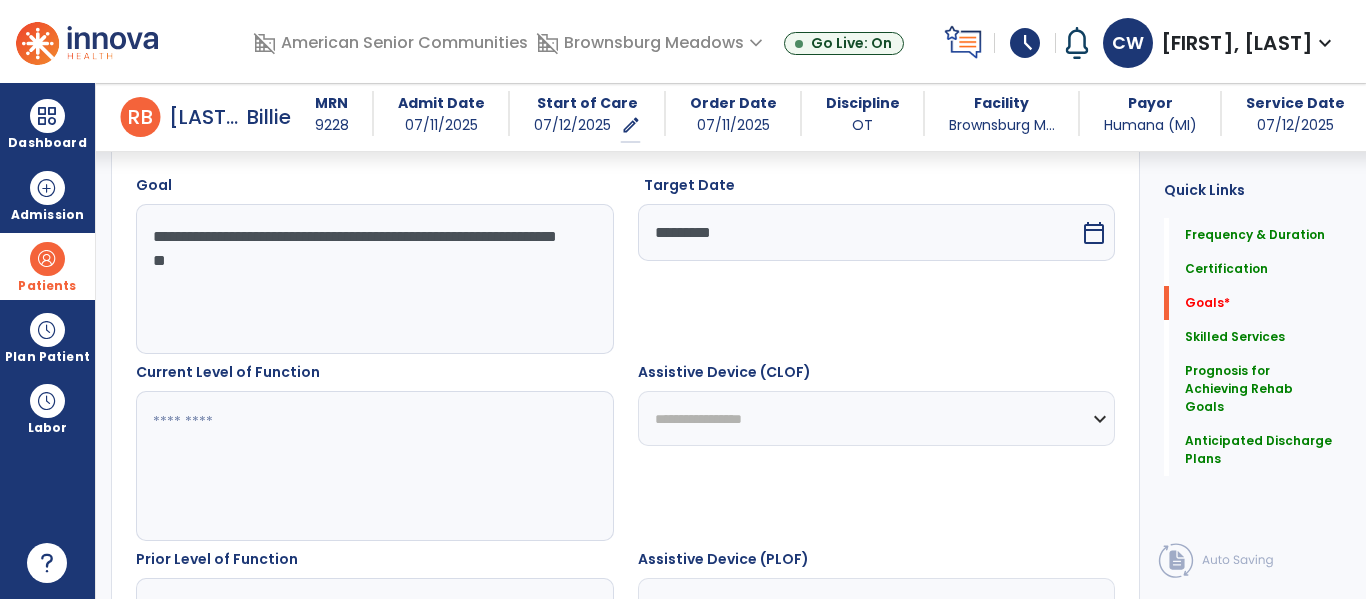 scroll, scrollTop: 529, scrollLeft: 0, axis: vertical 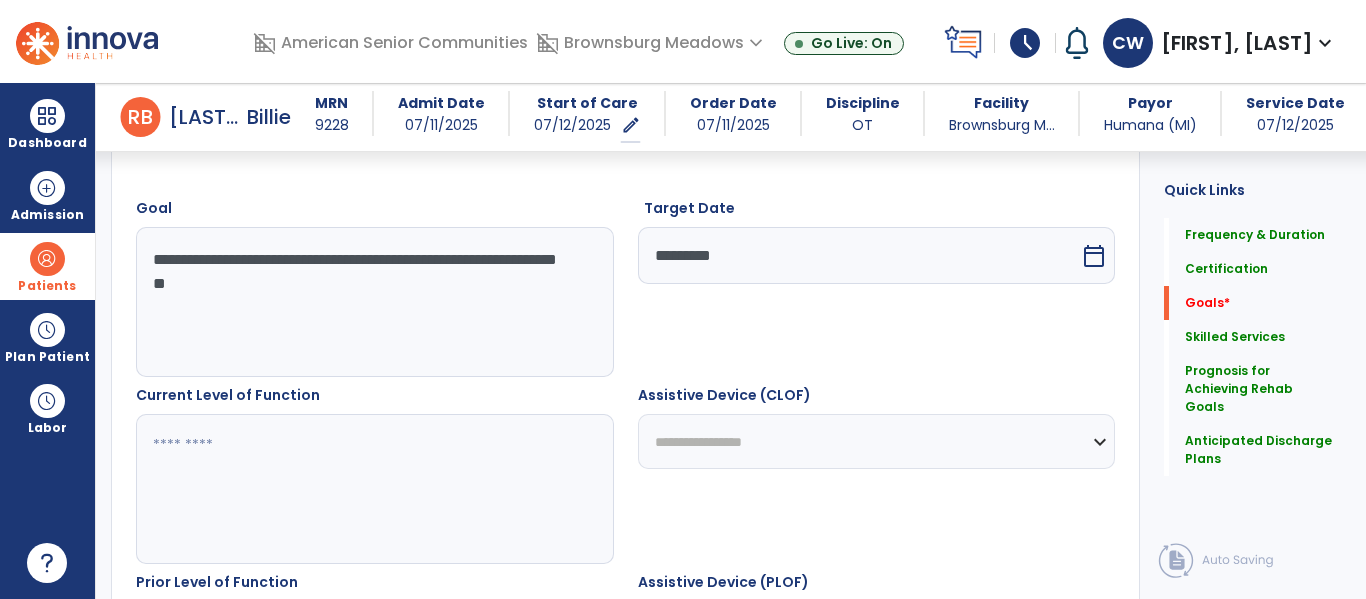 click on "calendar_today" at bounding box center [1094, 256] 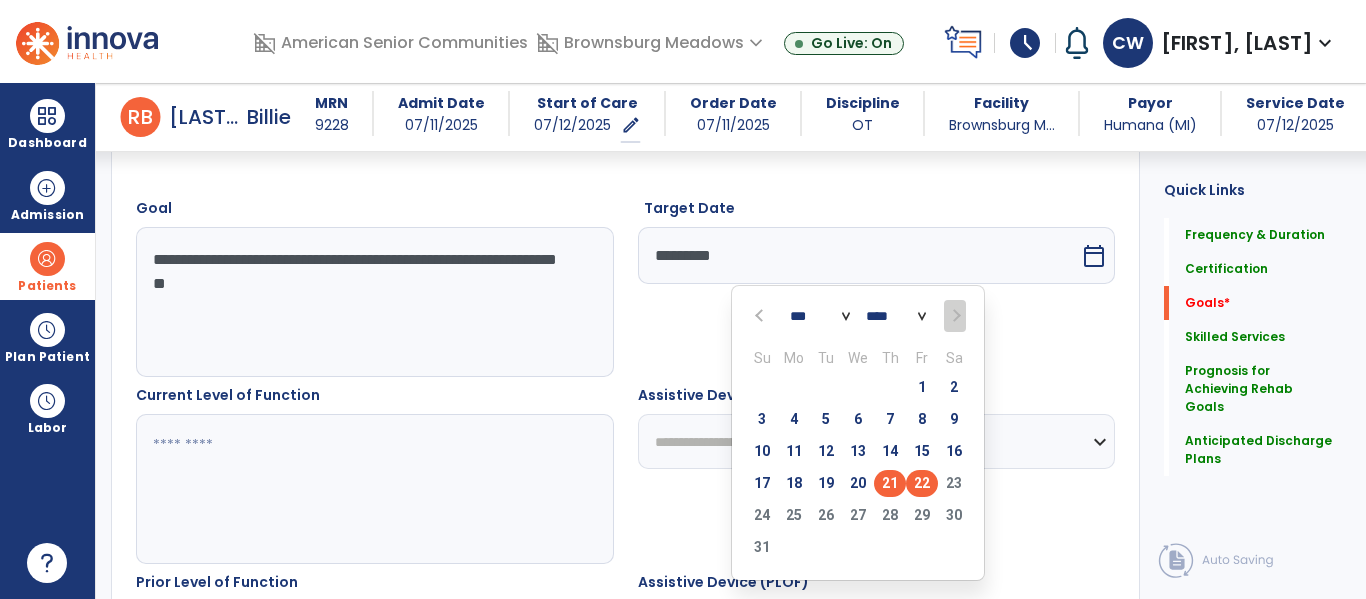 click on "22" at bounding box center [922, 483] 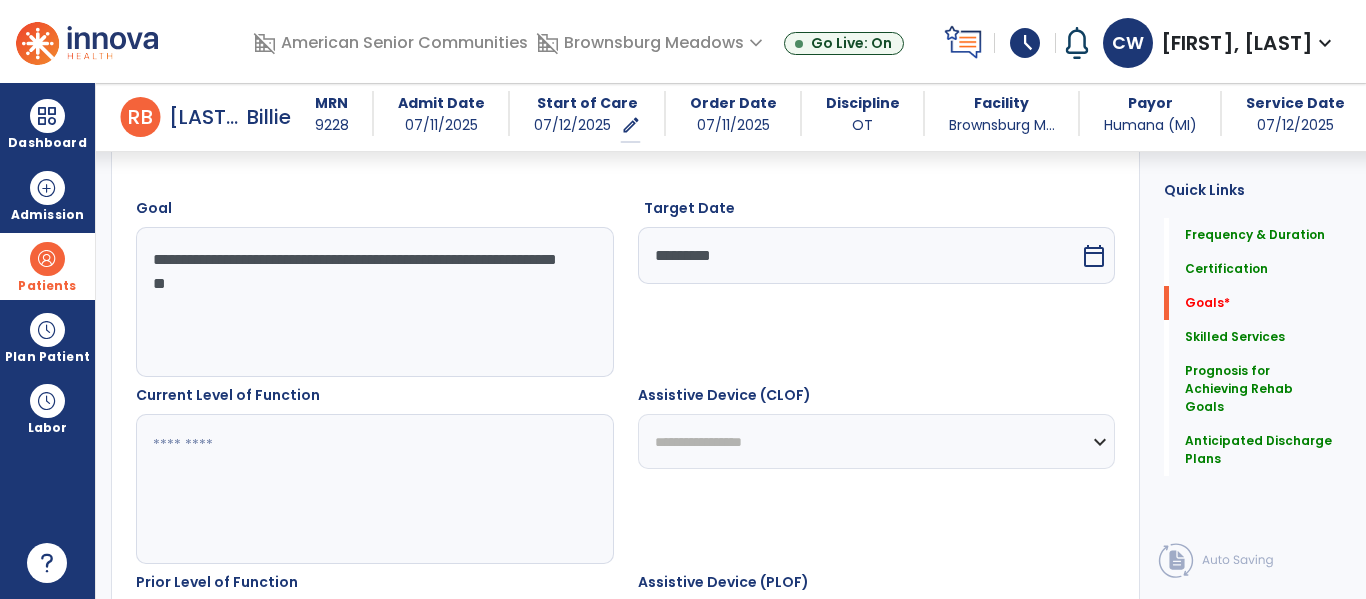 click at bounding box center [374, 489] 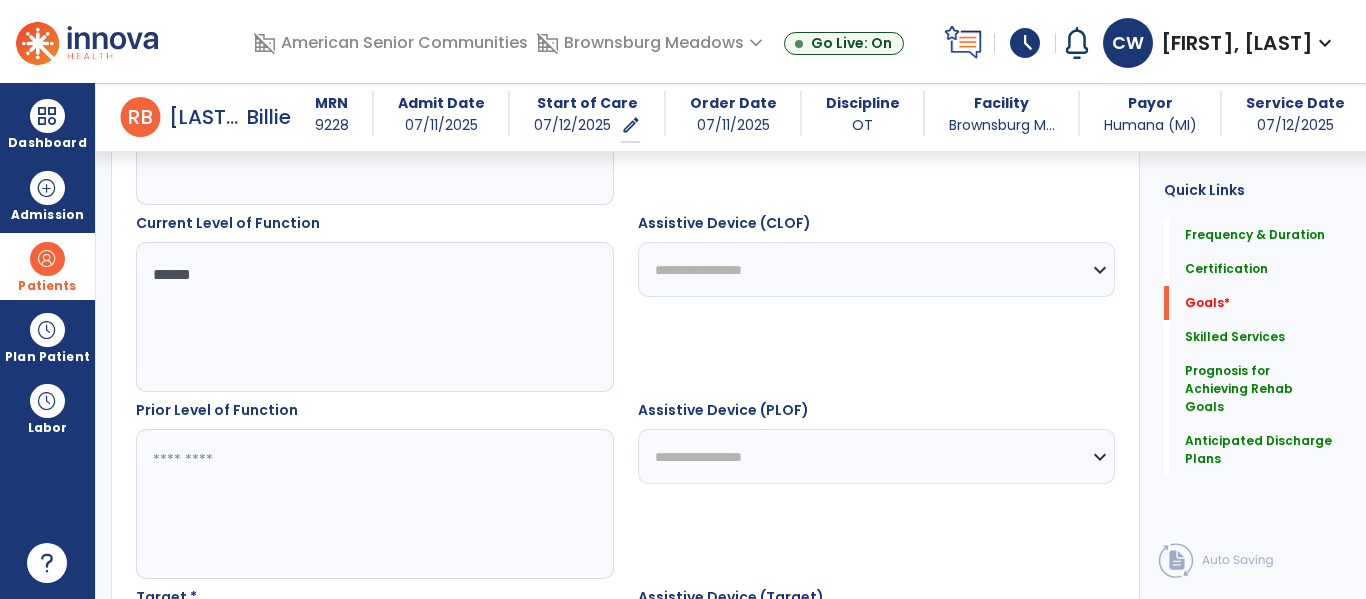 scroll, scrollTop: 709, scrollLeft: 0, axis: vertical 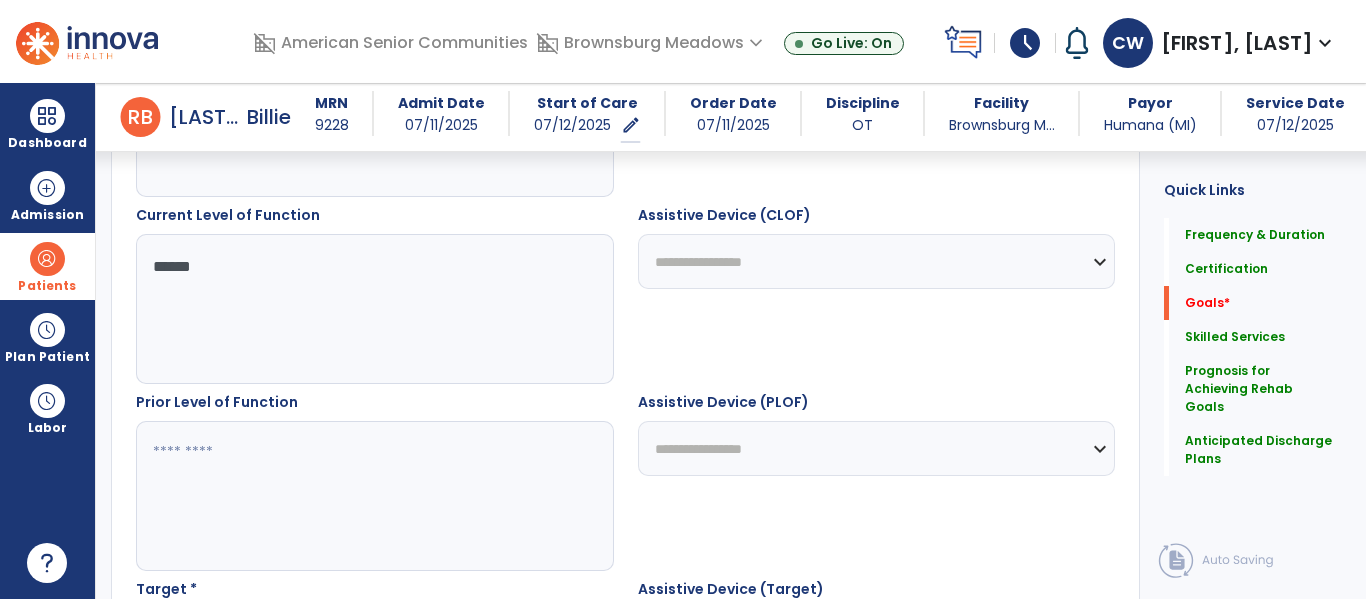 type on "*****" 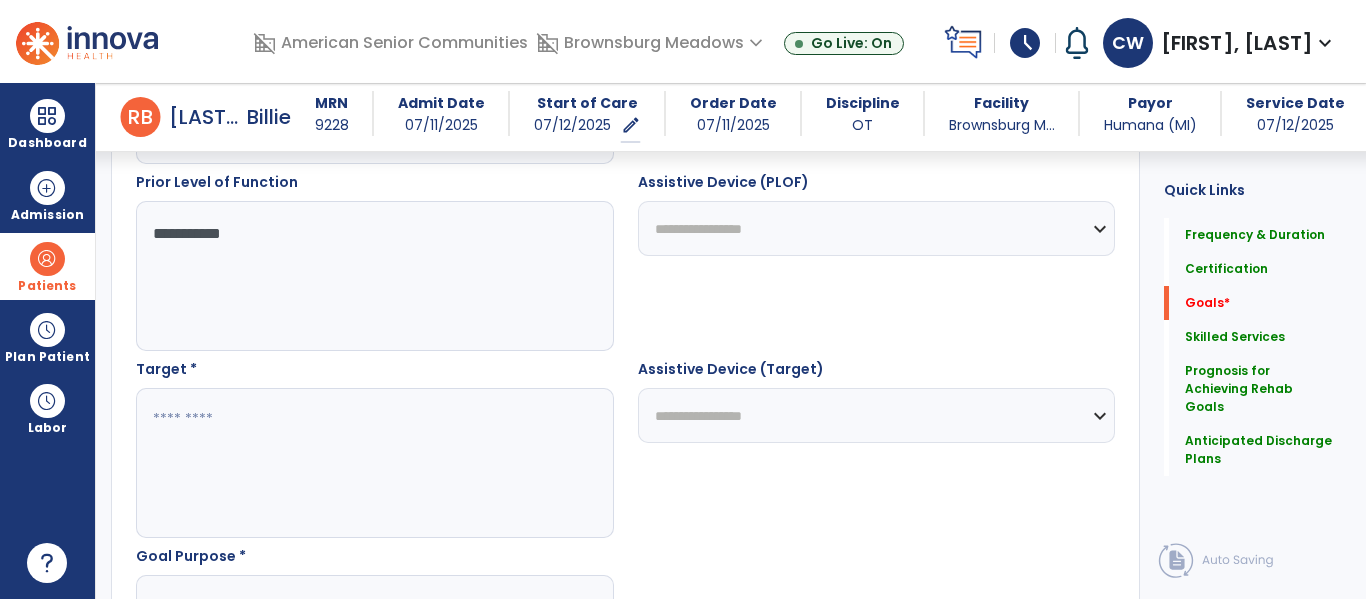 scroll, scrollTop: 930, scrollLeft: 0, axis: vertical 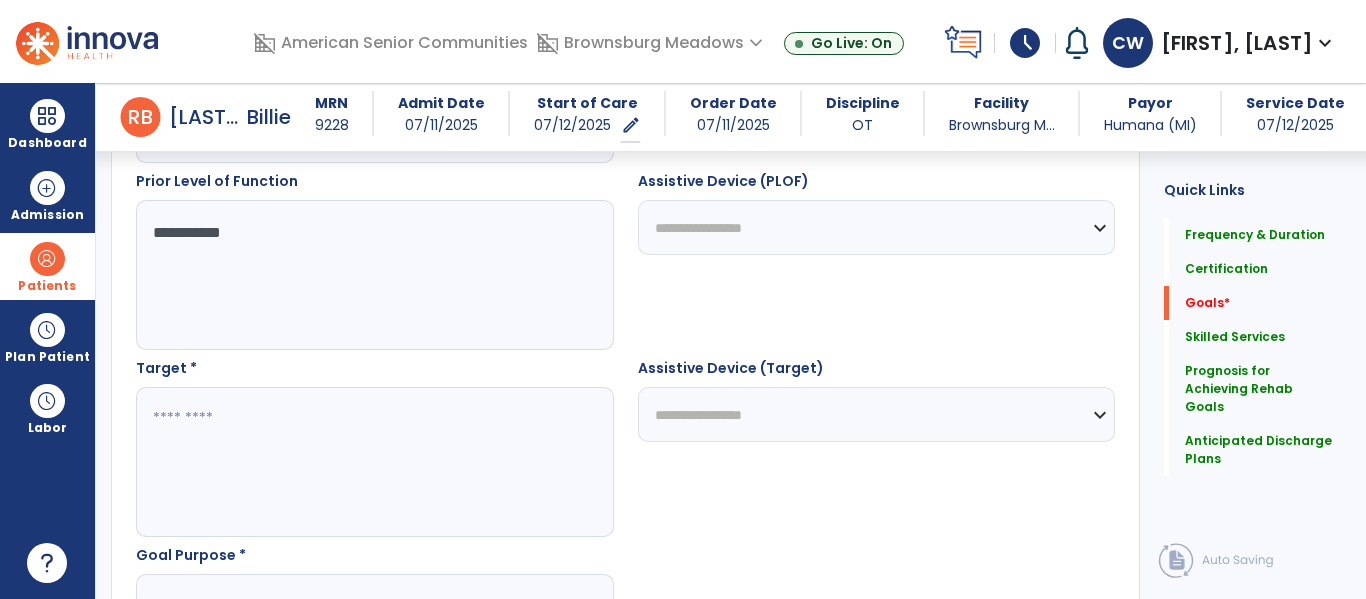 type on "**********" 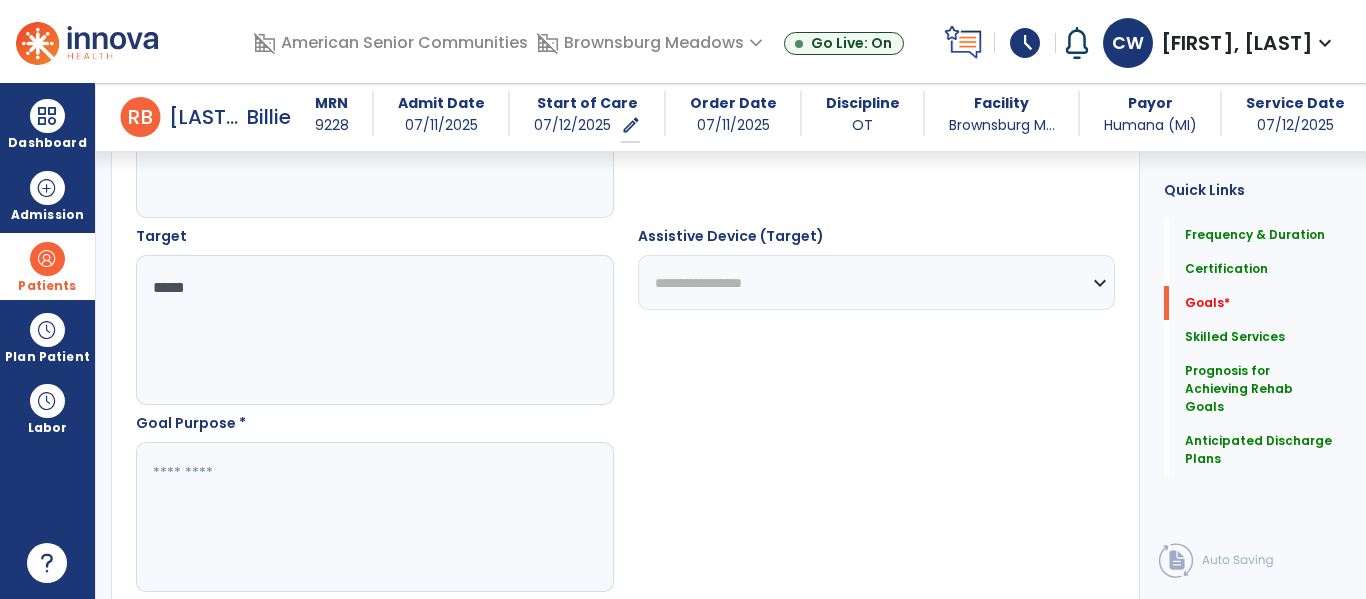 scroll, scrollTop: 1065, scrollLeft: 0, axis: vertical 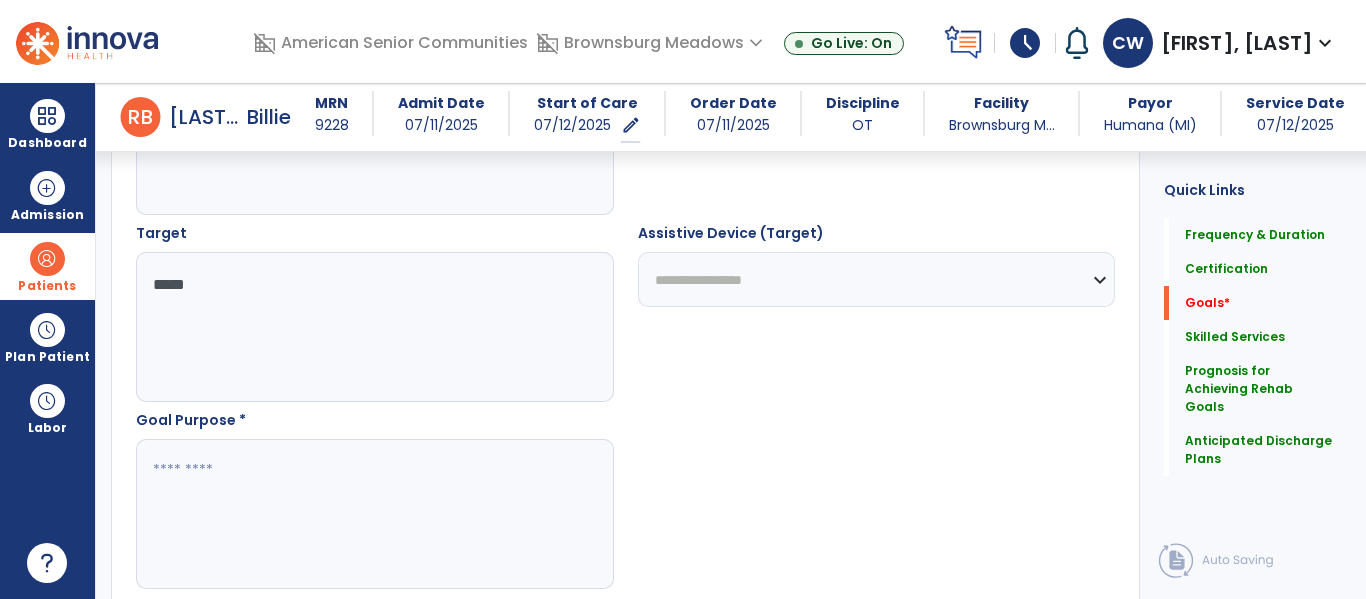 type on "*****" 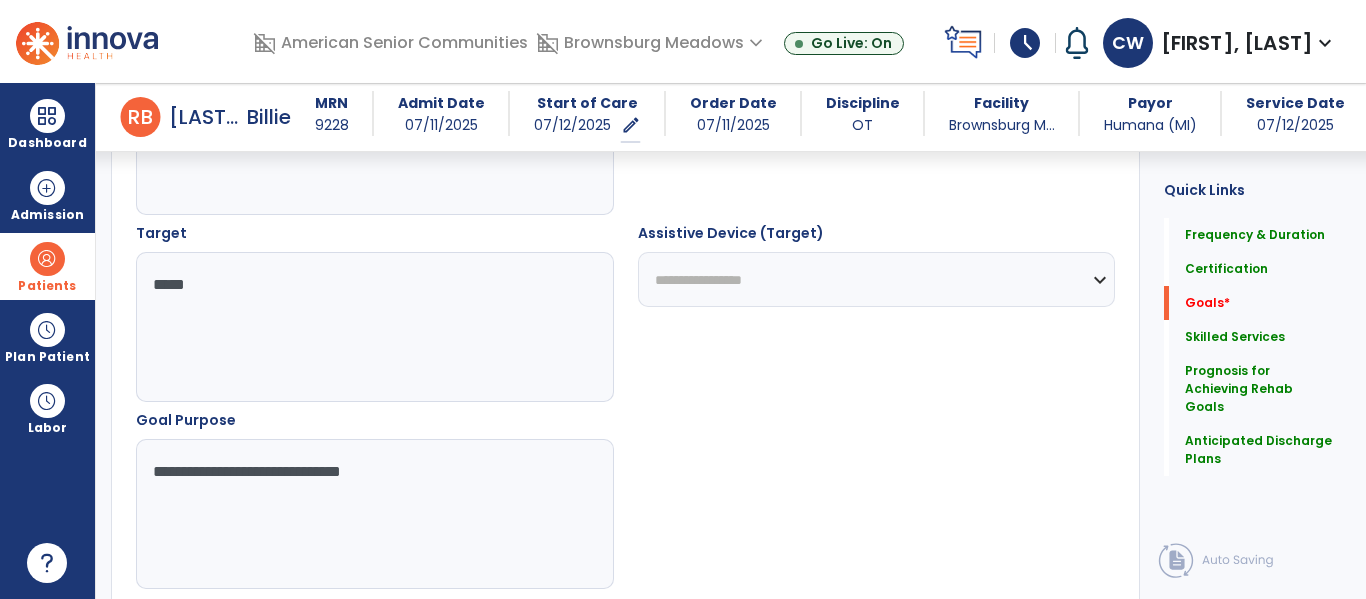 type on "**********" 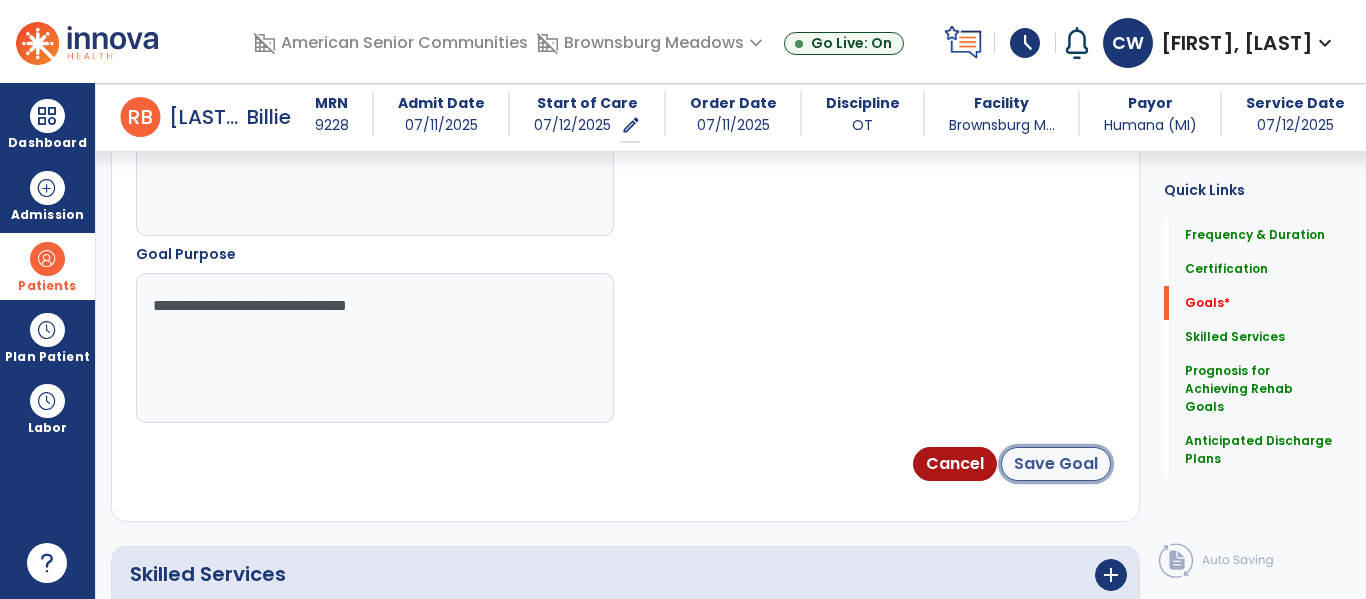 click on "Save Goal" at bounding box center [1056, 464] 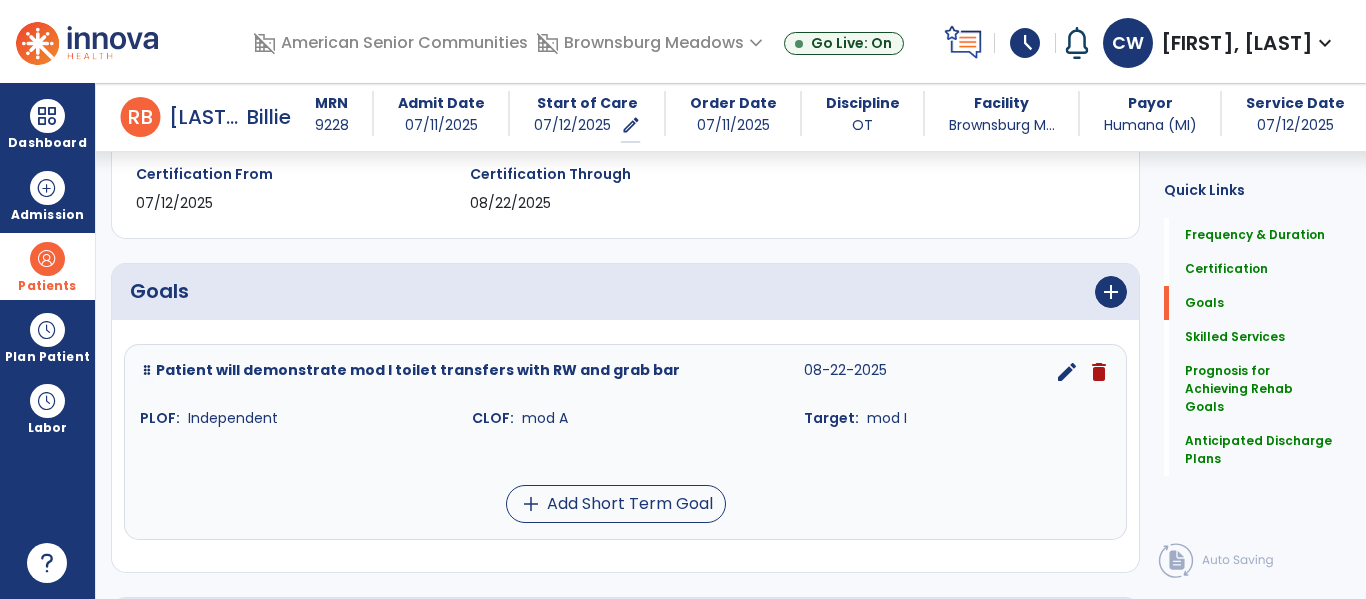 scroll, scrollTop: 400, scrollLeft: 0, axis: vertical 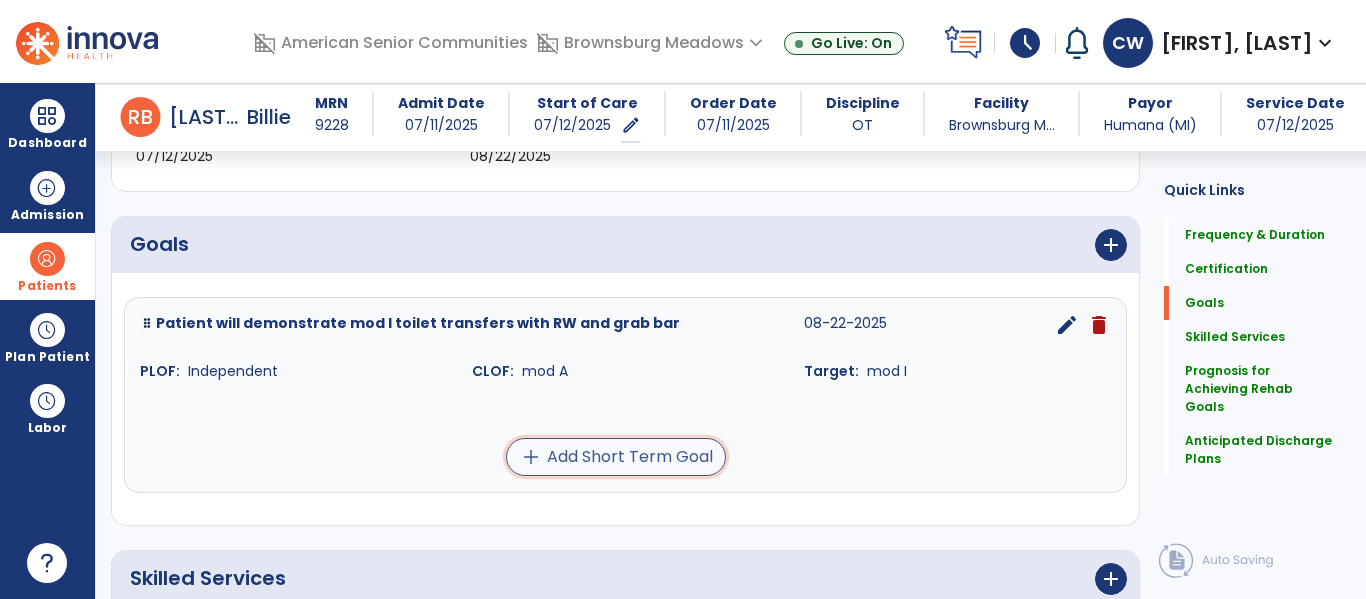 click on "add  Add Short Term Goal" at bounding box center (616, 457) 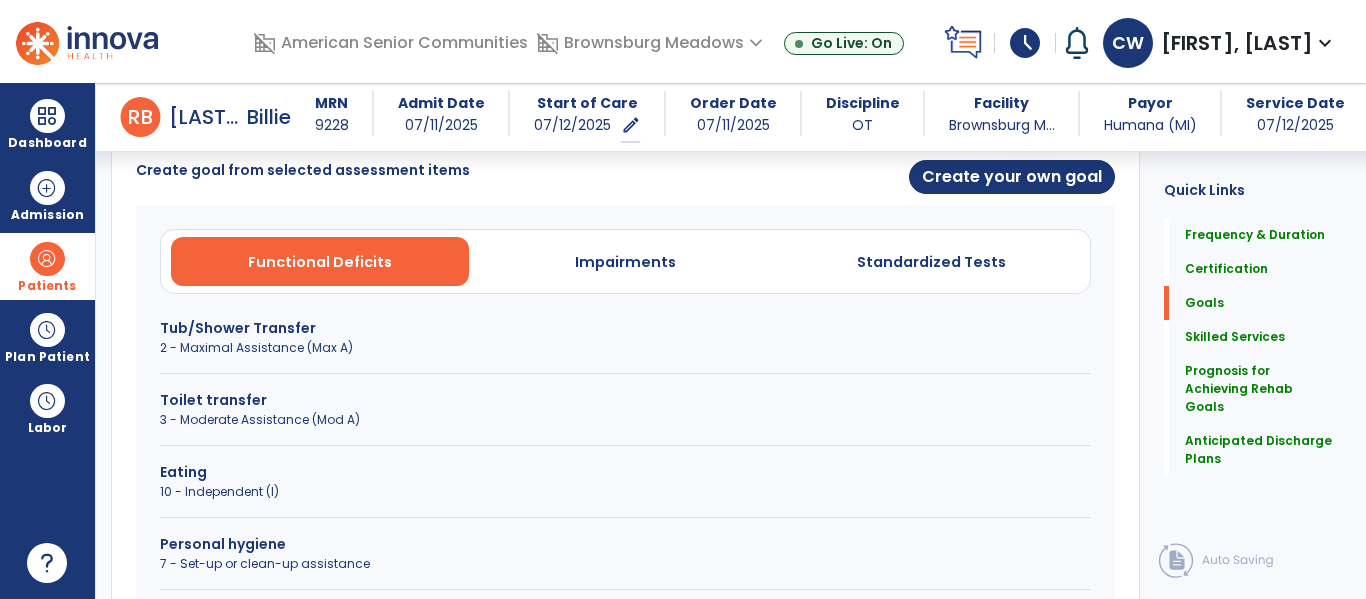 scroll, scrollTop: 541, scrollLeft: 0, axis: vertical 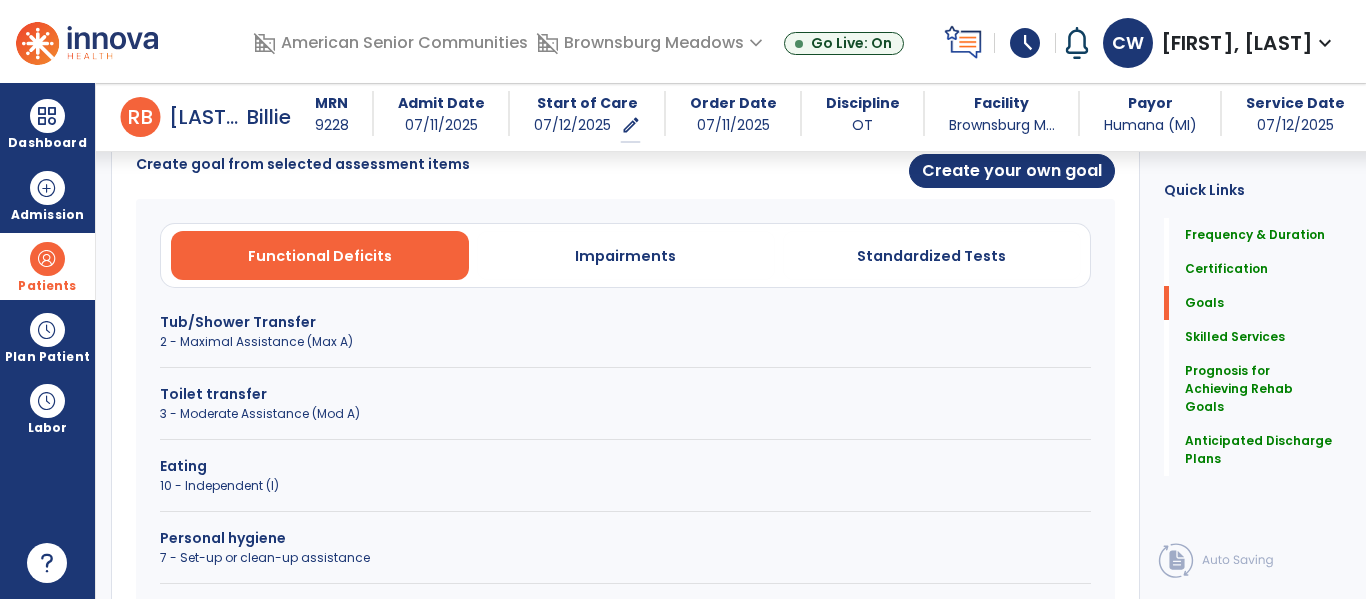 click on "3 - Moderate Assistance (Mod A)" at bounding box center [625, 414] 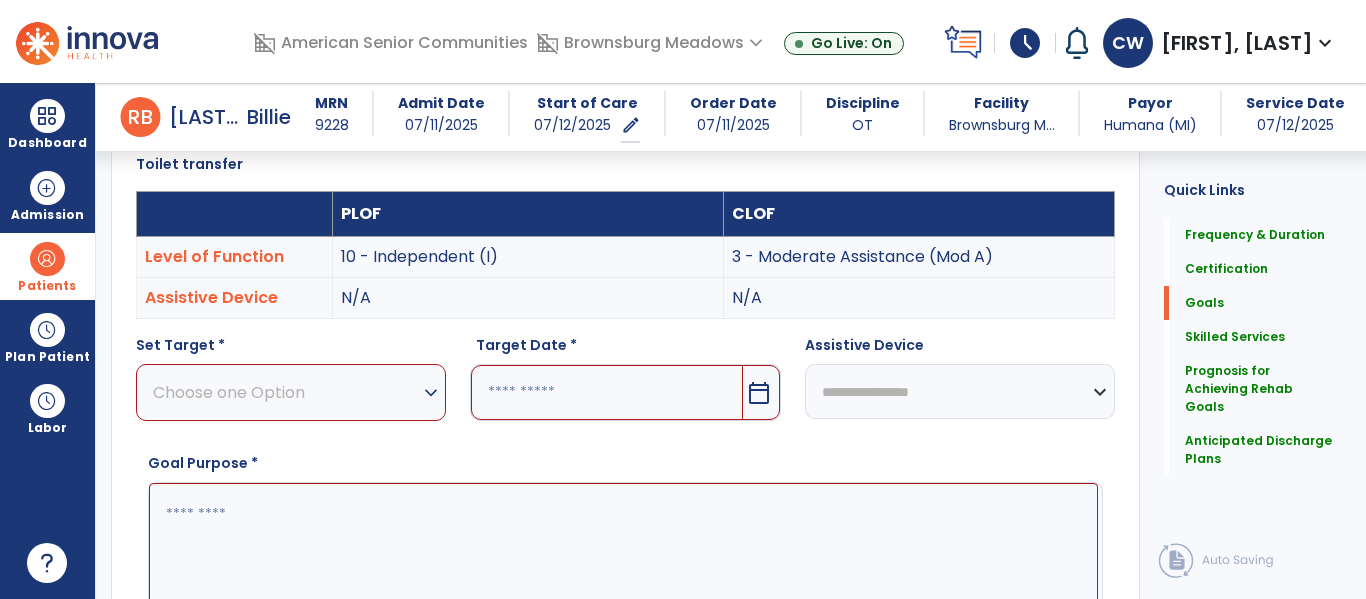 click on "Choose one Option" at bounding box center (286, 392) 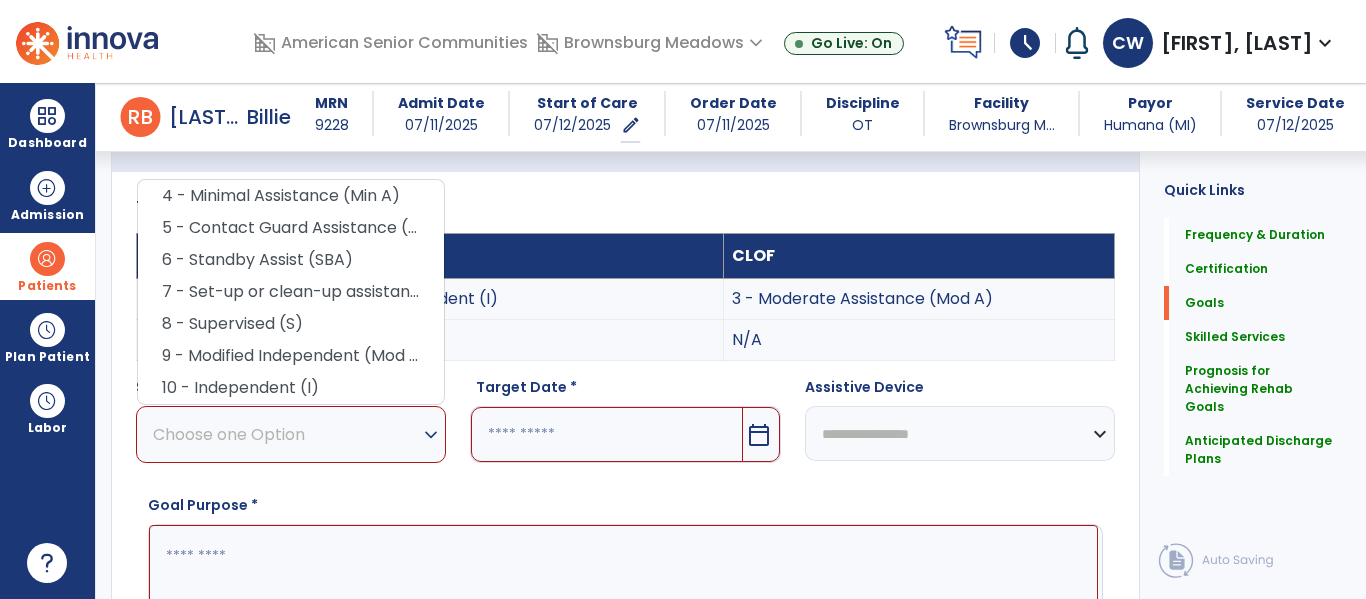 scroll, scrollTop: 482, scrollLeft: 0, axis: vertical 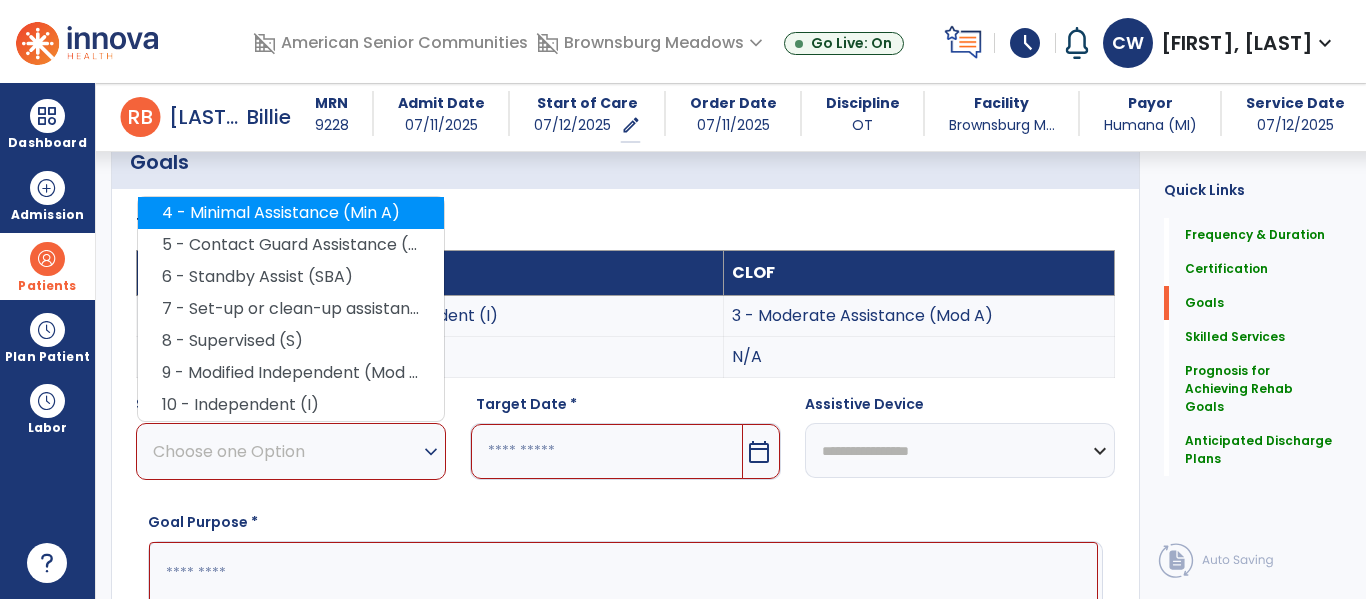 click on "4 - Minimal Assistance (Min A)" at bounding box center [291, 213] 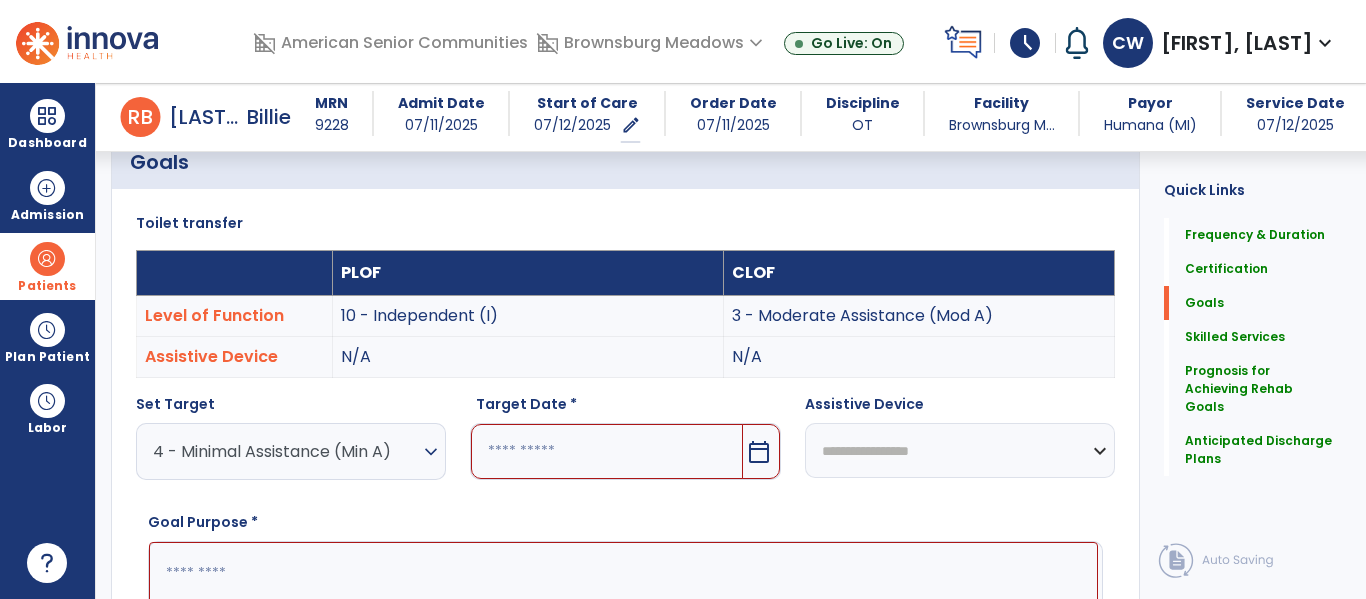 click on "calendar_today" at bounding box center [759, 452] 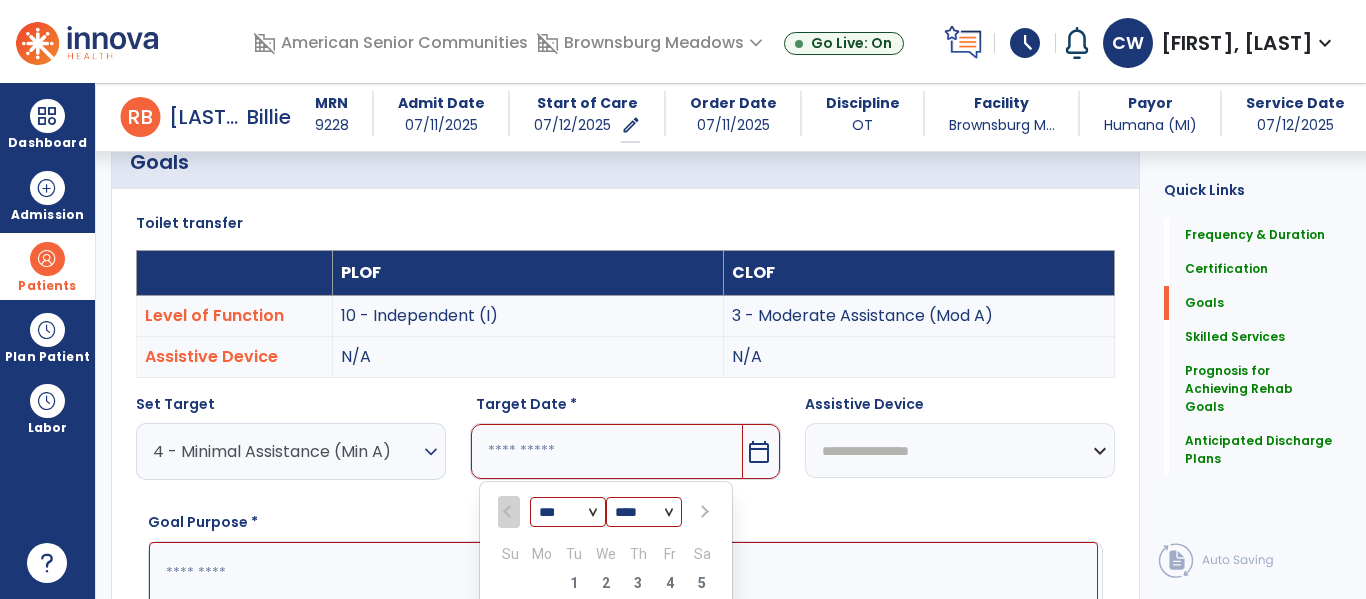 scroll, scrollTop: 760, scrollLeft: 0, axis: vertical 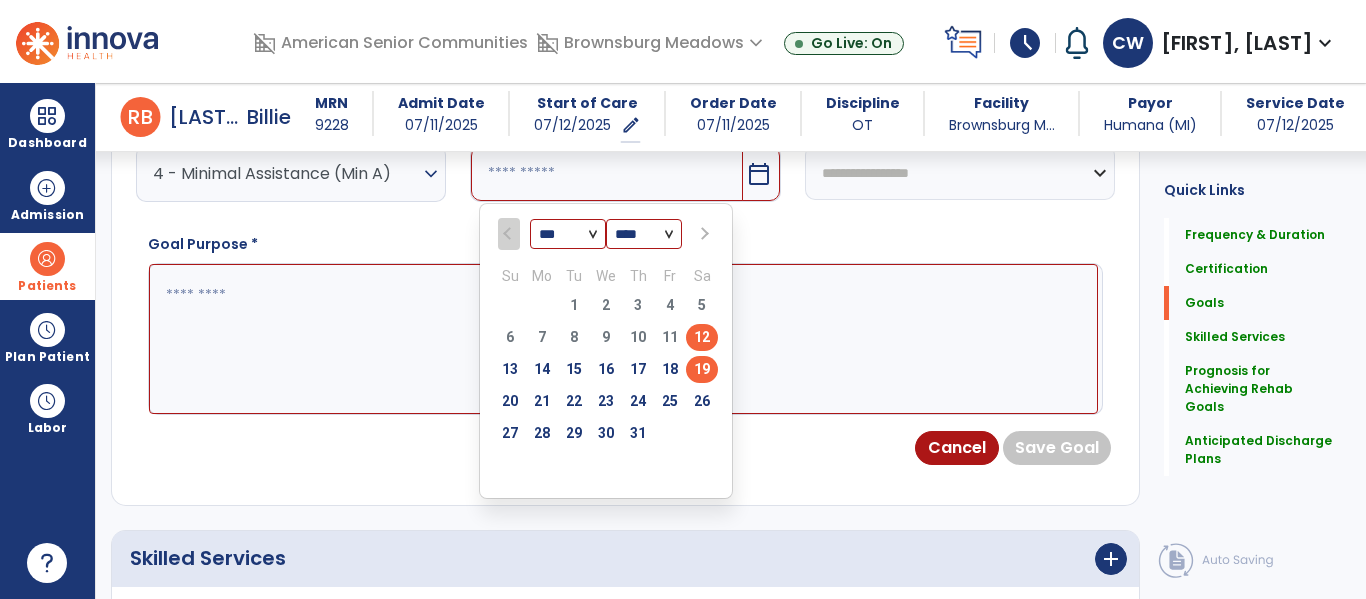 click on "19" at bounding box center (702, 369) 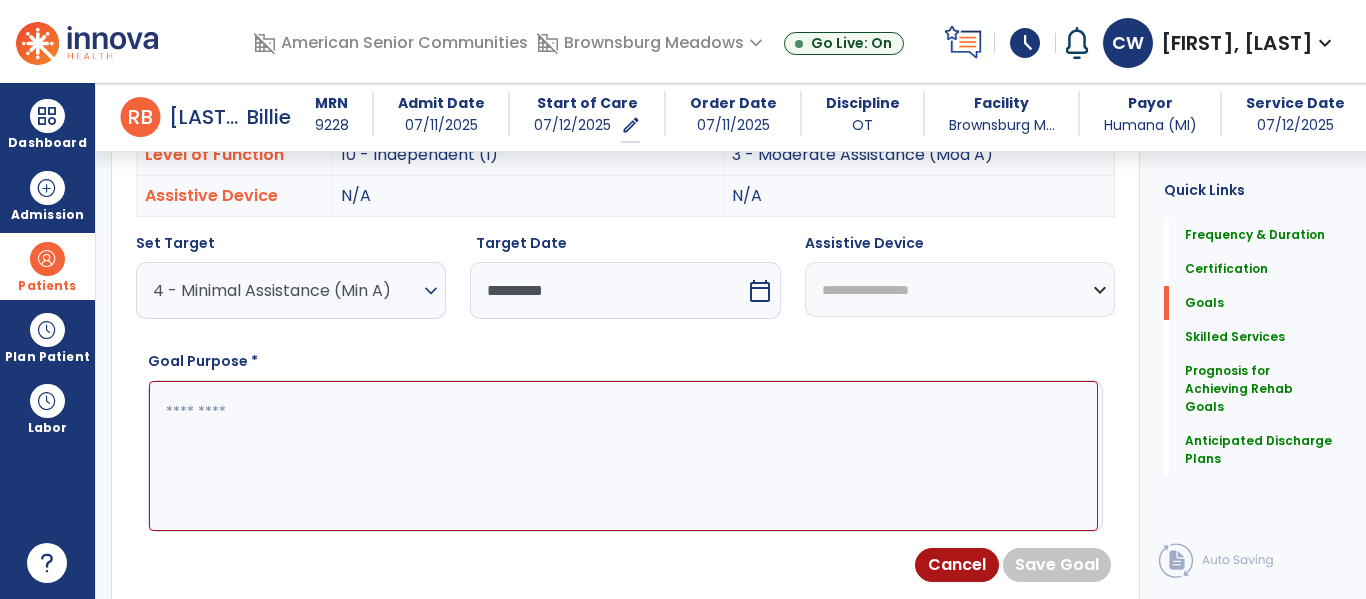 scroll, scrollTop: 640, scrollLeft: 0, axis: vertical 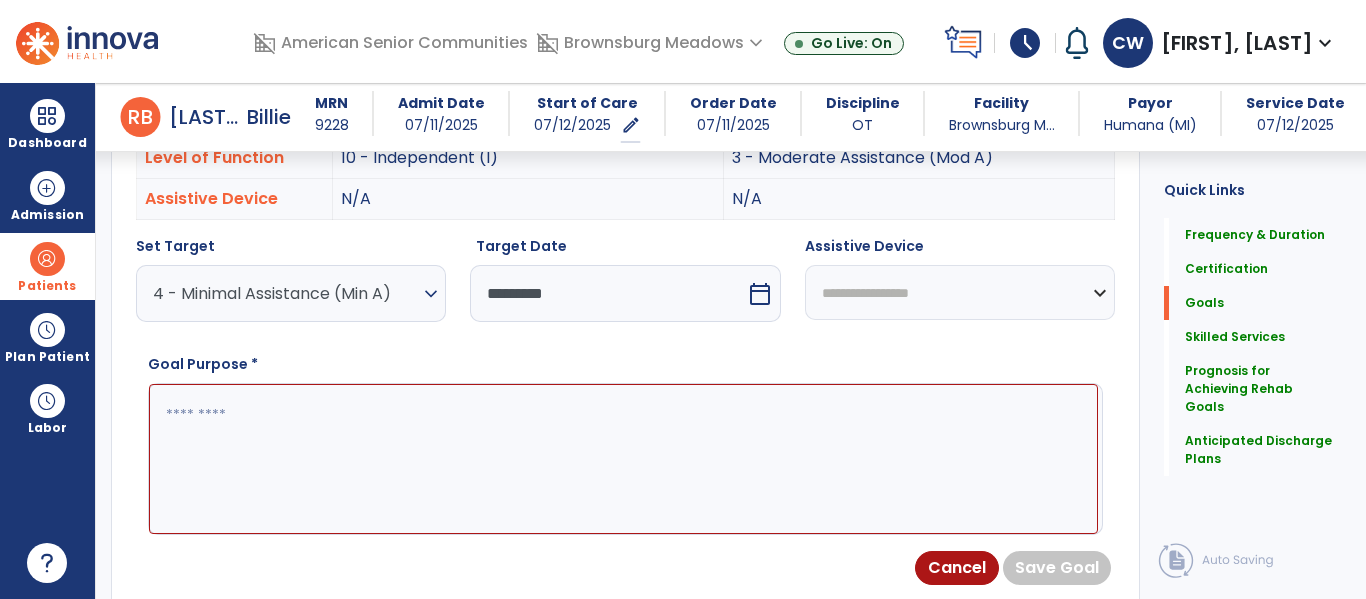 click at bounding box center (623, 459) 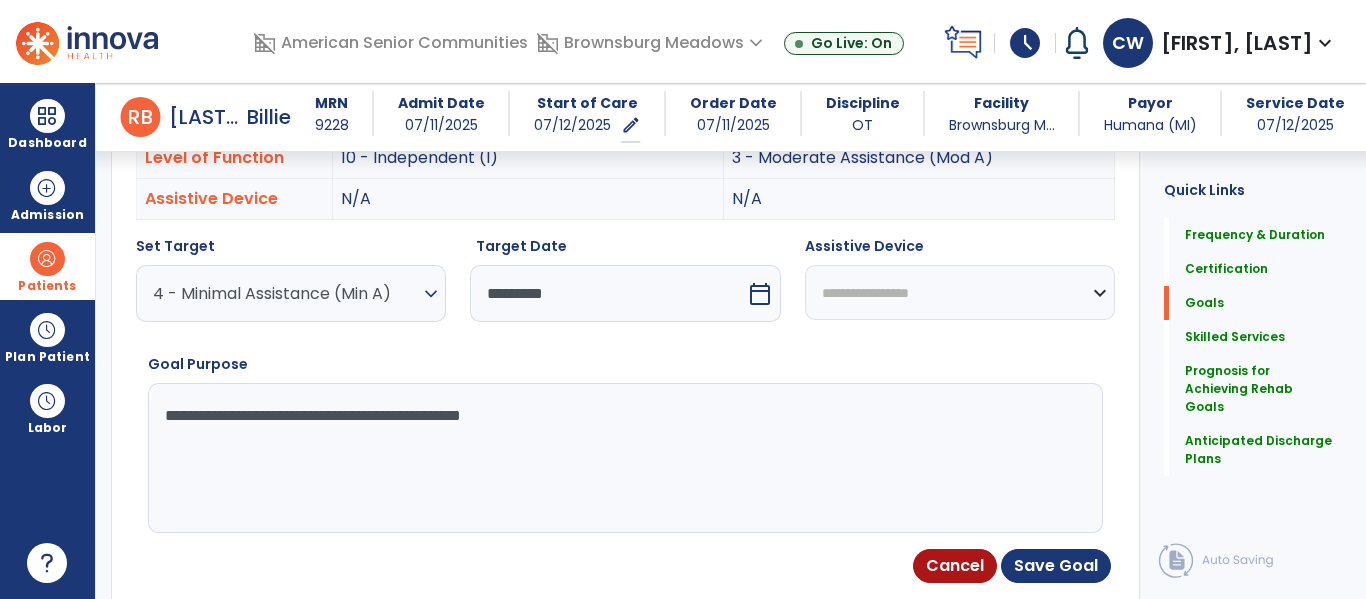 type on "**********" 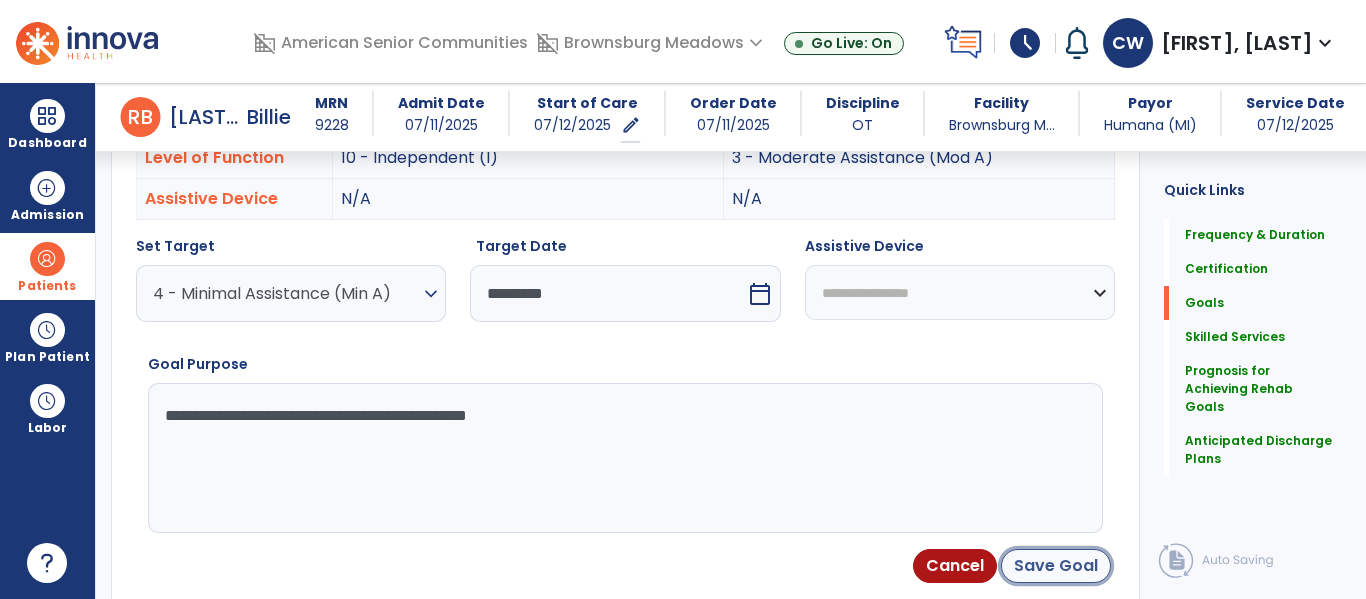 click on "Save Goal" at bounding box center (1056, 566) 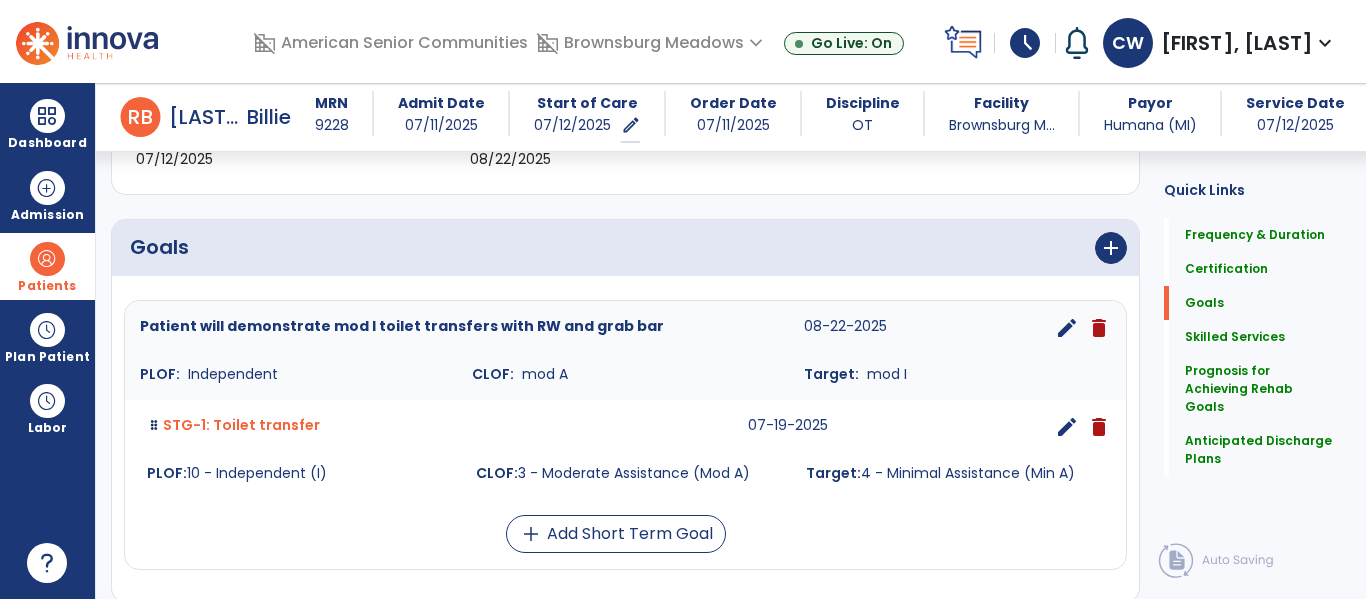 scroll, scrollTop: 396, scrollLeft: 0, axis: vertical 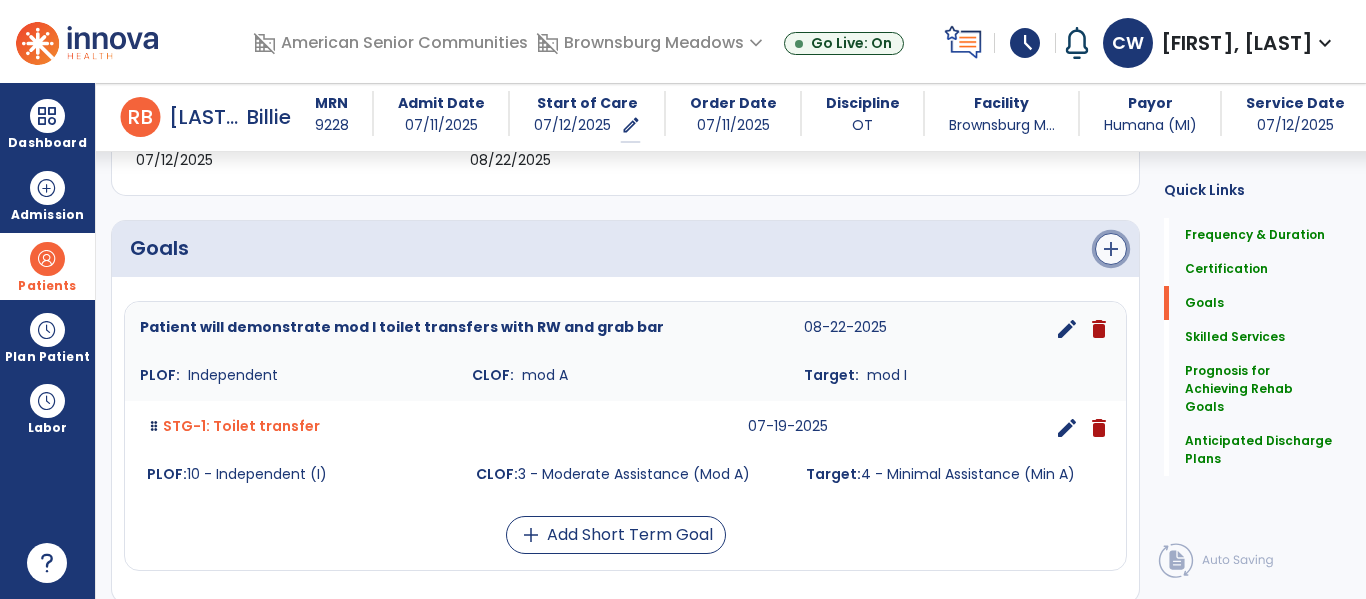 click on "add" at bounding box center (1111, 249) 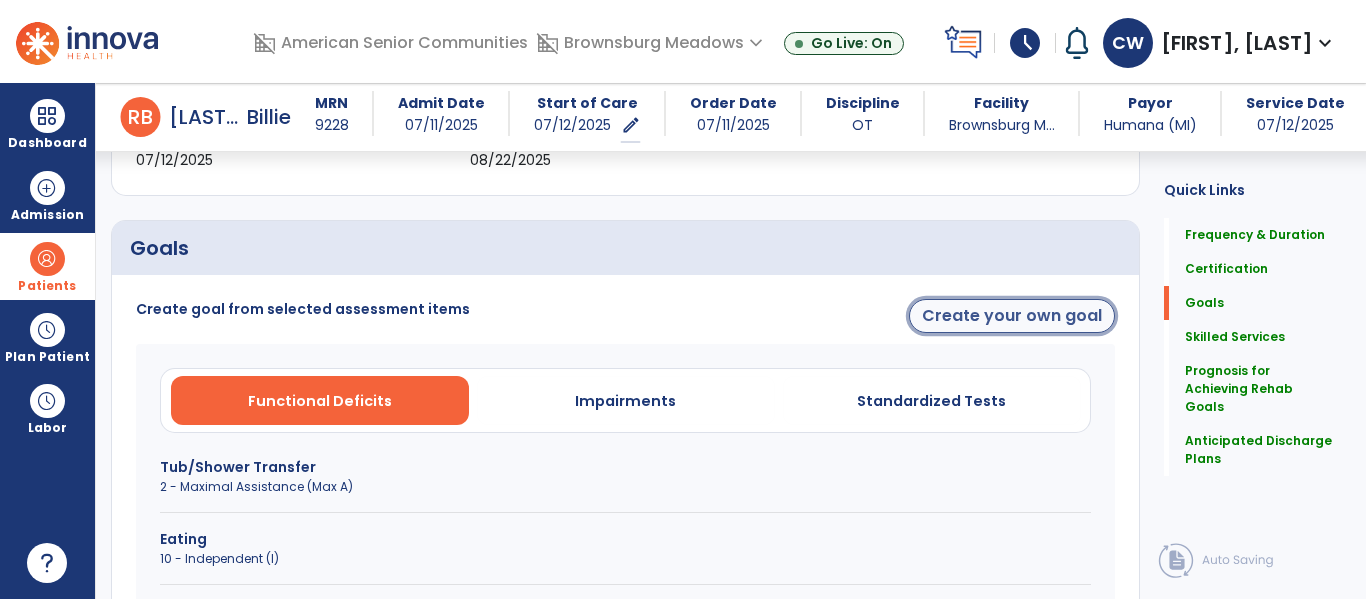 click on "Create your own goal" at bounding box center (1012, 316) 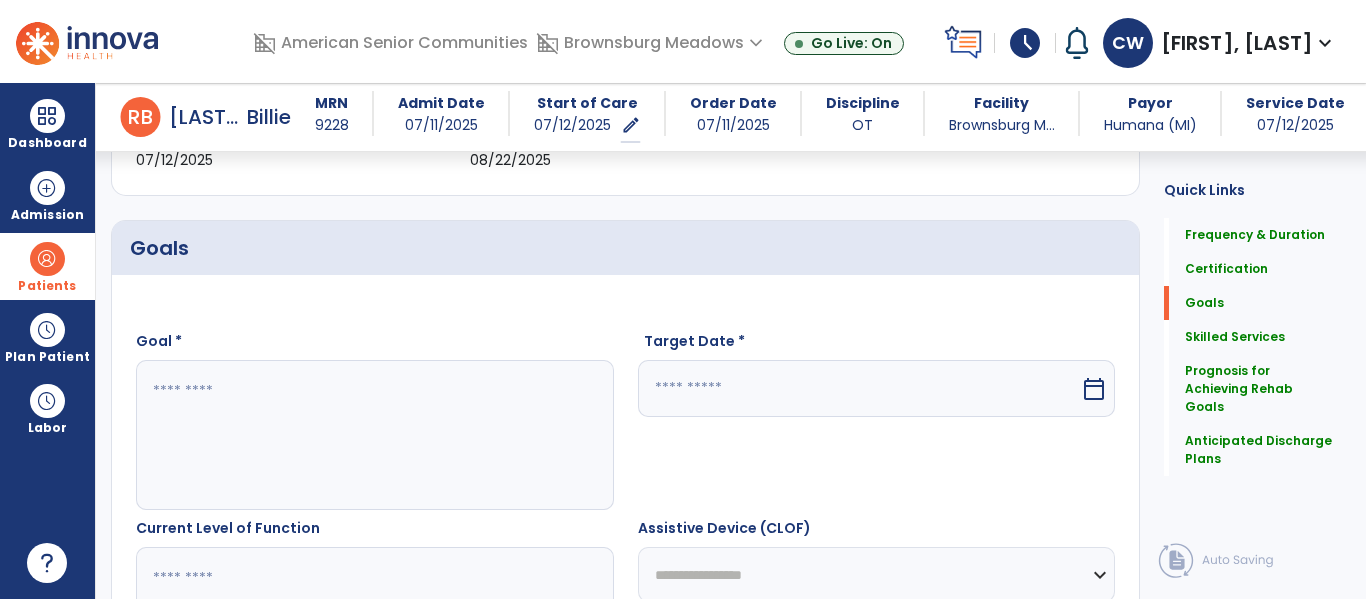 click at bounding box center (374, 435) 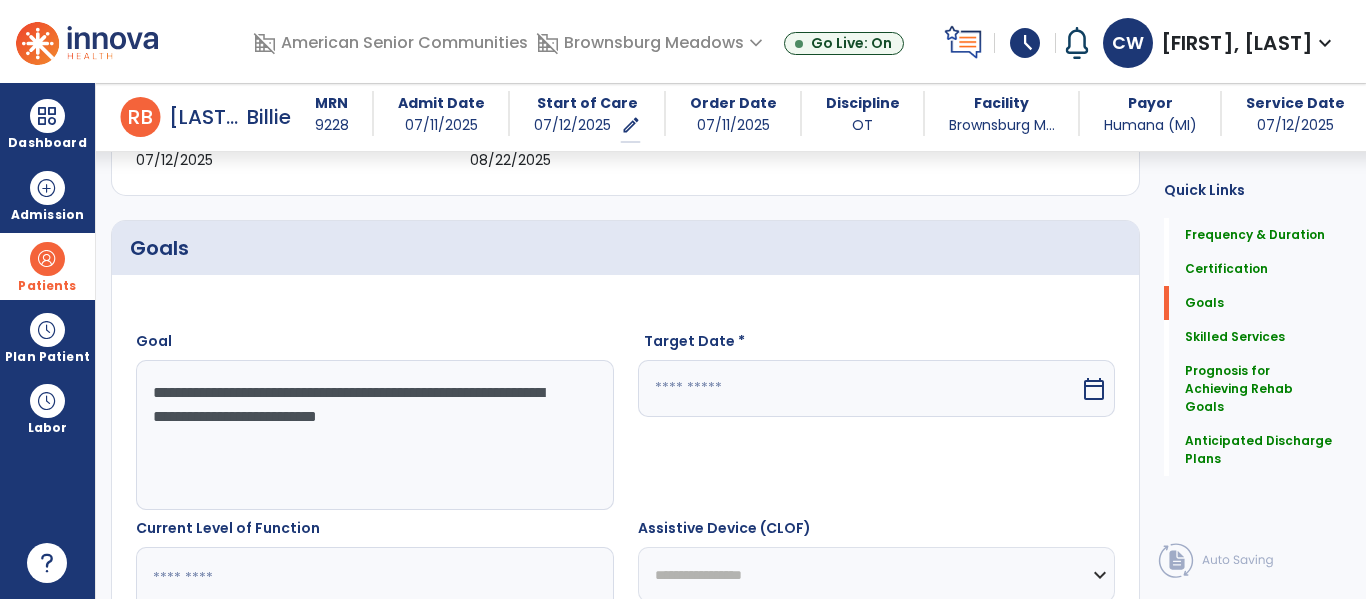 type on "**********" 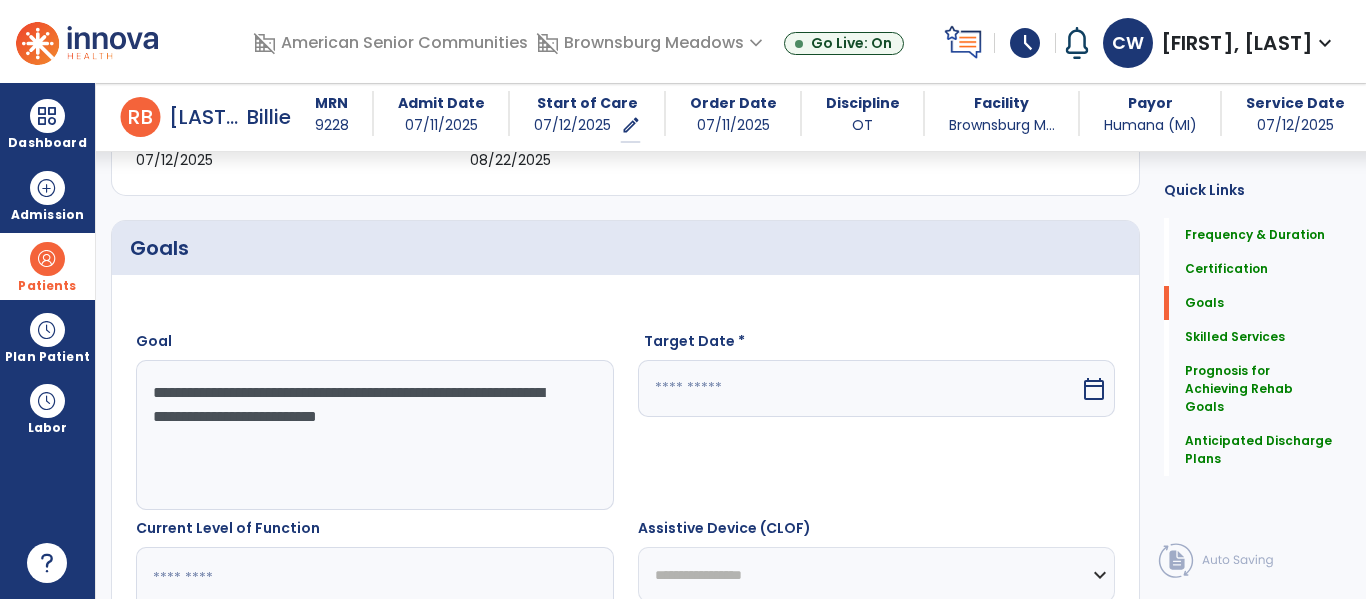 click on "calendar_today" at bounding box center (1096, 388) 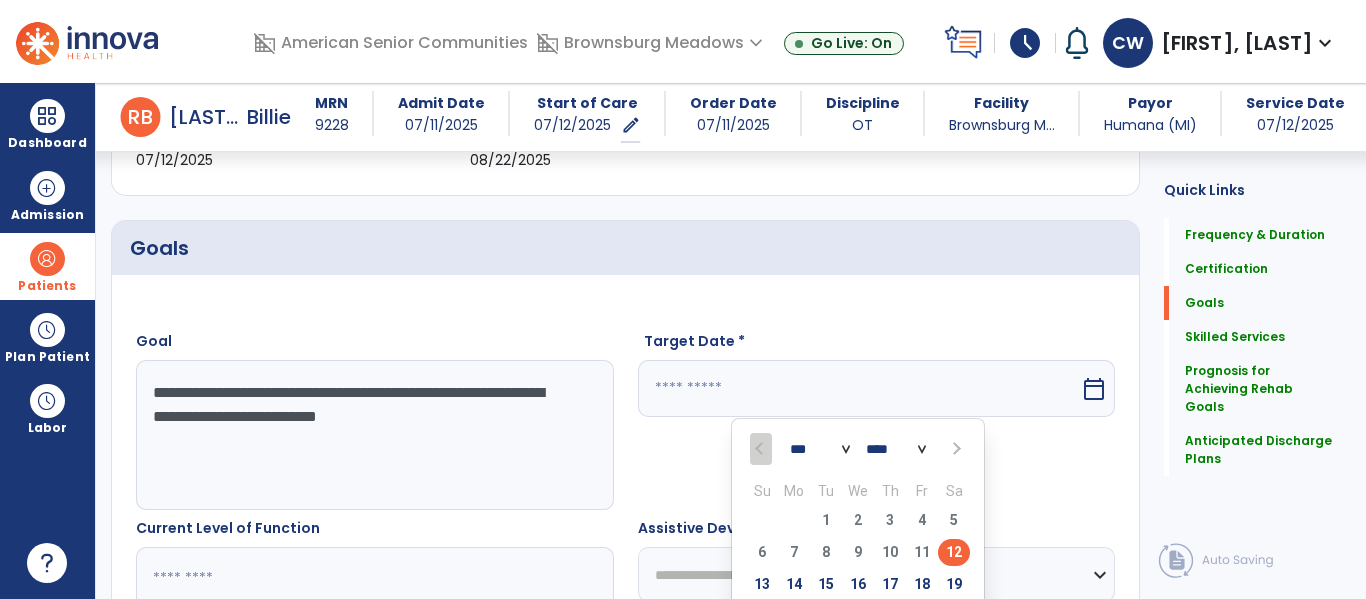 click at bounding box center [954, 449] 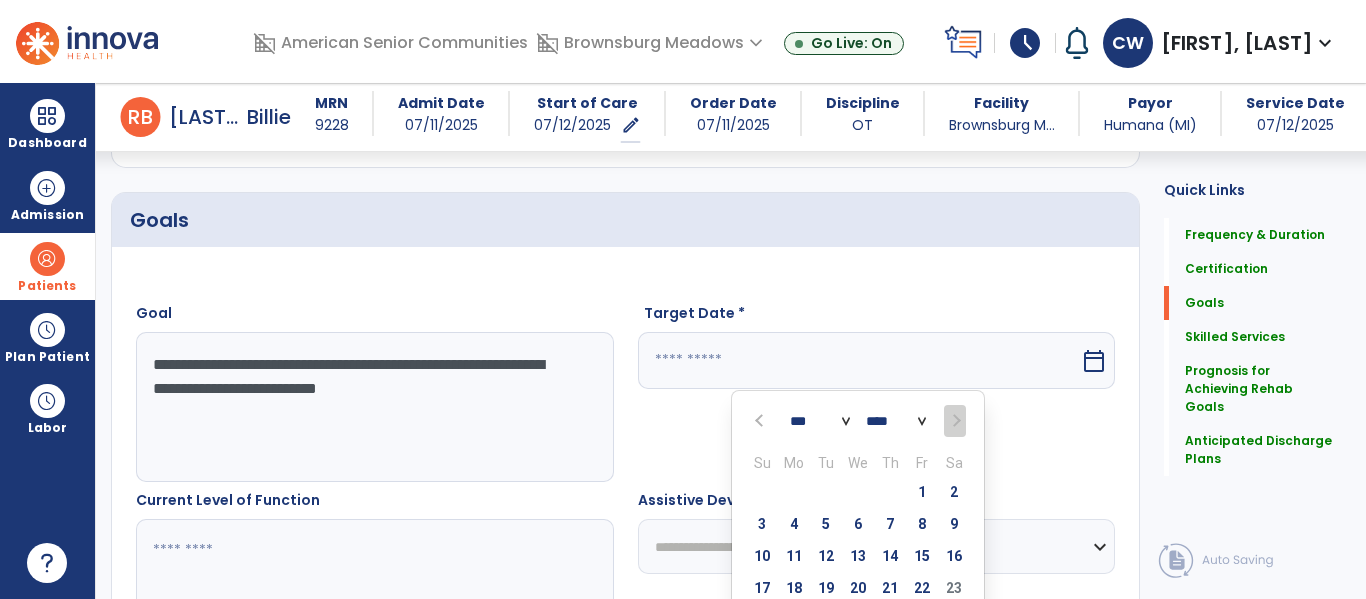 scroll, scrollTop: 499, scrollLeft: 0, axis: vertical 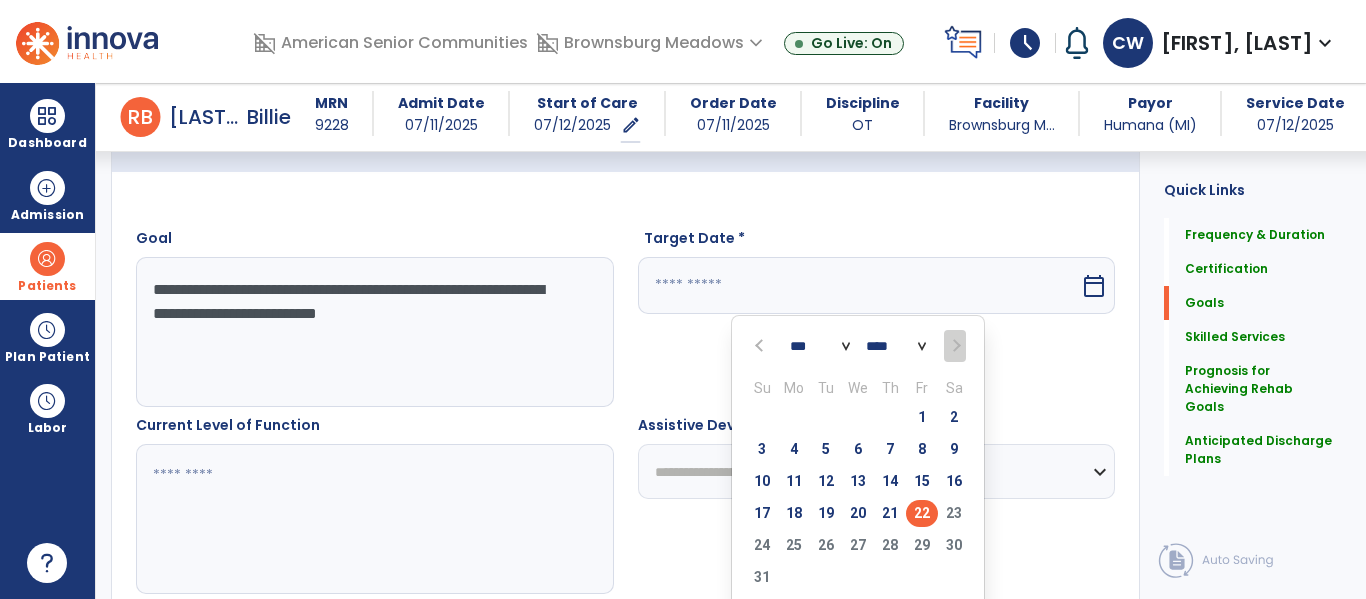 click on "22" at bounding box center [922, 513] 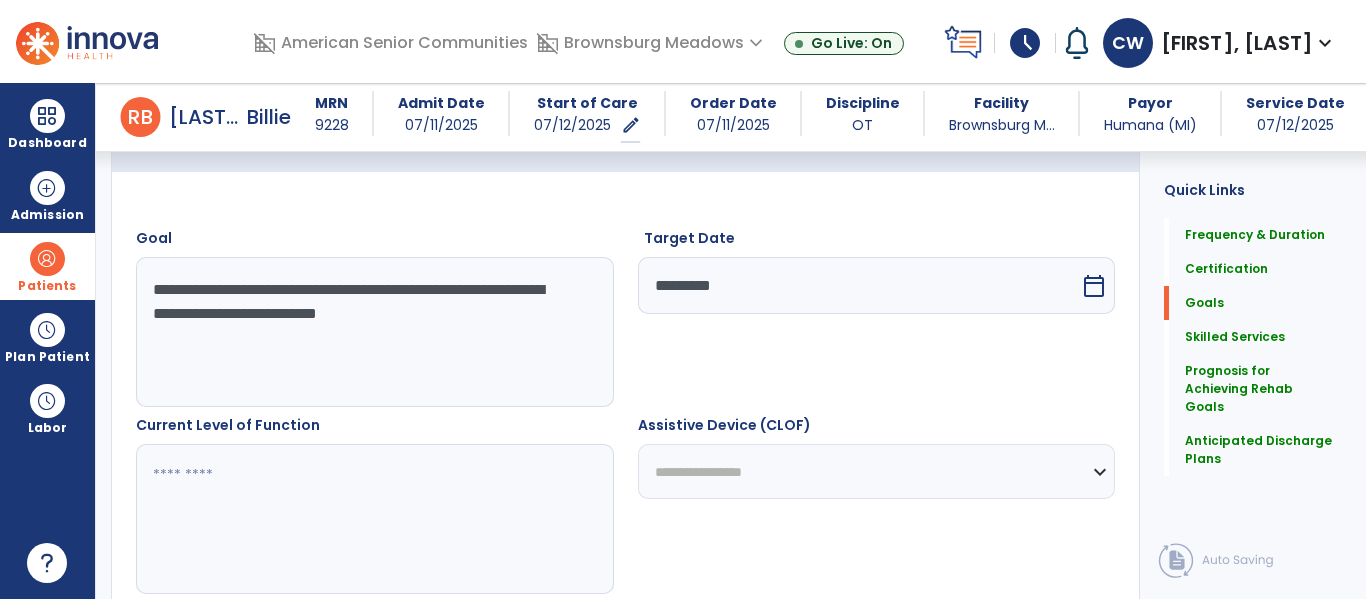 click at bounding box center [374, 519] 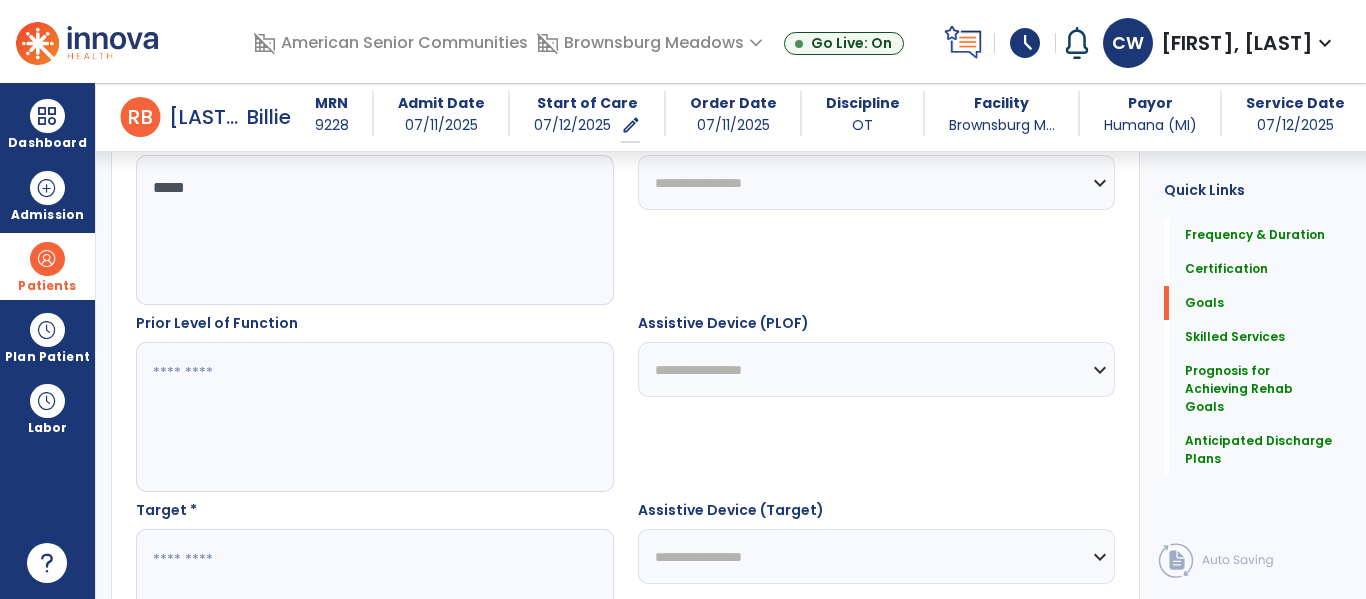 scroll, scrollTop: 791, scrollLeft: 0, axis: vertical 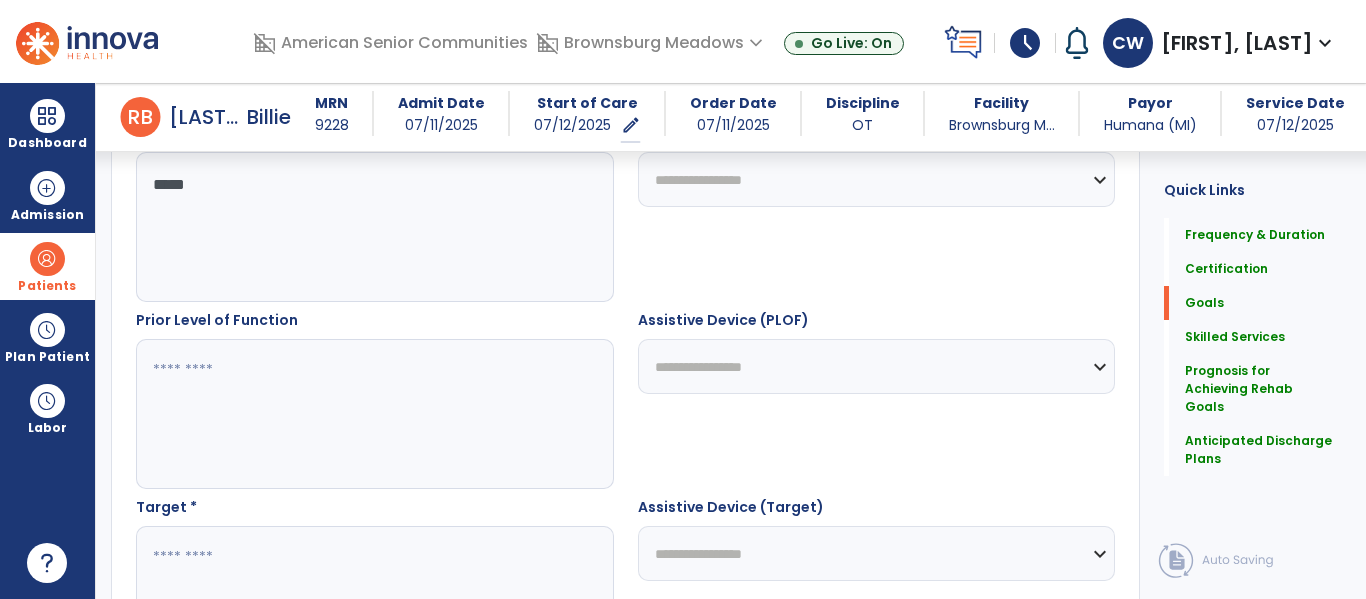 type on "*****" 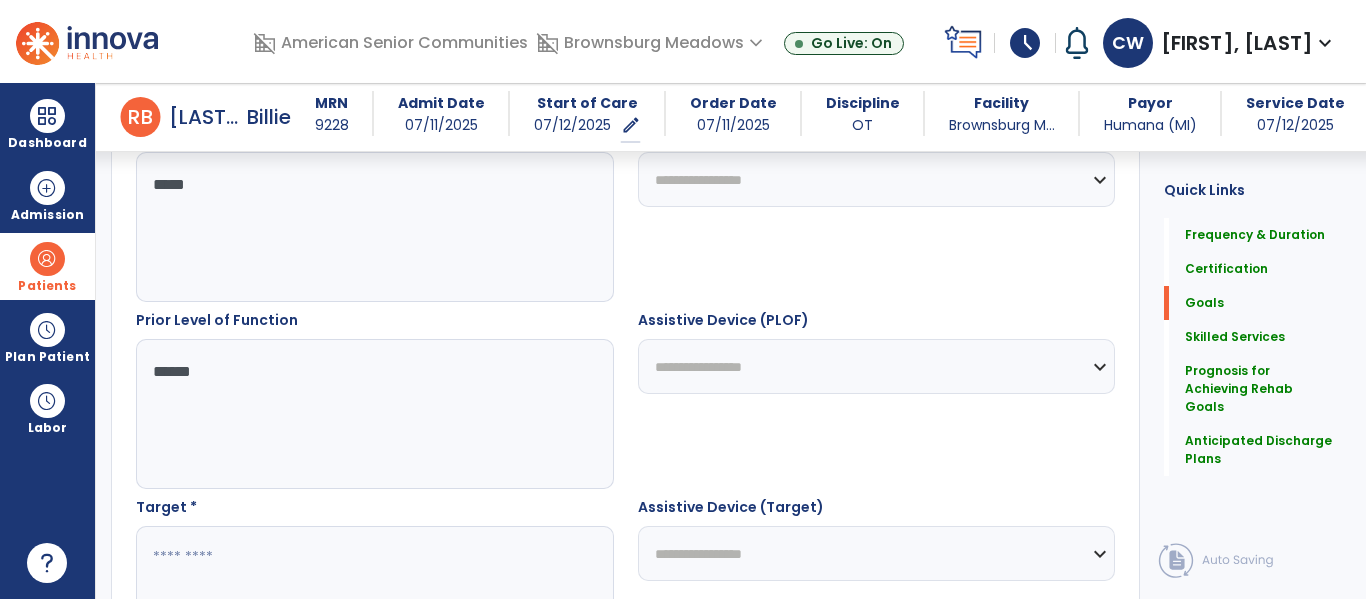 type on "*****" 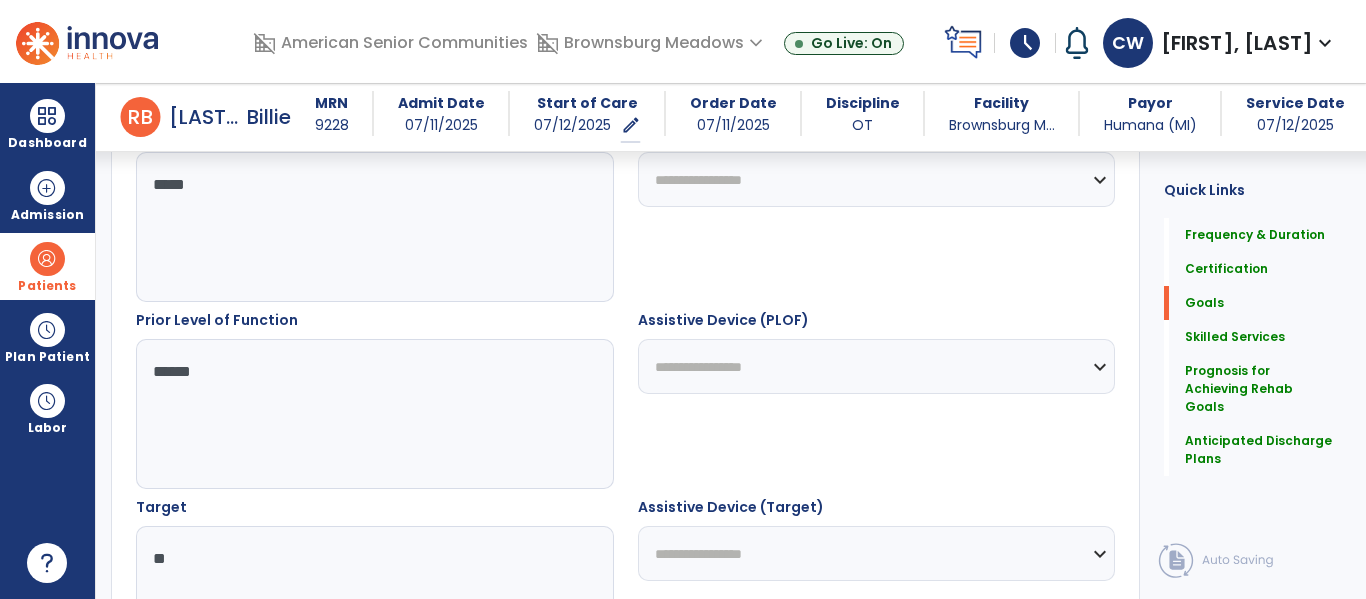 type on "*" 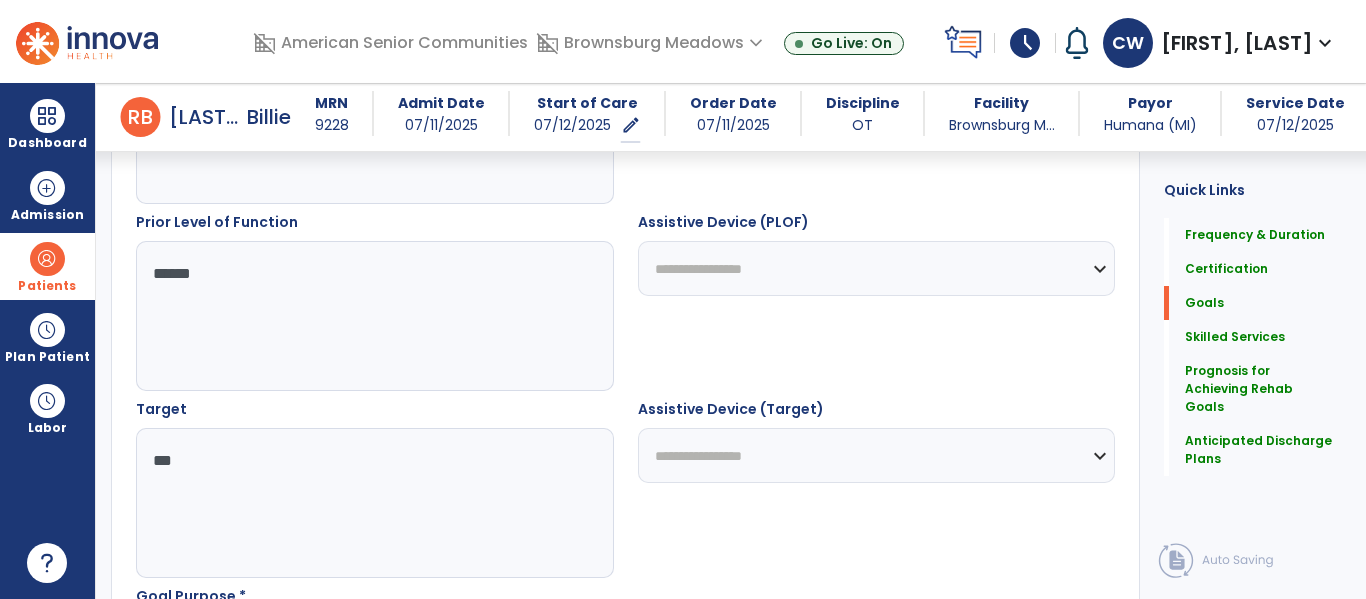scroll, scrollTop: 990, scrollLeft: 0, axis: vertical 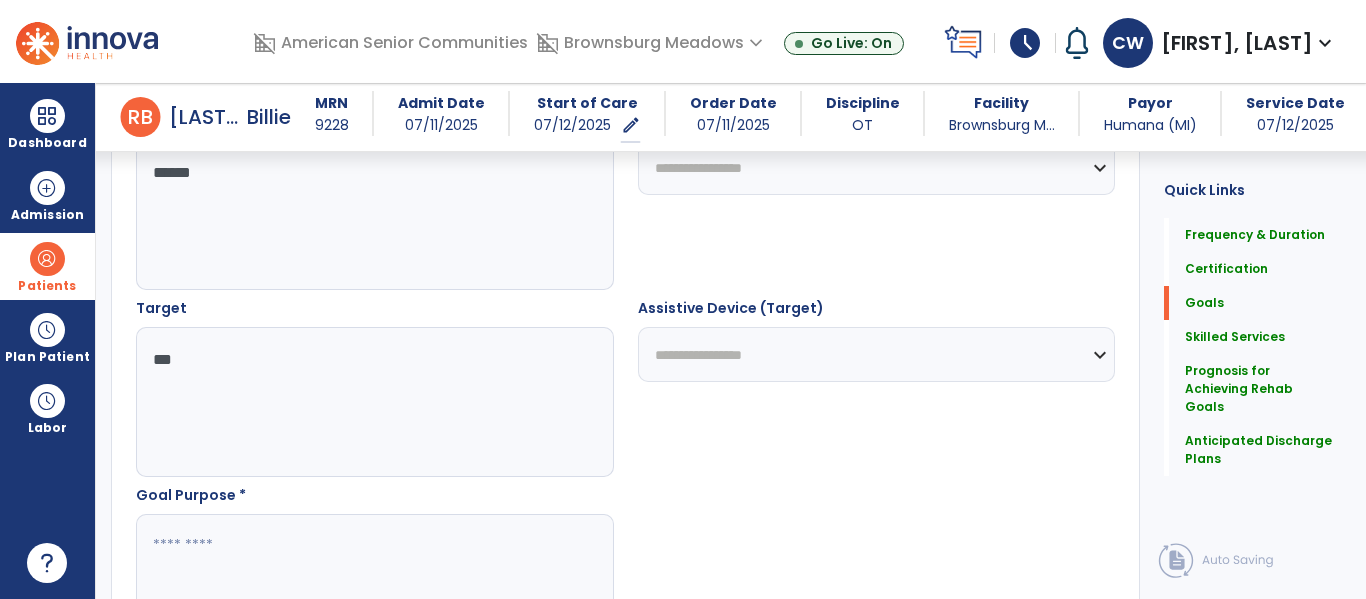 type on "***" 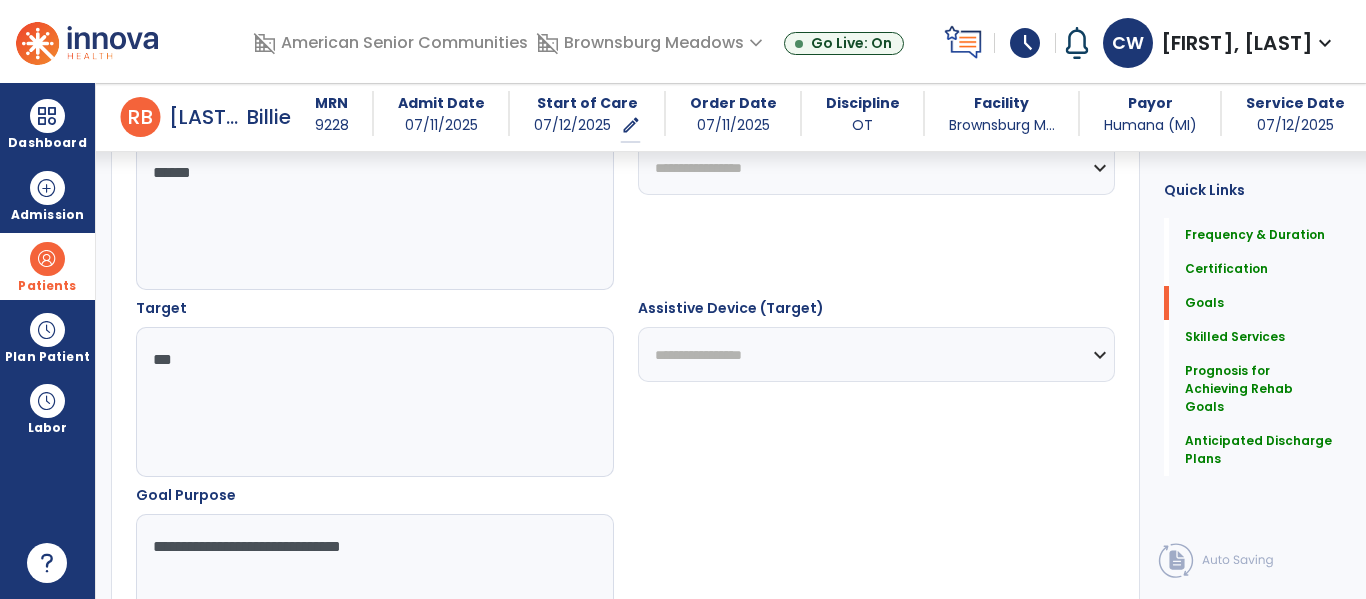 type on "**********" 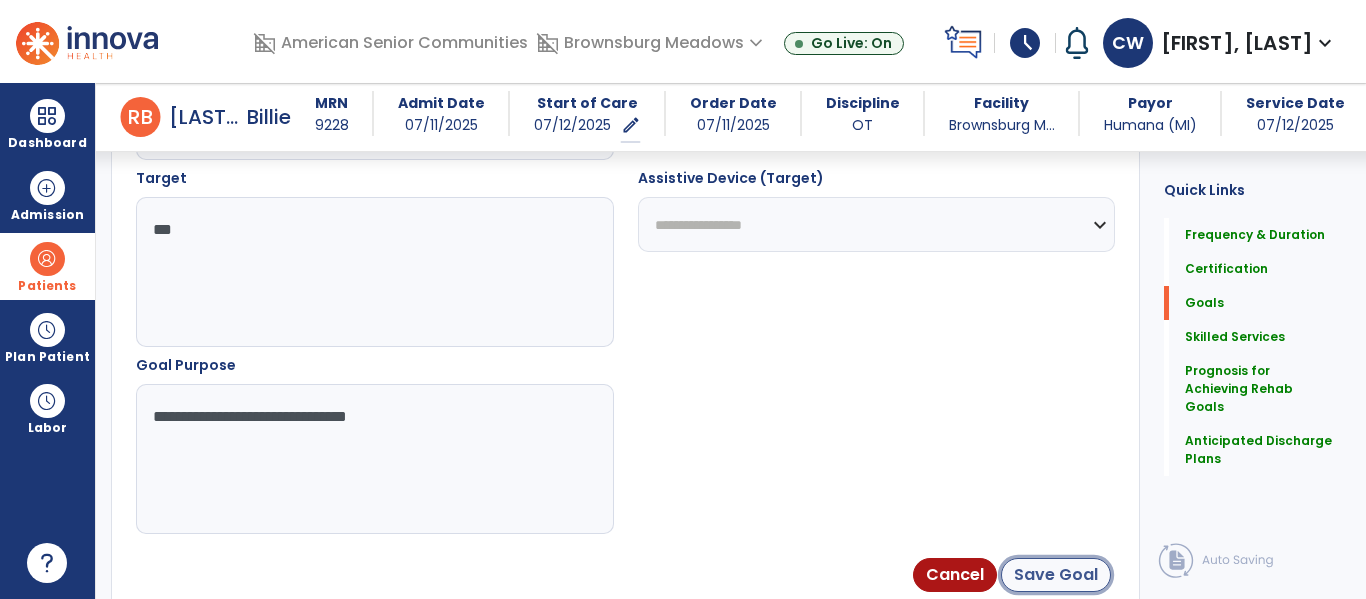 click on "Save Goal" at bounding box center (1056, 575) 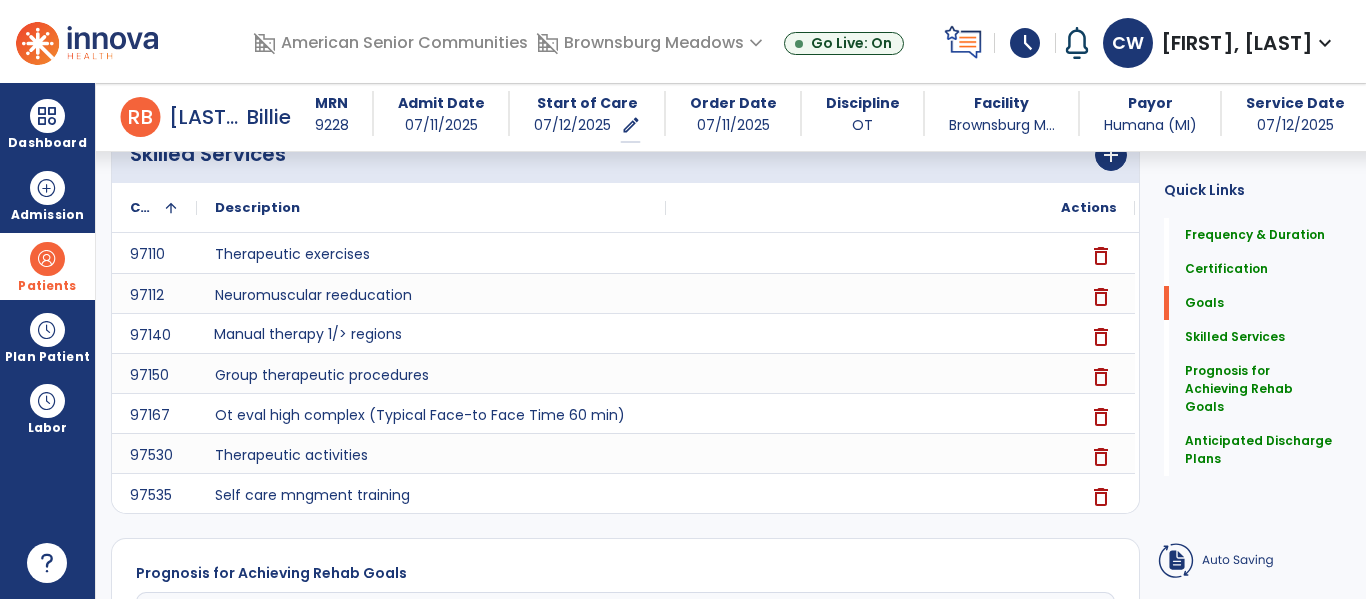 scroll, scrollTop: 1122, scrollLeft: 0, axis: vertical 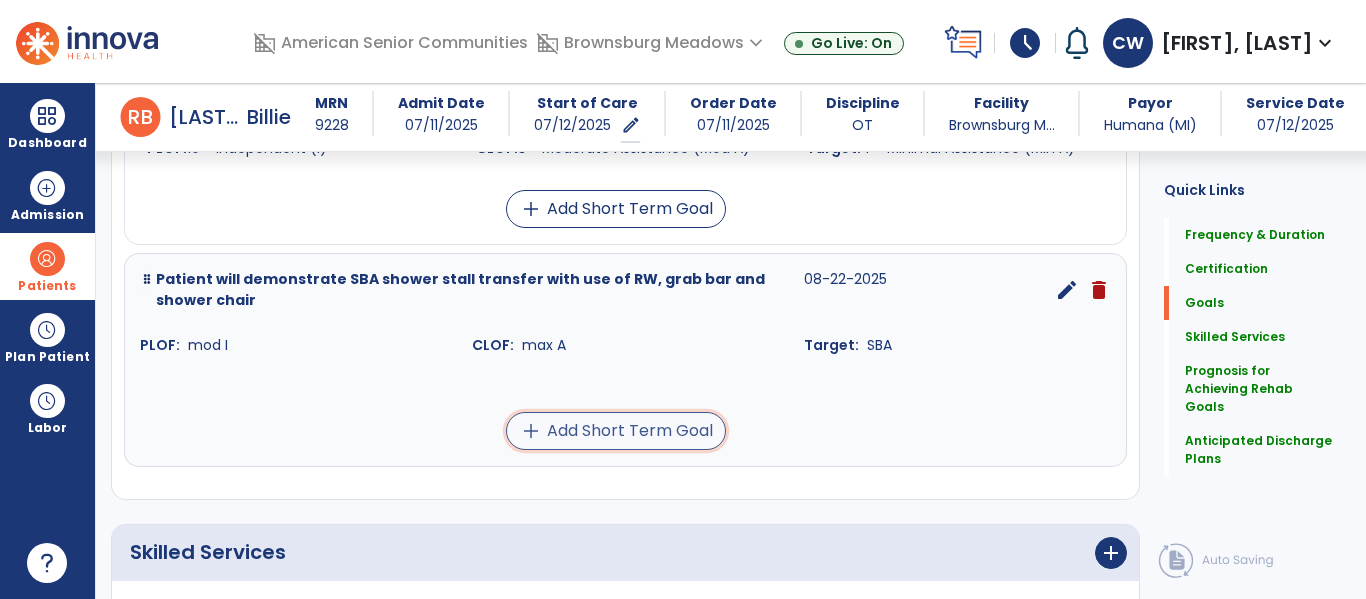 click on "add  Add Short Term Goal" at bounding box center (616, 431) 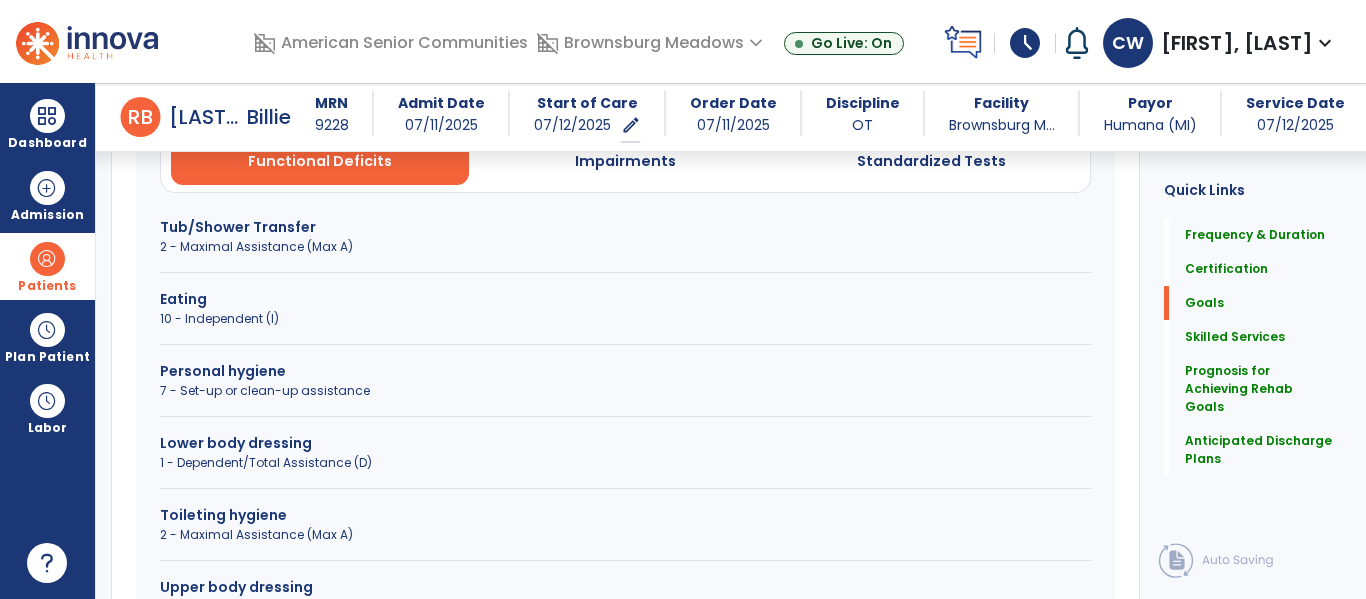 scroll, scrollTop: 630, scrollLeft: 0, axis: vertical 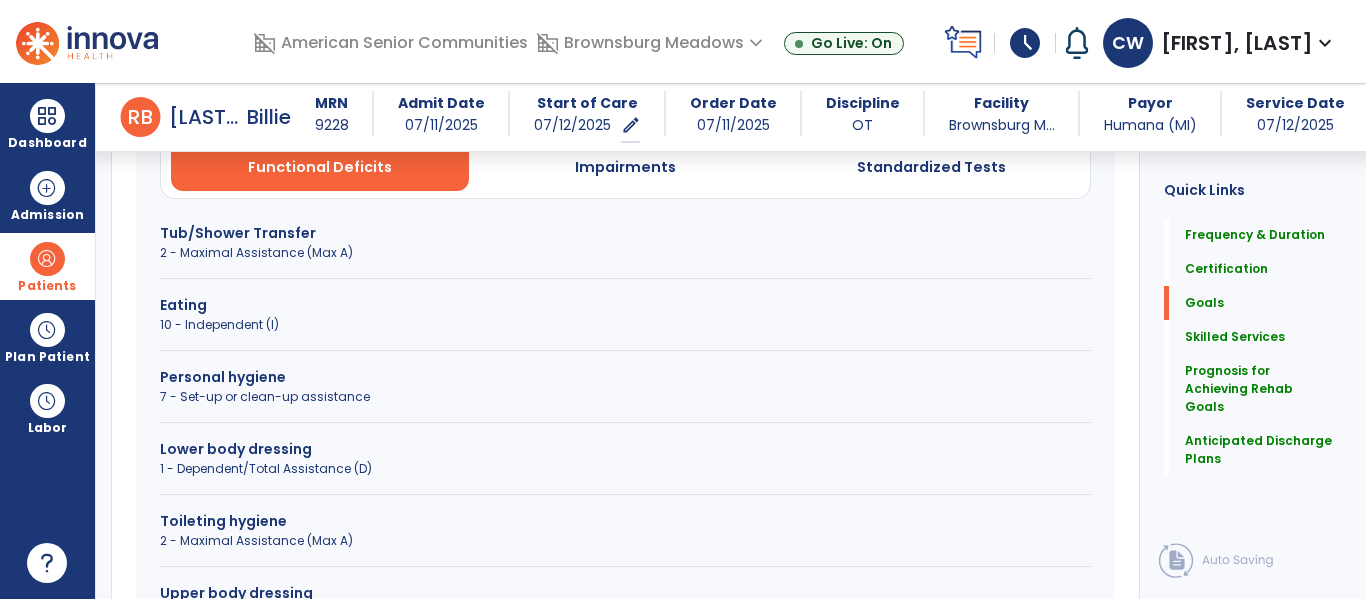 click on "2 - Maximal Assistance (Max A)" at bounding box center [625, 253] 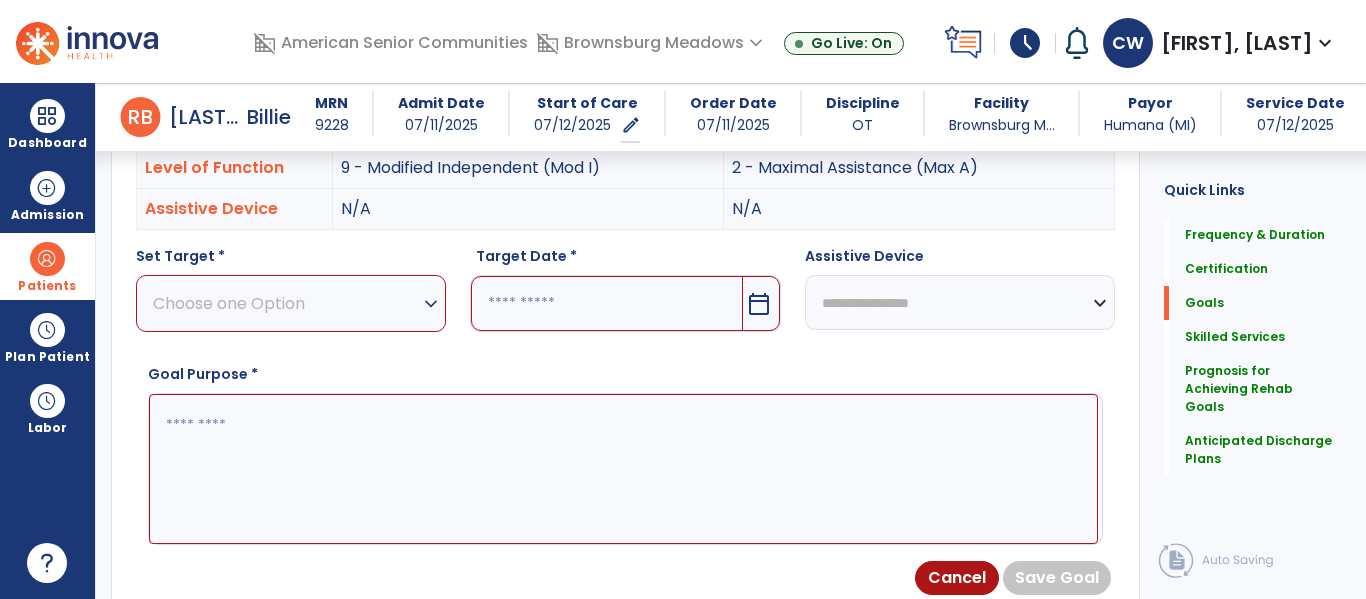 click on "expand_more" at bounding box center [431, 304] 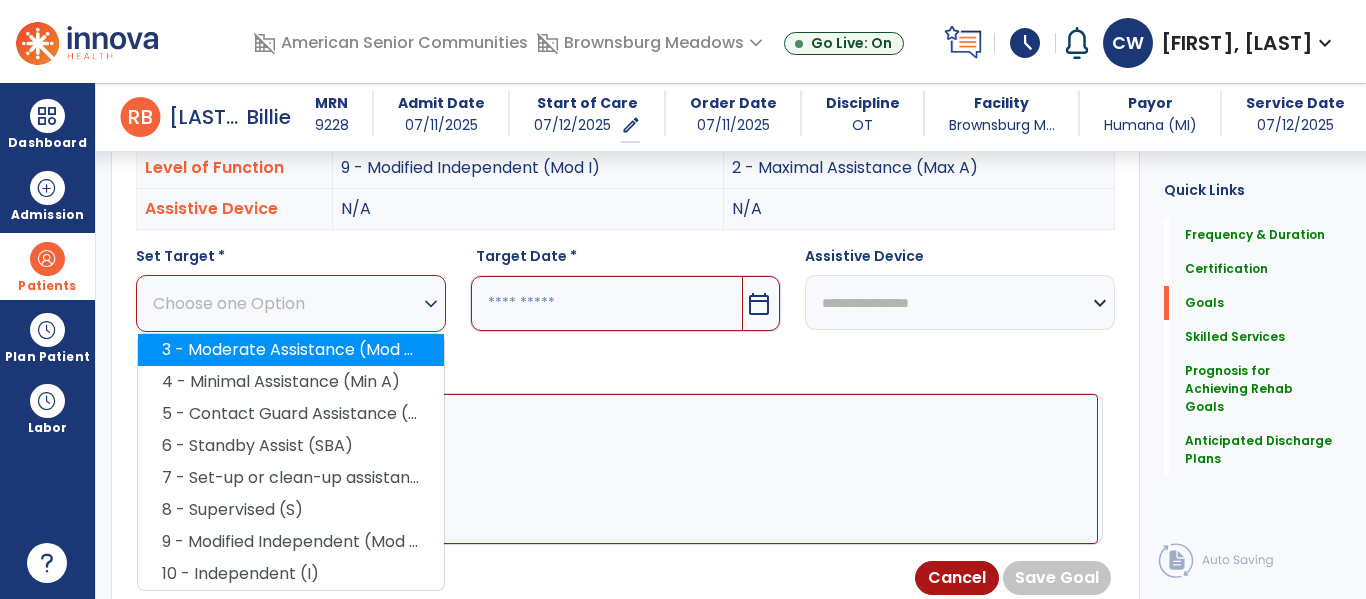 click on "3 - Moderate Assistance (Mod A)" at bounding box center [291, 350] 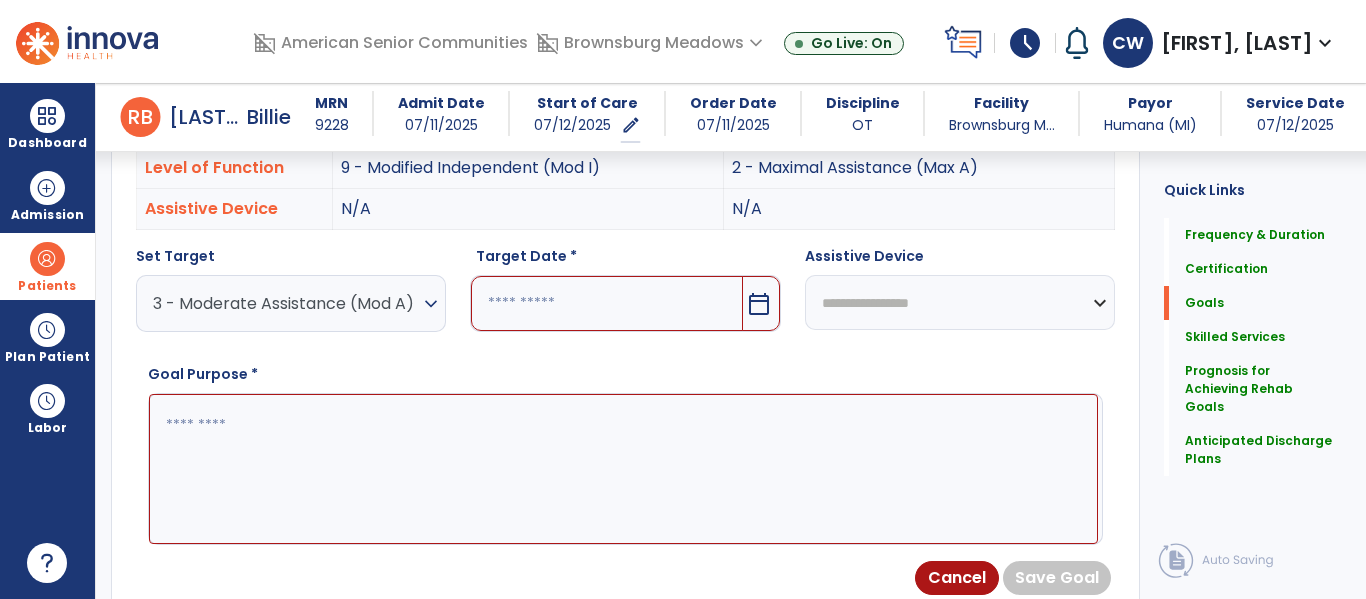 click at bounding box center (623, 469) 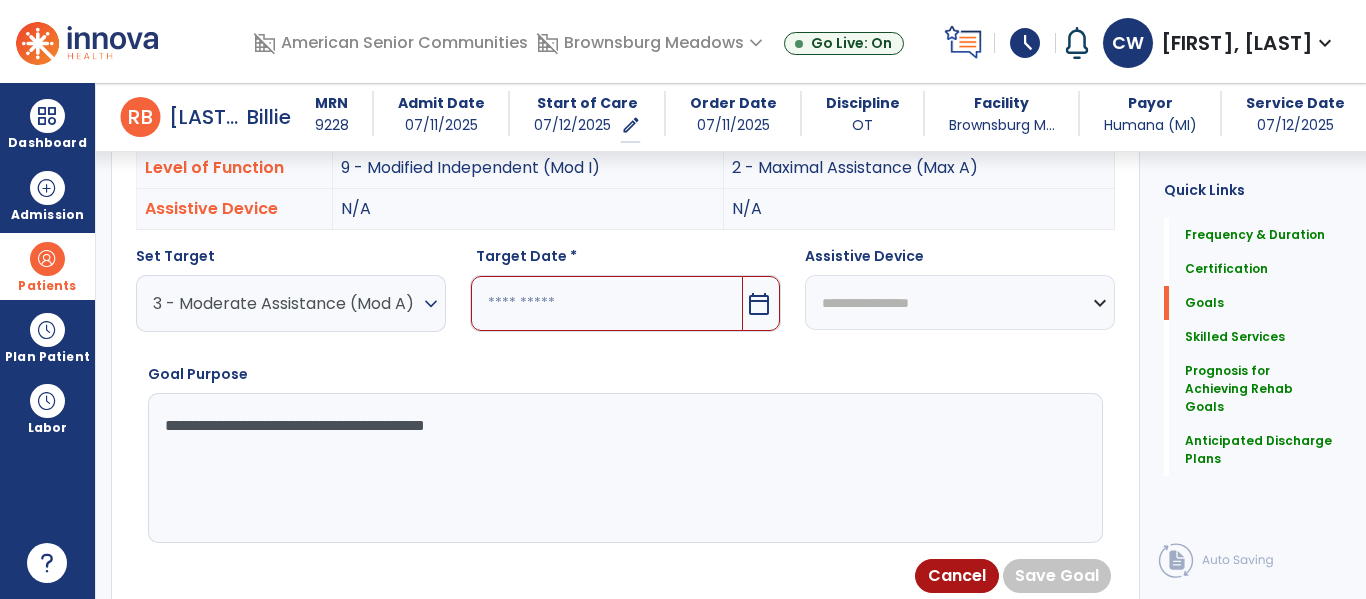 type on "**********" 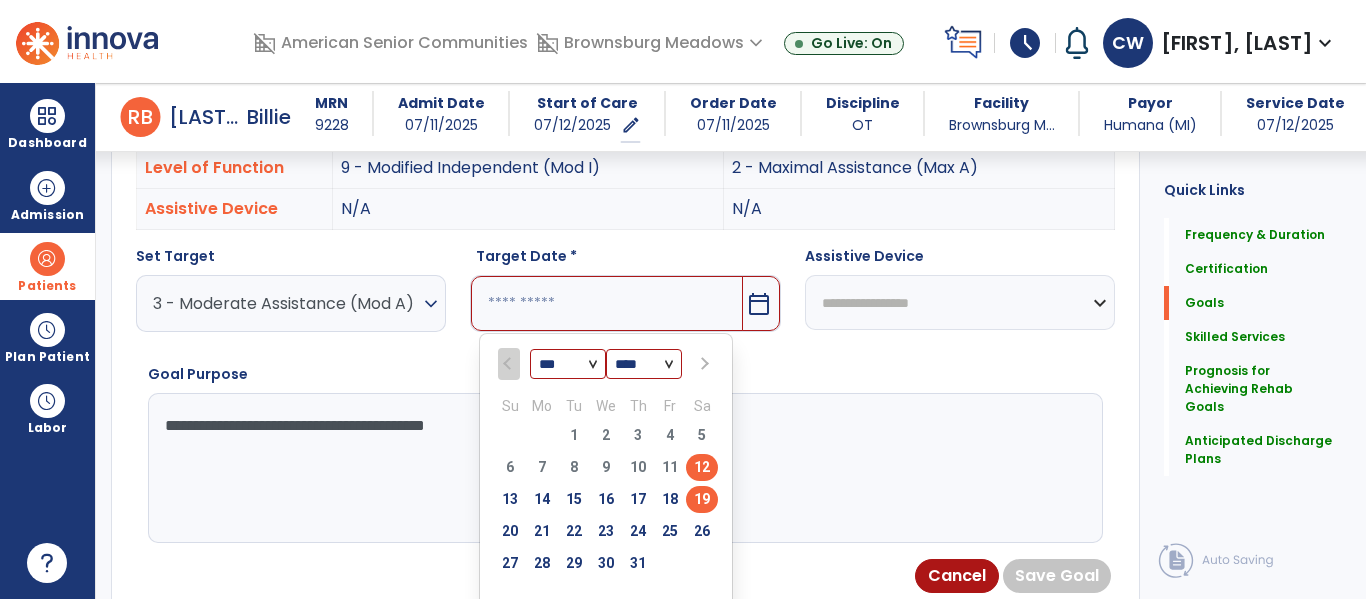 click on "19" at bounding box center [702, 499] 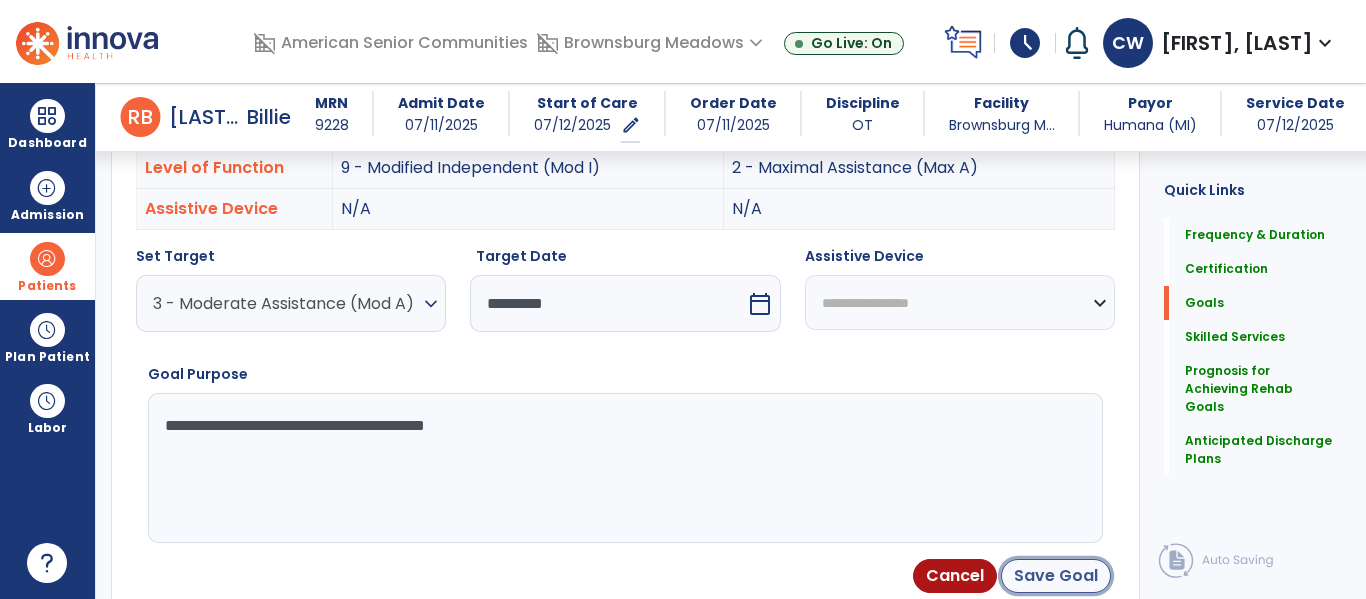 click on "Save Goal" at bounding box center (1056, 576) 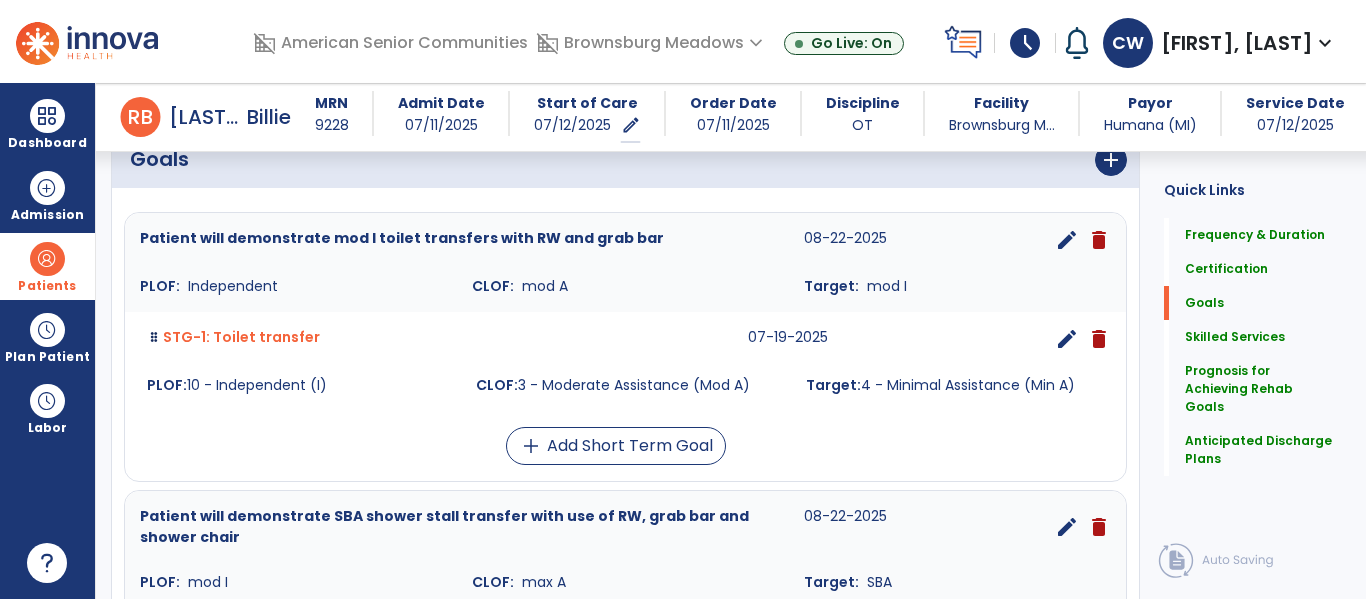 scroll, scrollTop: 484, scrollLeft: 0, axis: vertical 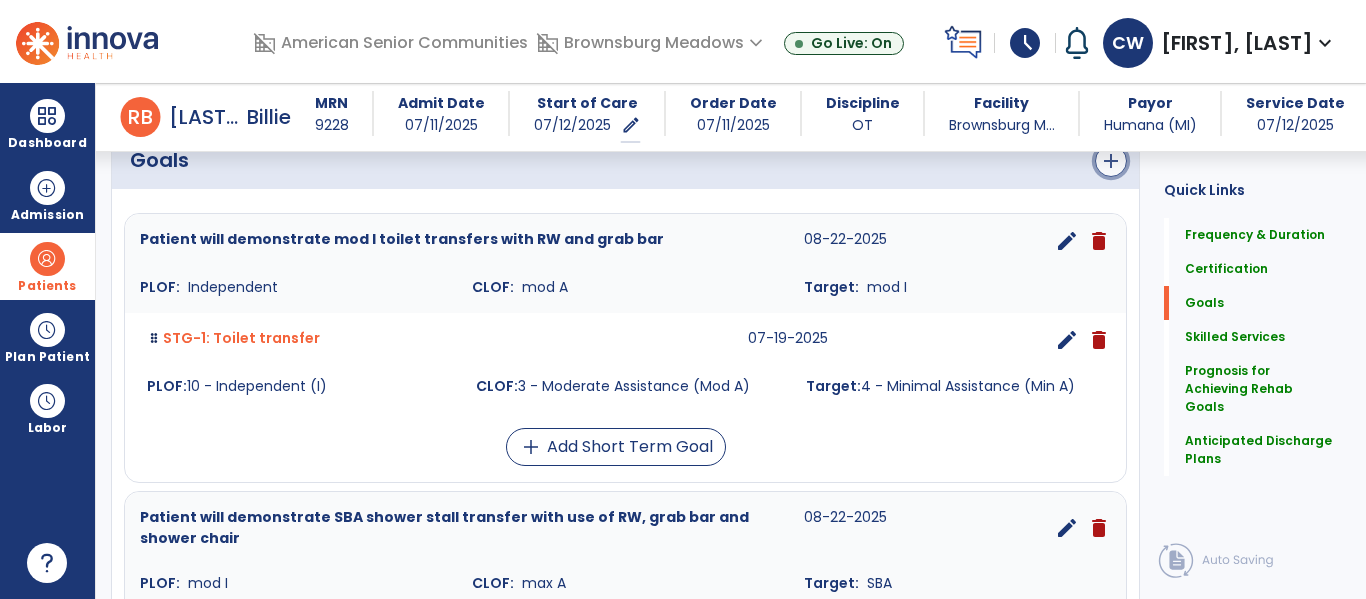click on "add" at bounding box center [1111, 161] 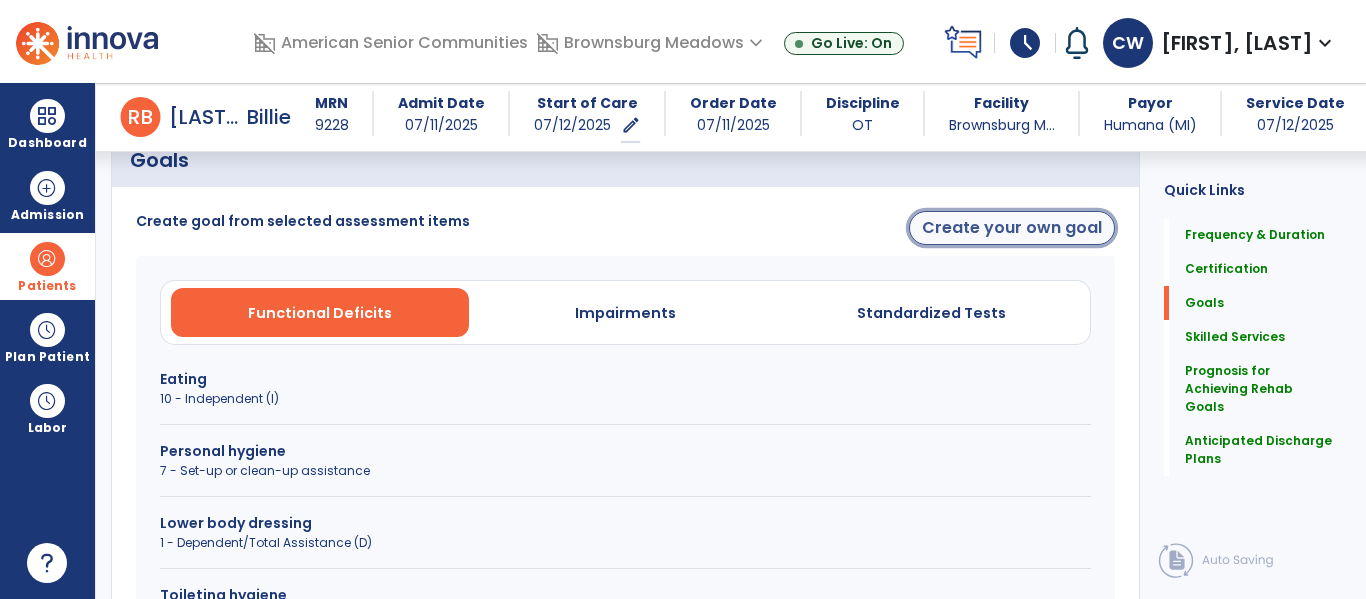 click on "Create your own goal" at bounding box center (1012, 228) 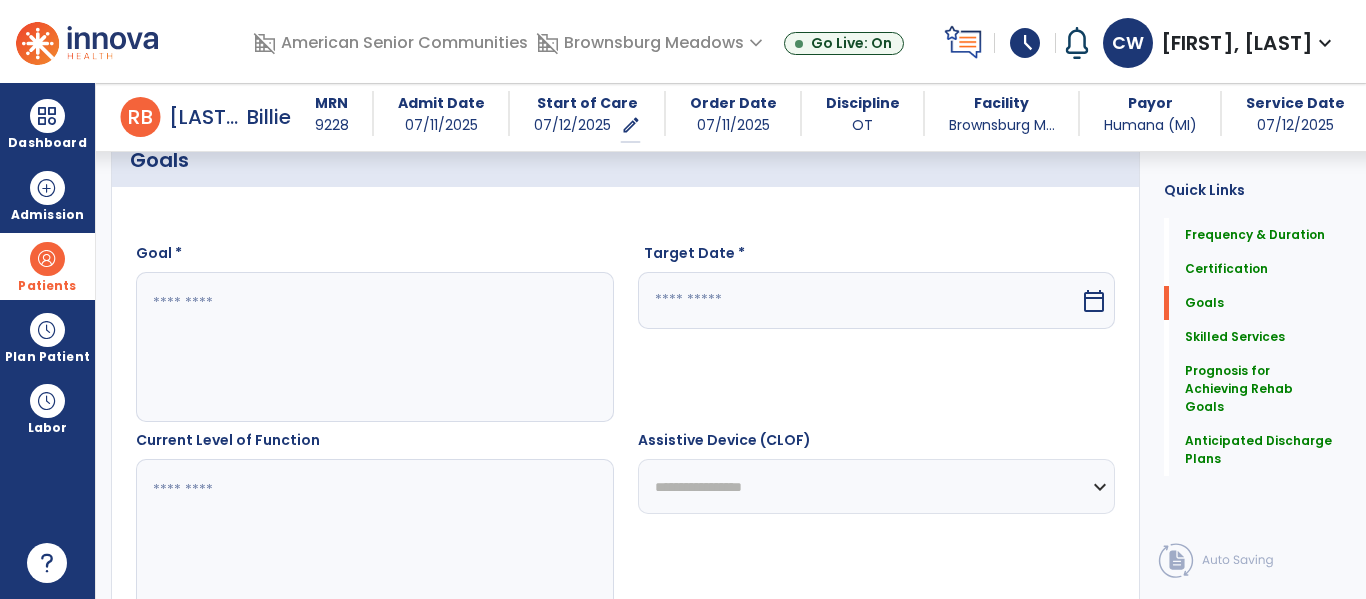 click at bounding box center [374, 347] 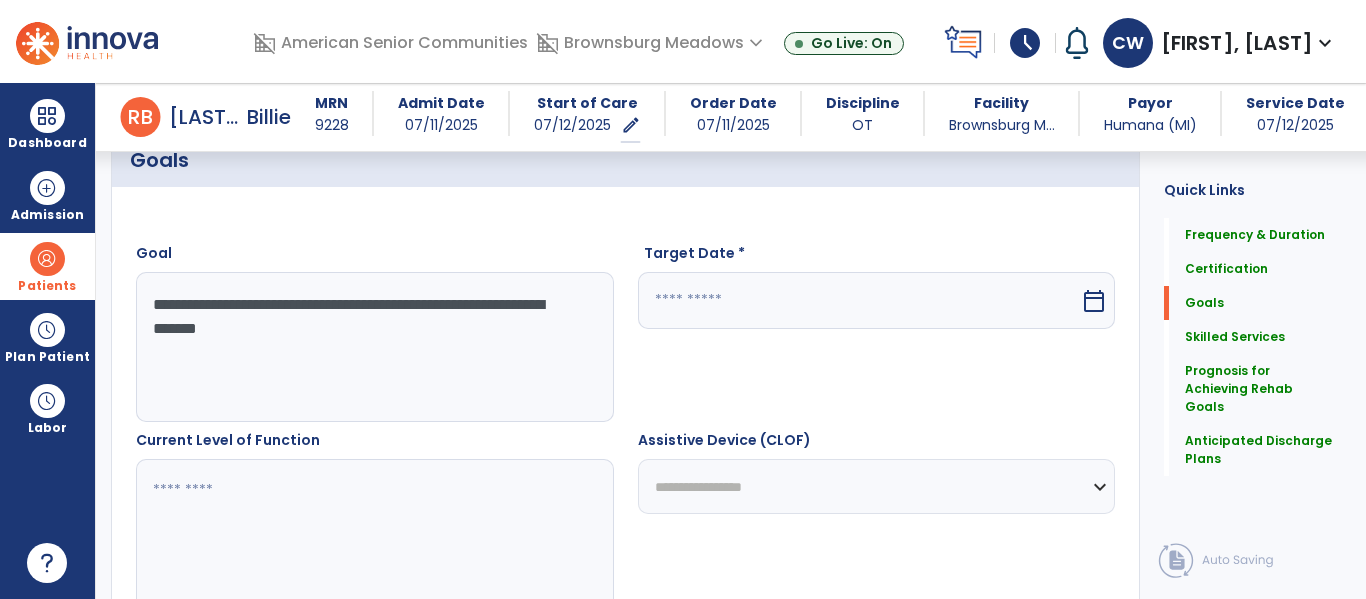 type on "**********" 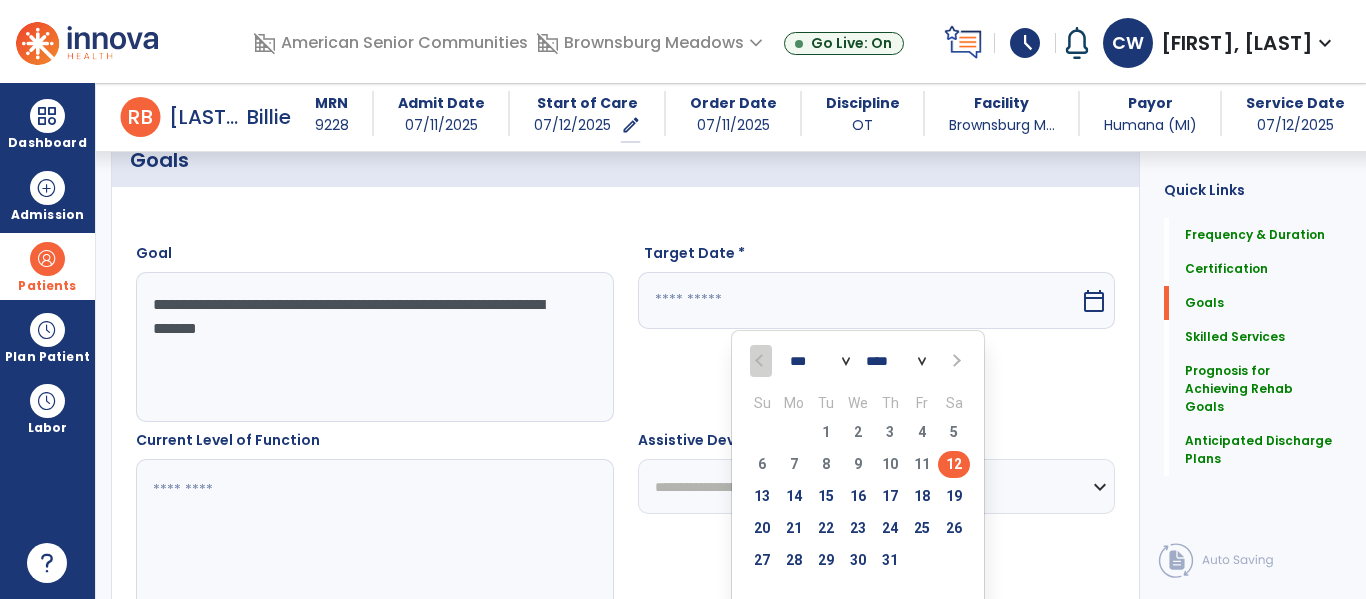 click at bounding box center [955, 361] 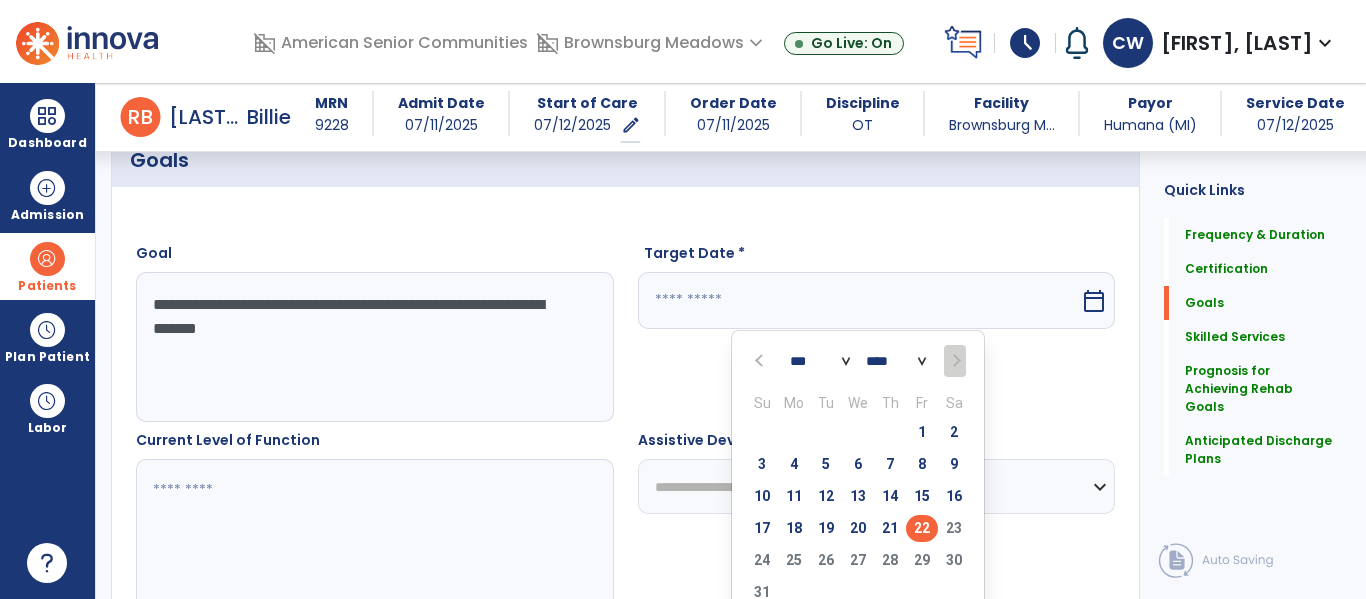 click on "22" at bounding box center (922, 528) 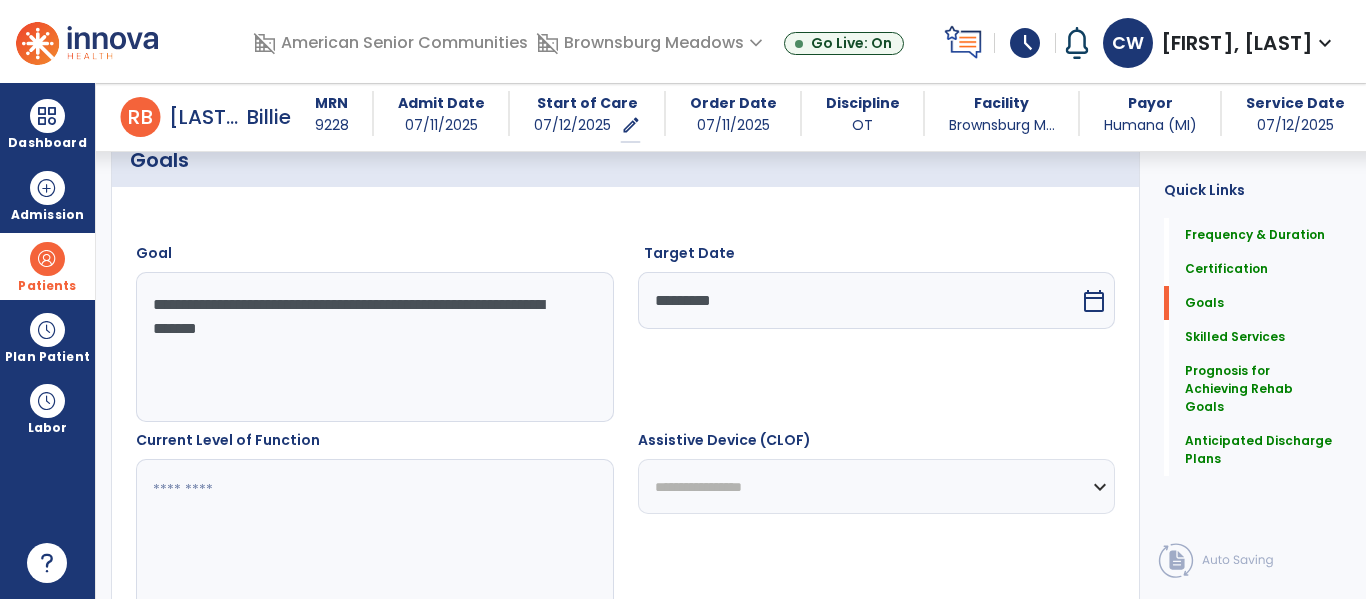 click at bounding box center (374, 534) 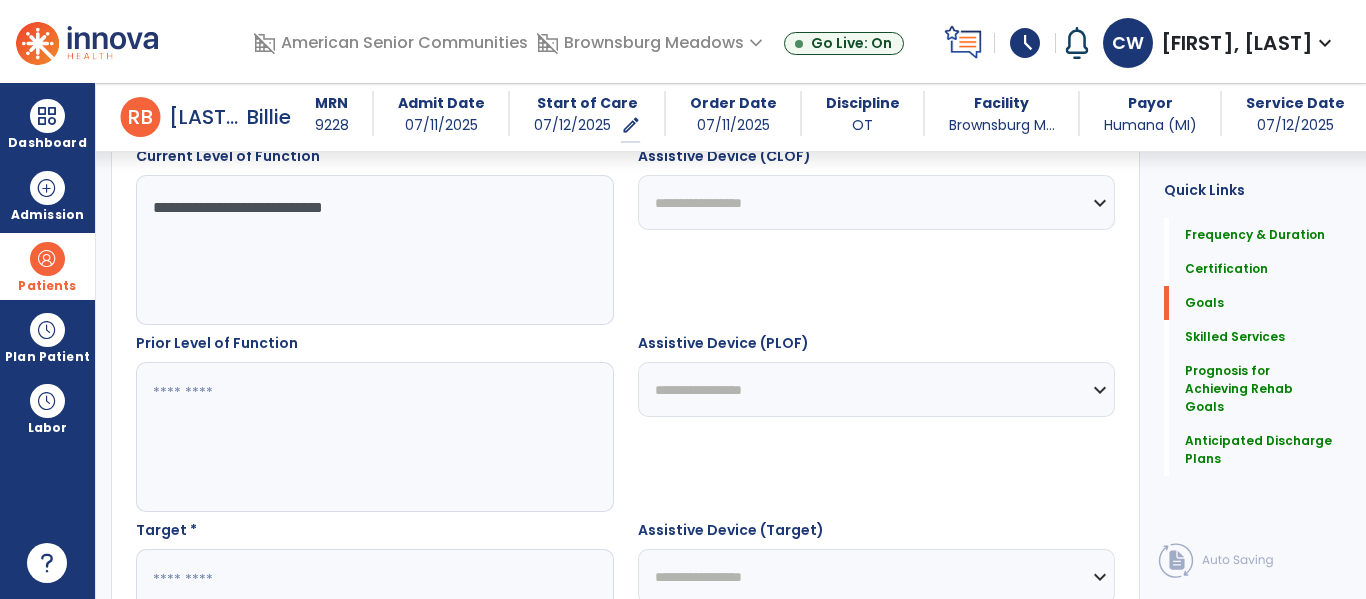 scroll, scrollTop: 774, scrollLeft: 0, axis: vertical 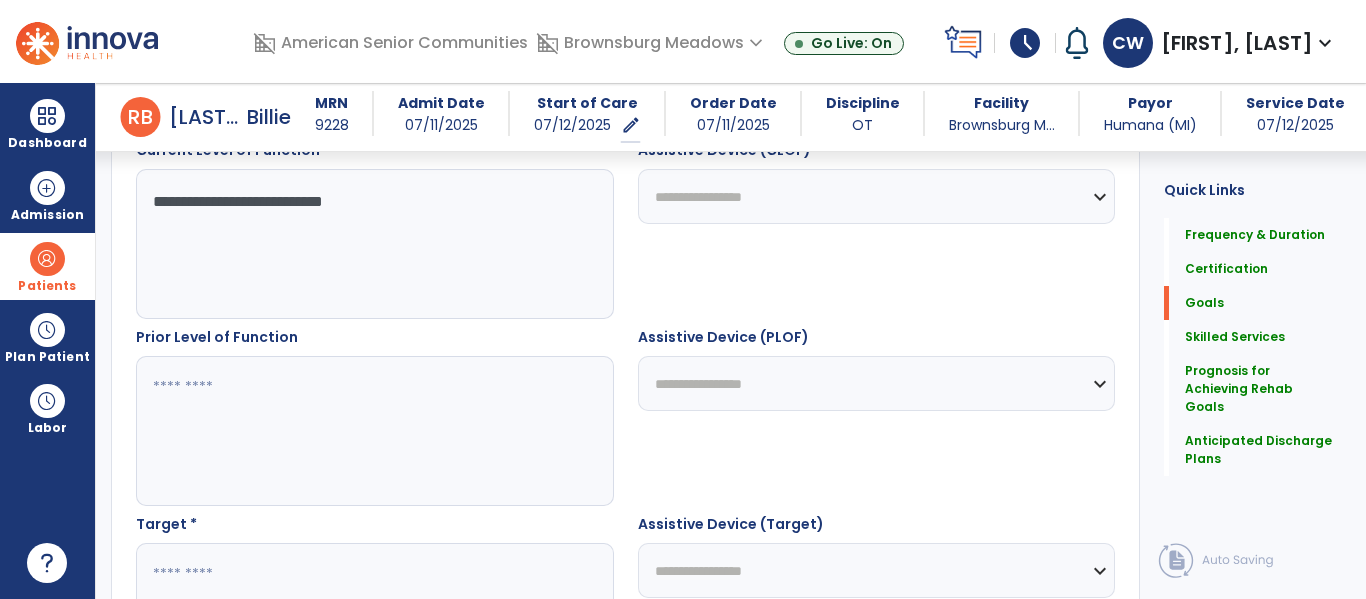 type on "**********" 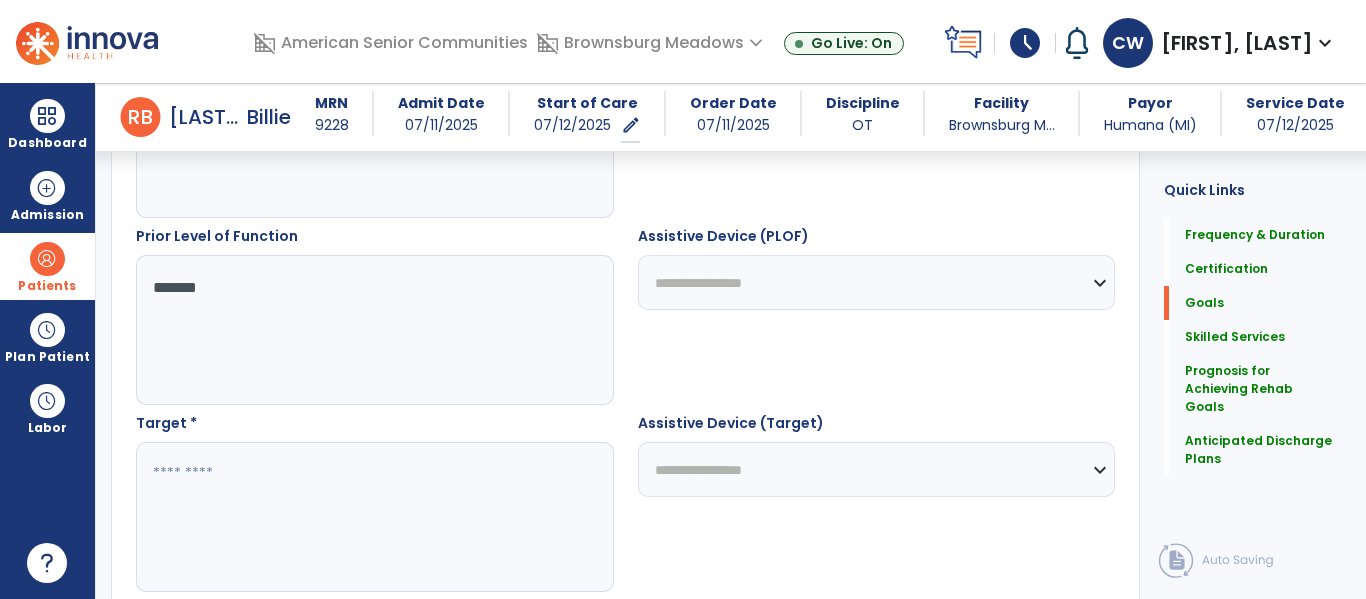 scroll, scrollTop: 931, scrollLeft: 0, axis: vertical 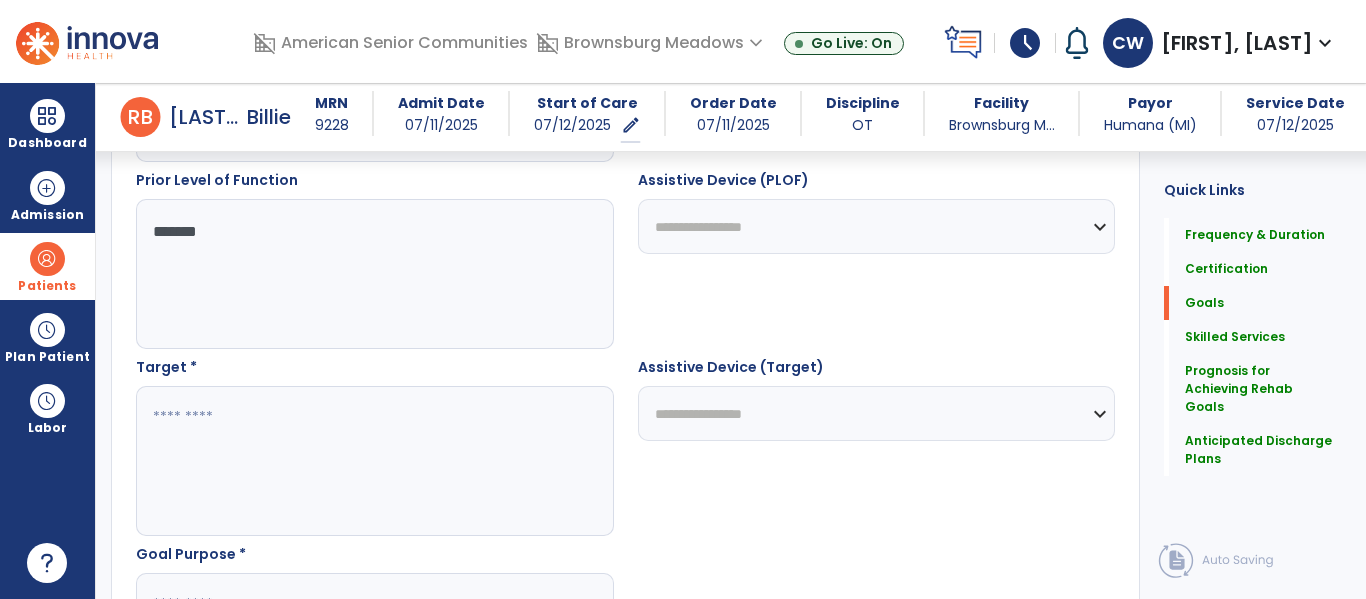 type on "*******" 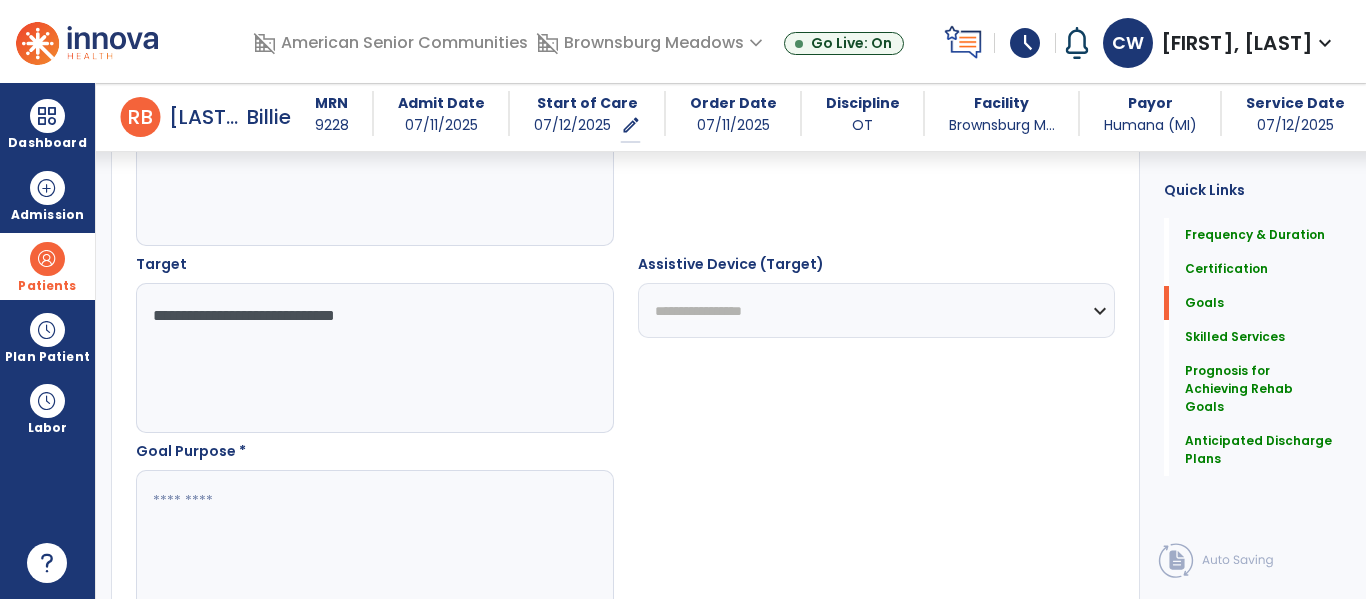 scroll, scrollTop: 1071, scrollLeft: 0, axis: vertical 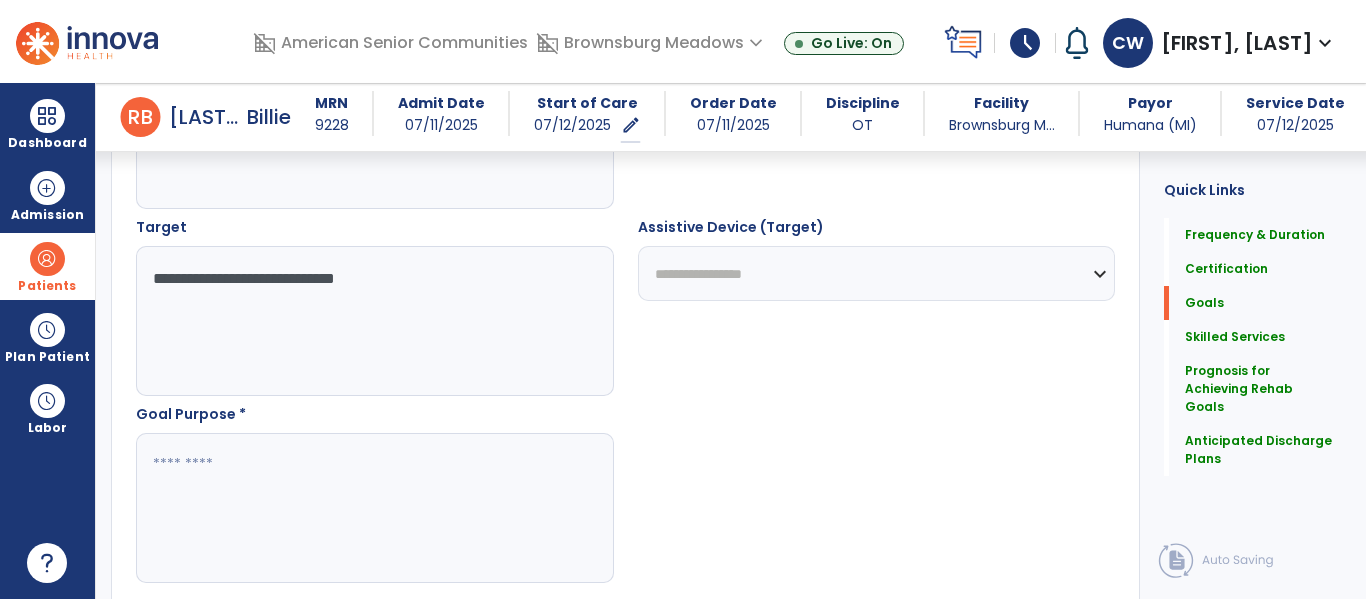 type on "**********" 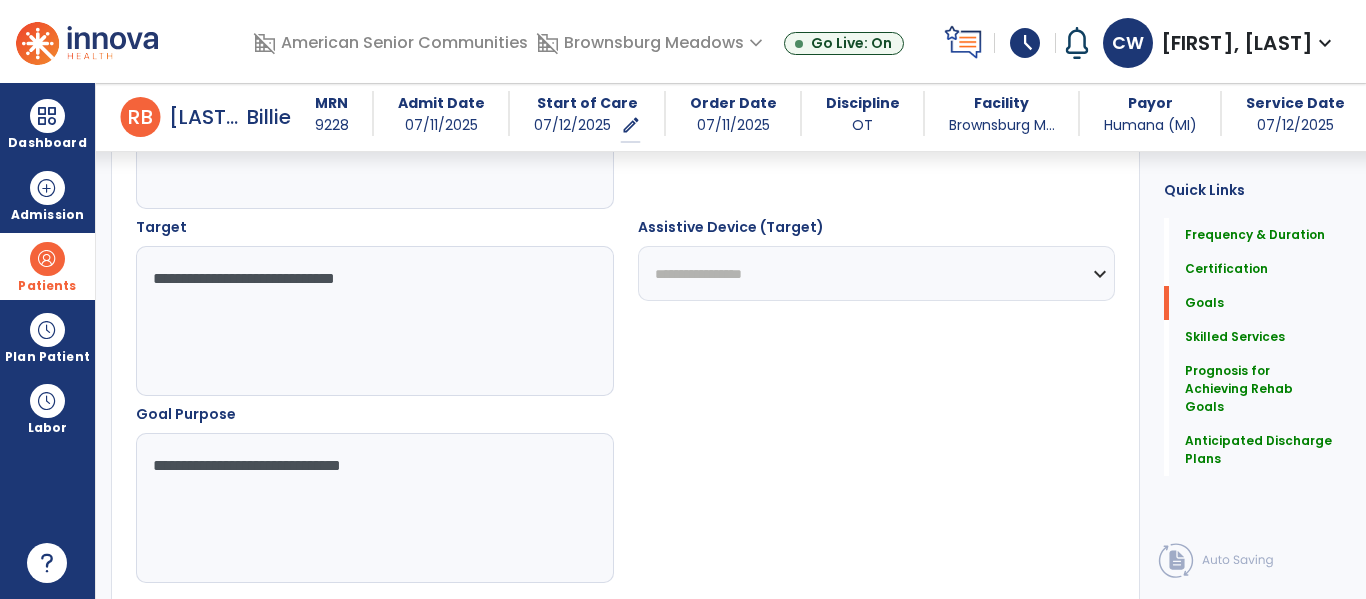 type on "**********" 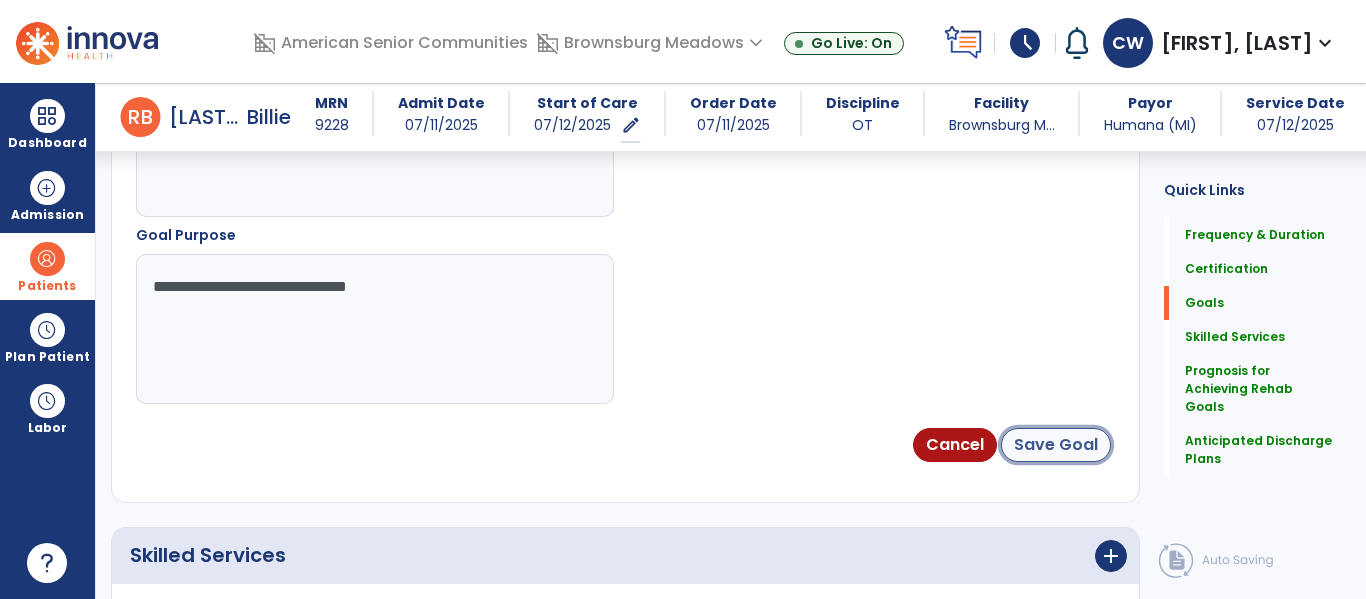 click on "Save Goal" at bounding box center (1056, 445) 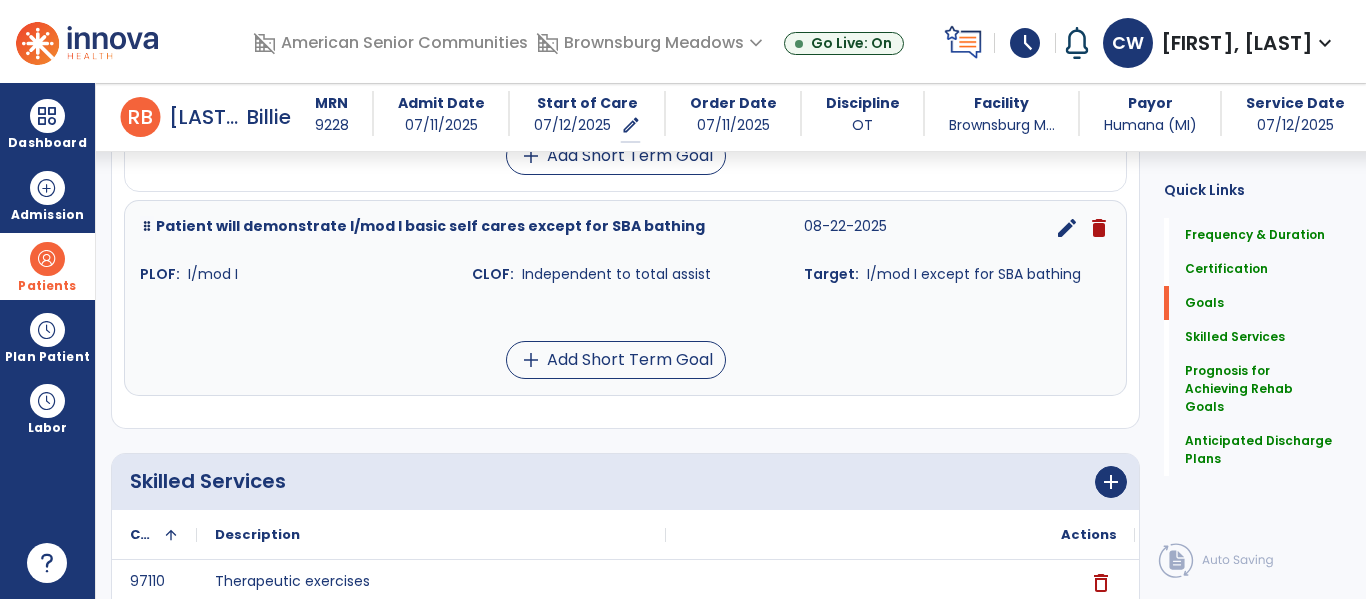 scroll, scrollTop: 1072, scrollLeft: 0, axis: vertical 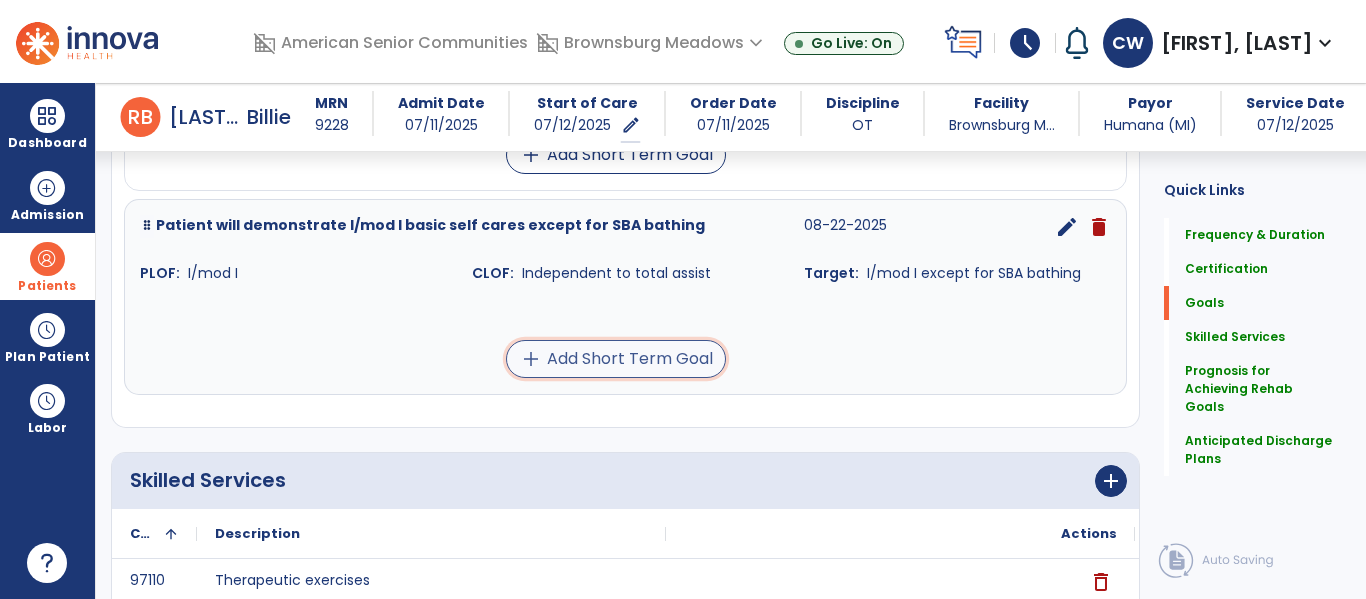 click on "add  Add Short Term Goal" at bounding box center [616, 359] 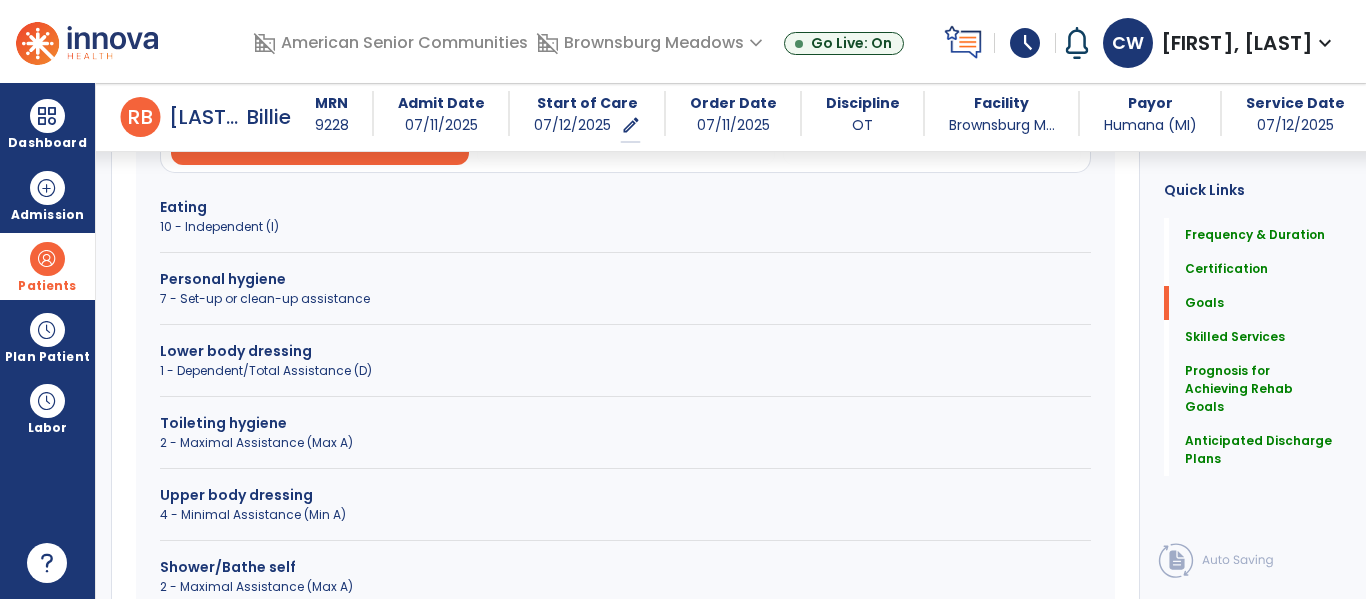 scroll, scrollTop: 652, scrollLeft: 0, axis: vertical 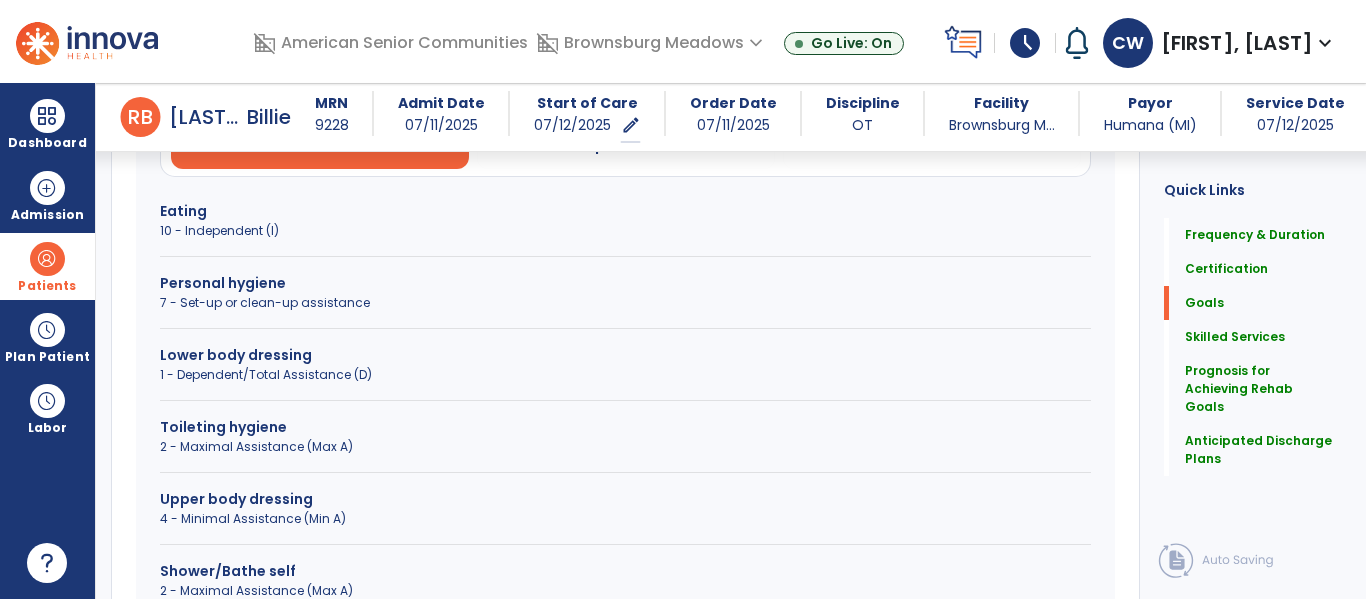 click on "1 - Dependent/Total Assistance (D)" at bounding box center (625, 375) 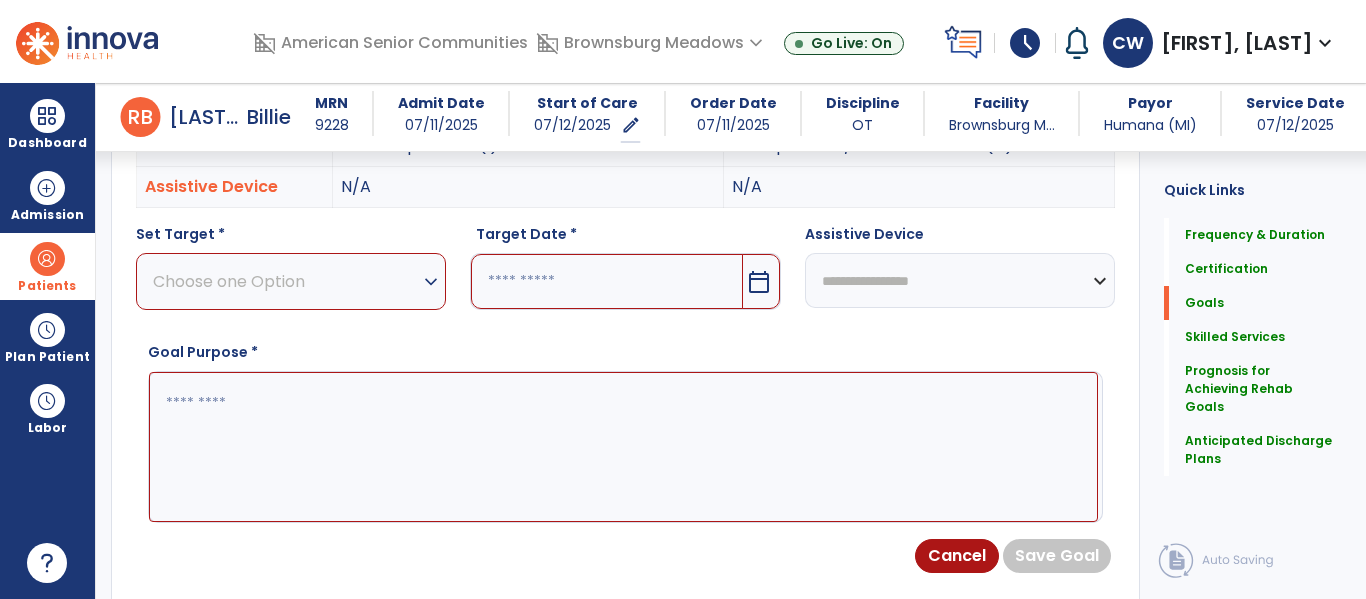 click on "expand_more" at bounding box center (431, 282) 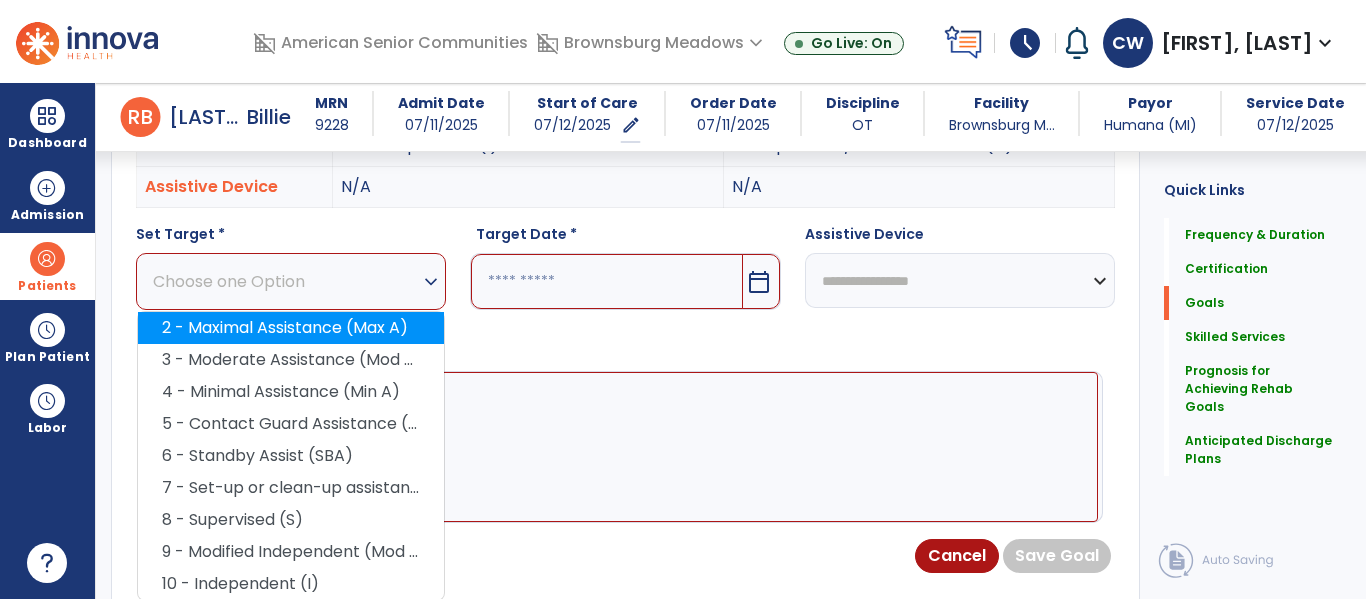 click on "2 - Maximal Assistance (Max A)" at bounding box center [291, 328] 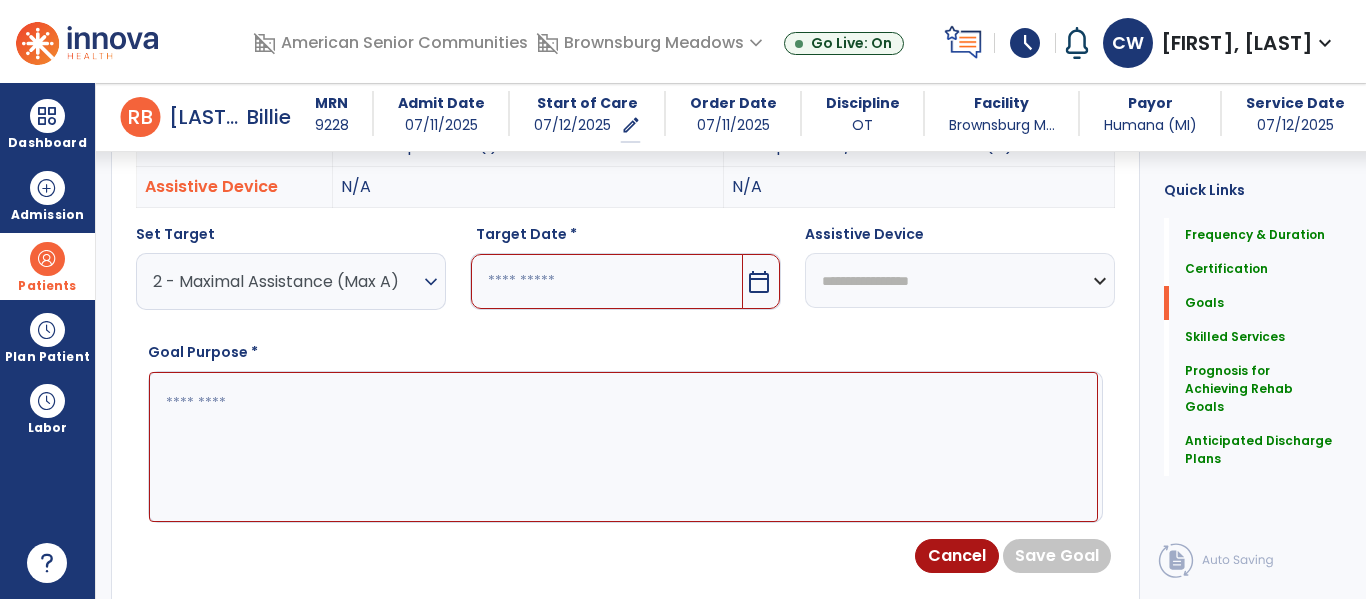 click on "calendar_today" at bounding box center [759, 282] 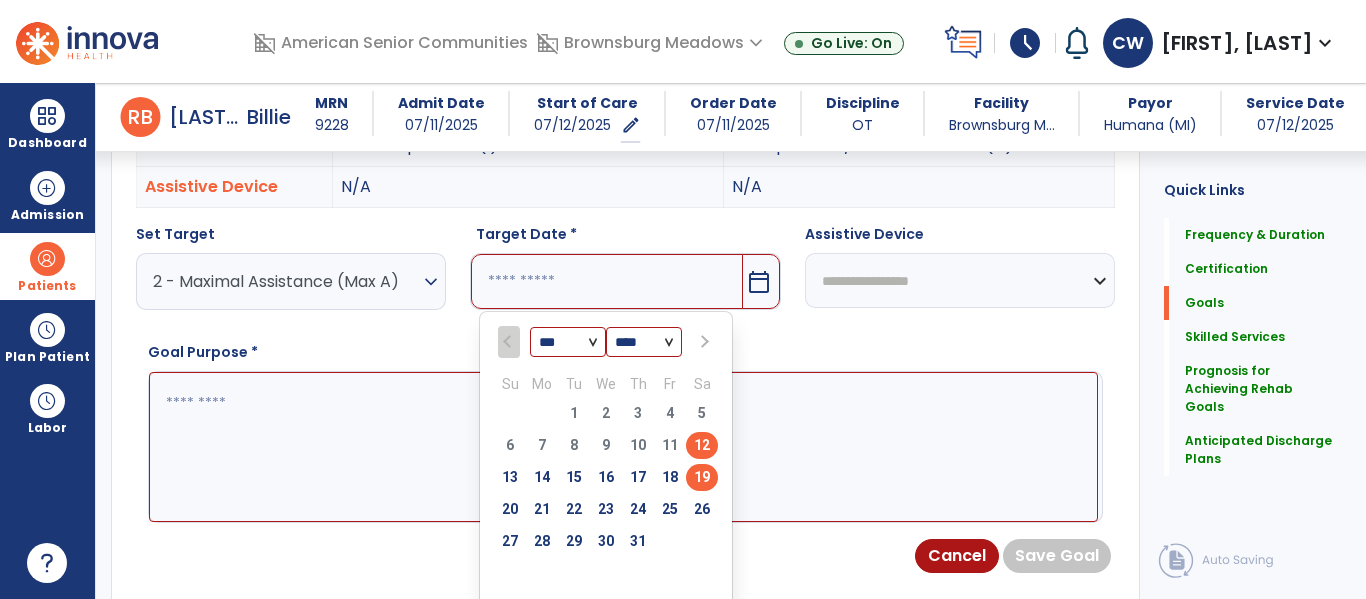 click on "19" at bounding box center (702, 477) 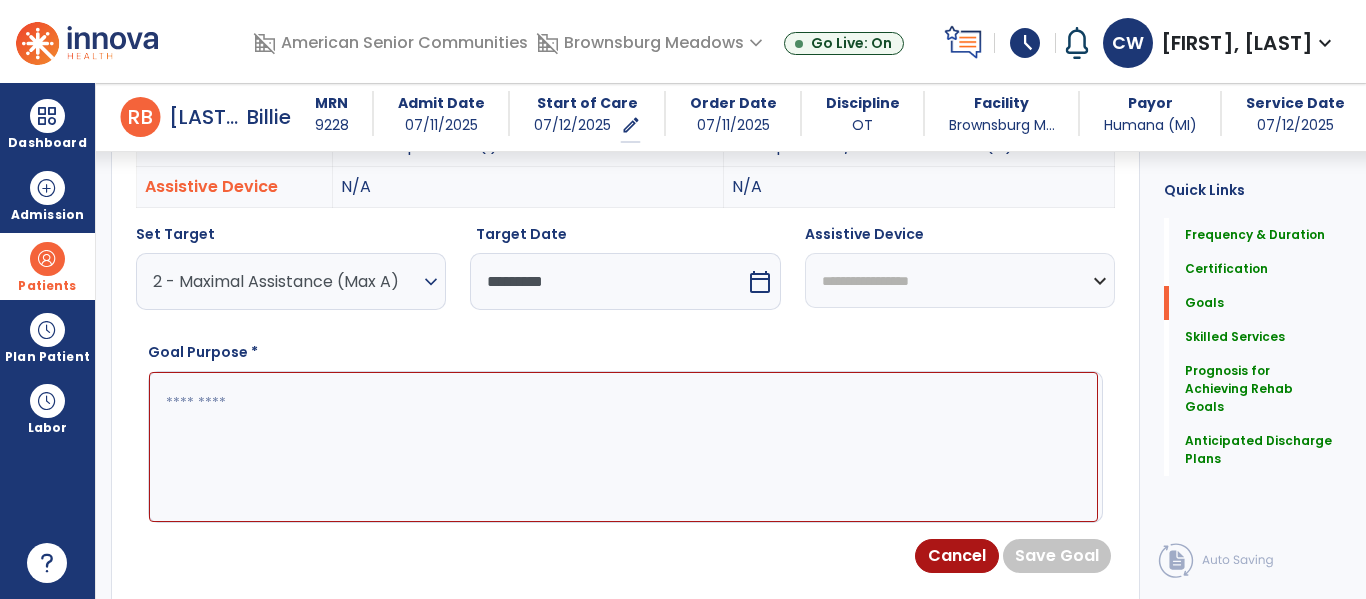 click at bounding box center [623, 447] 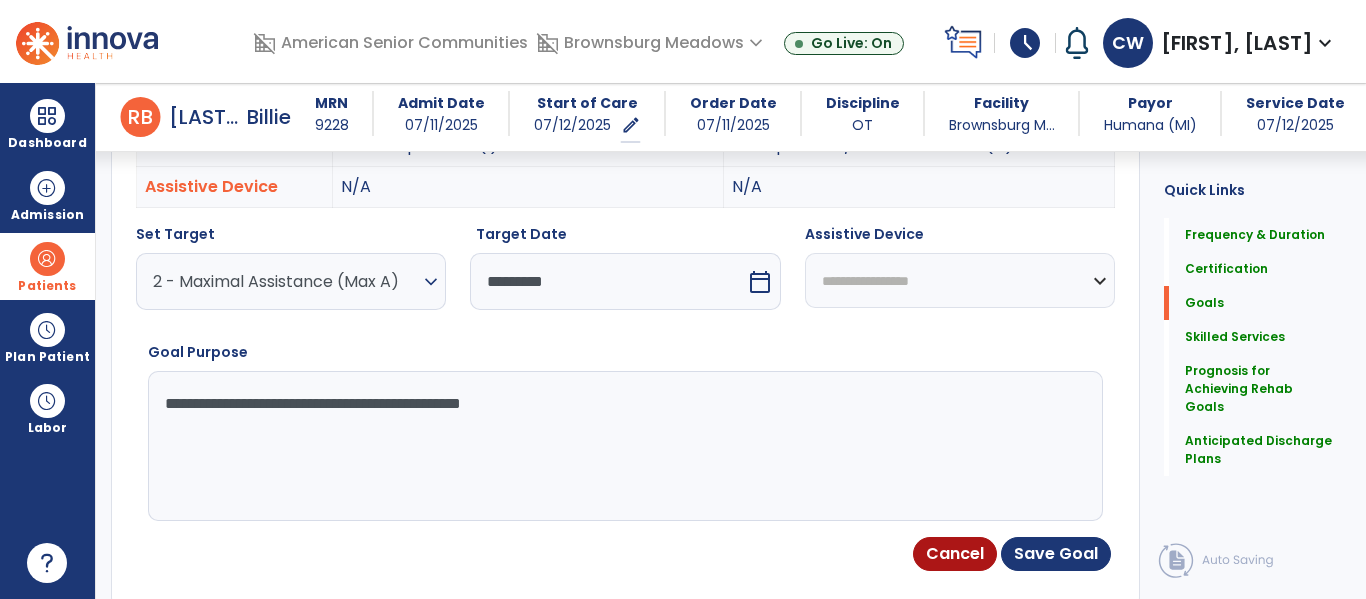 type on "**********" 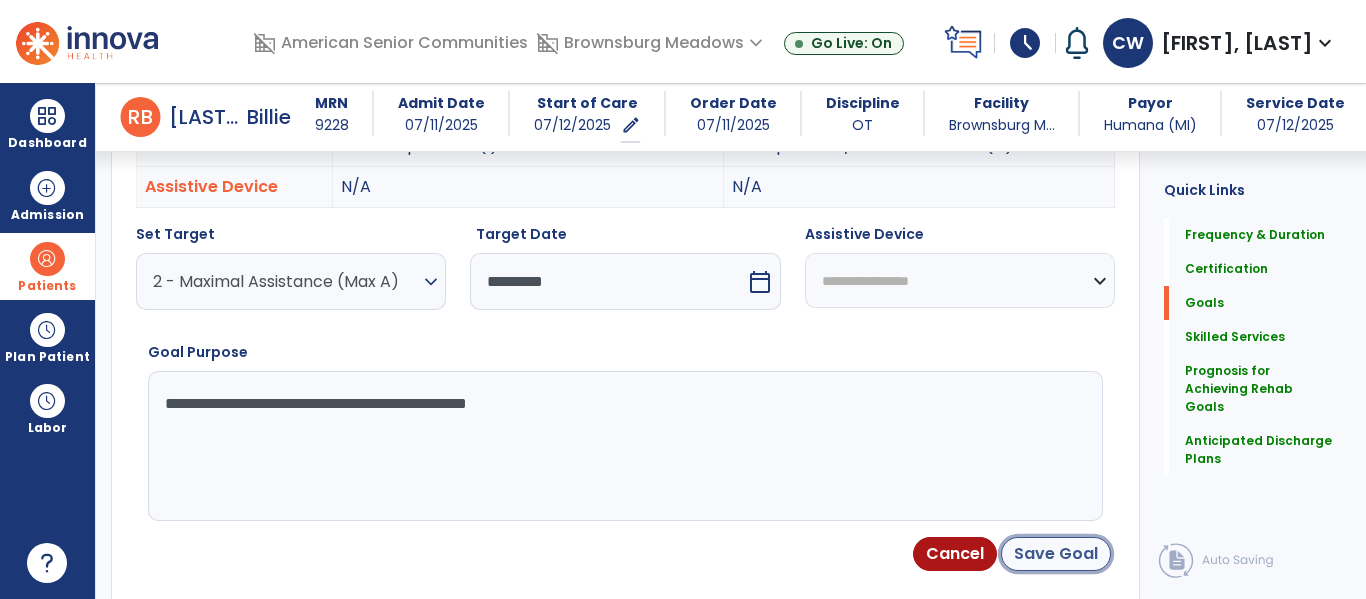 click on "Save Goal" at bounding box center (1056, 554) 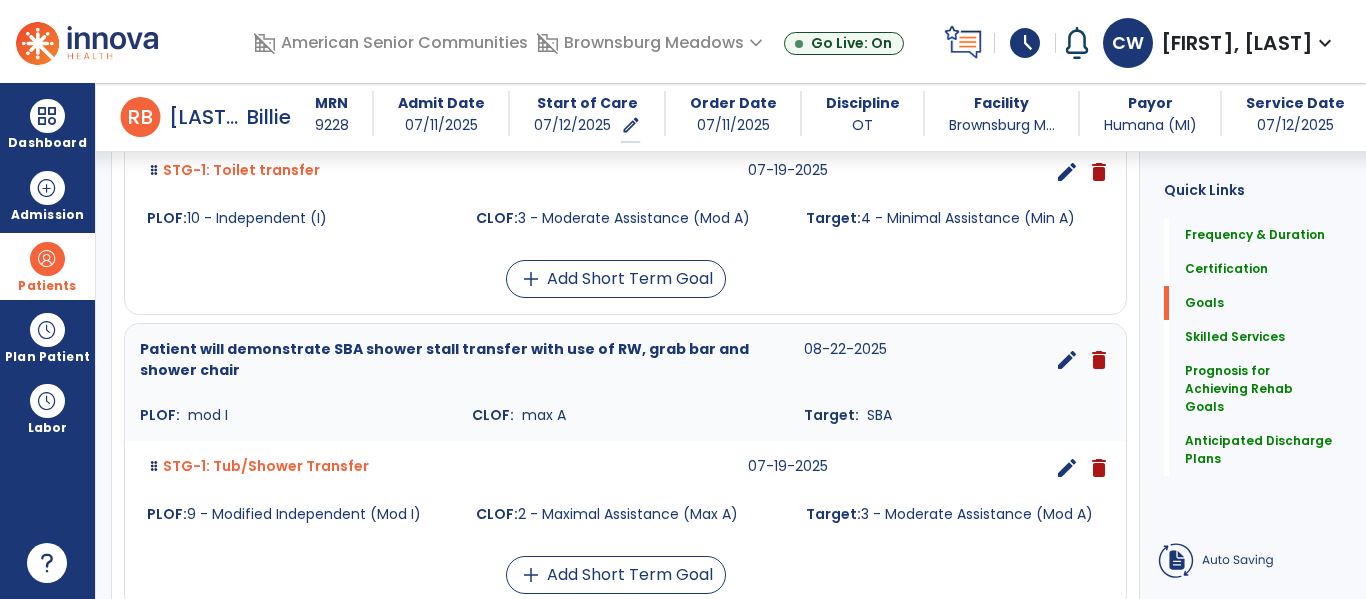 scroll, scrollTop: 654, scrollLeft: 0, axis: vertical 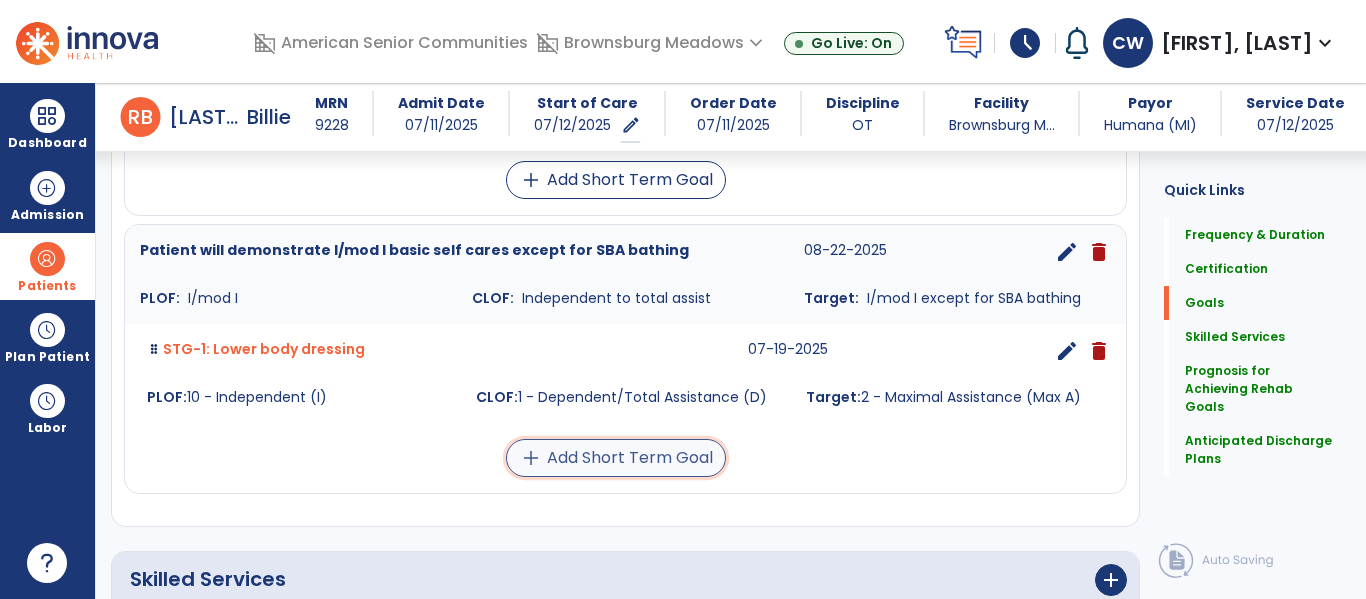 click on "add  Add Short Term Goal" at bounding box center [616, 458] 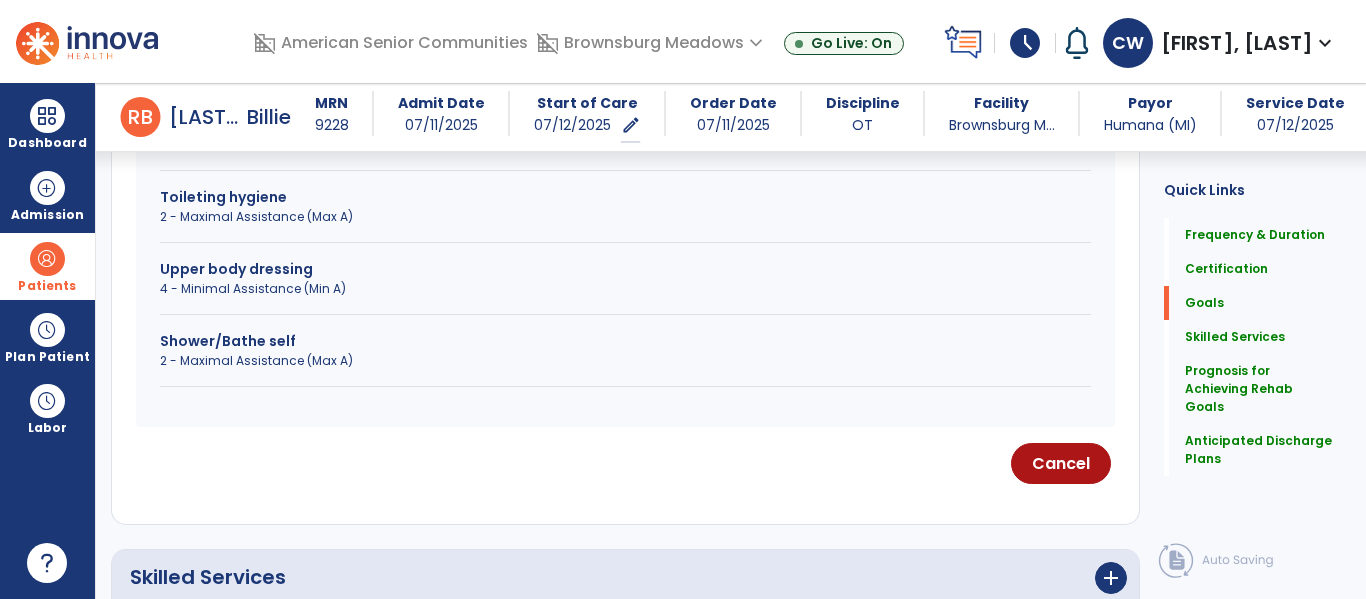 scroll, scrollTop: 808, scrollLeft: 0, axis: vertical 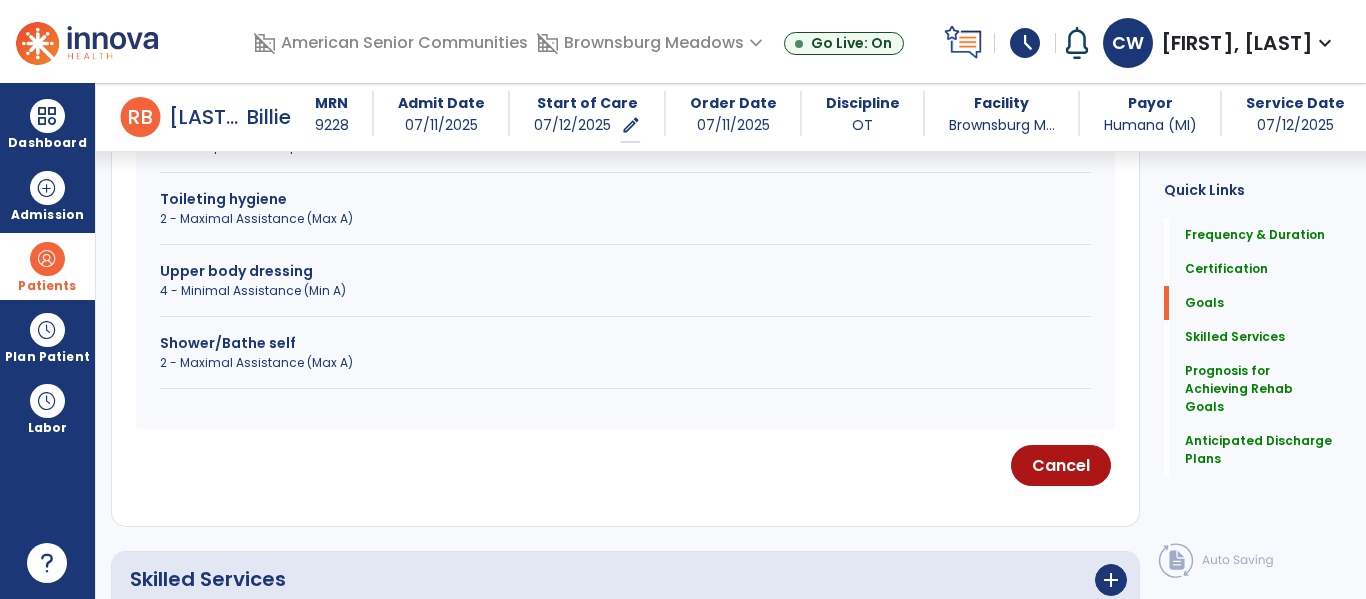 click on "2 - Maximal Assistance (Max A)" at bounding box center [625, 219] 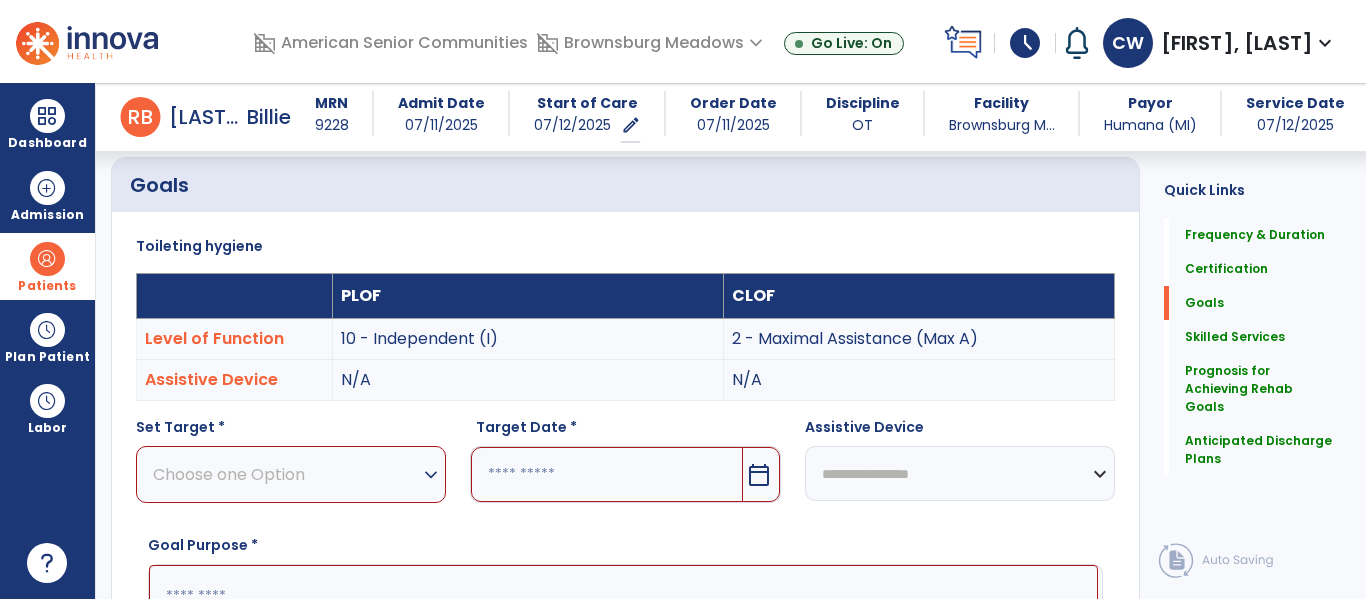 scroll, scrollTop: 453, scrollLeft: 0, axis: vertical 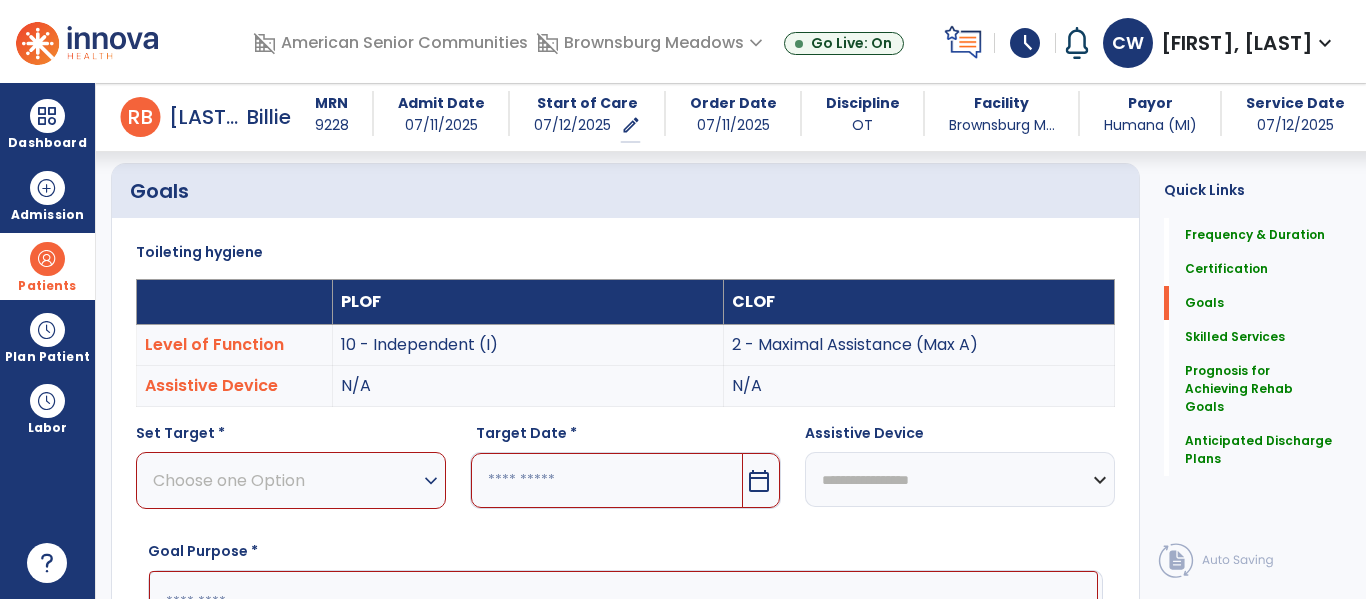 click on "expand_more" at bounding box center (431, 481) 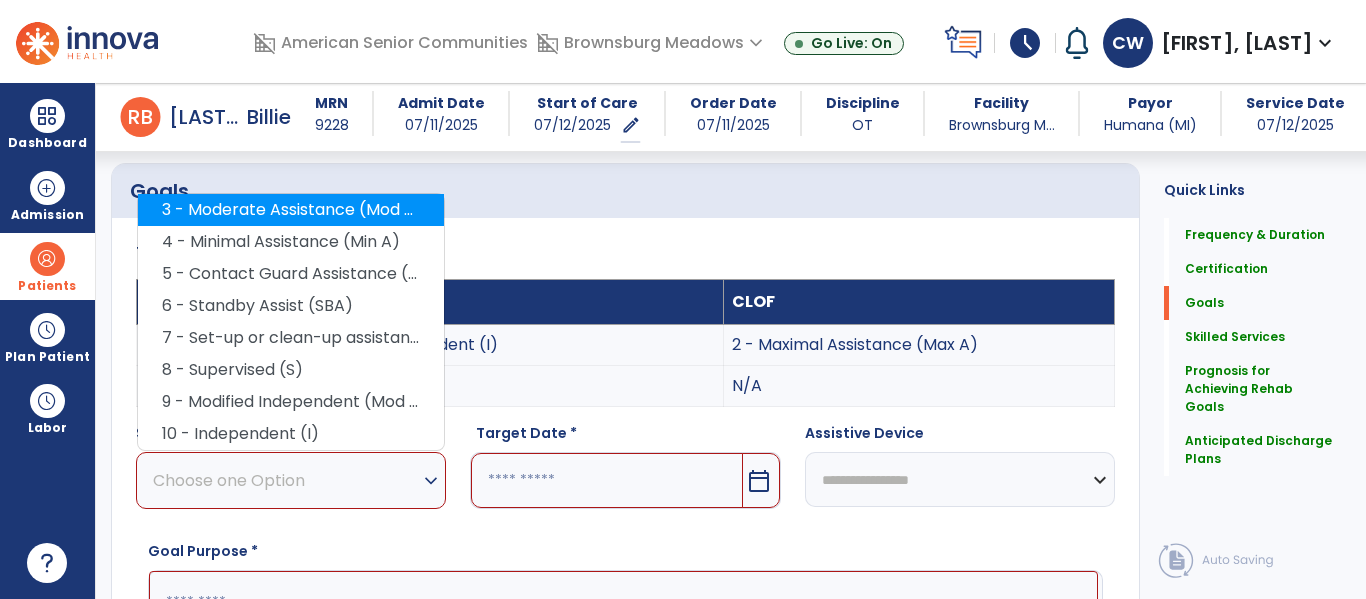 click on "3 - Moderate Assistance (Mod A)" at bounding box center (291, 210) 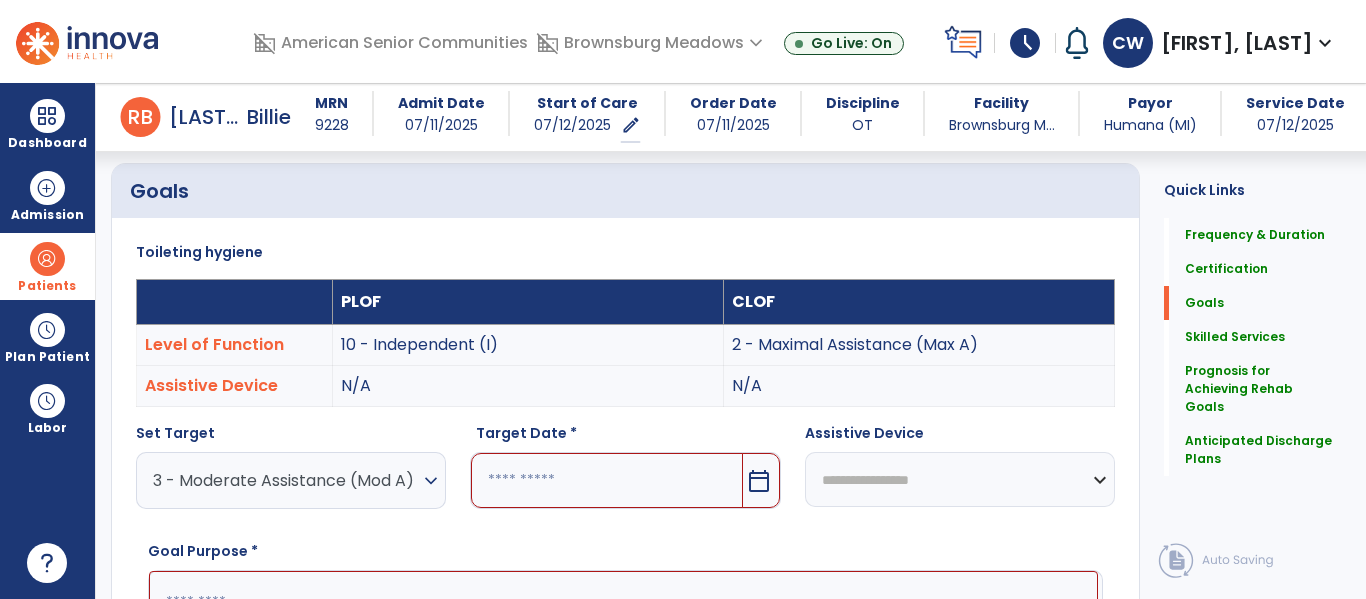 click on "calendar_today" at bounding box center [759, 481] 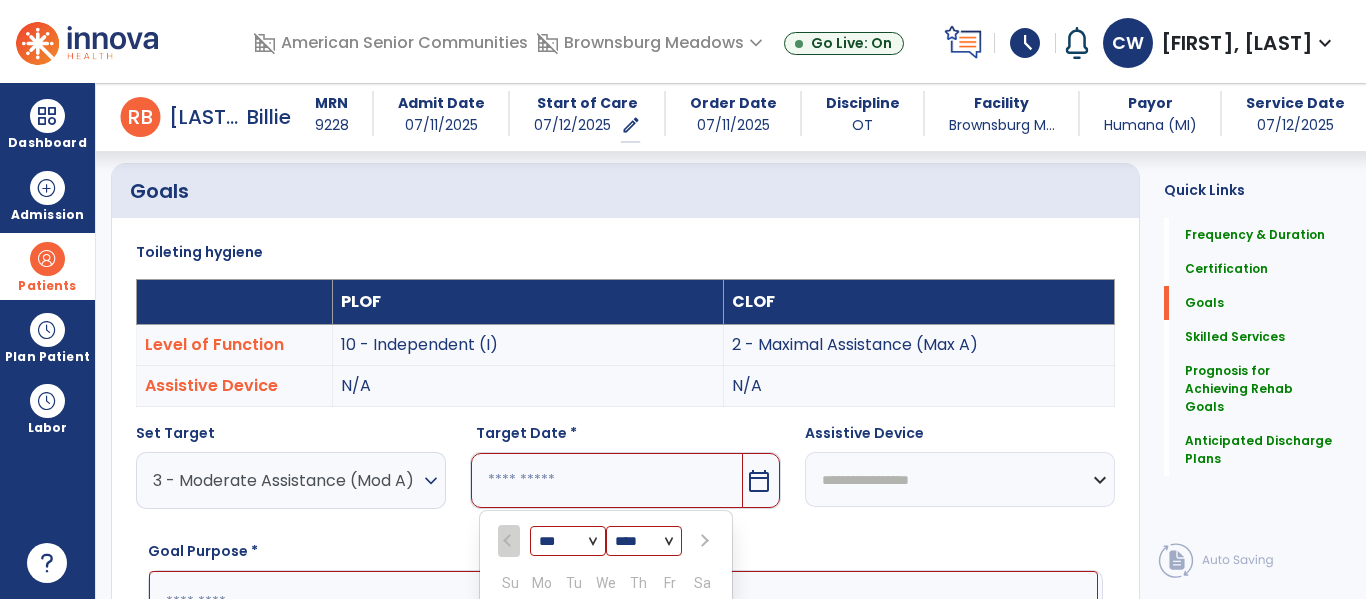 scroll, scrollTop: 760, scrollLeft: 0, axis: vertical 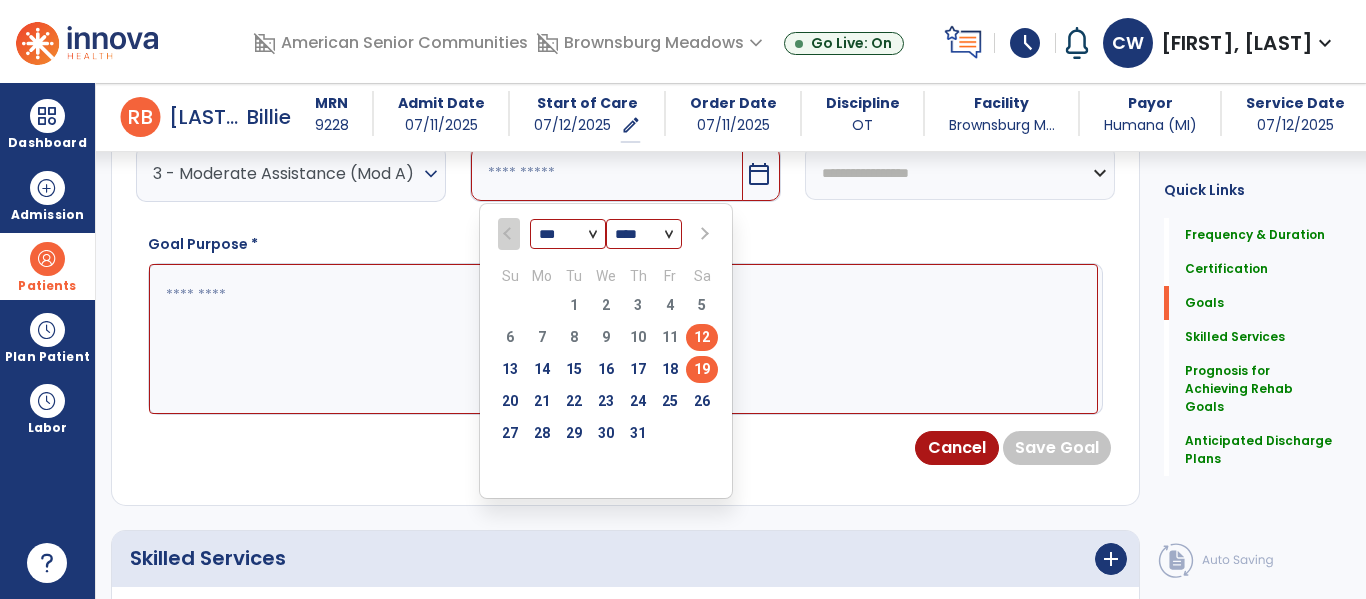 click on "19" at bounding box center (702, 369) 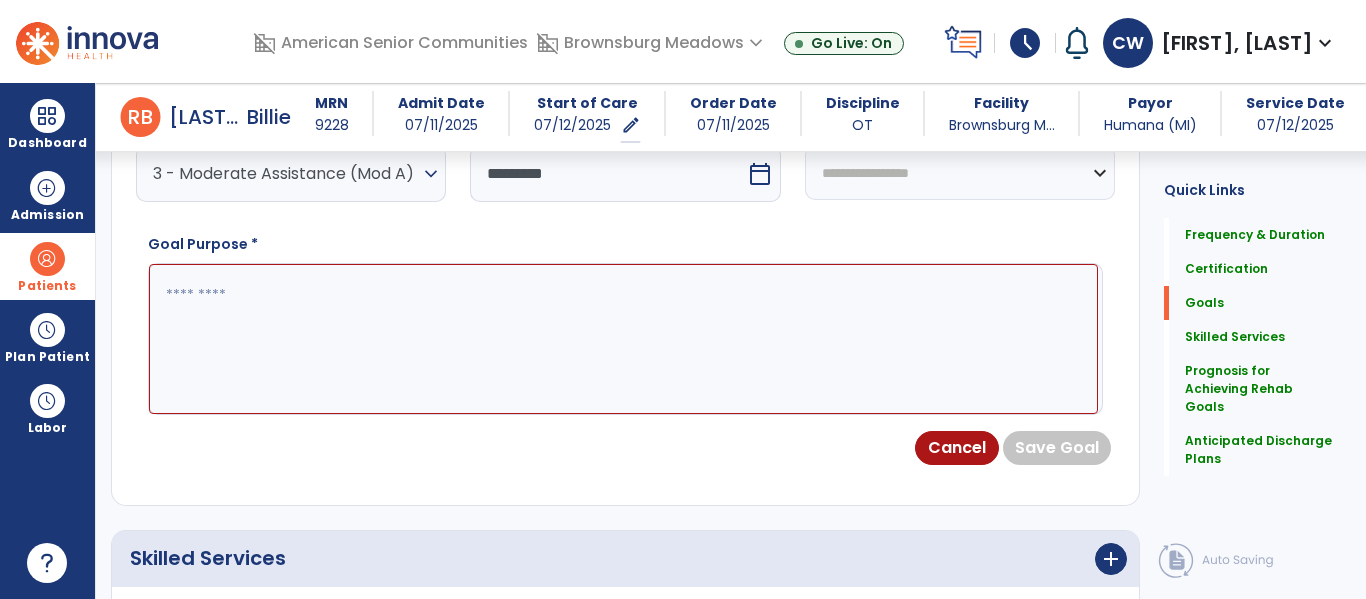 click at bounding box center [623, 339] 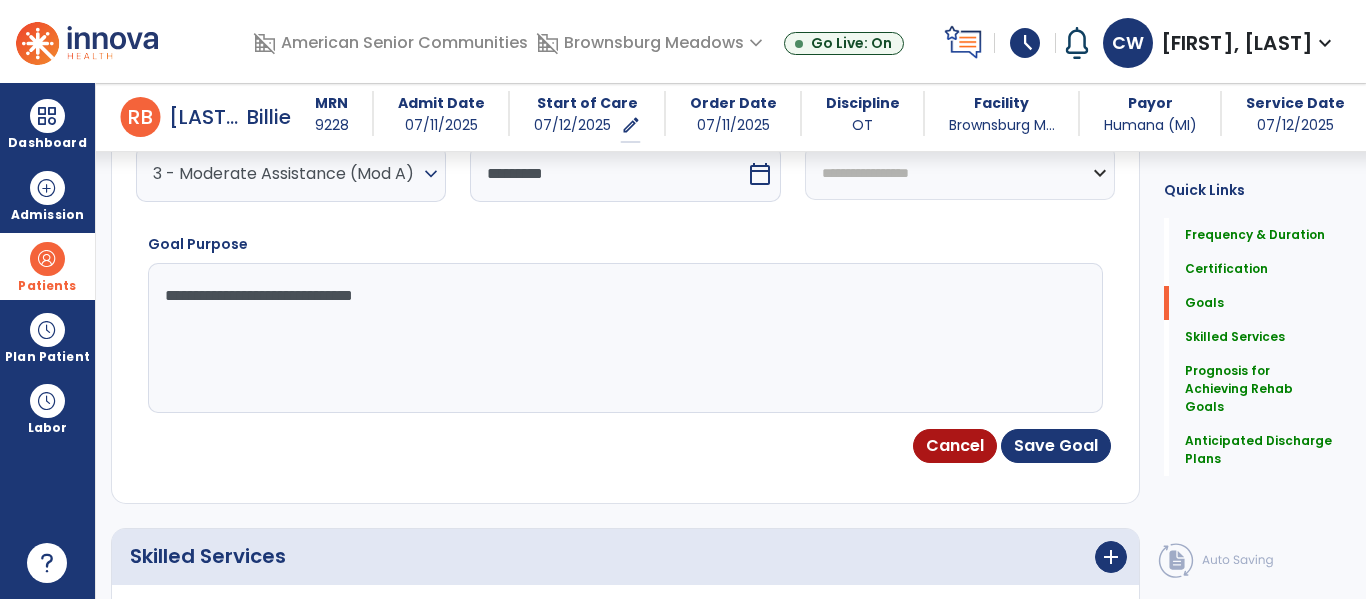 type on "**********" 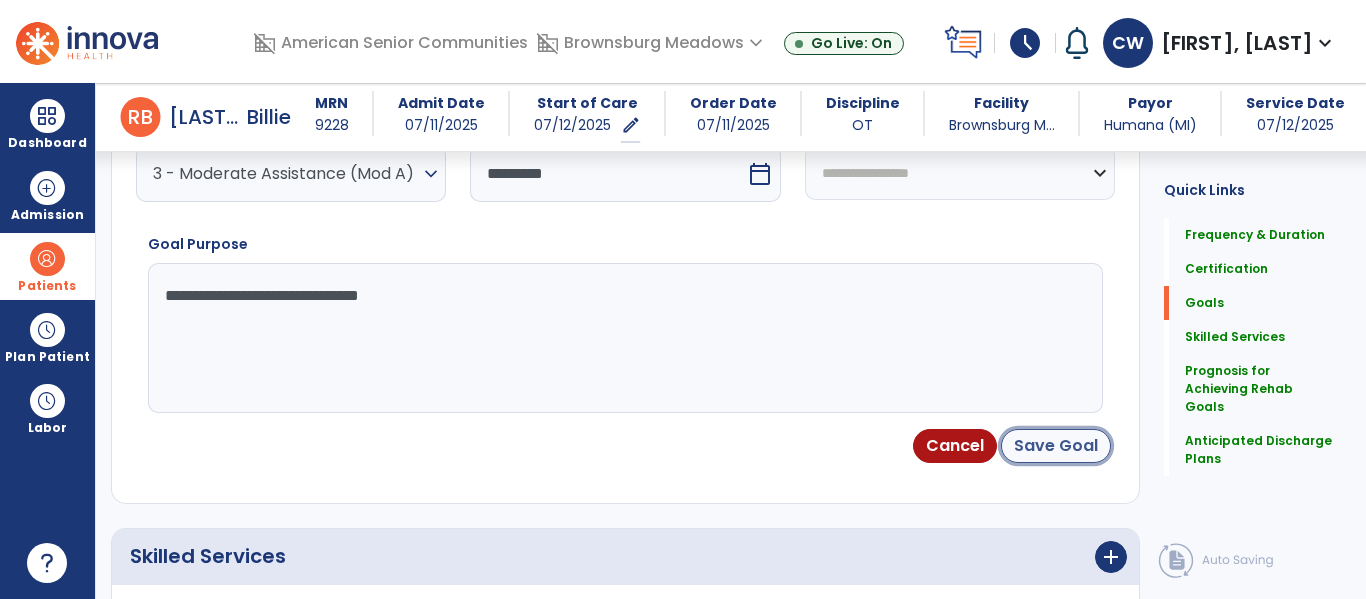 click on "Save Goal" at bounding box center (1056, 446) 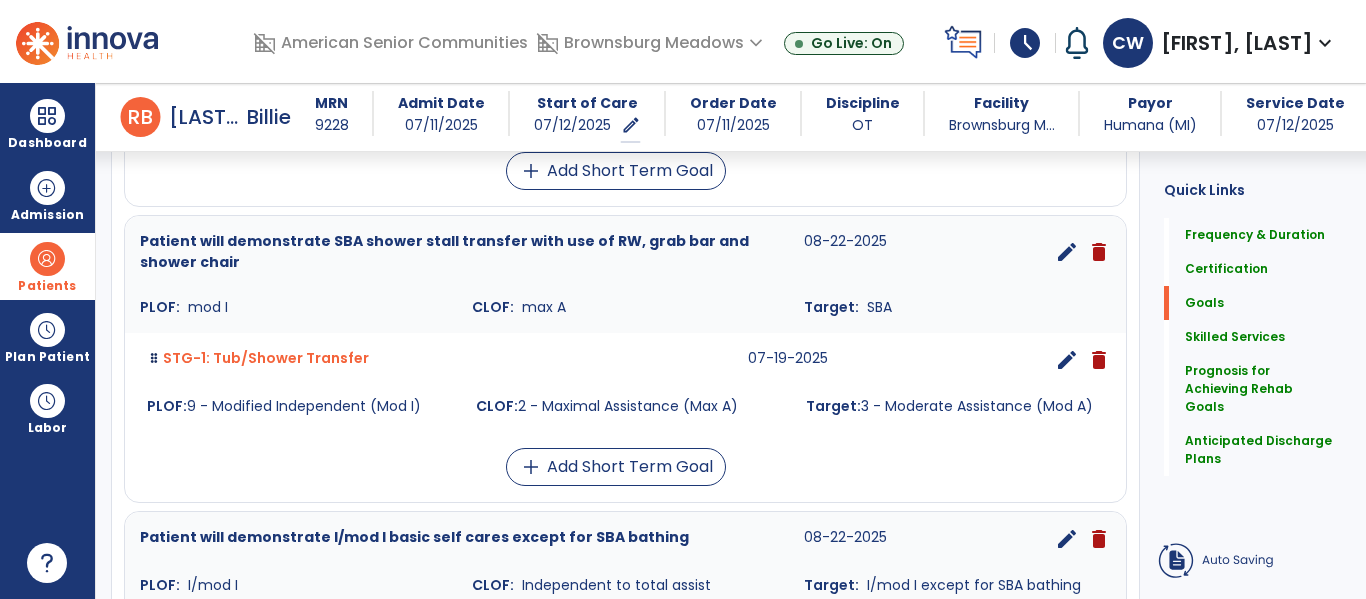 scroll, scrollTop: 170, scrollLeft: 0, axis: vertical 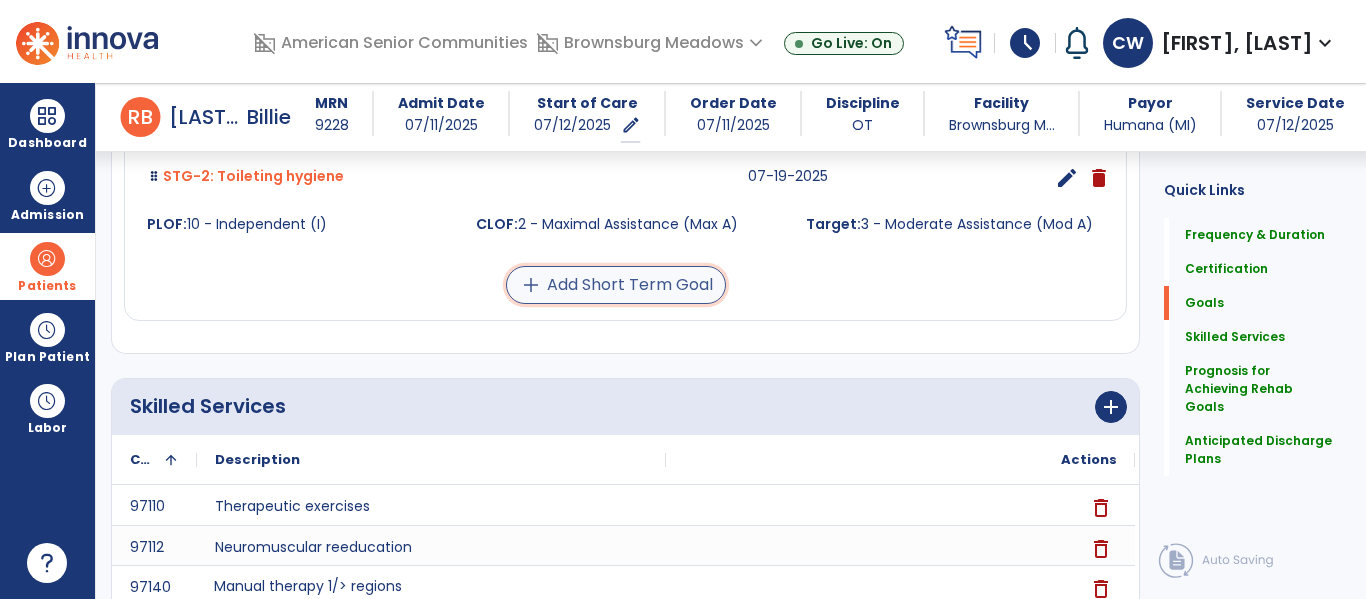click on "add  Add Short Term Goal" at bounding box center [616, 285] 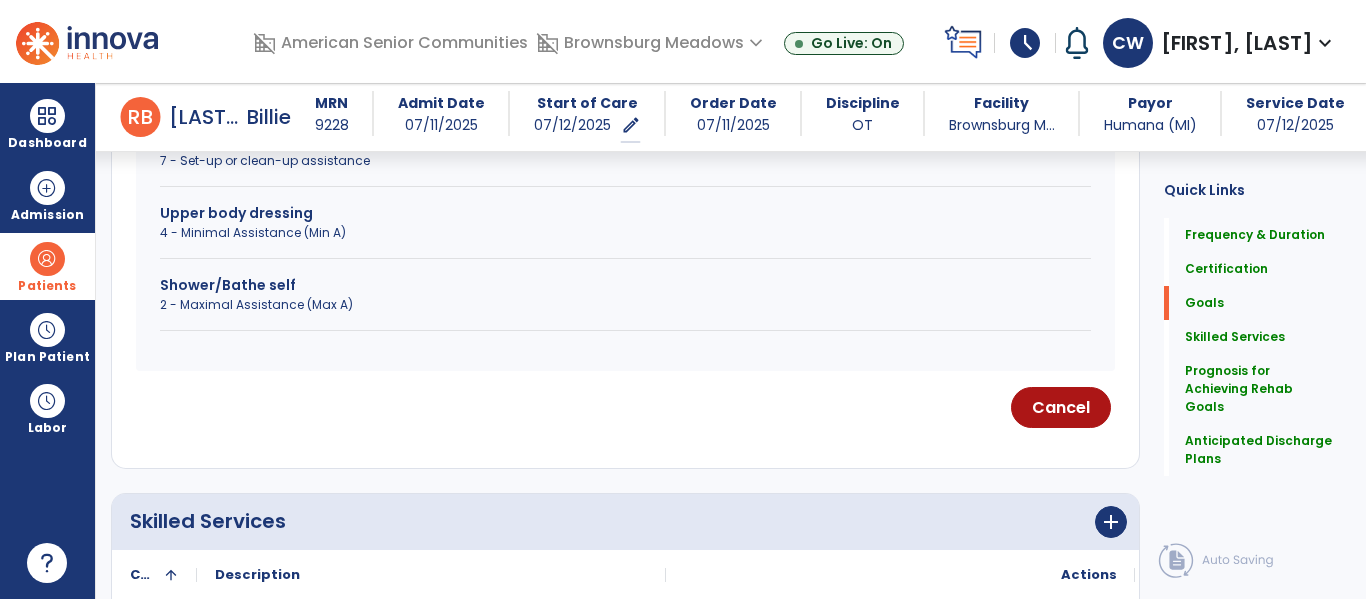 scroll, scrollTop: 793, scrollLeft: 0, axis: vertical 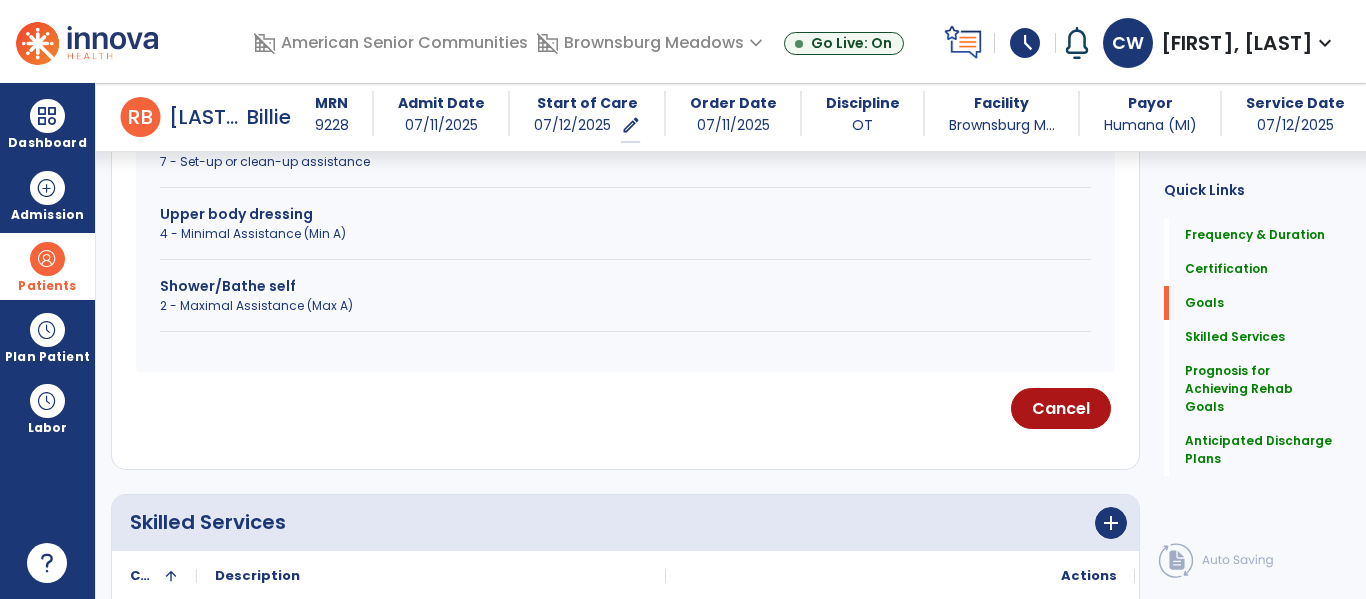 click on "4 - Minimal Assistance (Min A)" at bounding box center (625, 234) 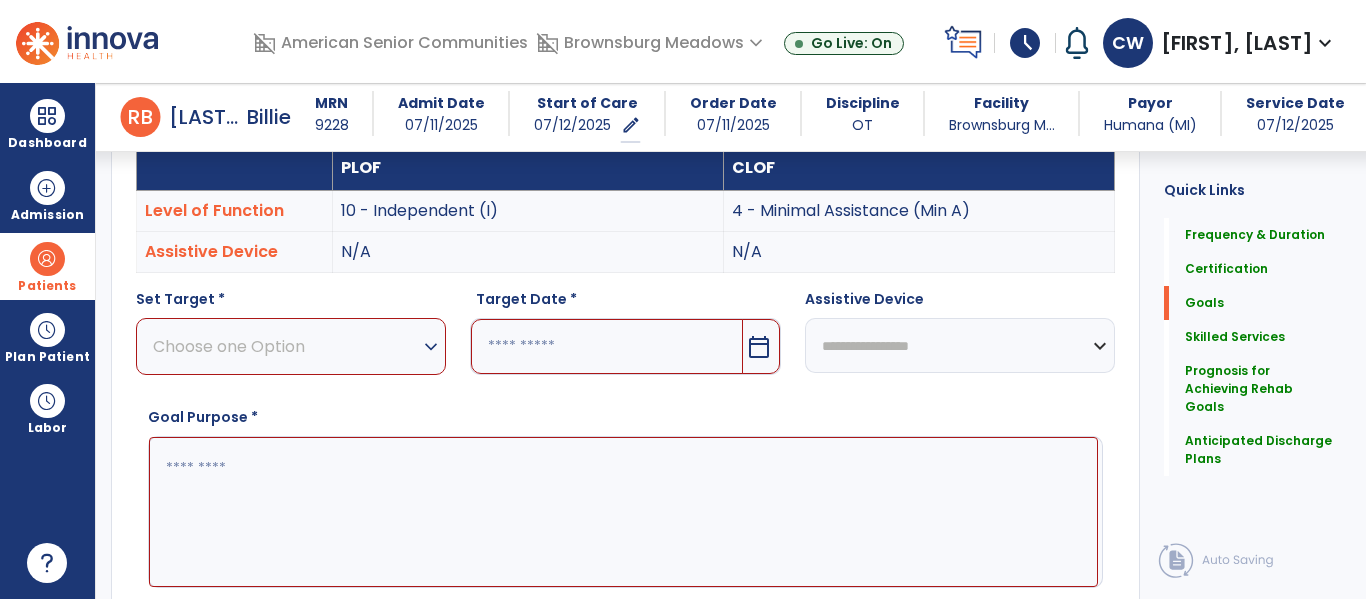 scroll, scrollTop: 564, scrollLeft: 0, axis: vertical 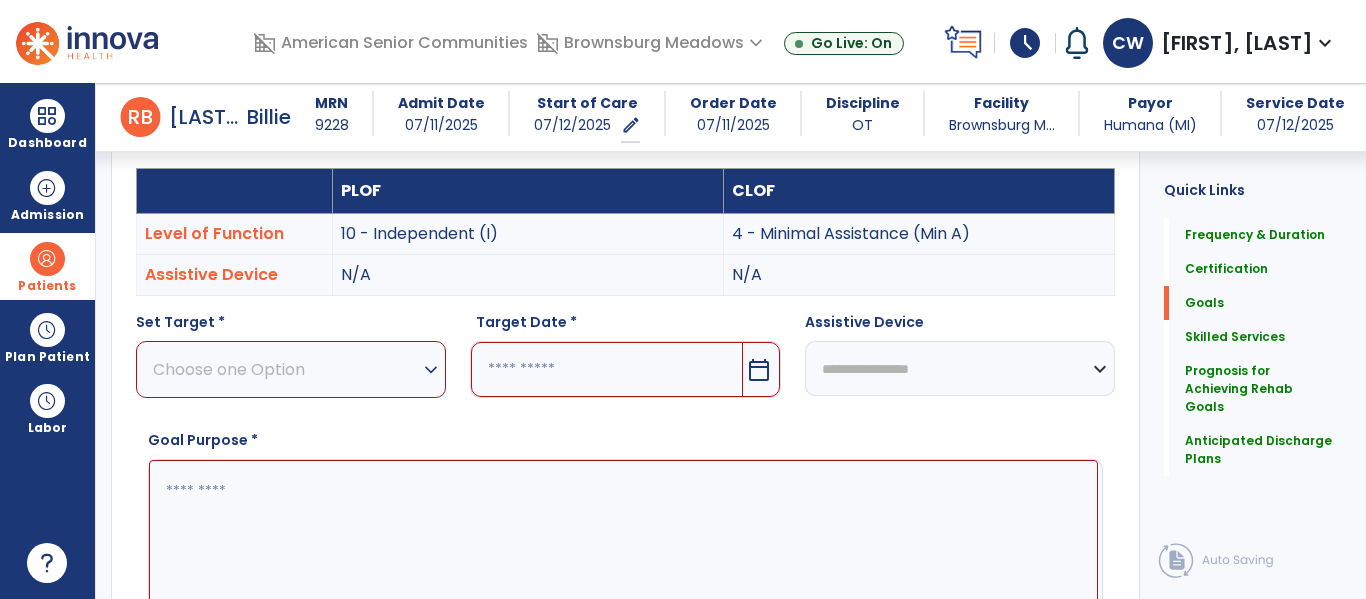 click on "Choose one Option" at bounding box center (286, 369) 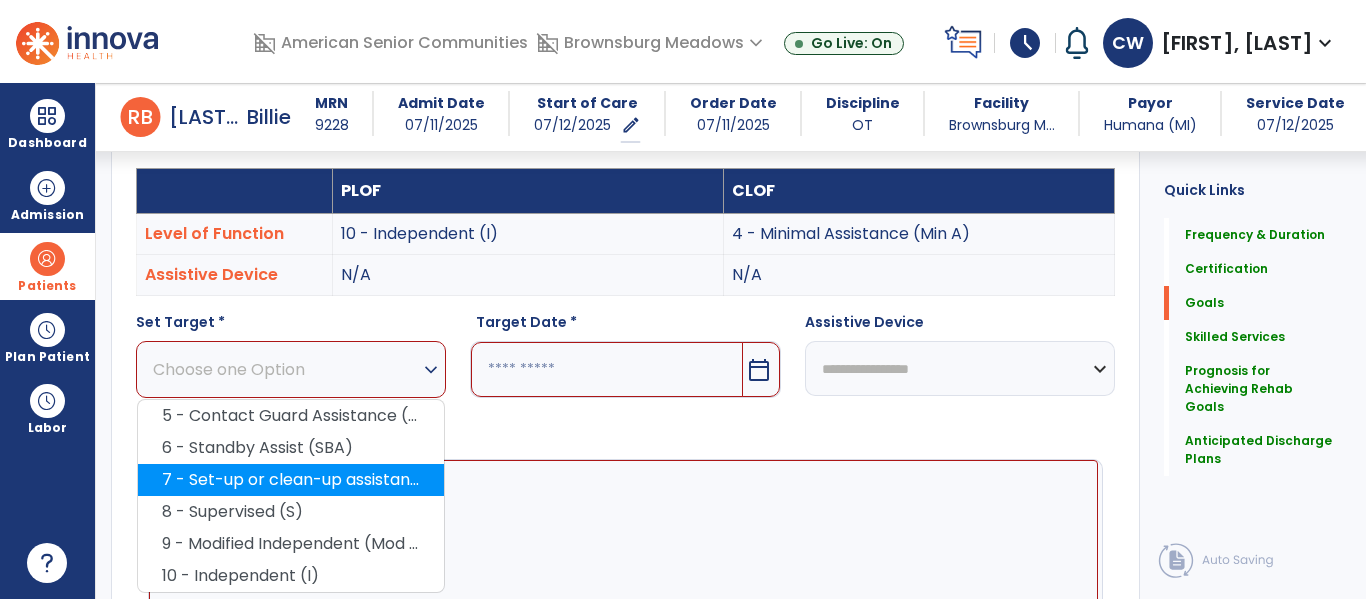 click on "7 - Set-up or clean-up assistance" at bounding box center [291, 480] 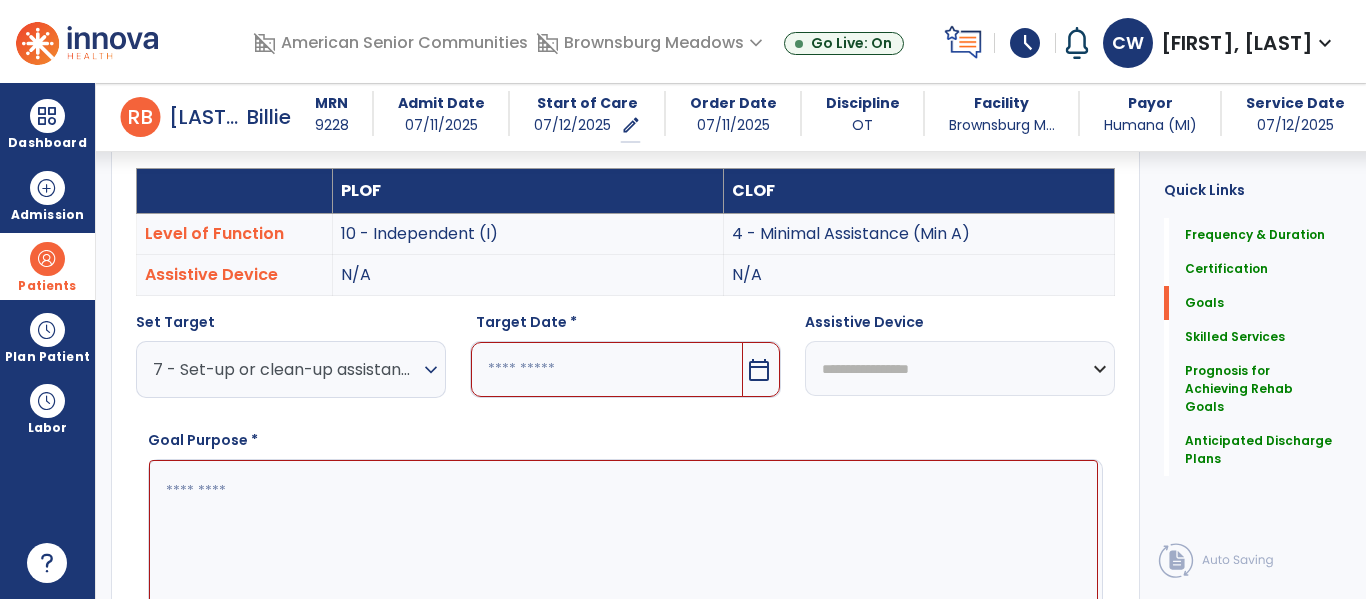 click on "calendar_today" at bounding box center [759, 370] 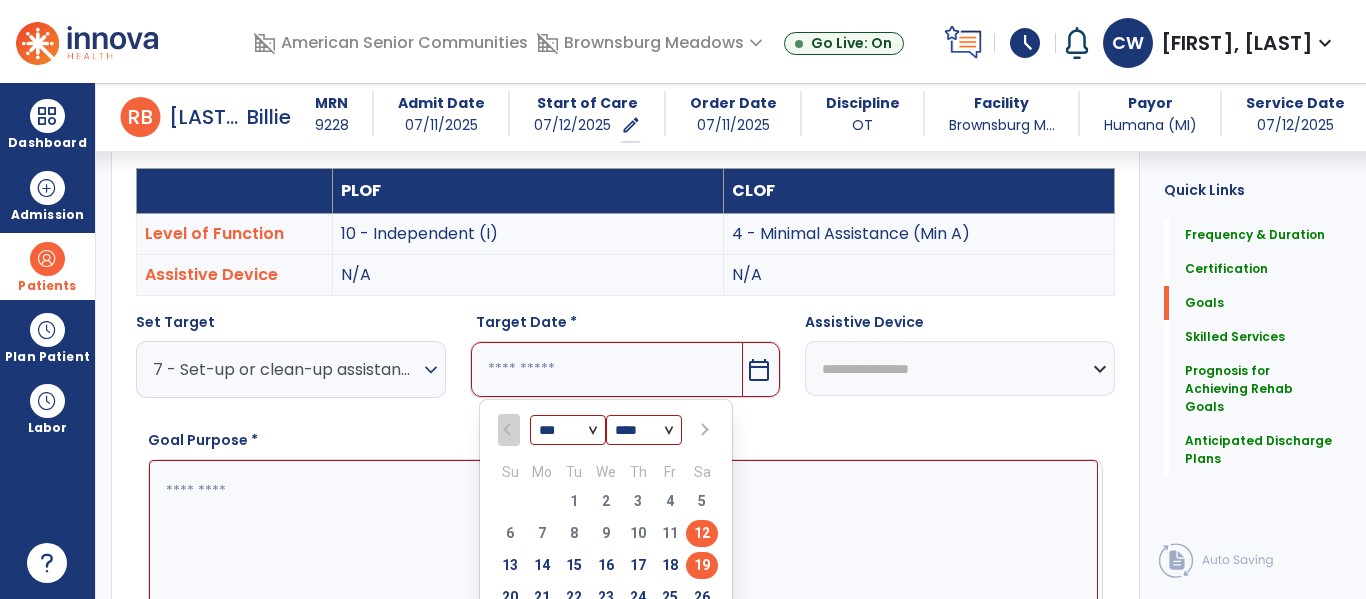click on "19" at bounding box center [702, 565] 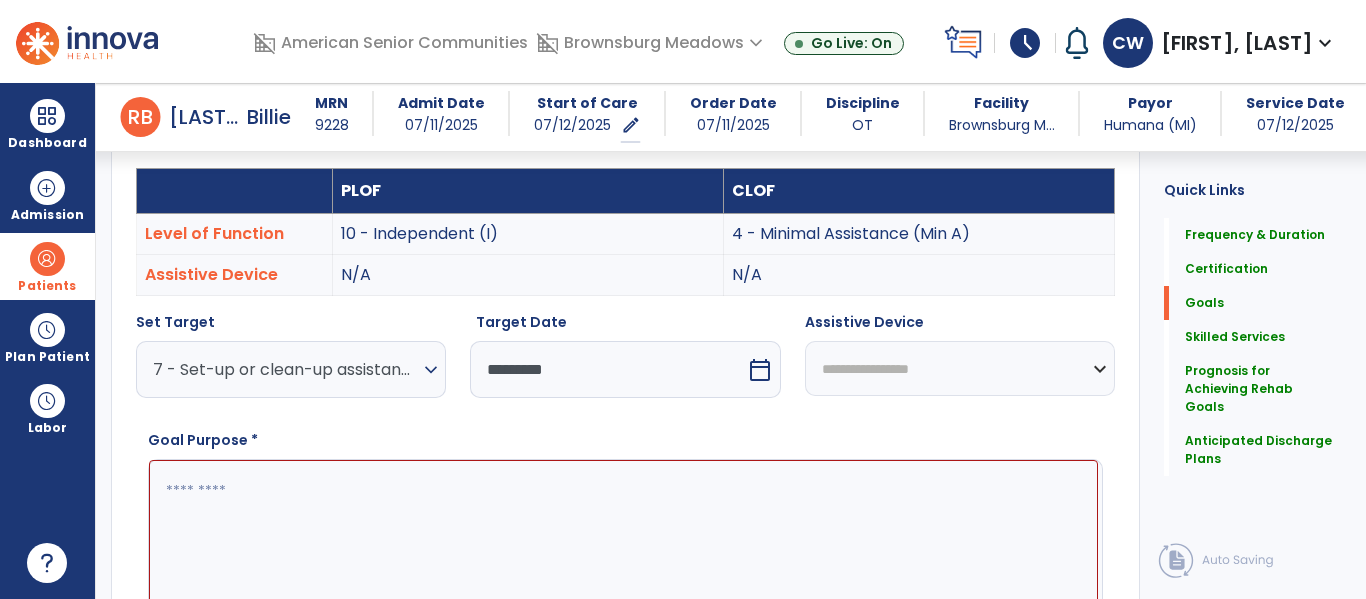 click at bounding box center (623, 535) 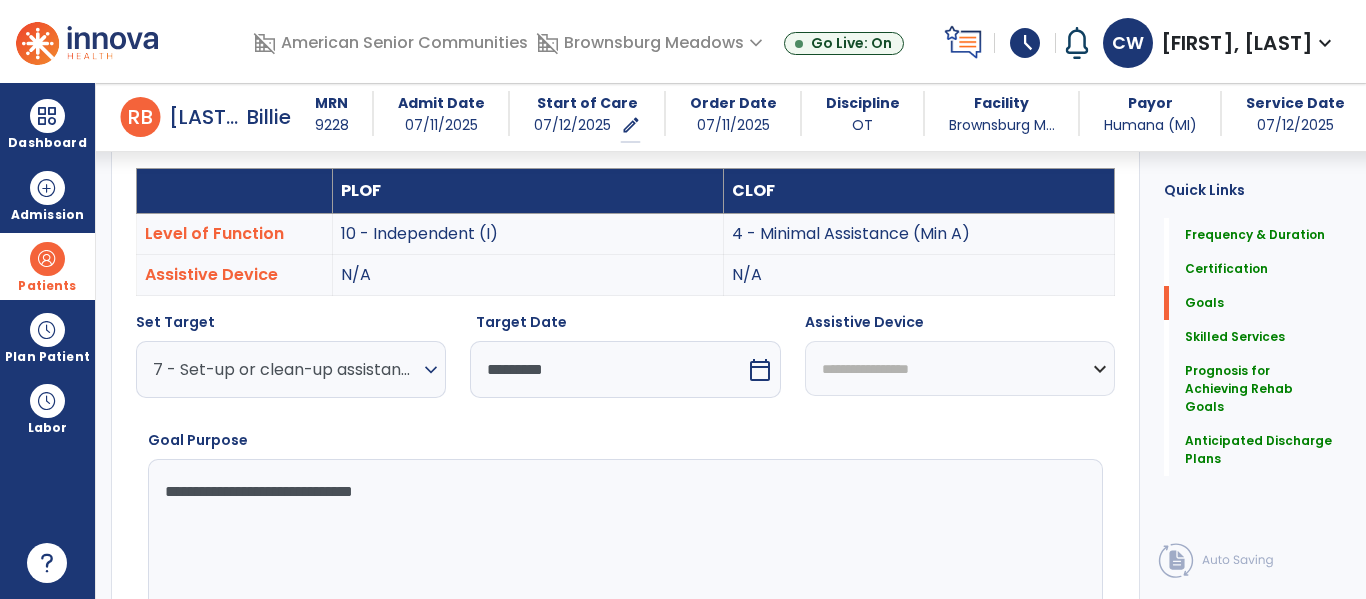 type on "**********" 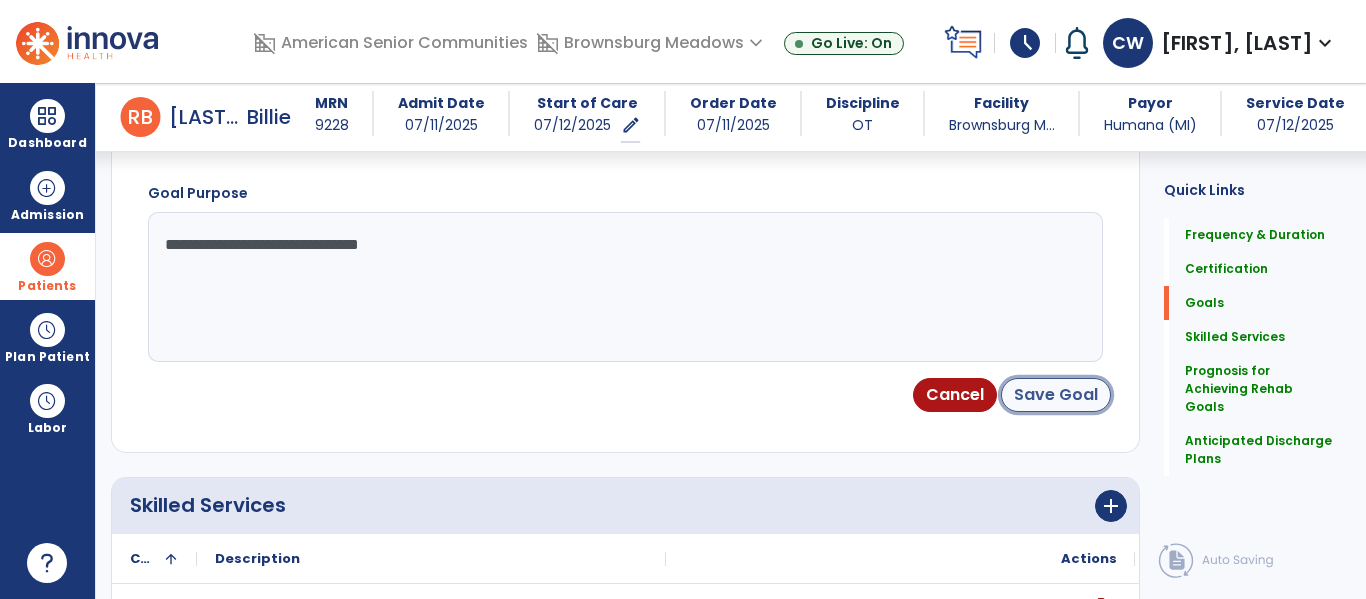 click on "Save Goal" at bounding box center [1056, 395] 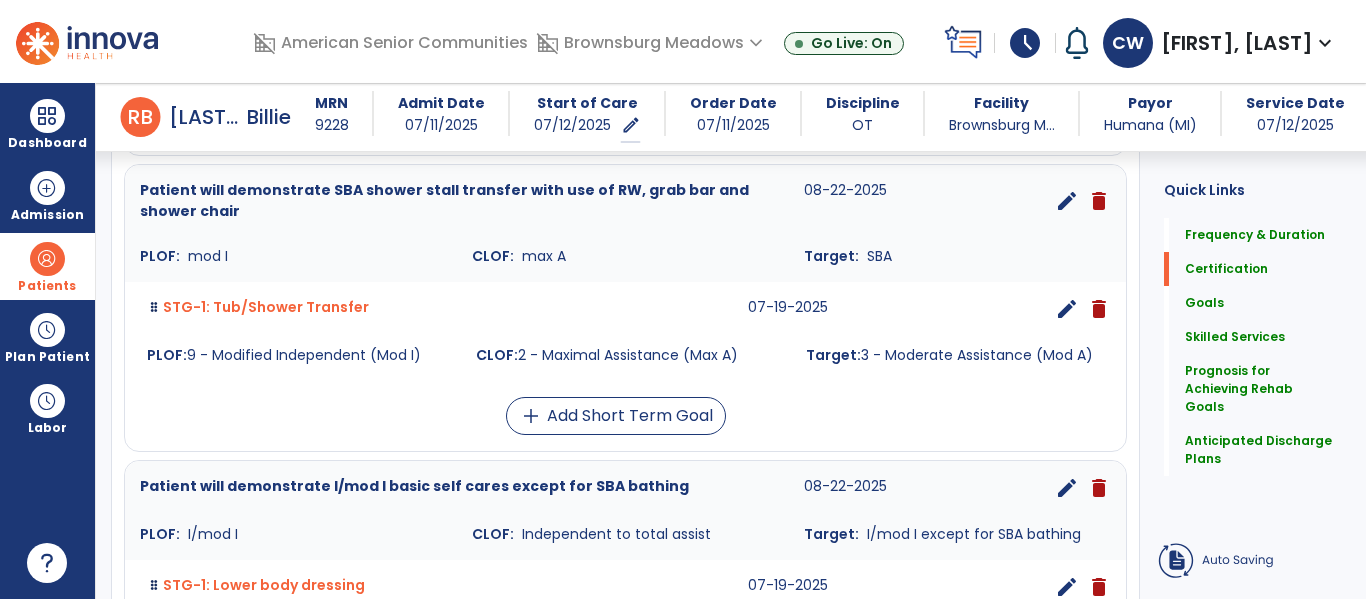 scroll, scrollTop: 221, scrollLeft: 0, axis: vertical 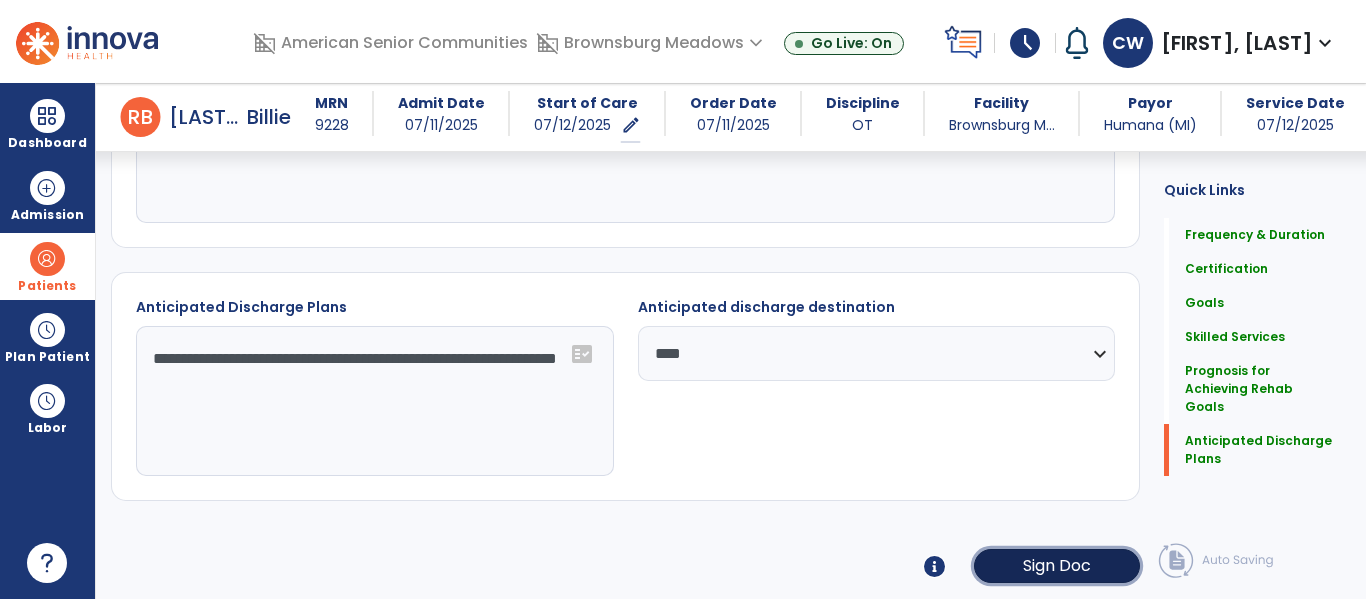 click on "Sign Doc" 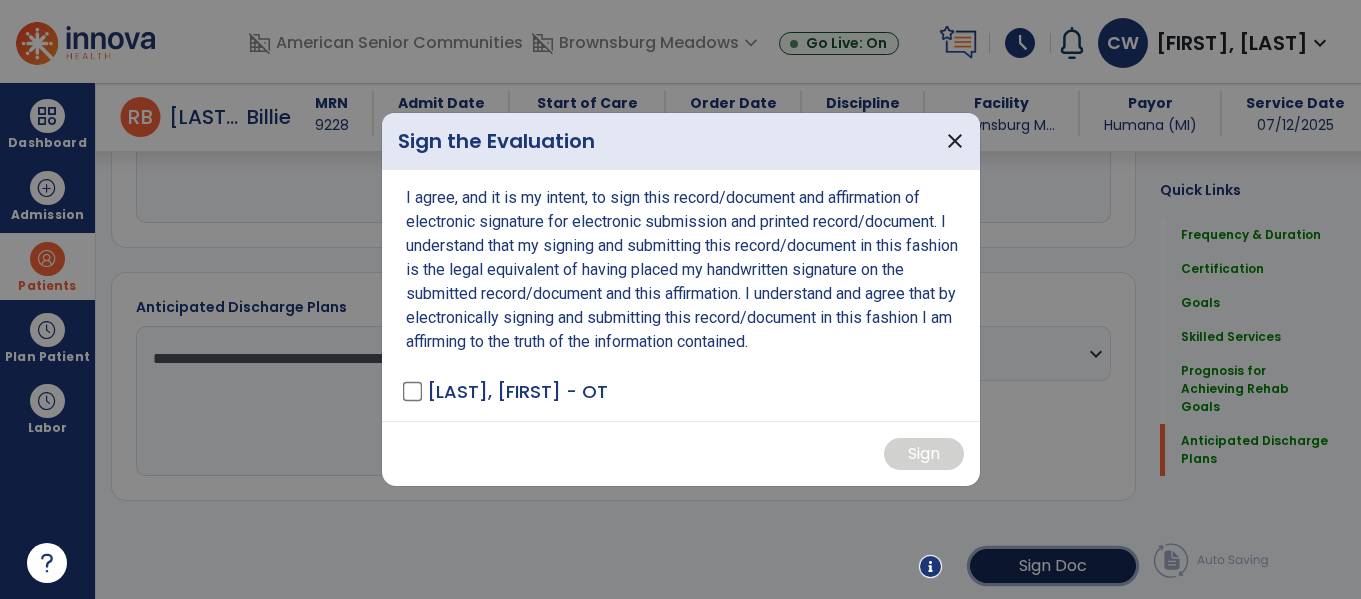 scroll, scrollTop: 2207, scrollLeft: 0, axis: vertical 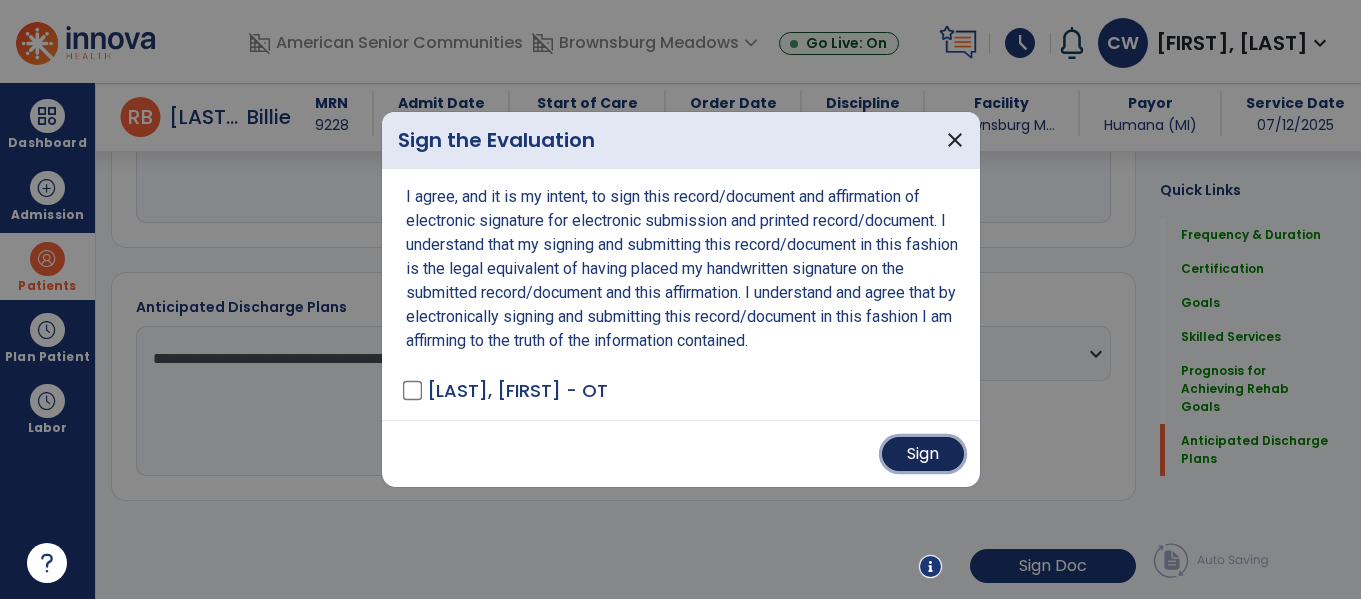 click on "Sign" at bounding box center (923, 454) 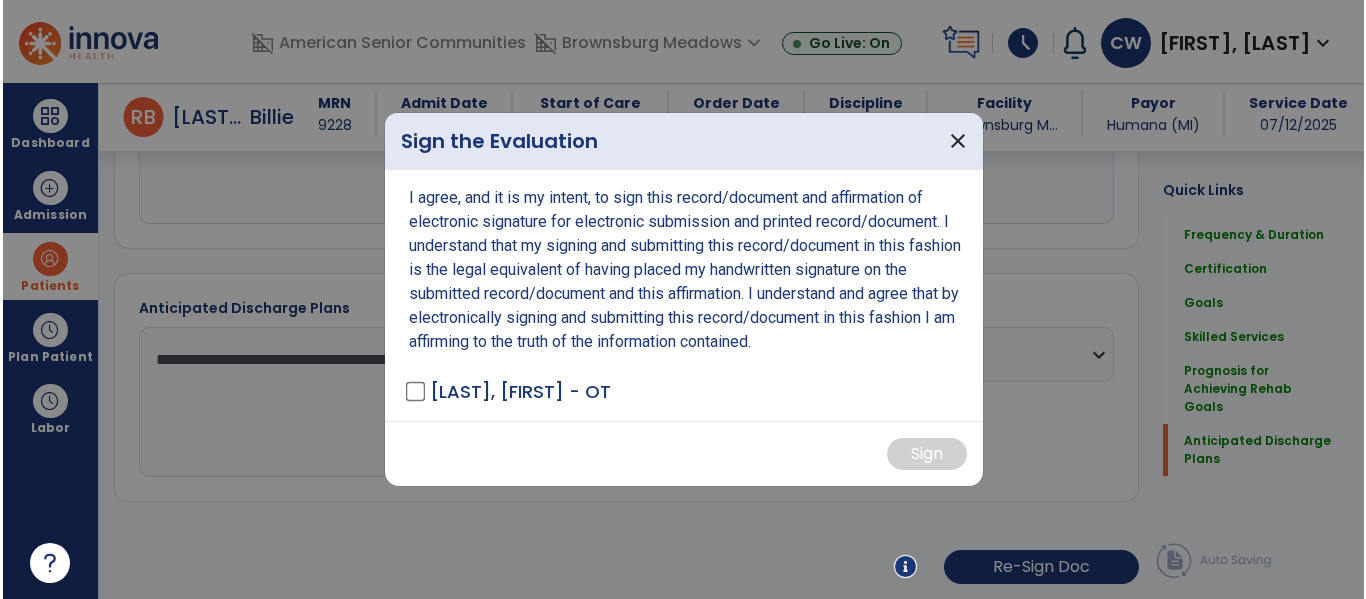 scroll, scrollTop: 2207, scrollLeft: 0, axis: vertical 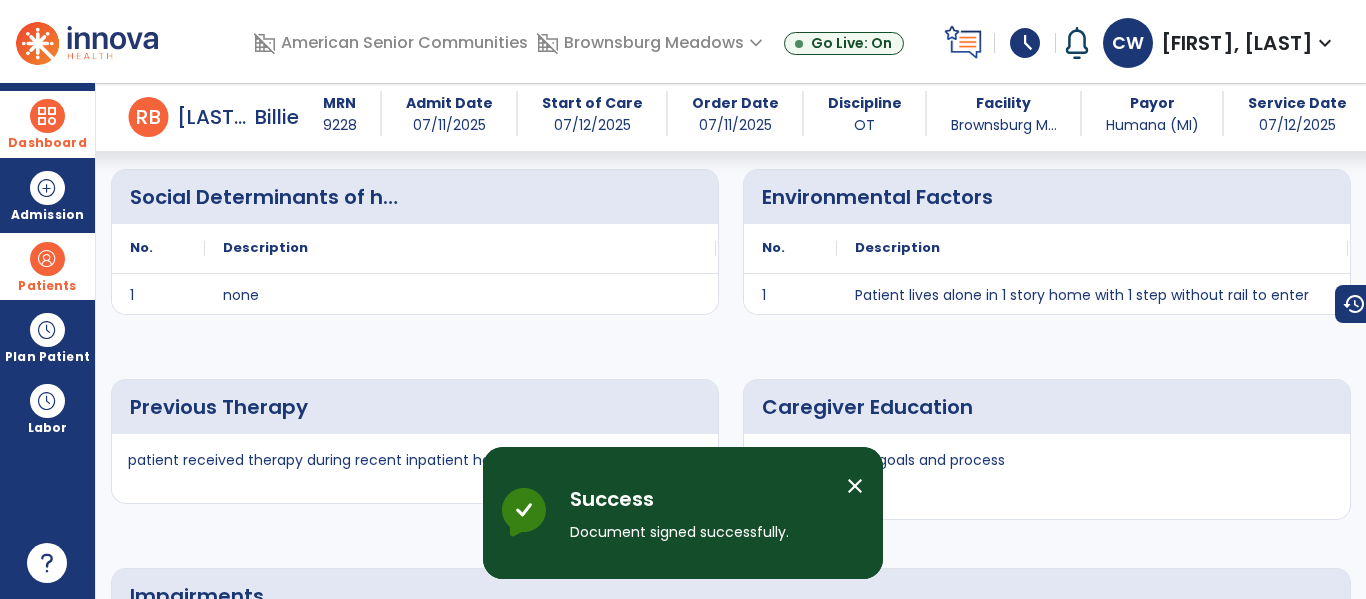 click at bounding box center [47, 116] 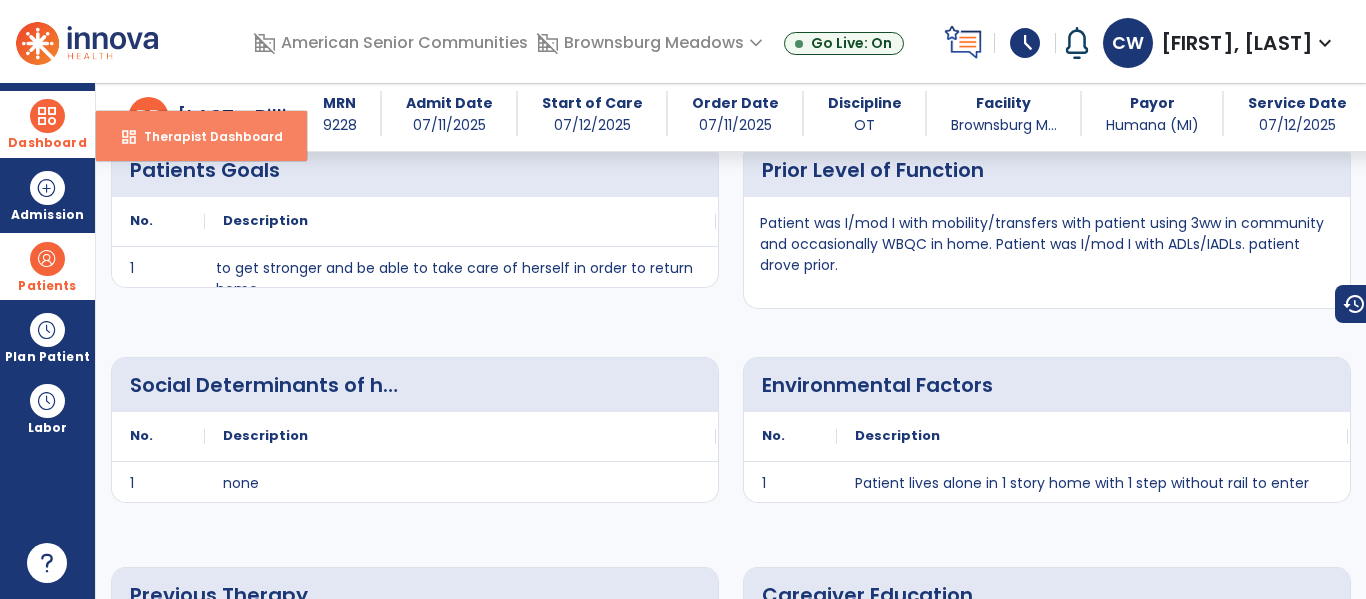 click on "Therapist Dashboard" at bounding box center [205, 136] 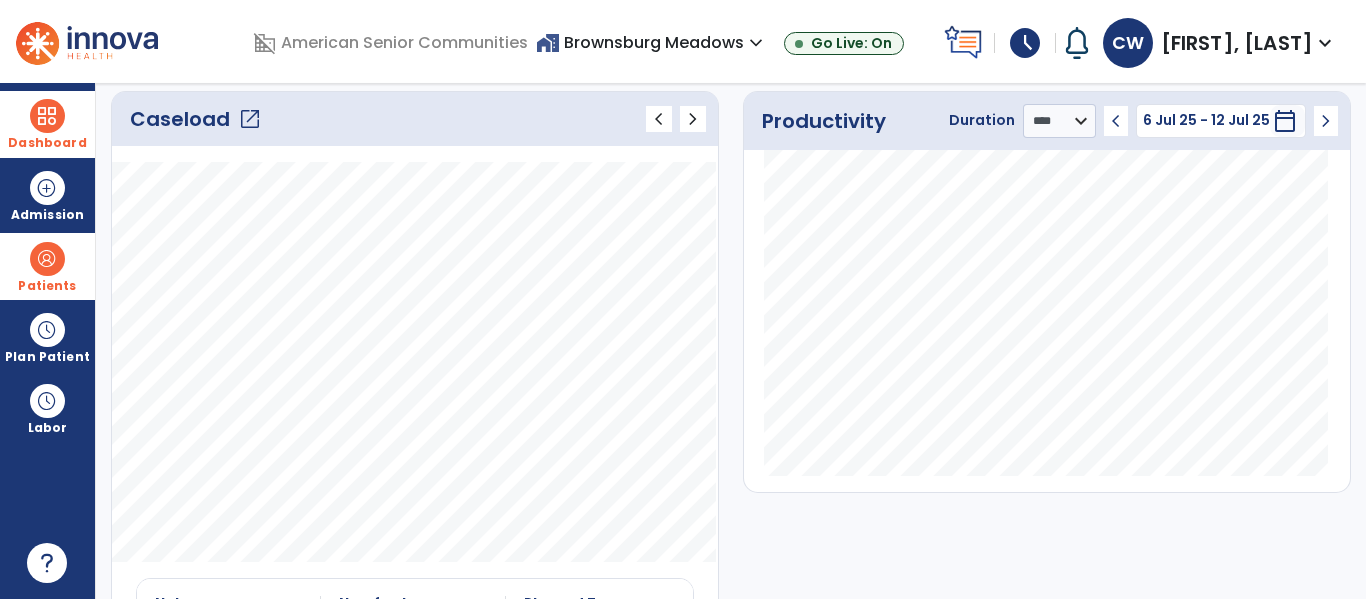 scroll, scrollTop: 0, scrollLeft: 0, axis: both 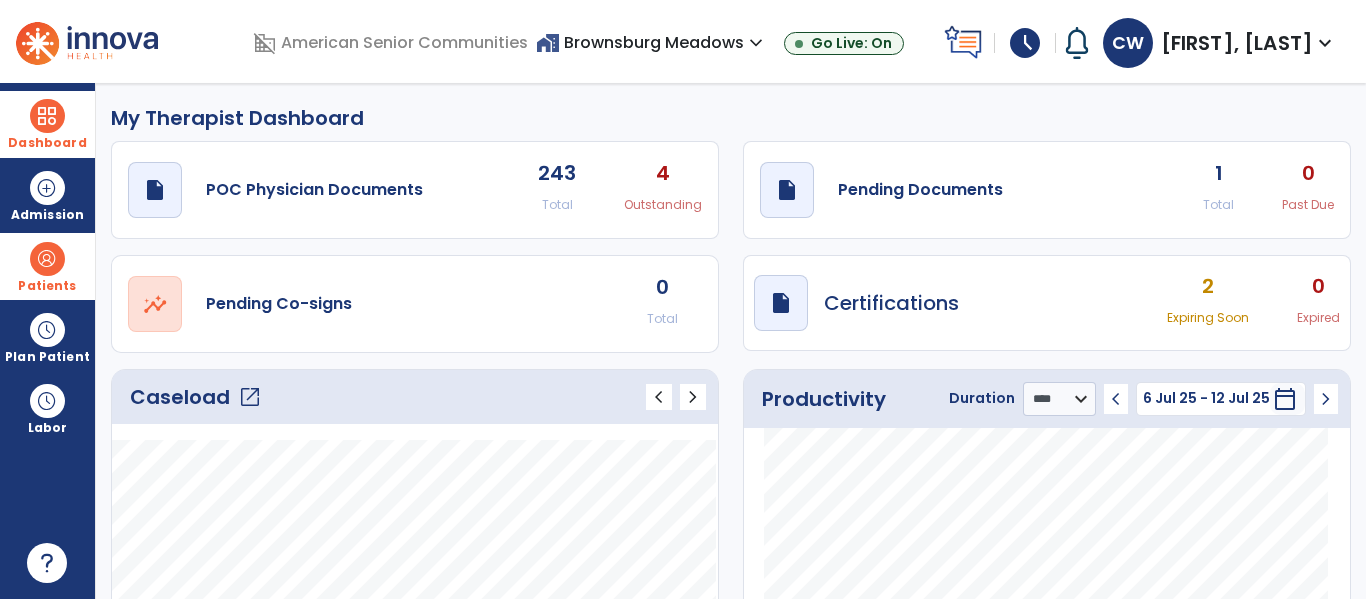 click on "1 Total 0 Past Due" 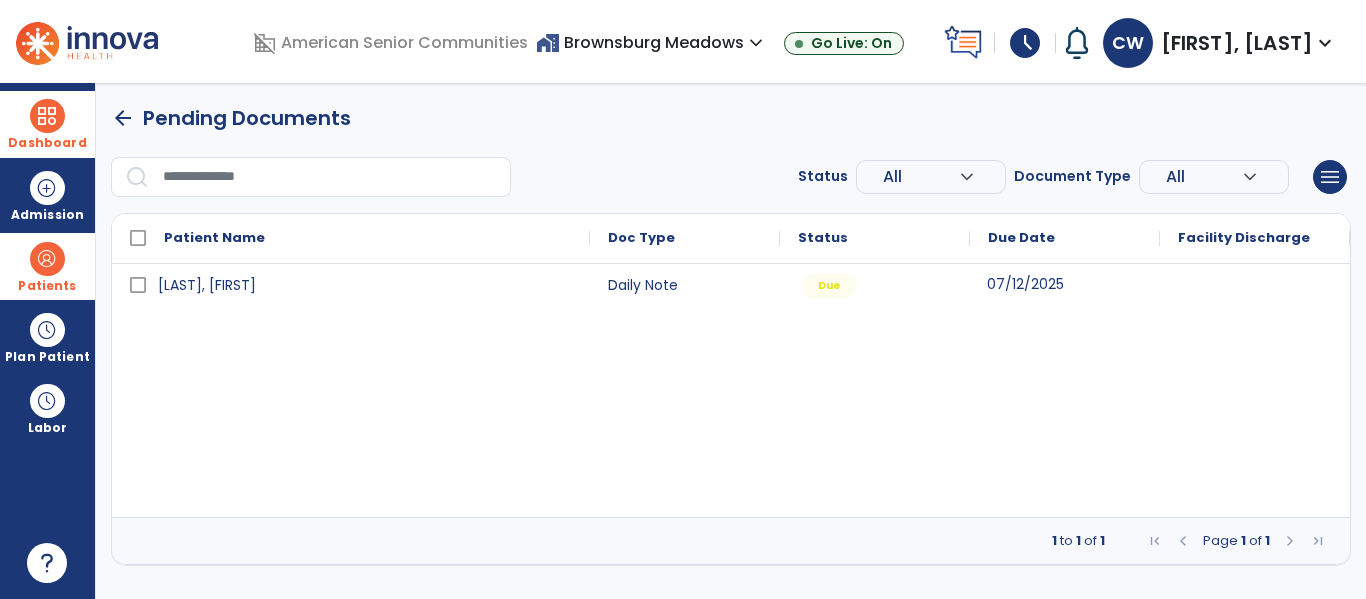 click on "07/12/2025" at bounding box center [1025, 284] 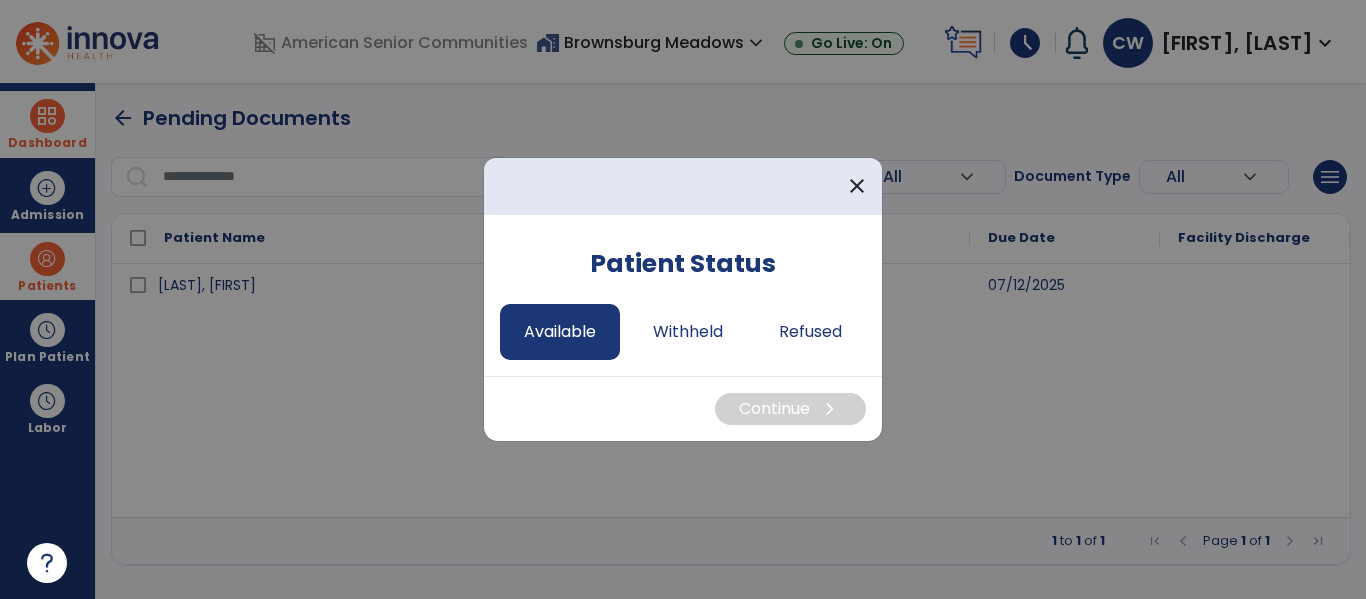 click on "Available" at bounding box center [560, 332] 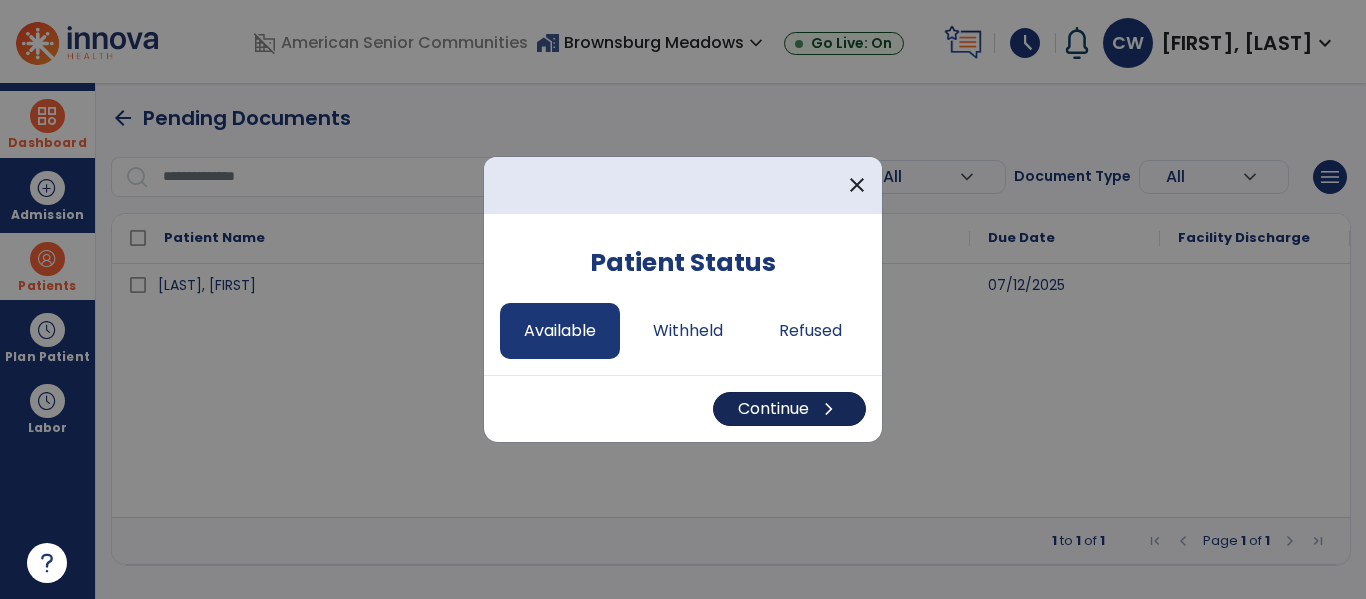 click on "Continue   chevron_right" at bounding box center (789, 409) 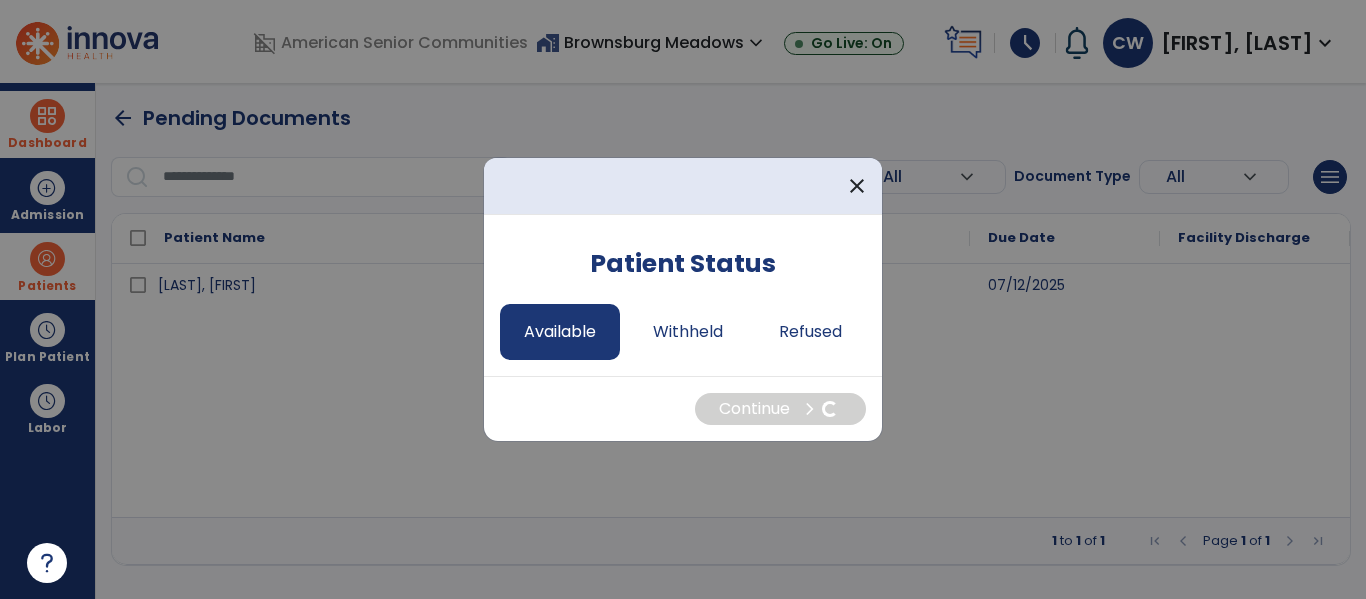 select on "*" 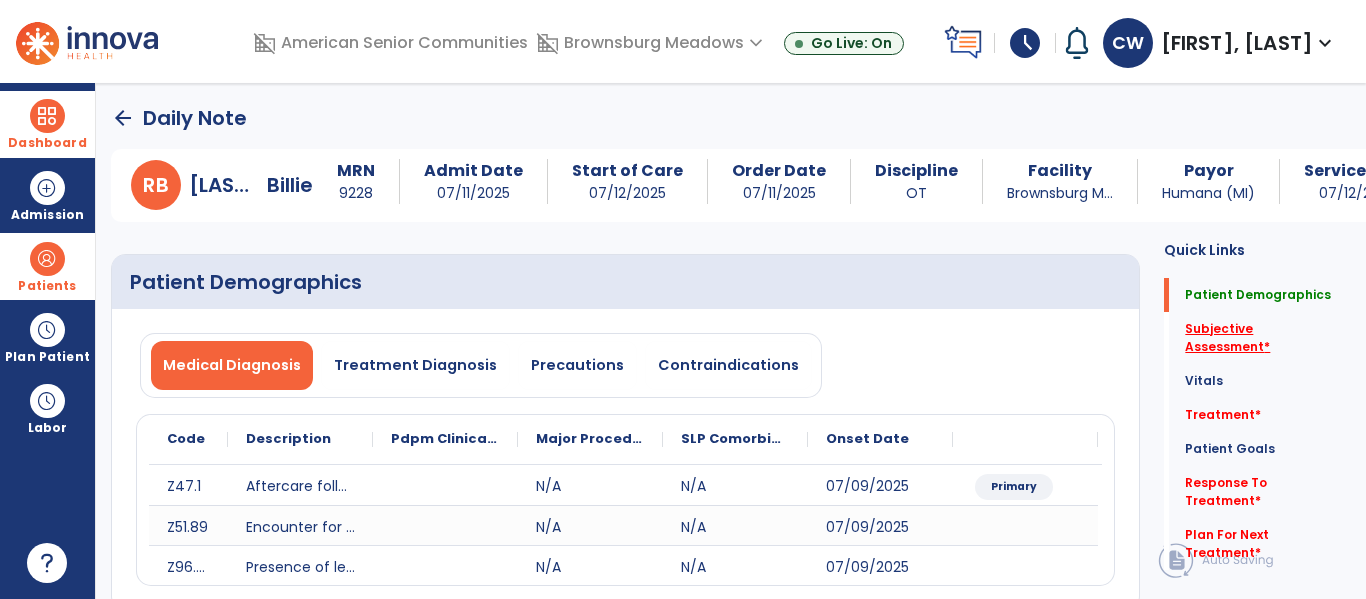 click on "Subjective Assessment   *" 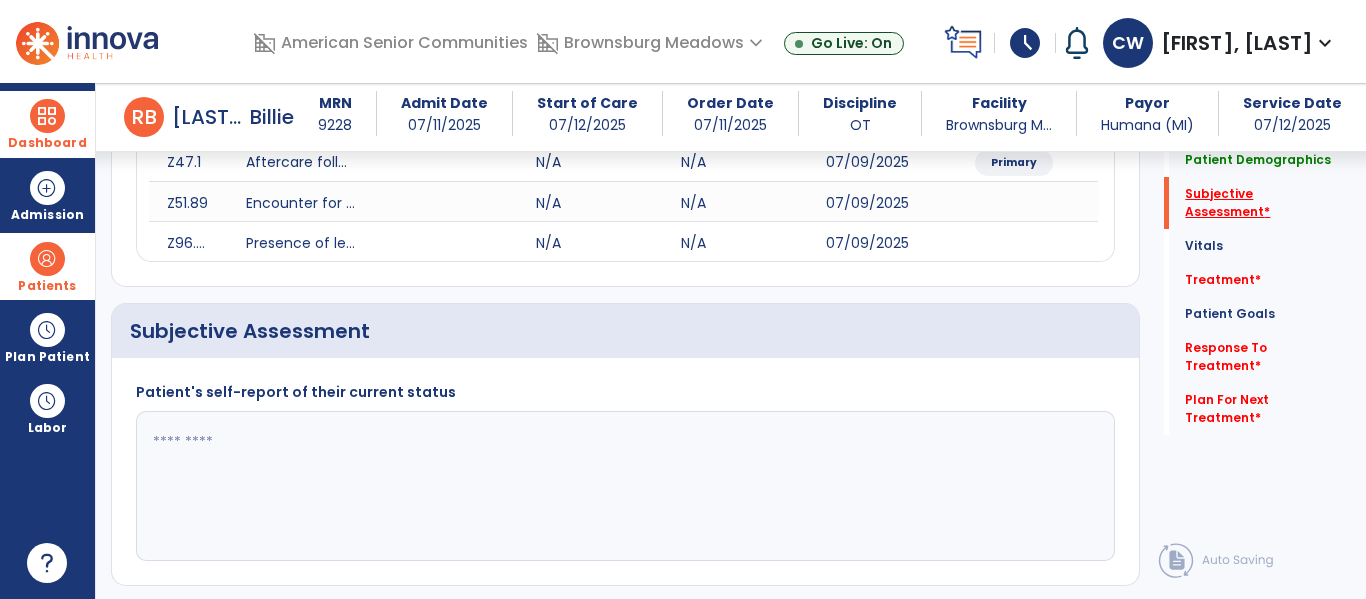 scroll, scrollTop: 427, scrollLeft: 0, axis: vertical 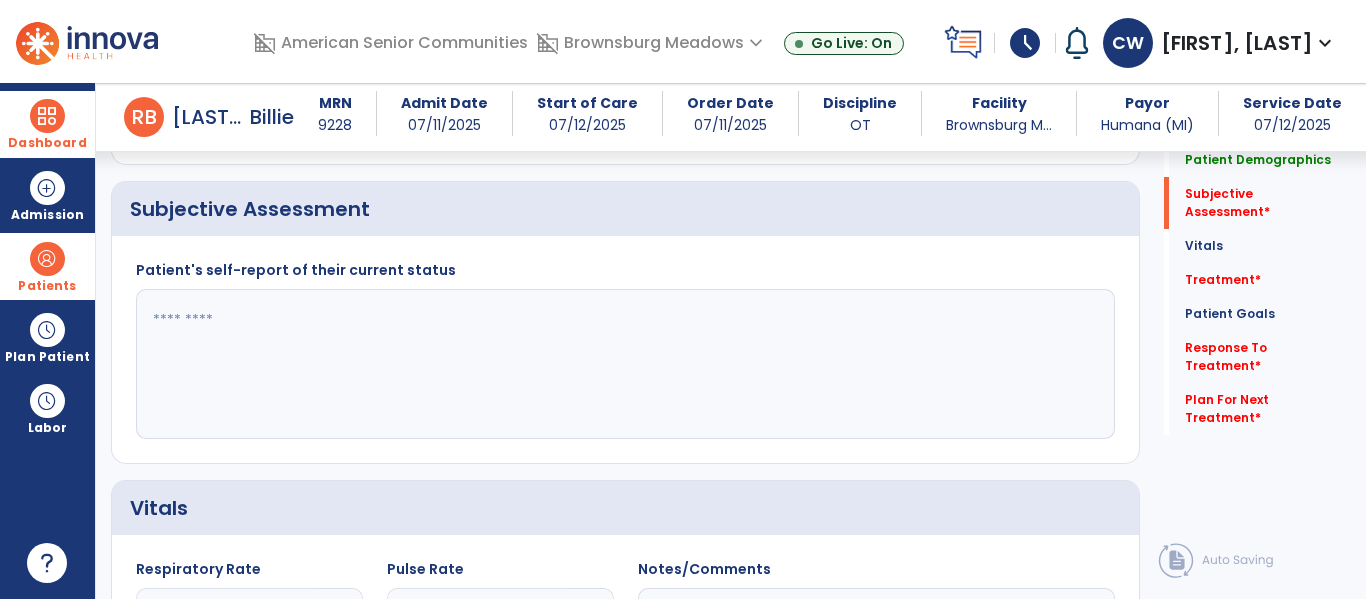 click 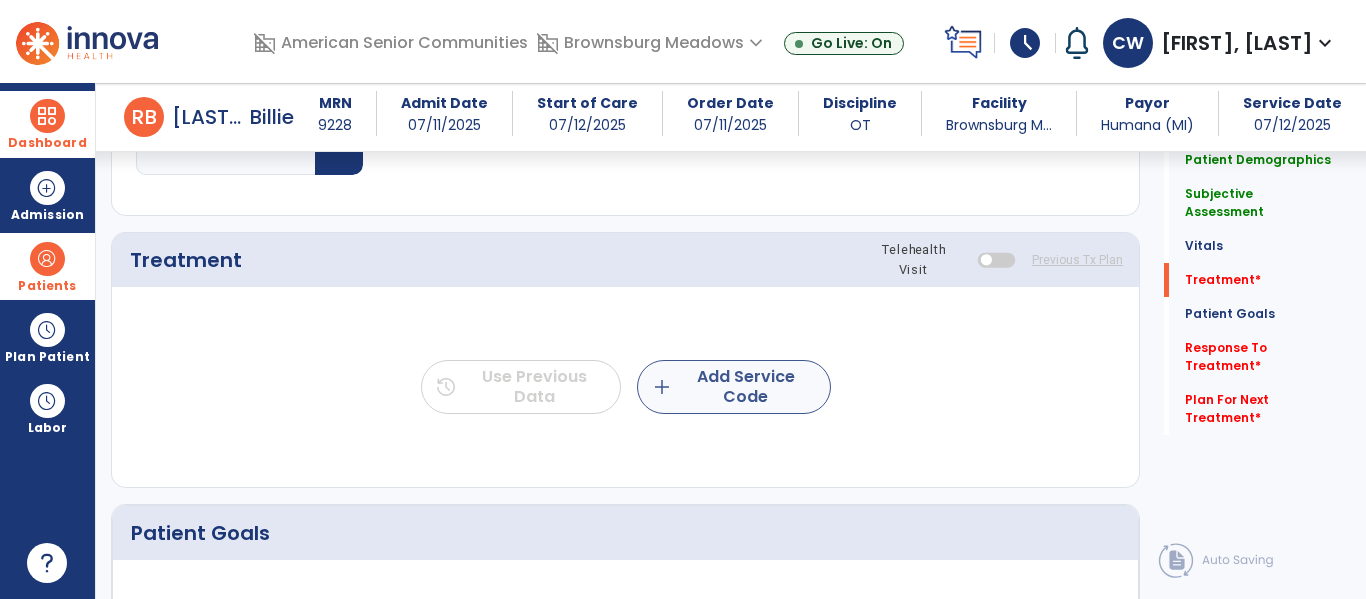 type on "**********" 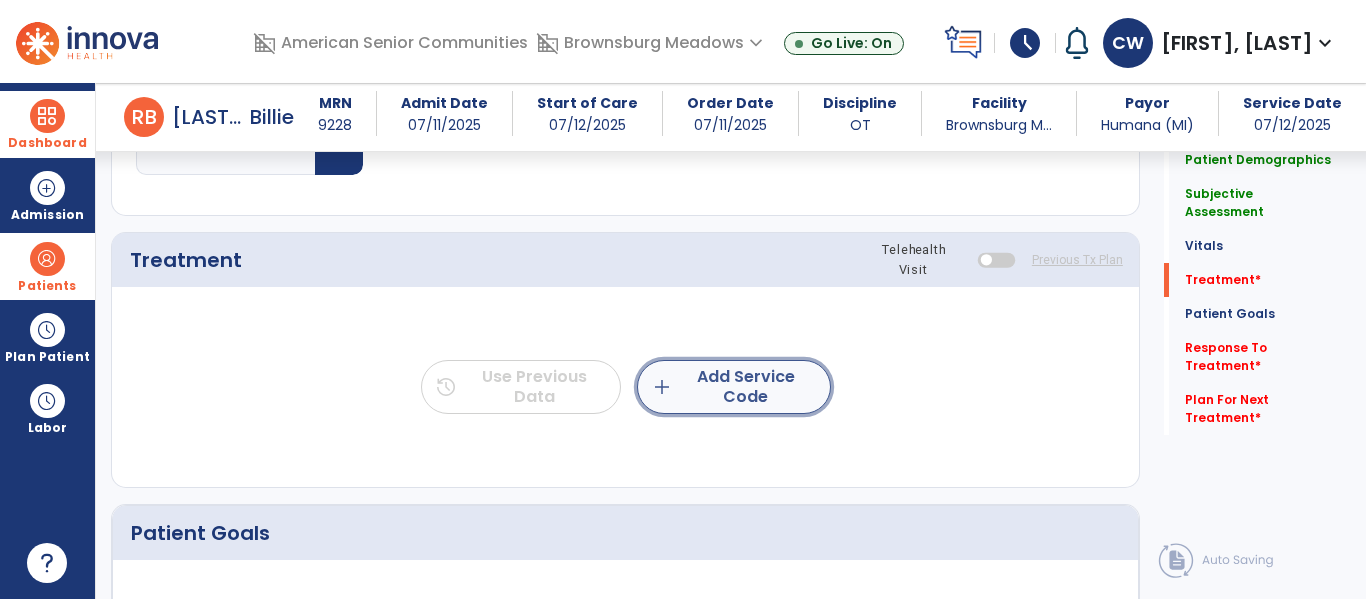click on "add  Add Service Code" 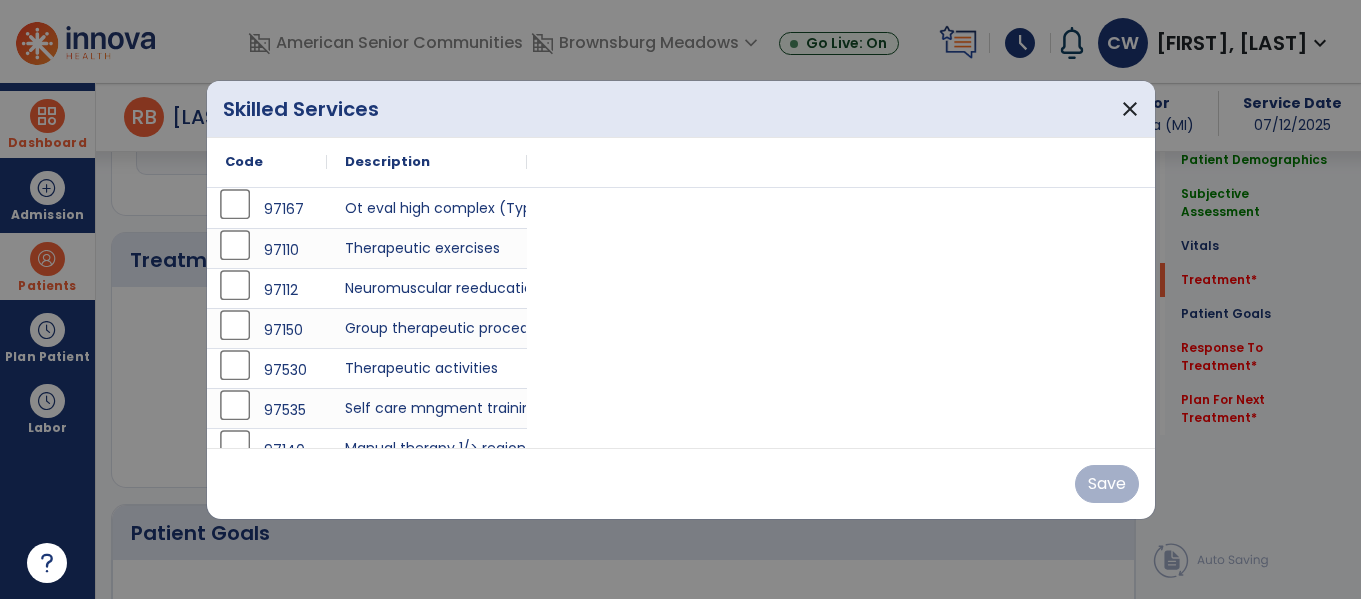 scroll, scrollTop: 1097, scrollLeft: 0, axis: vertical 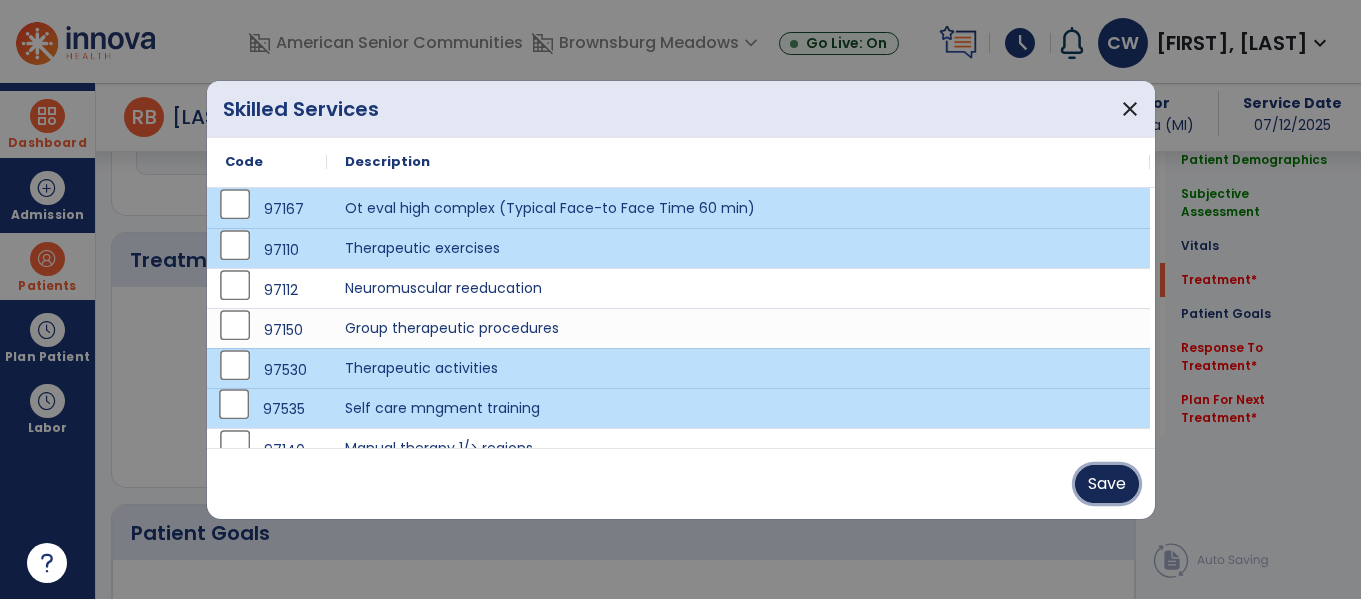 click on "Save" at bounding box center [1107, 484] 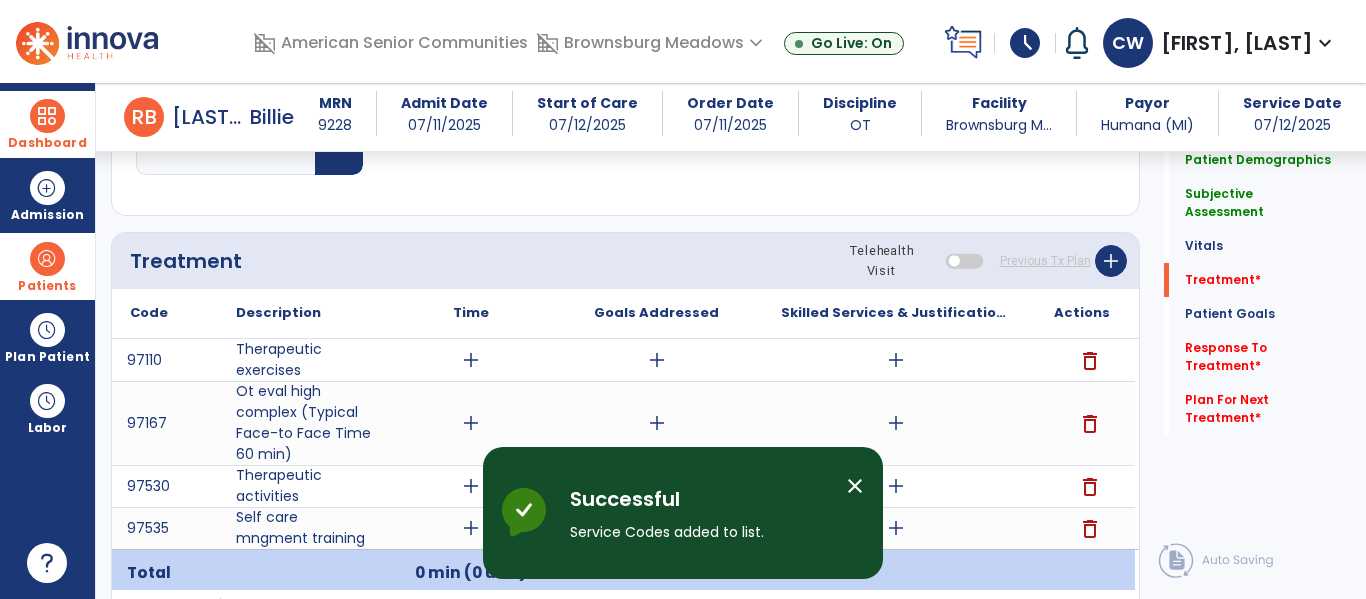 click on "add" at bounding box center (471, 423) 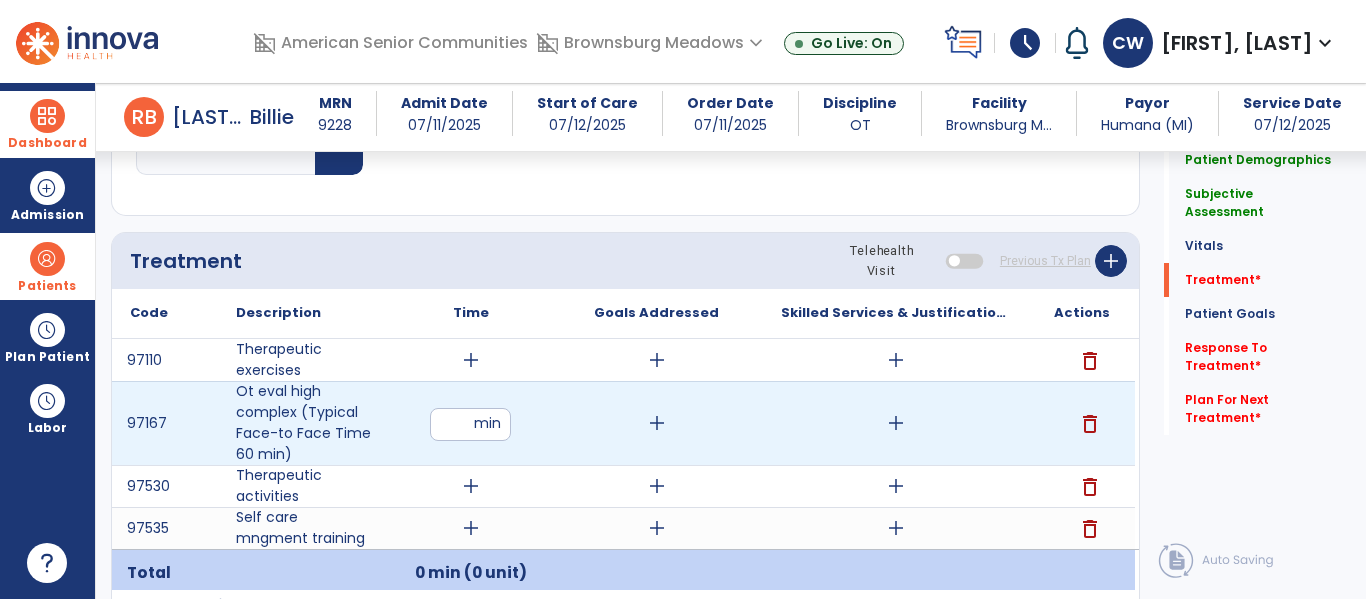 type on "**" 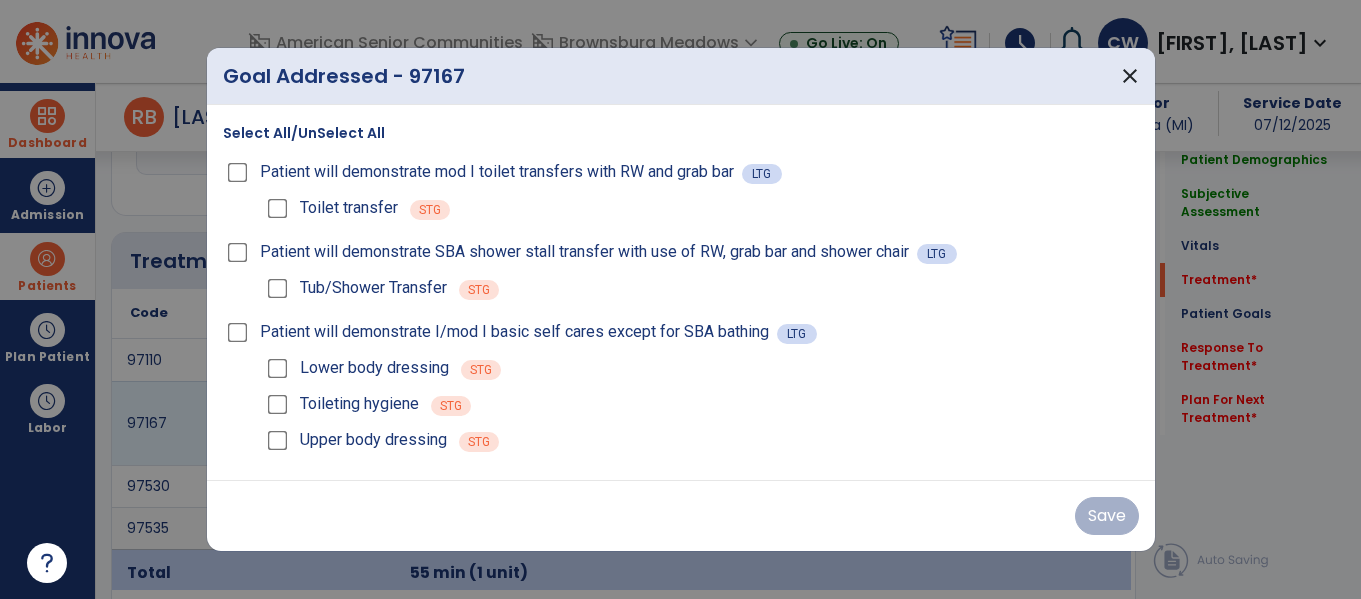 scroll, scrollTop: 1097, scrollLeft: 0, axis: vertical 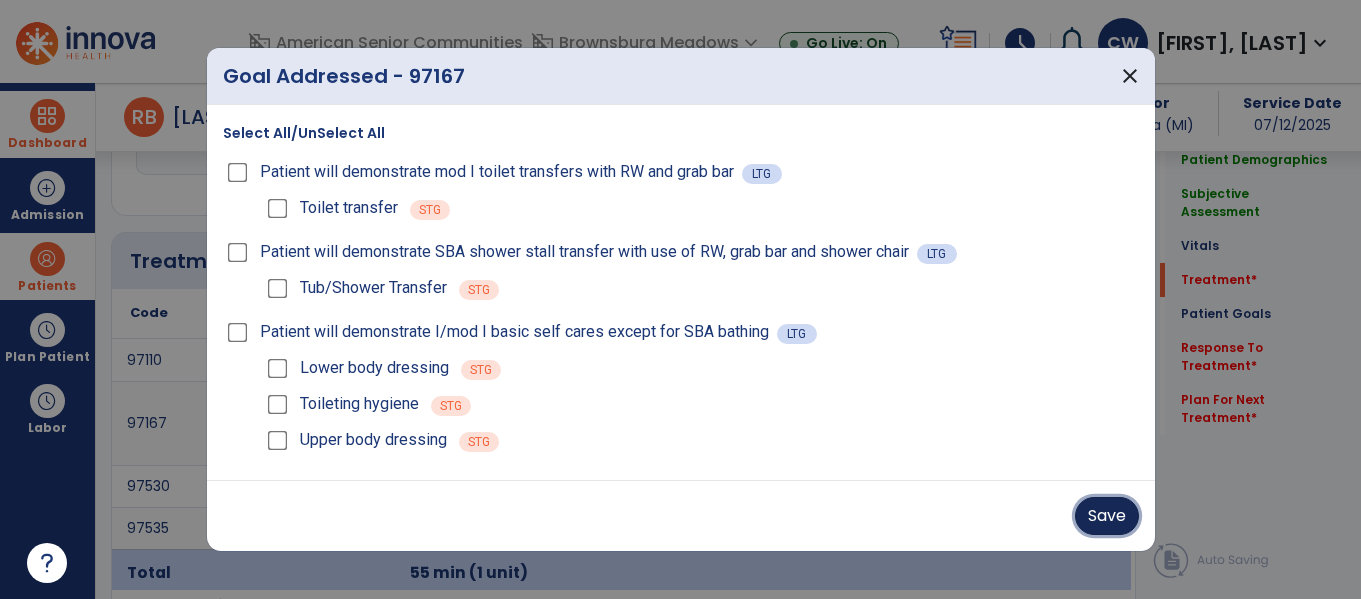 click on "Save" at bounding box center [1107, 516] 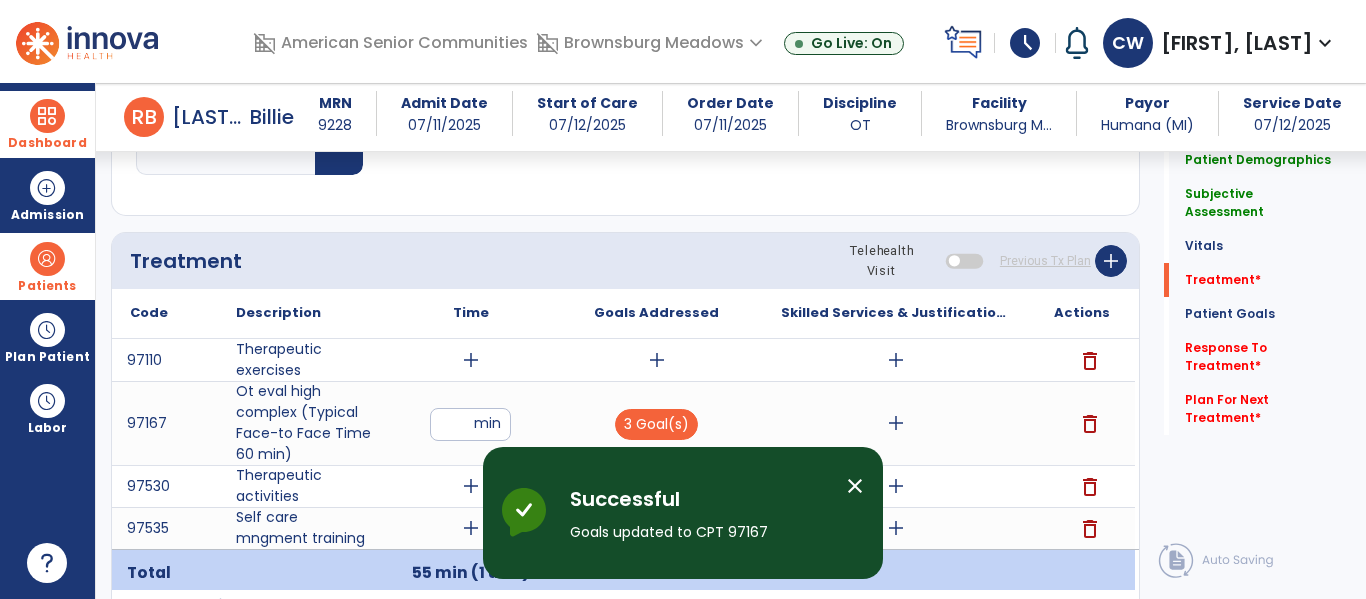 click on "add" at bounding box center [896, 360] 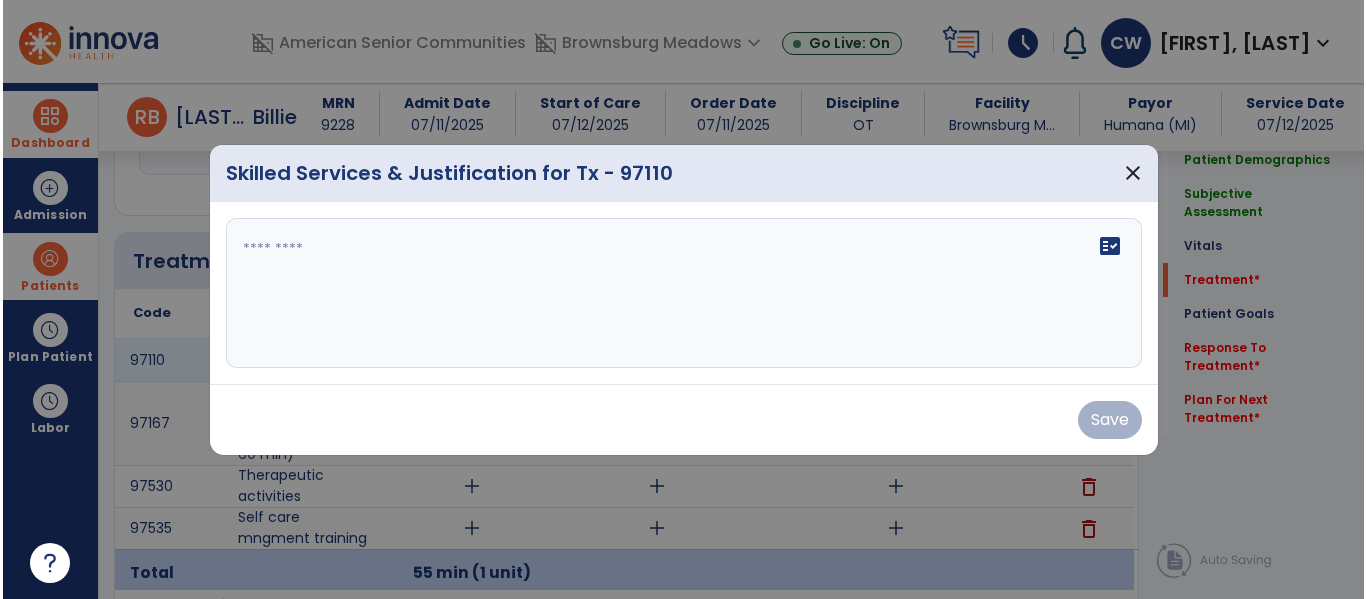 scroll, scrollTop: 1097, scrollLeft: 0, axis: vertical 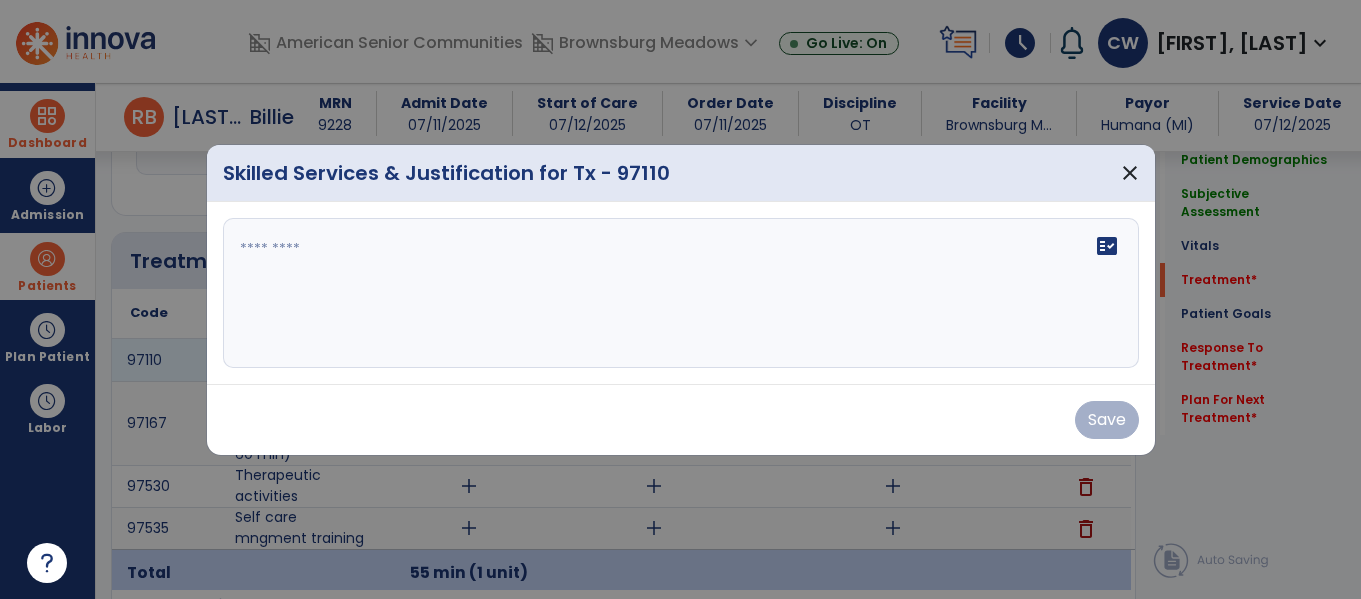click on "fact_check" at bounding box center (681, 293) 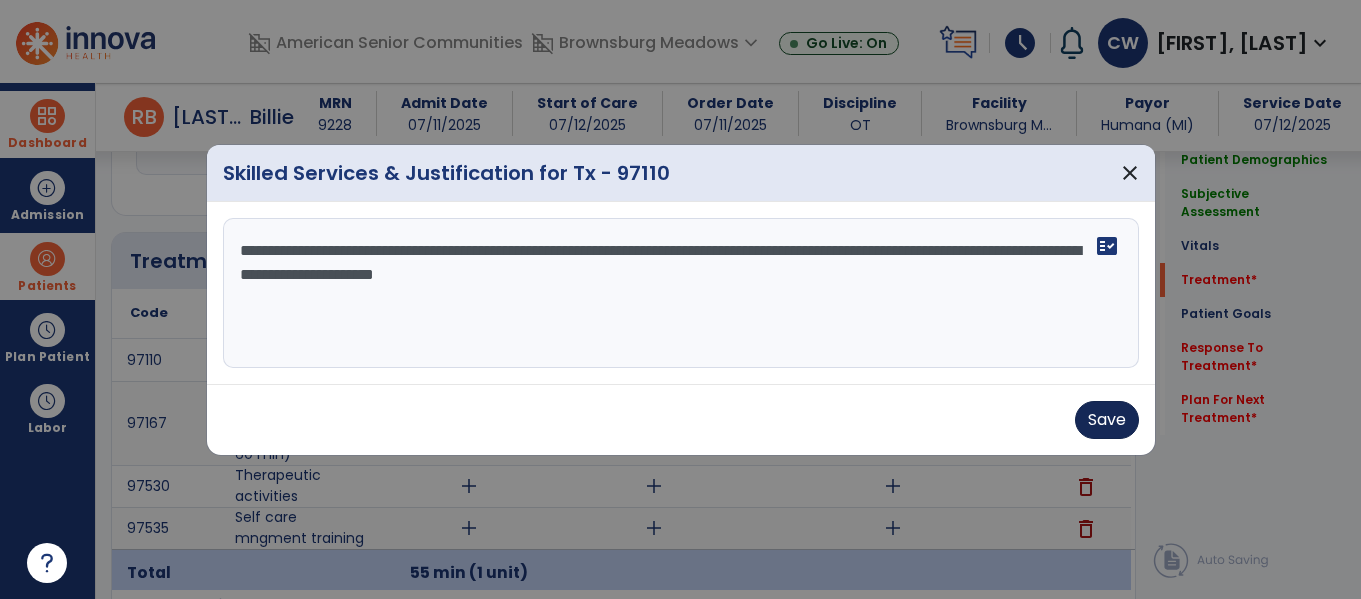 type on "**********" 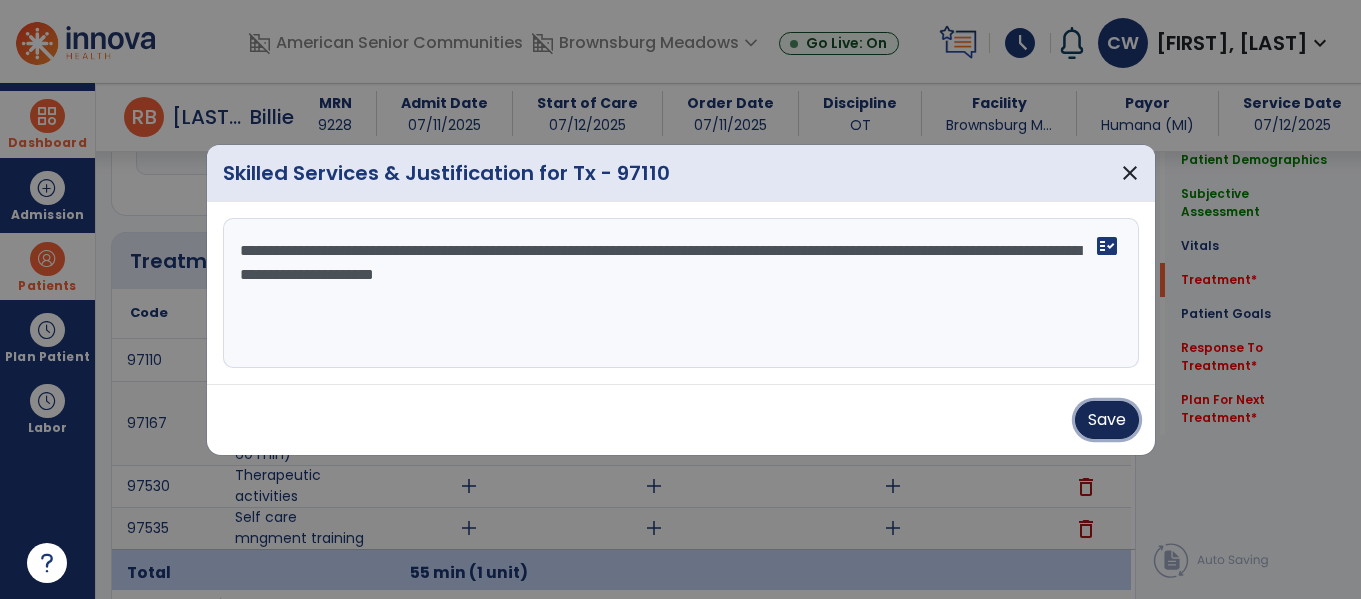 click on "Save" at bounding box center (1107, 420) 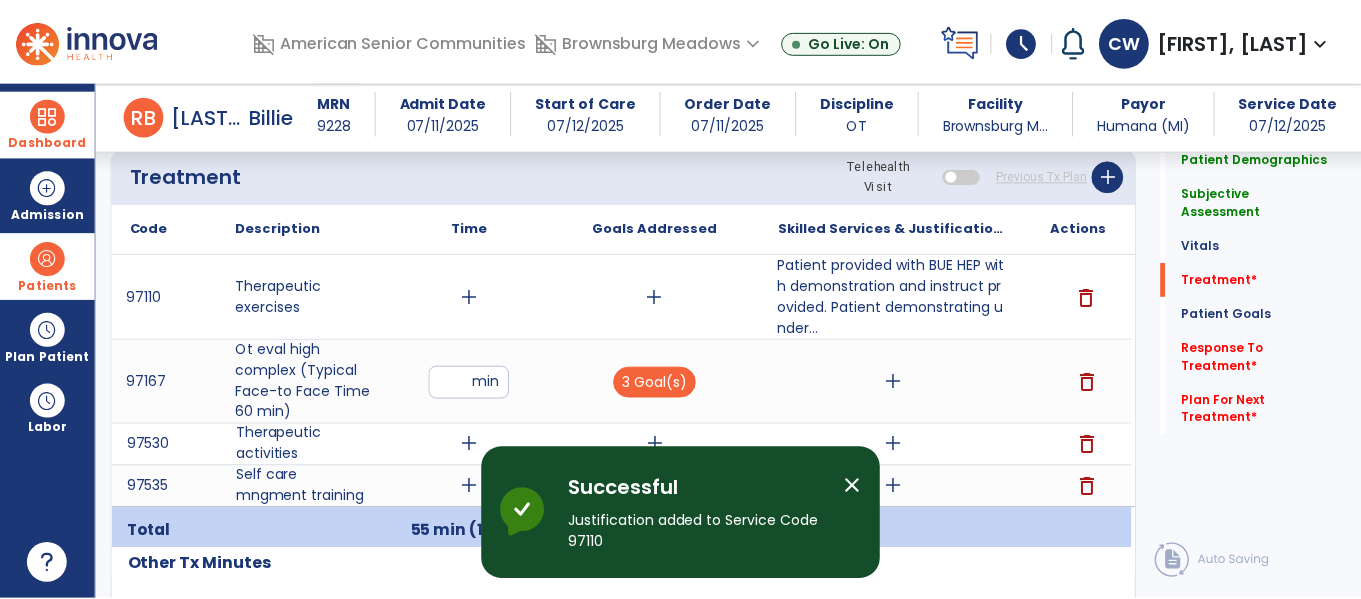 scroll, scrollTop: 1203, scrollLeft: 0, axis: vertical 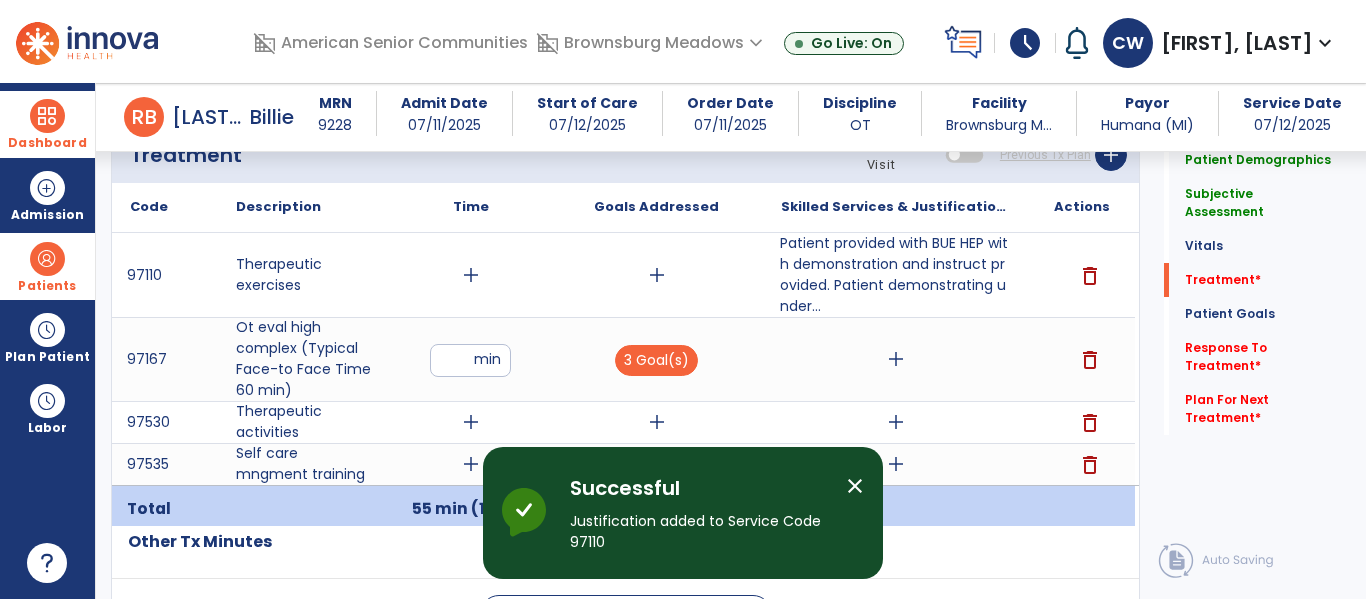click on "add" at bounding box center [471, 275] 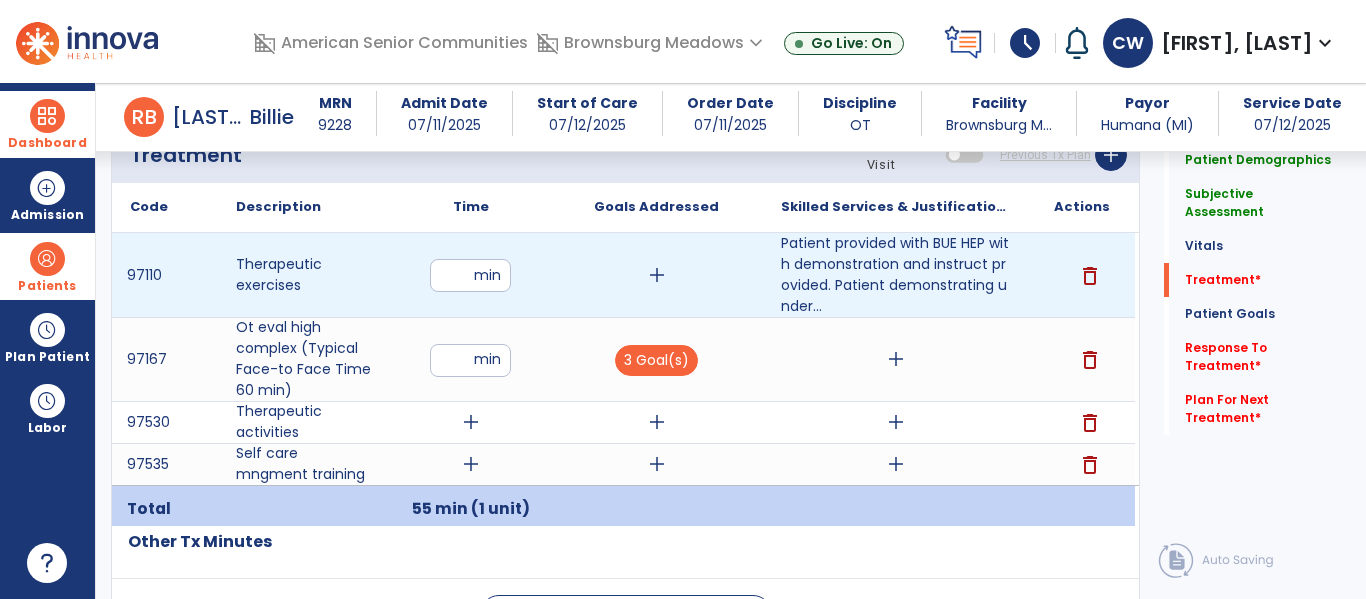 type on "**" 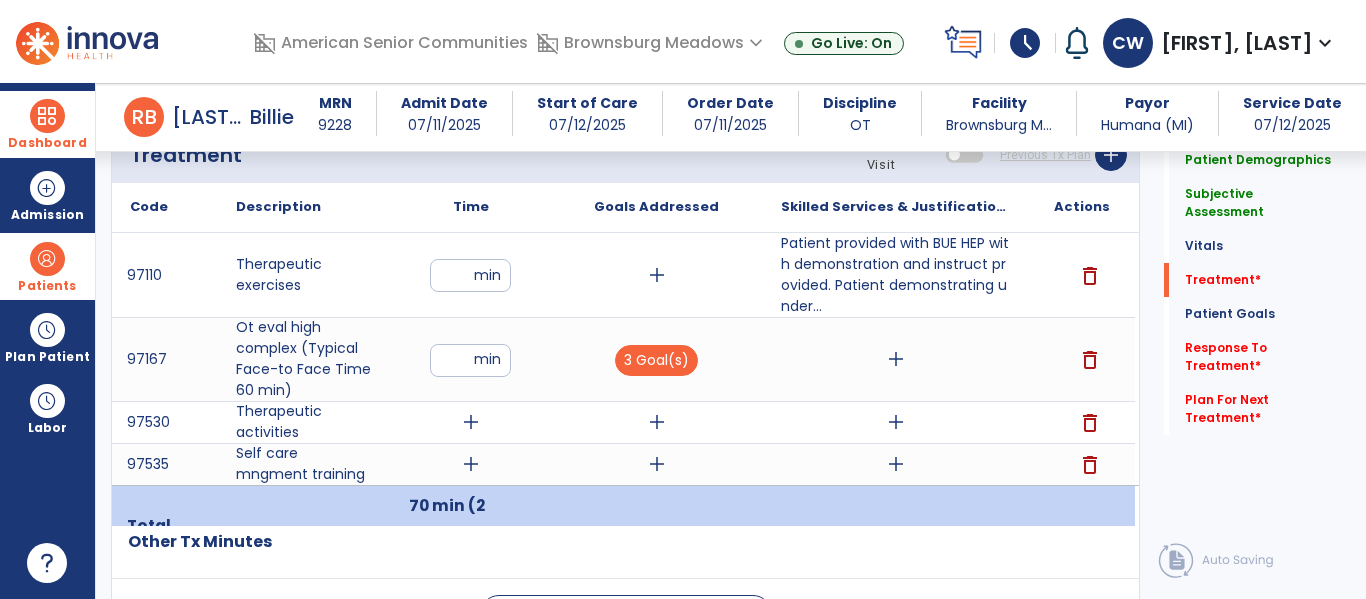 click on "add" at bounding box center (656, 275) 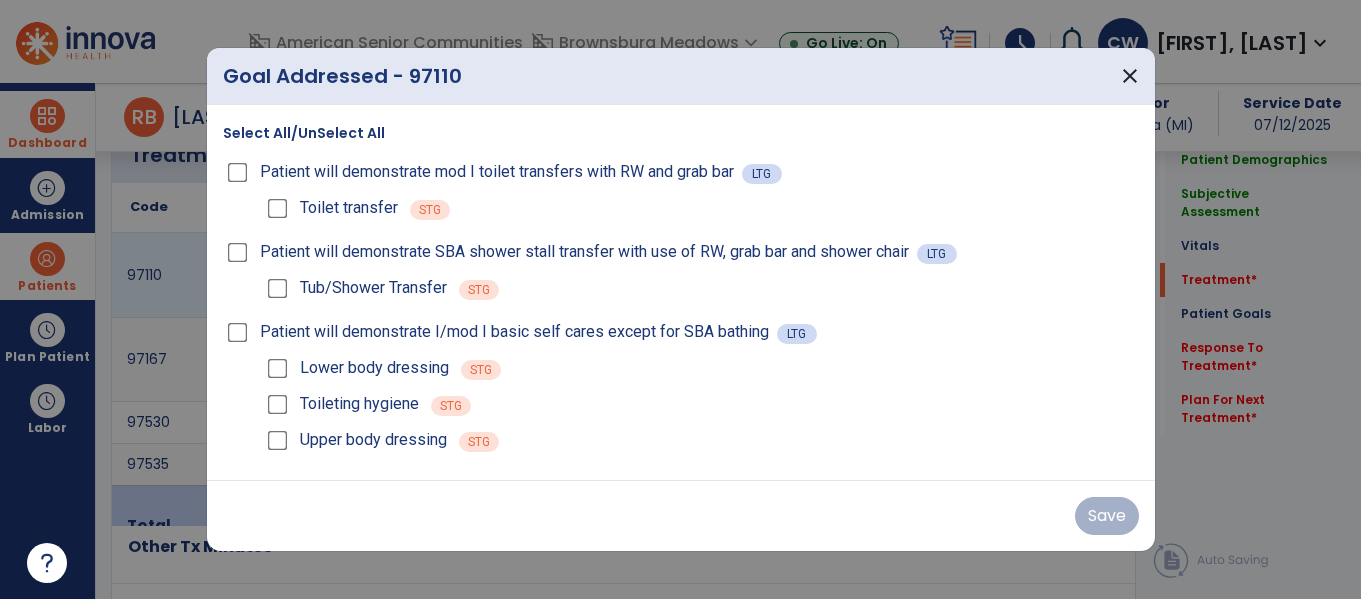 scroll, scrollTop: 1203, scrollLeft: 0, axis: vertical 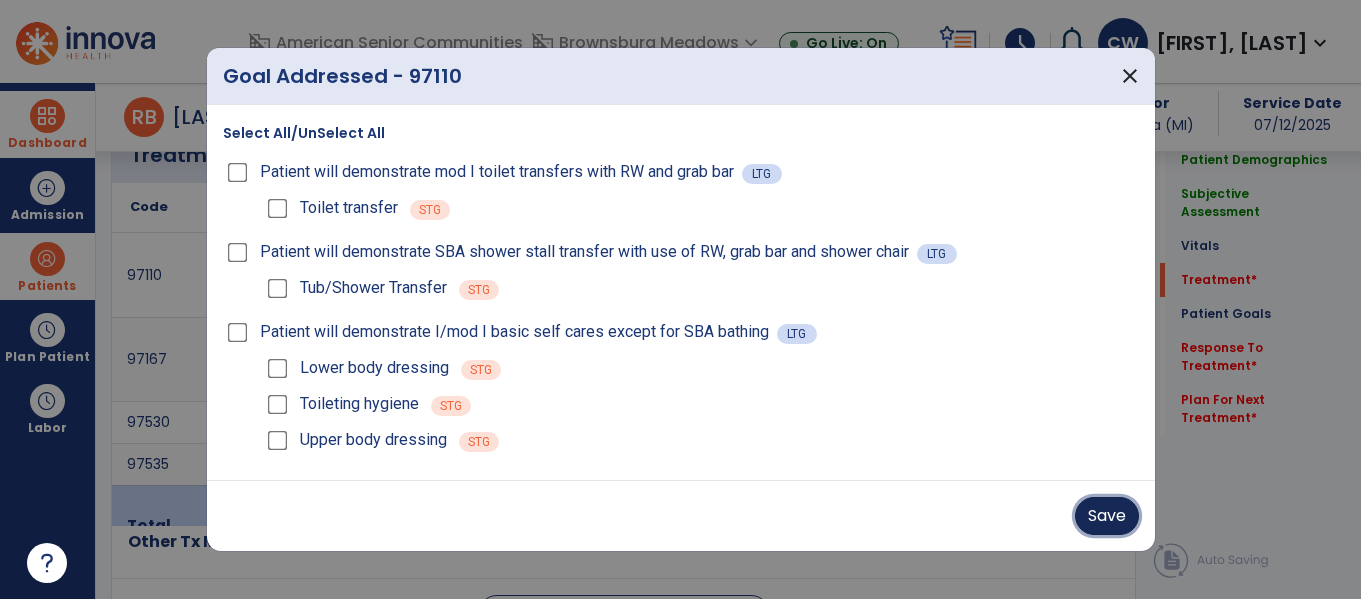 click on "Save" at bounding box center (1107, 516) 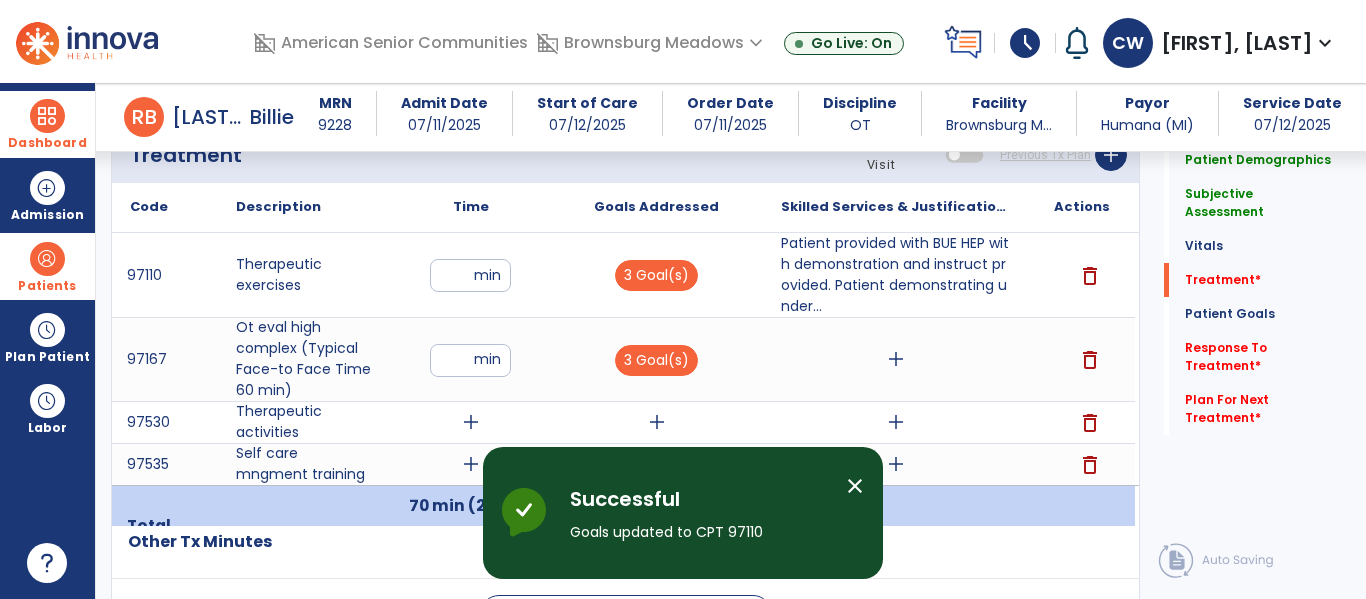 click on "add" at bounding box center [896, 359] 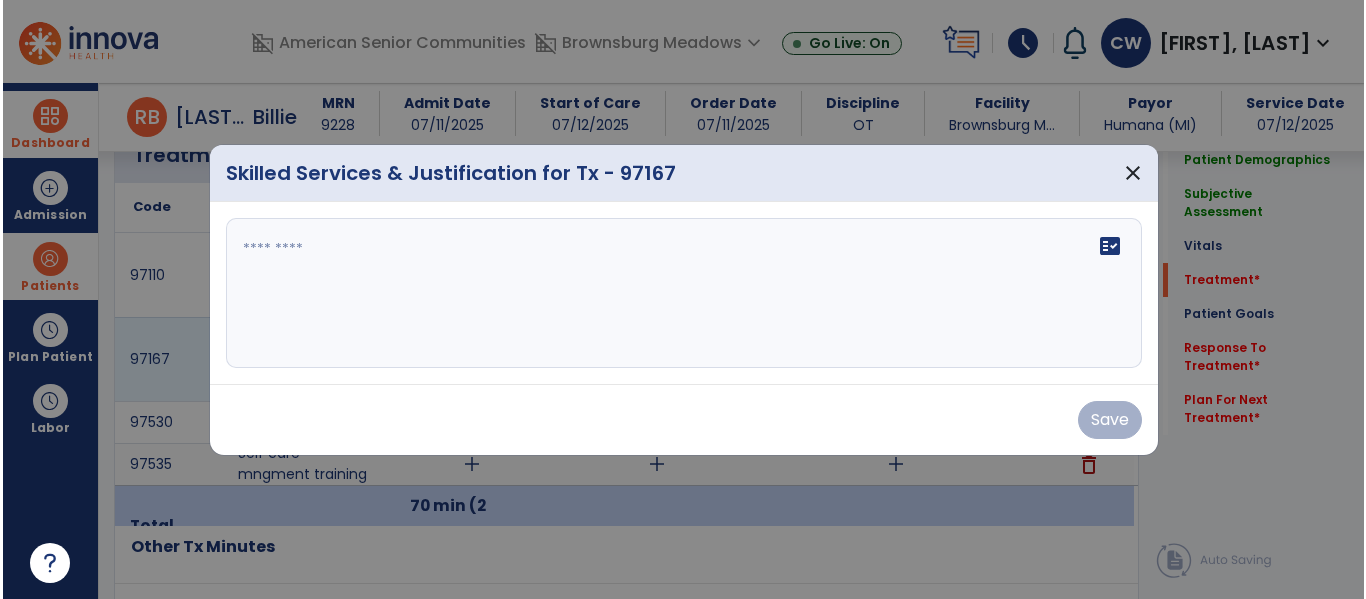 scroll, scrollTop: 1203, scrollLeft: 0, axis: vertical 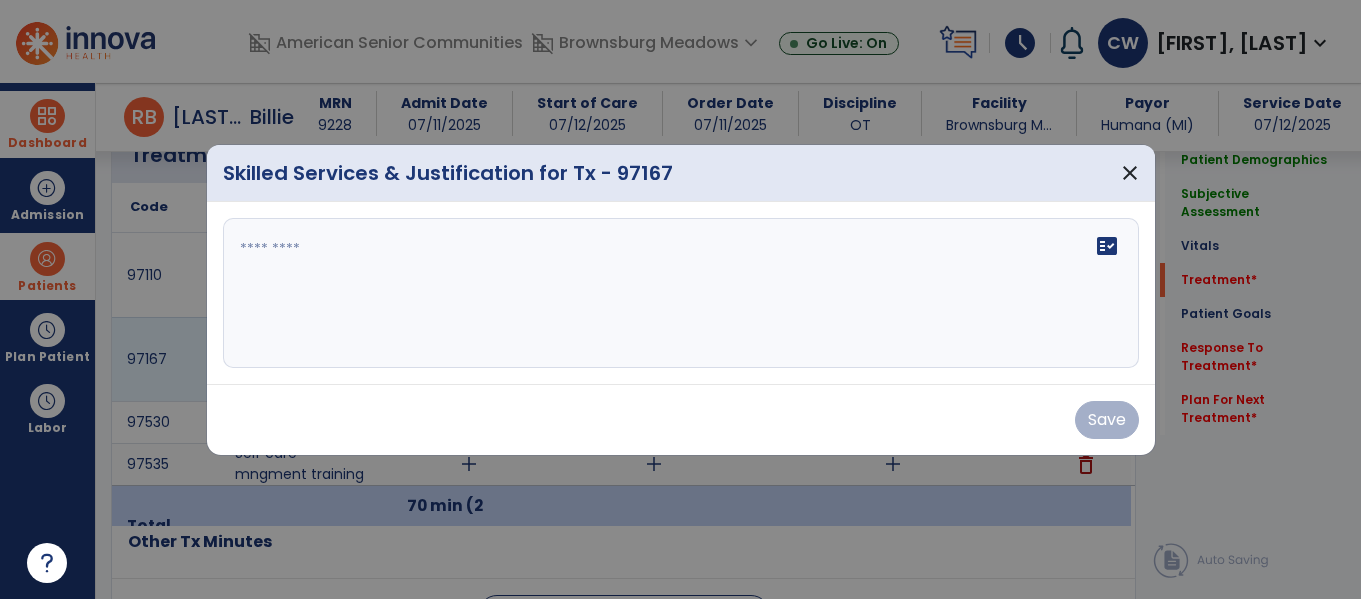 click on "fact_check" at bounding box center (681, 293) 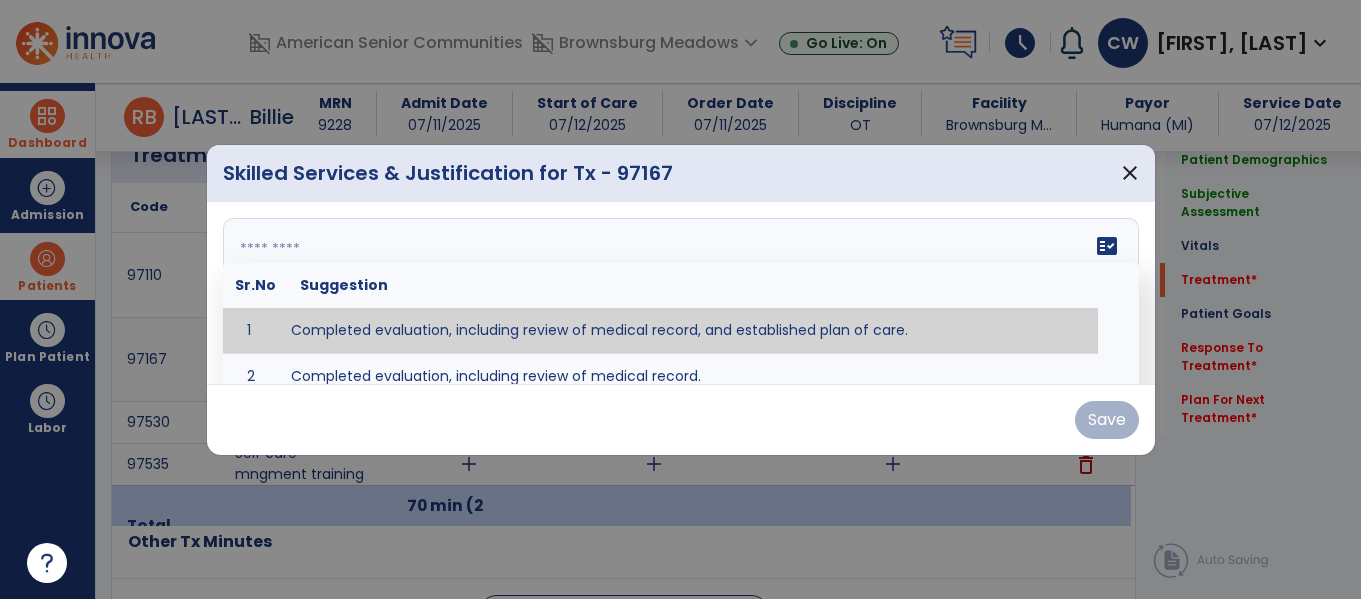 type on "**********" 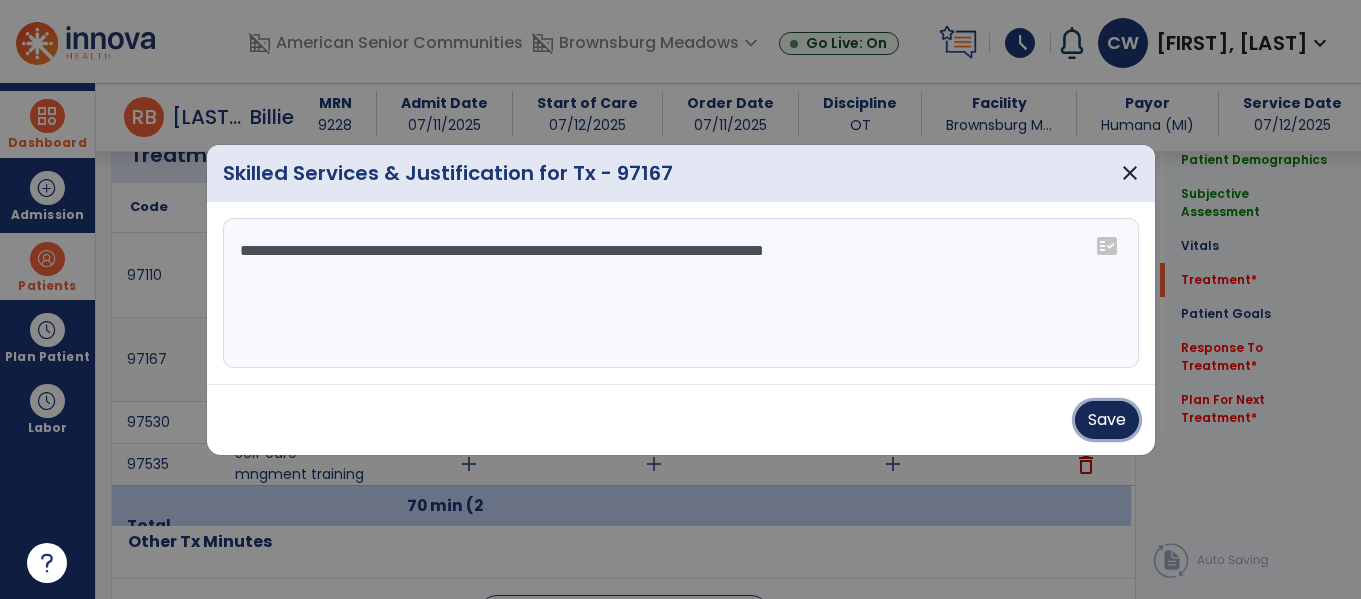 click on "Save" at bounding box center (1107, 420) 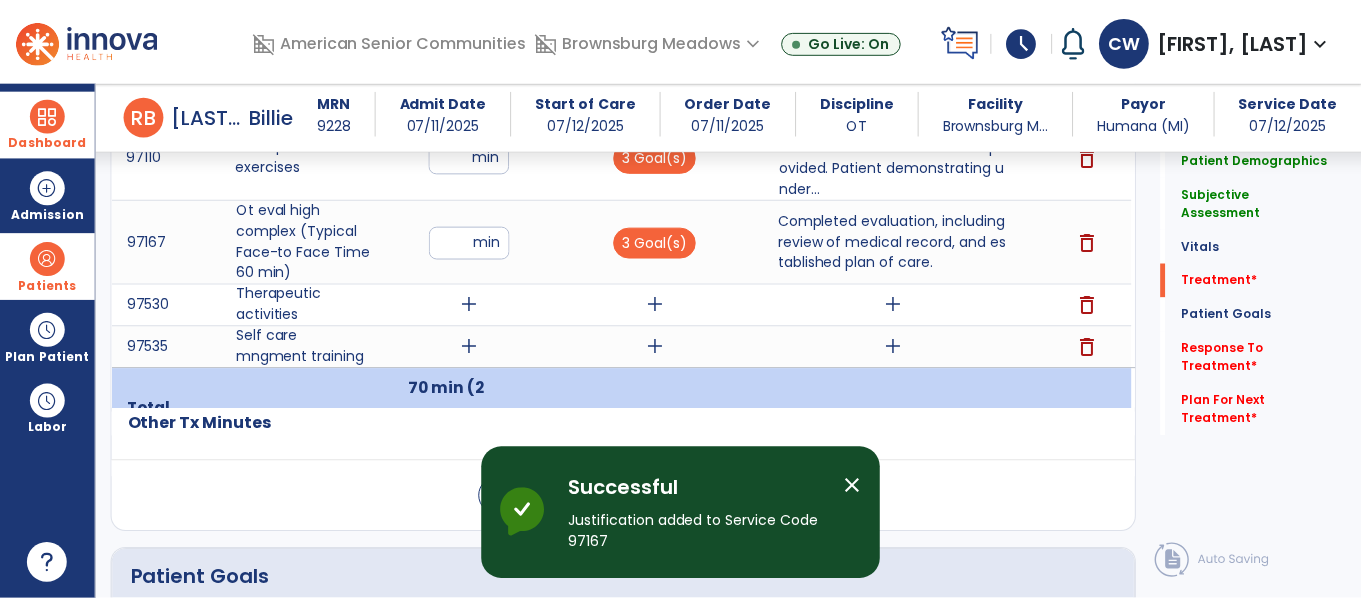 scroll, scrollTop: 1323, scrollLeft: 0, axis: vertical 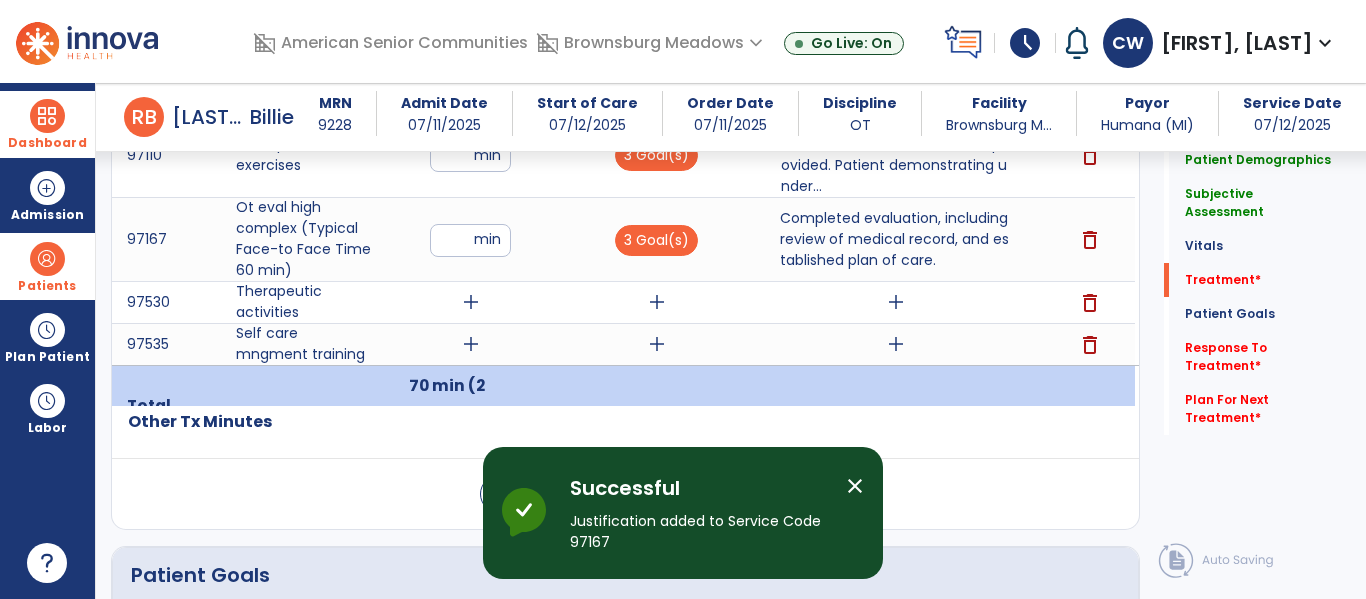 click on "add" at bounding box center [896, 302] 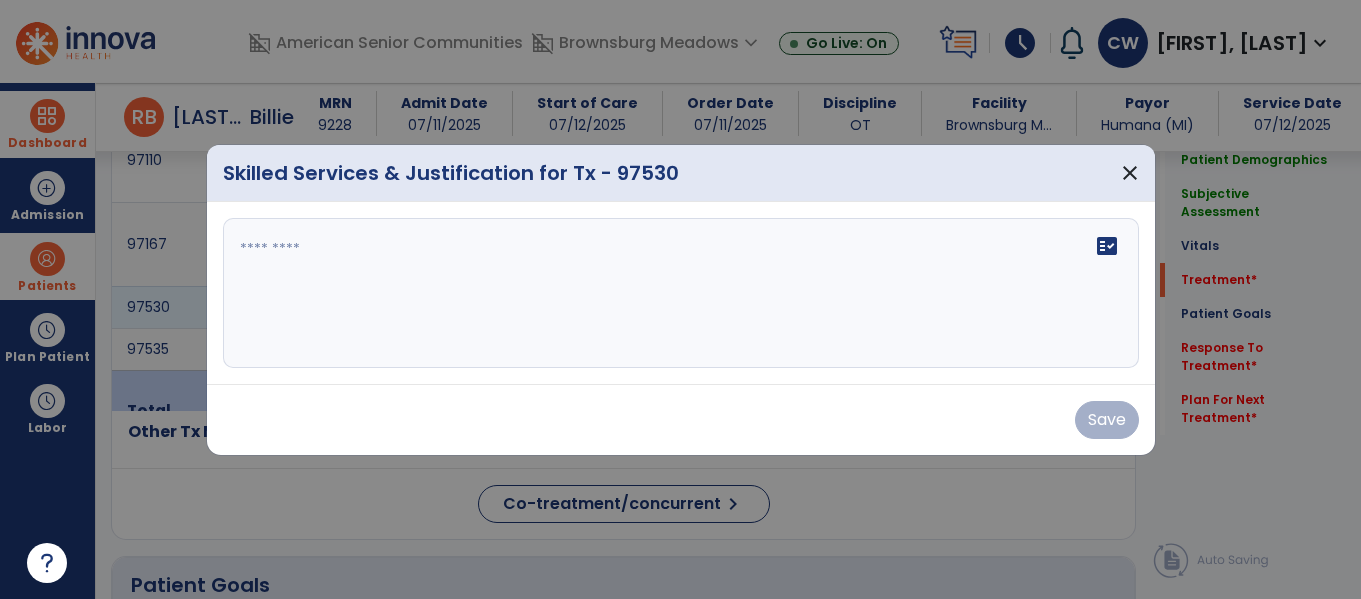 scroll, scrollTop: 1323, scrollLeft: 0, axis: vertical 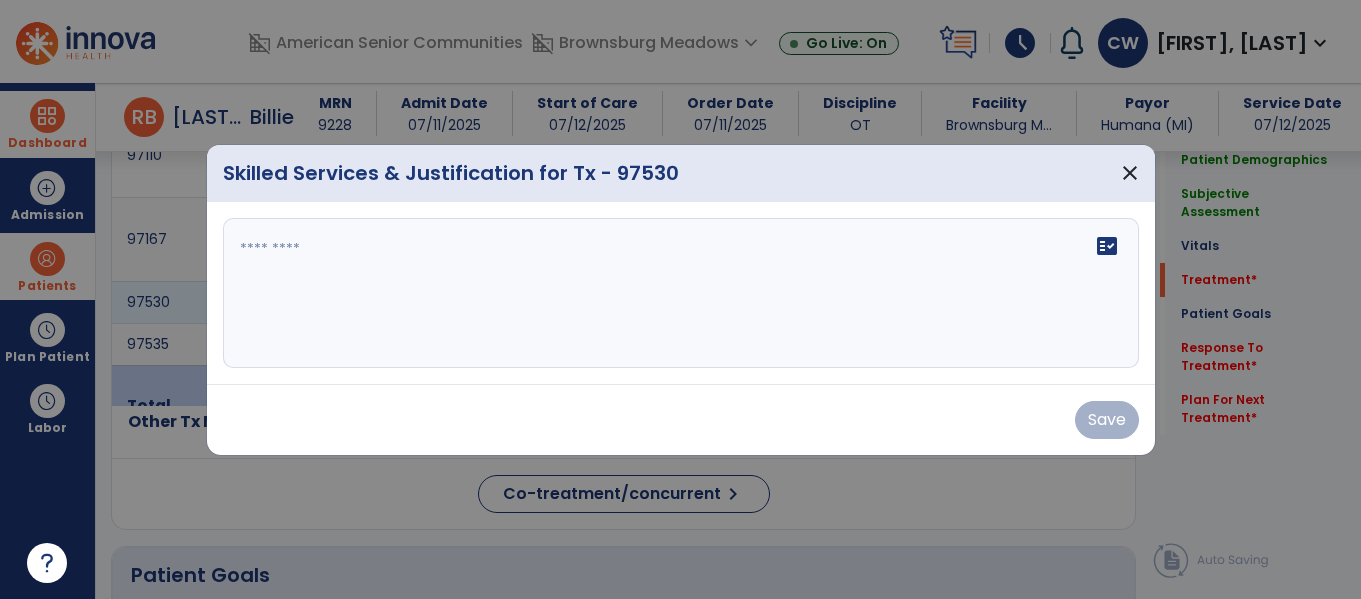 click at bounding box center [681, 293] 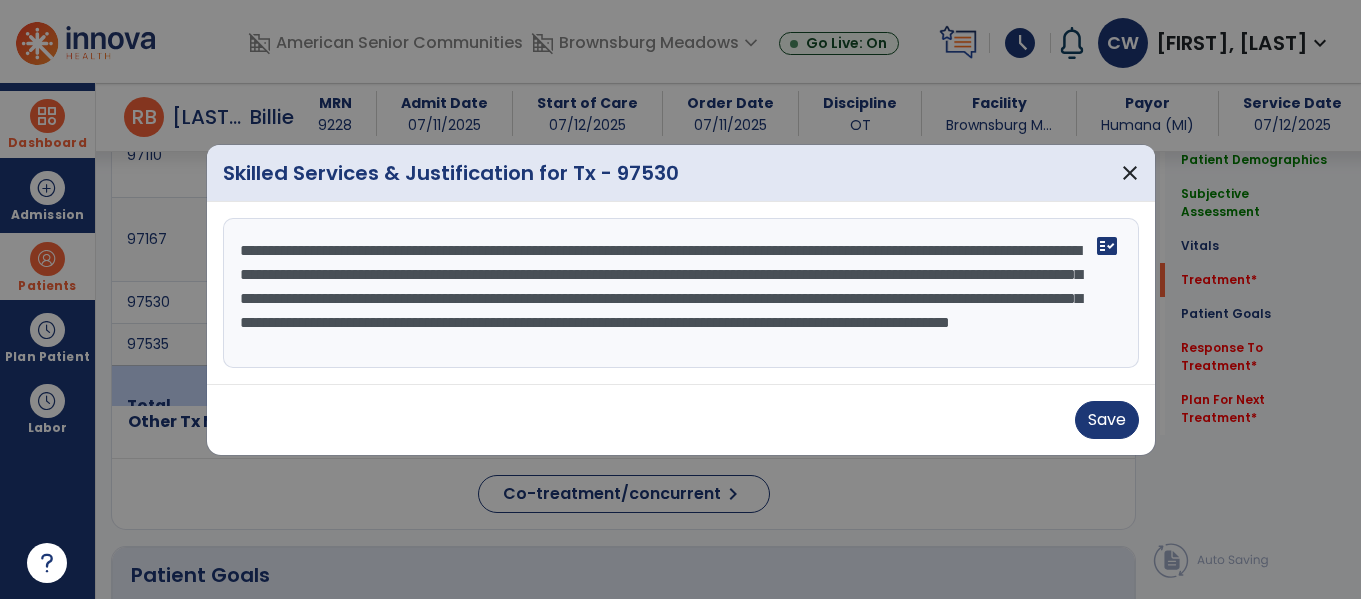 scroll, scrollTop: 16, scrollLeft: 0, axis: vertical 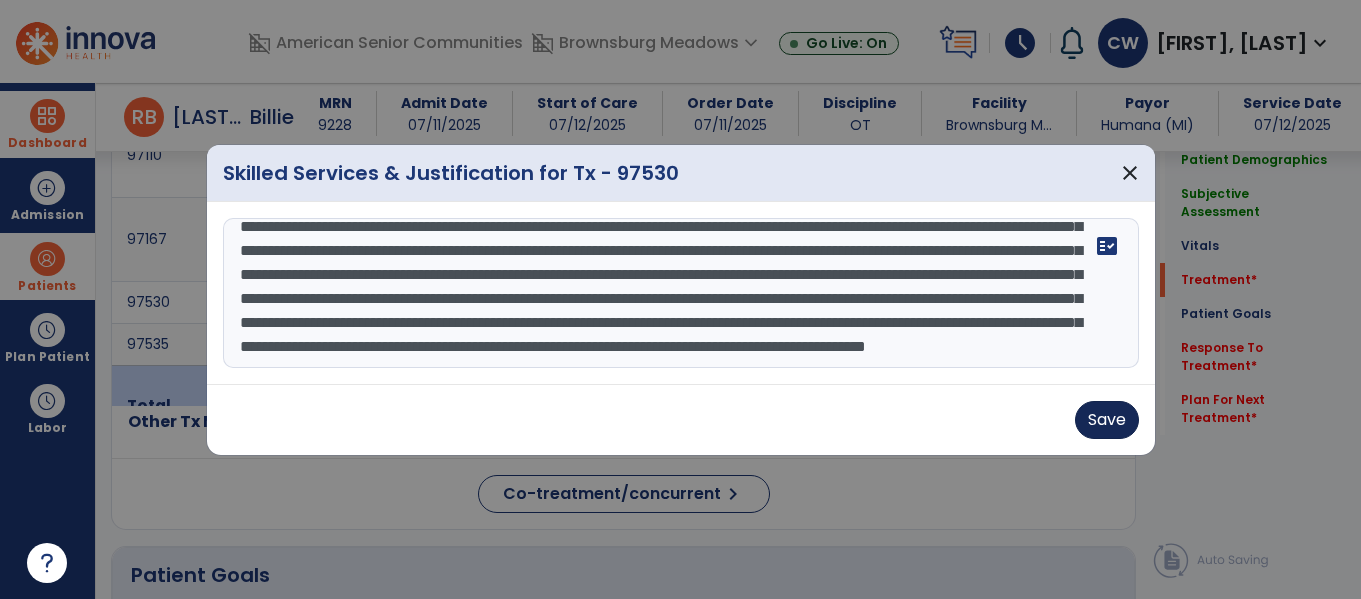 type on "**********" 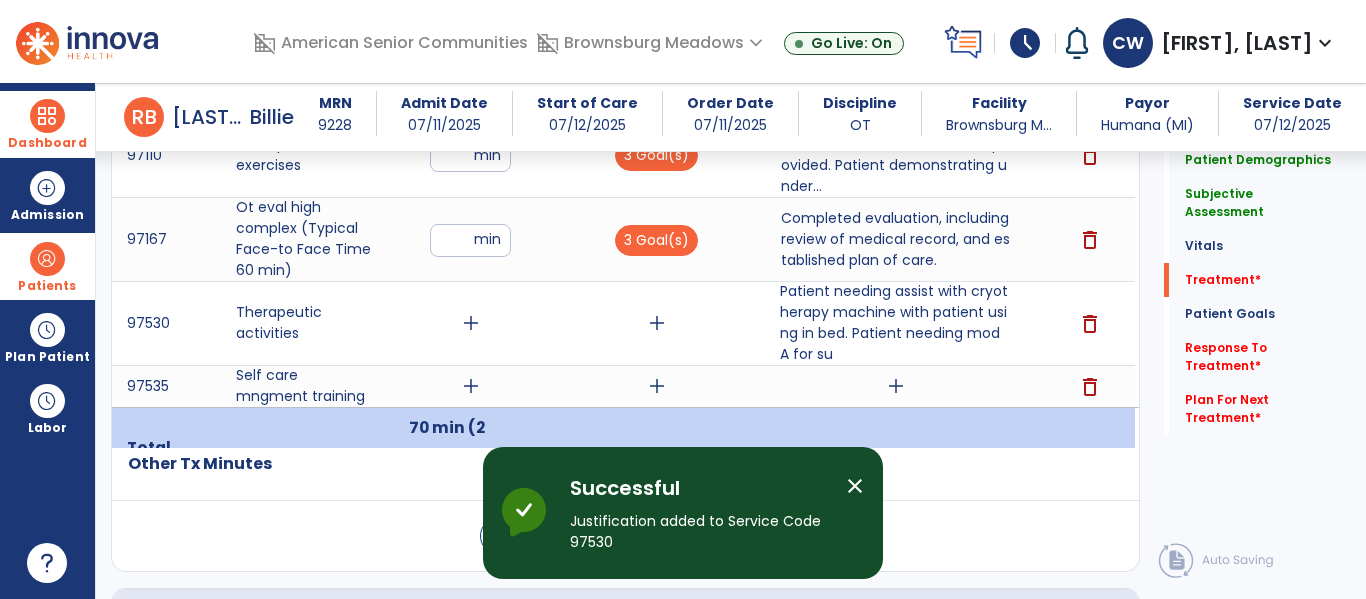 click on "add" at bounding box center [896, 386] 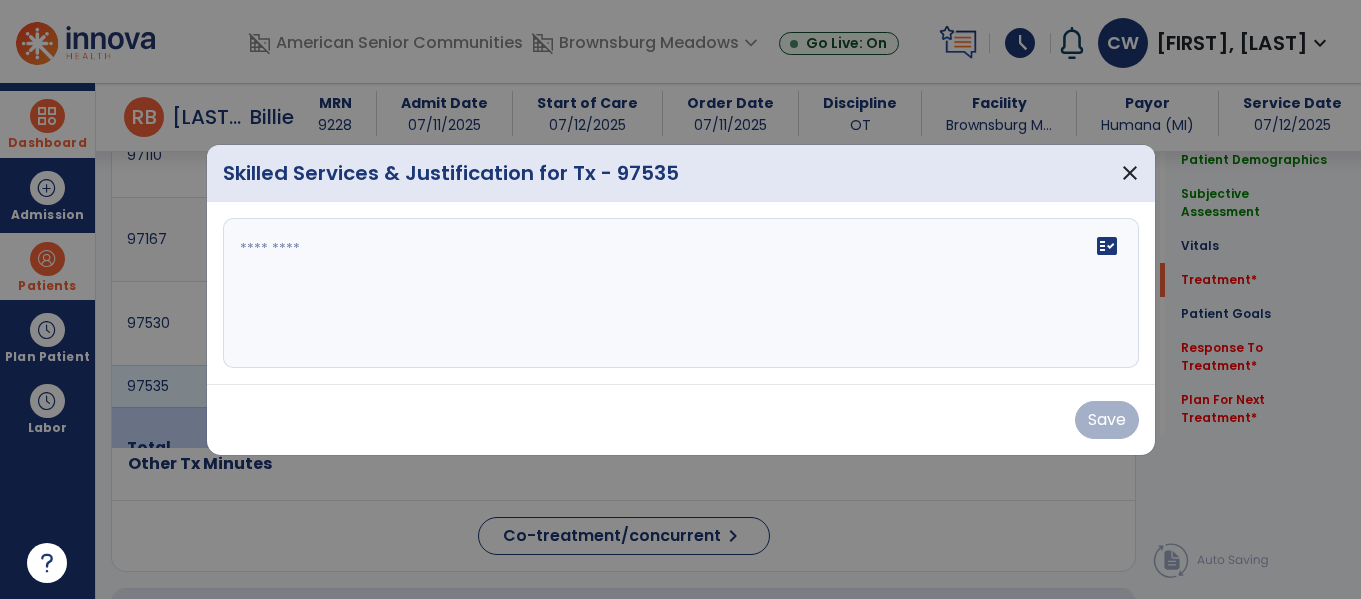 scroll, scrollTop: 1323, scrollLeft: 0, axis: vertical 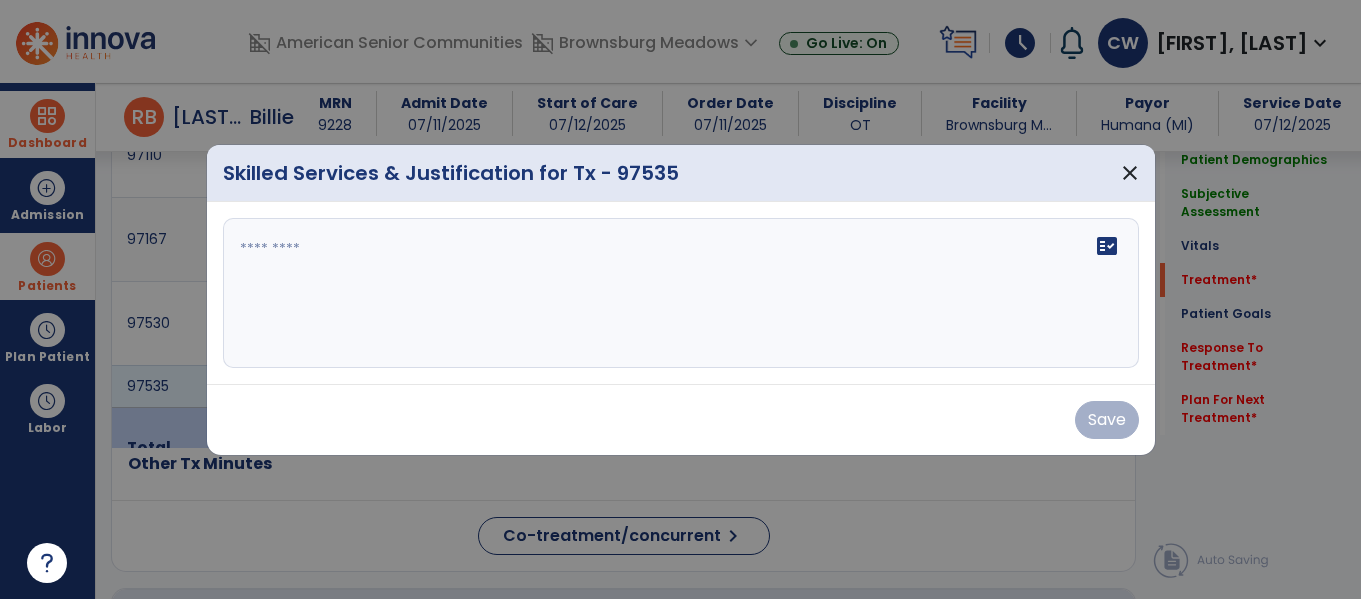 click on "fact_check" at bounding box center [681, 293] 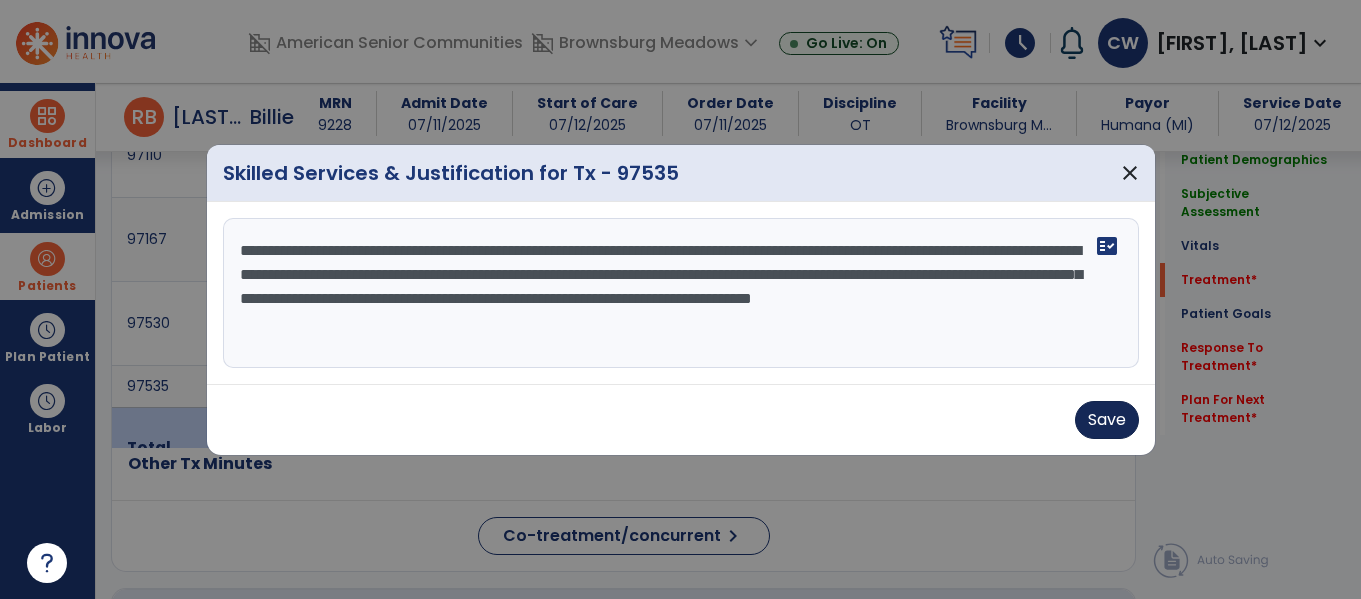 type on "**********" 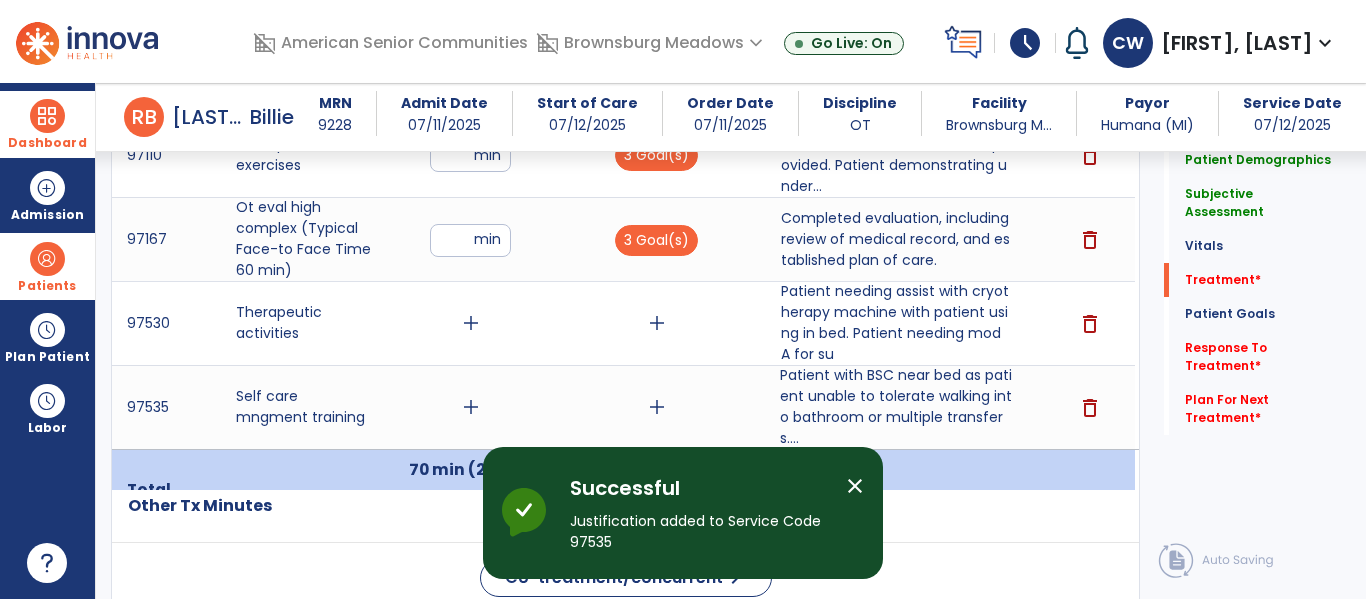 click on "add" at bounding box center (471, 407) 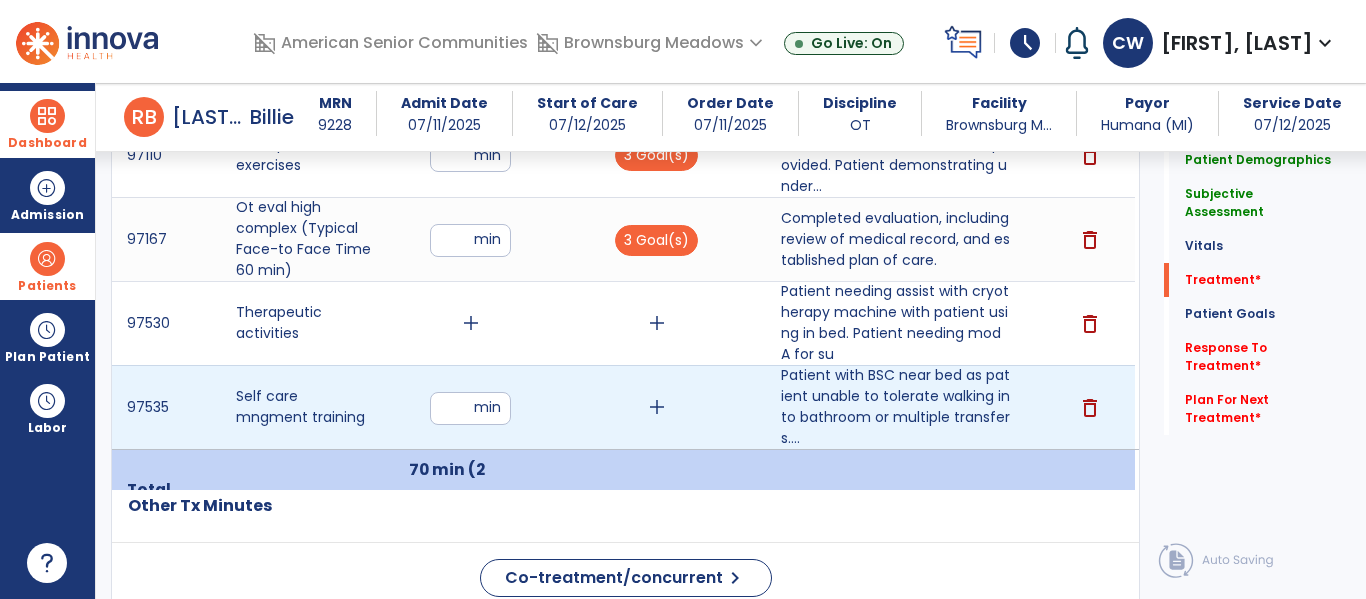 type on "**" 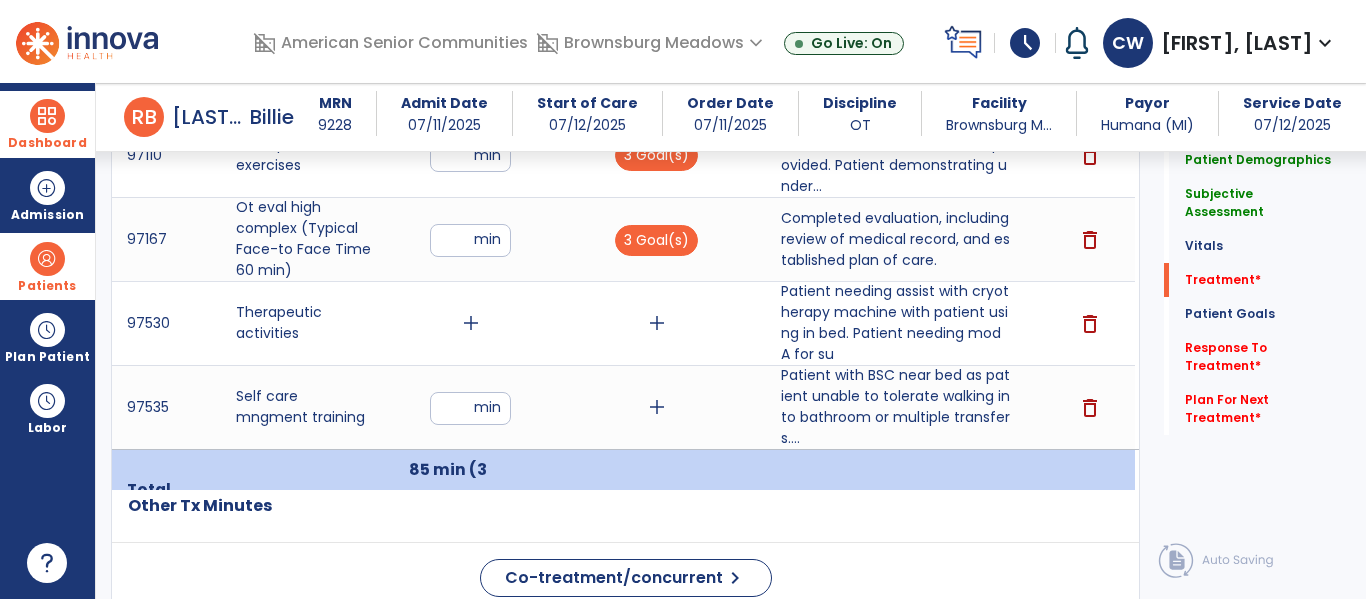 click on "add" at bounding box center (471, 323) 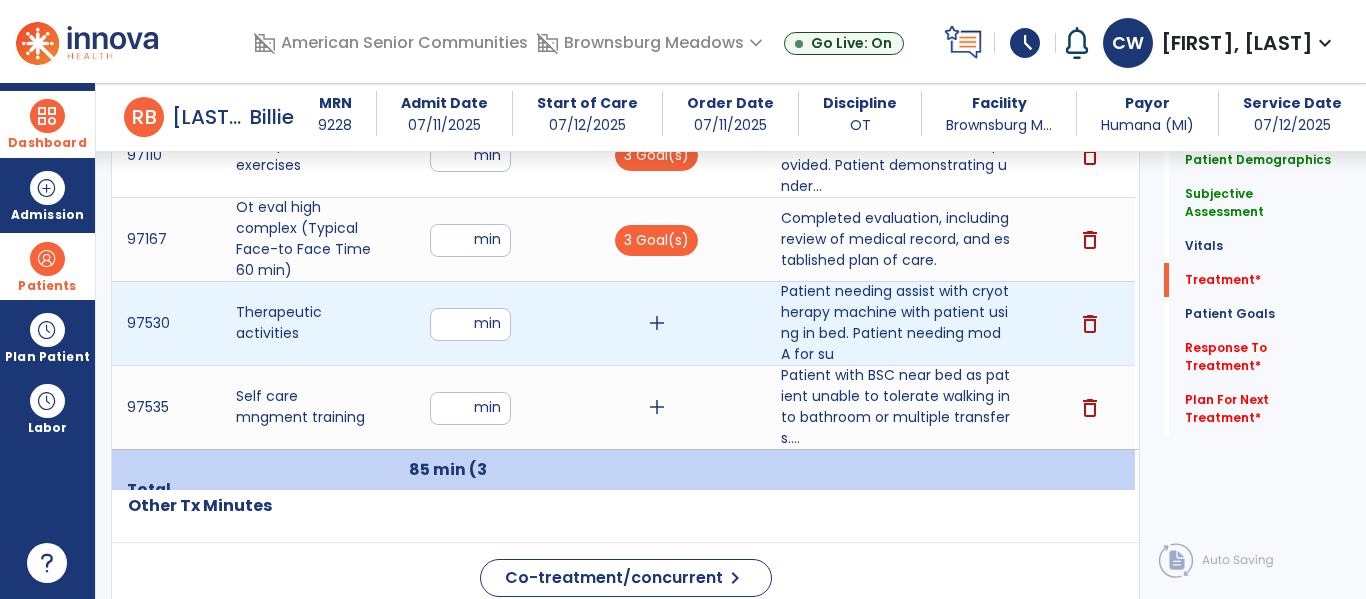 type on "**" 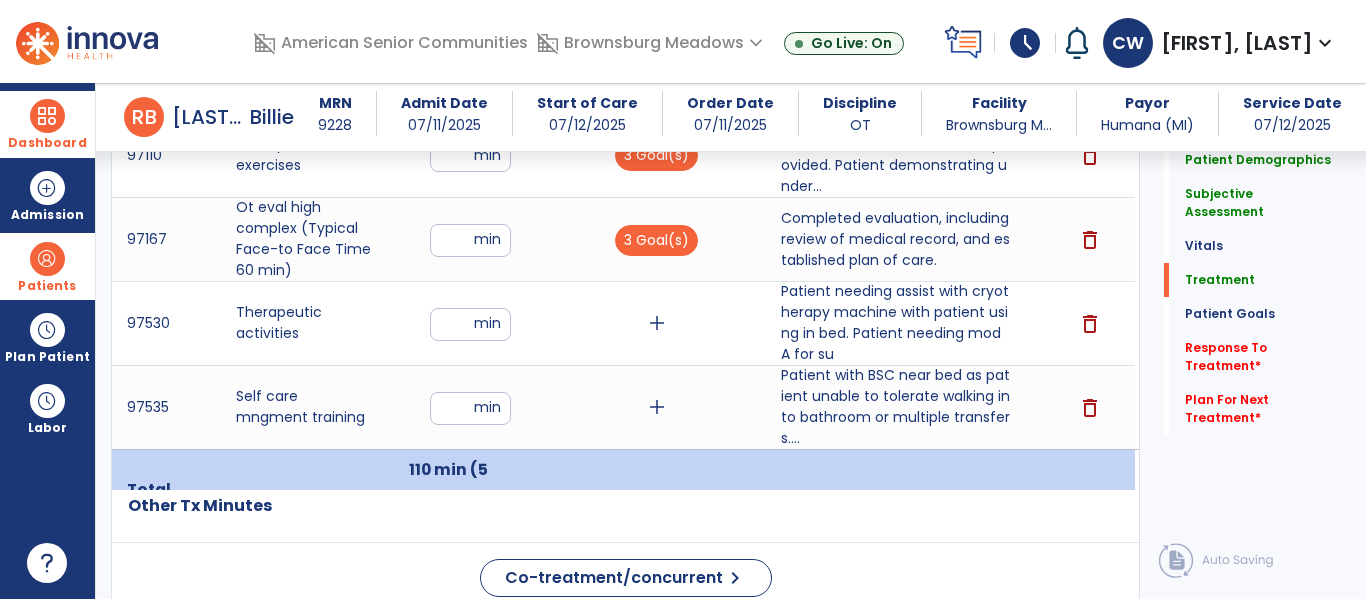 click on "add" at bounding box center (657, 407) 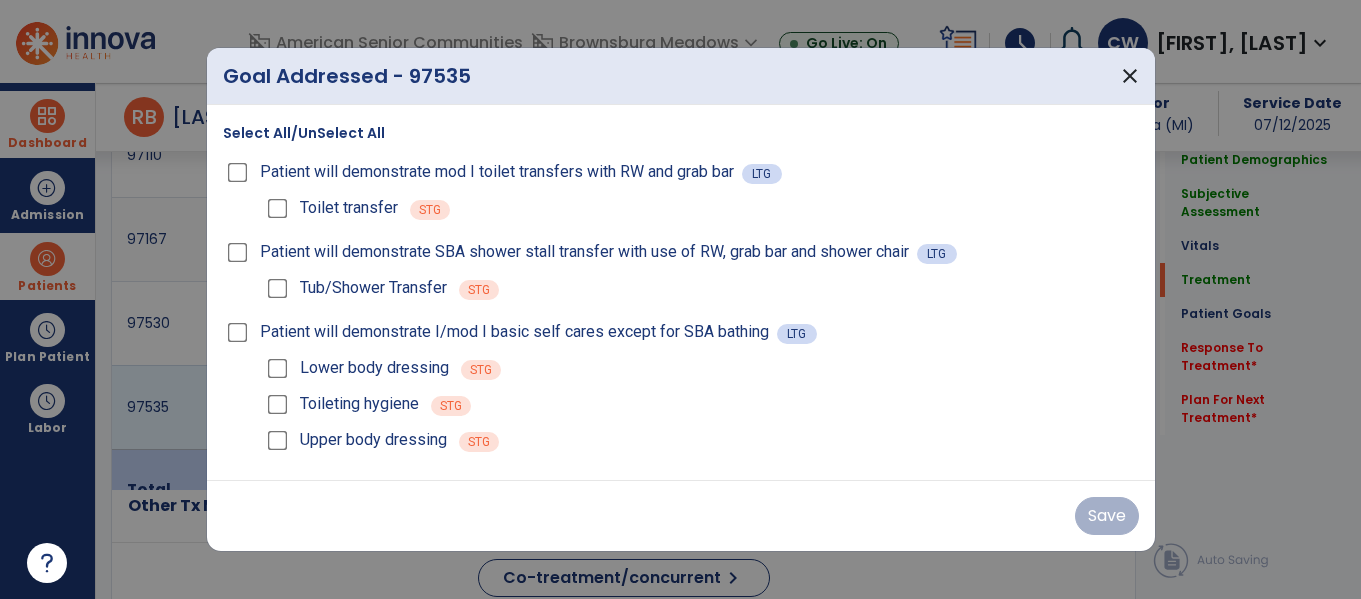 scroll, scrollTop: 1323, scrollLeft: 0, axis: vertical 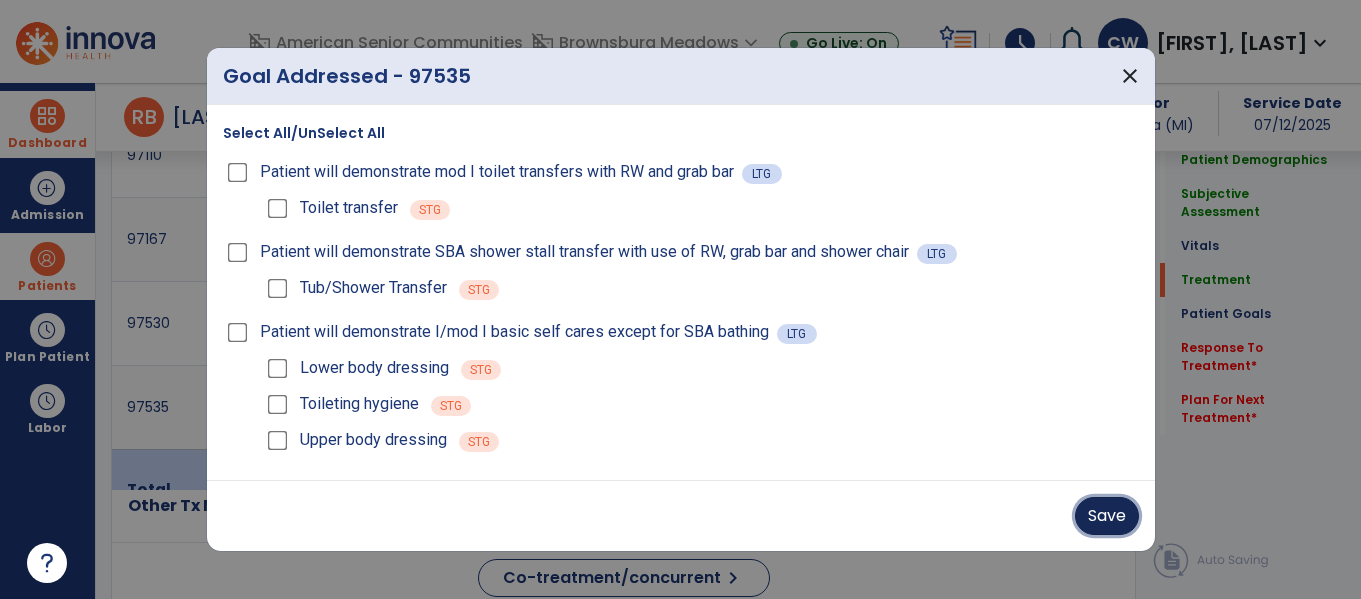 click on "Save" at bounding box center [1107, 516] 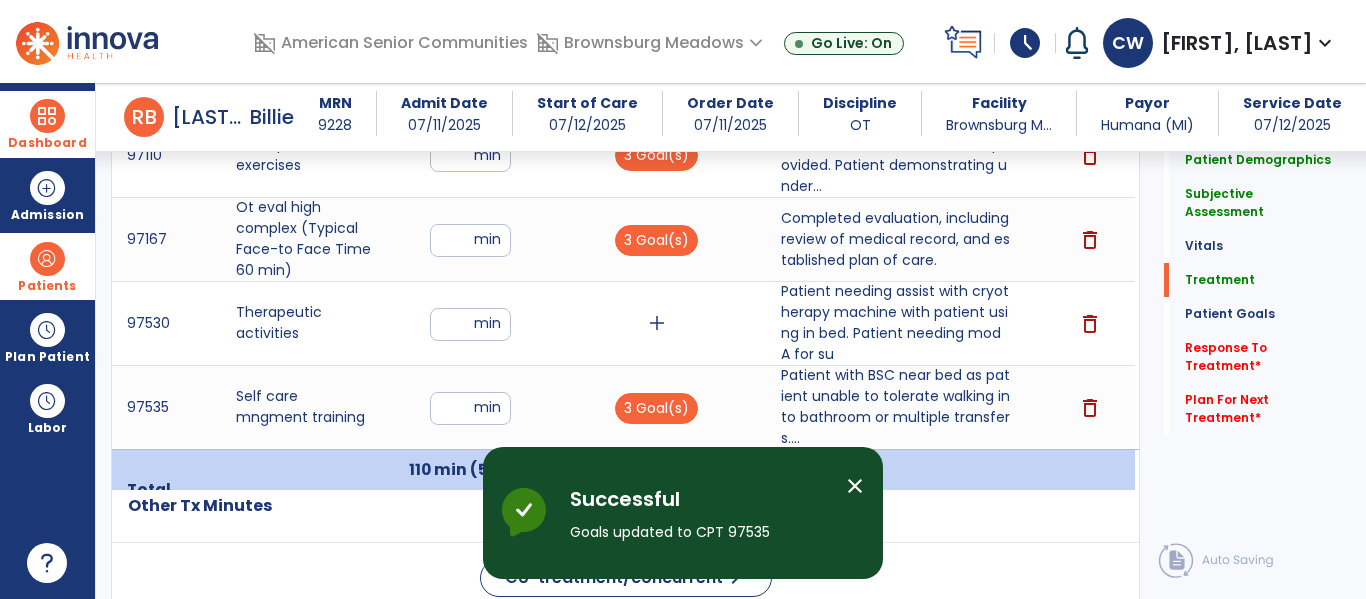 click on "add" at bounding box center [657, 323] 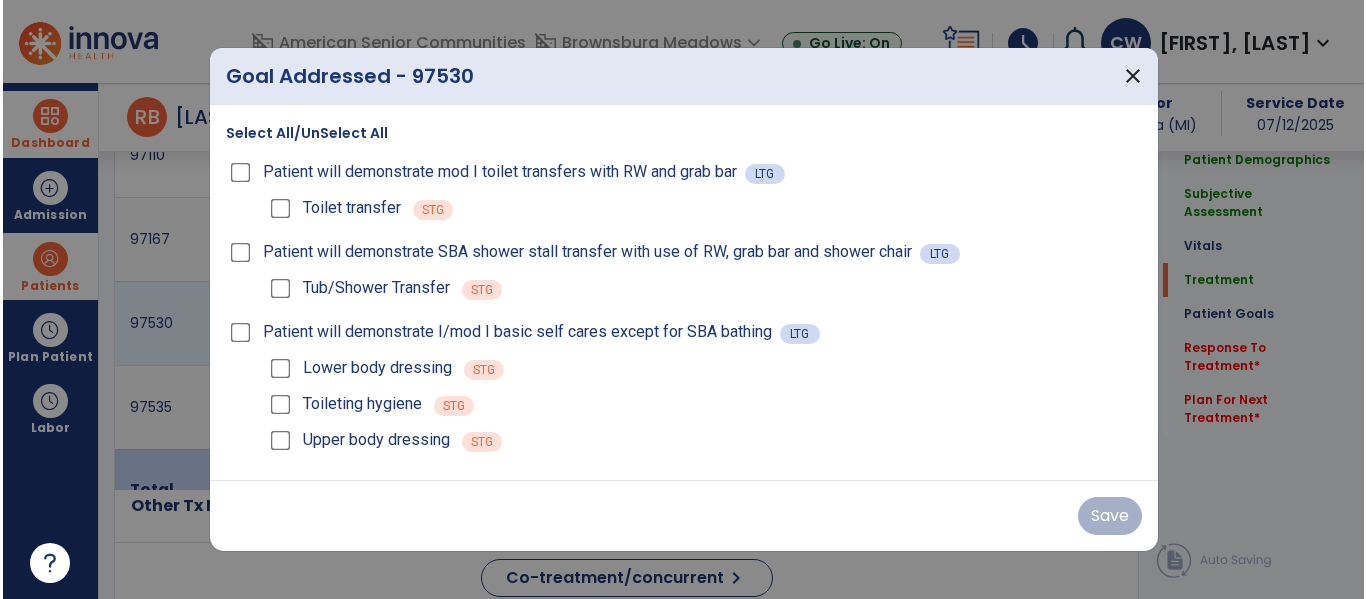 scroll, scrollTop: 1323, scrollLeft: 0, axis: vertical 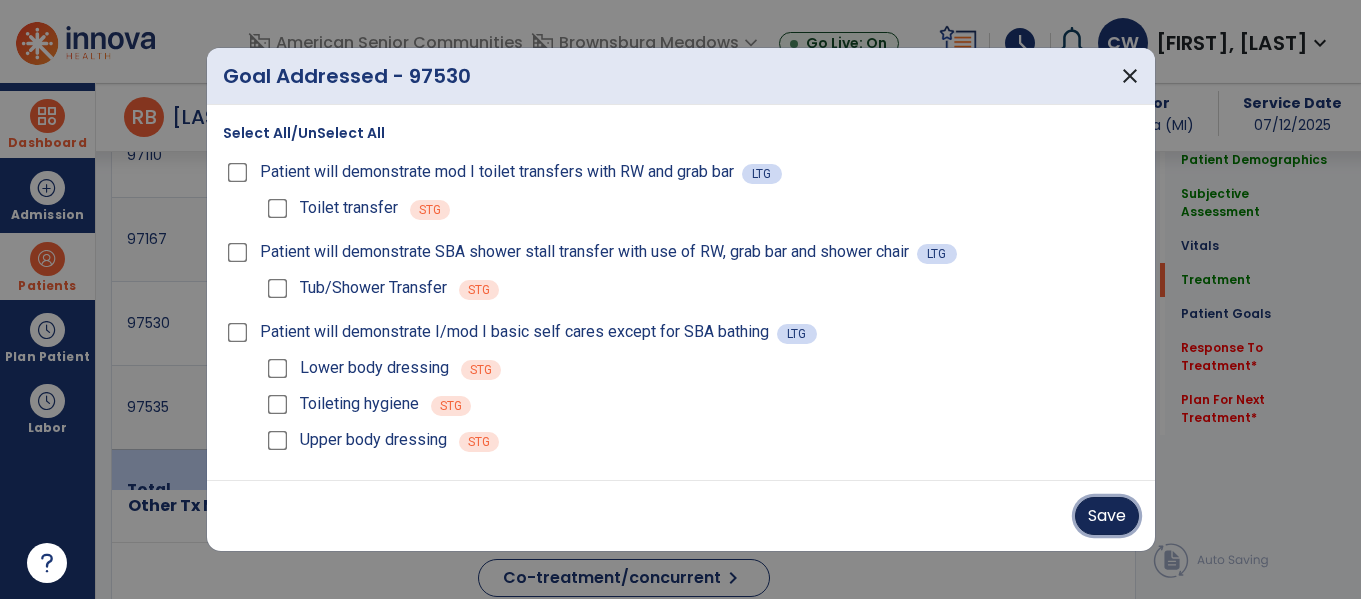 click on "Save" at bounding box center [1107, 516] 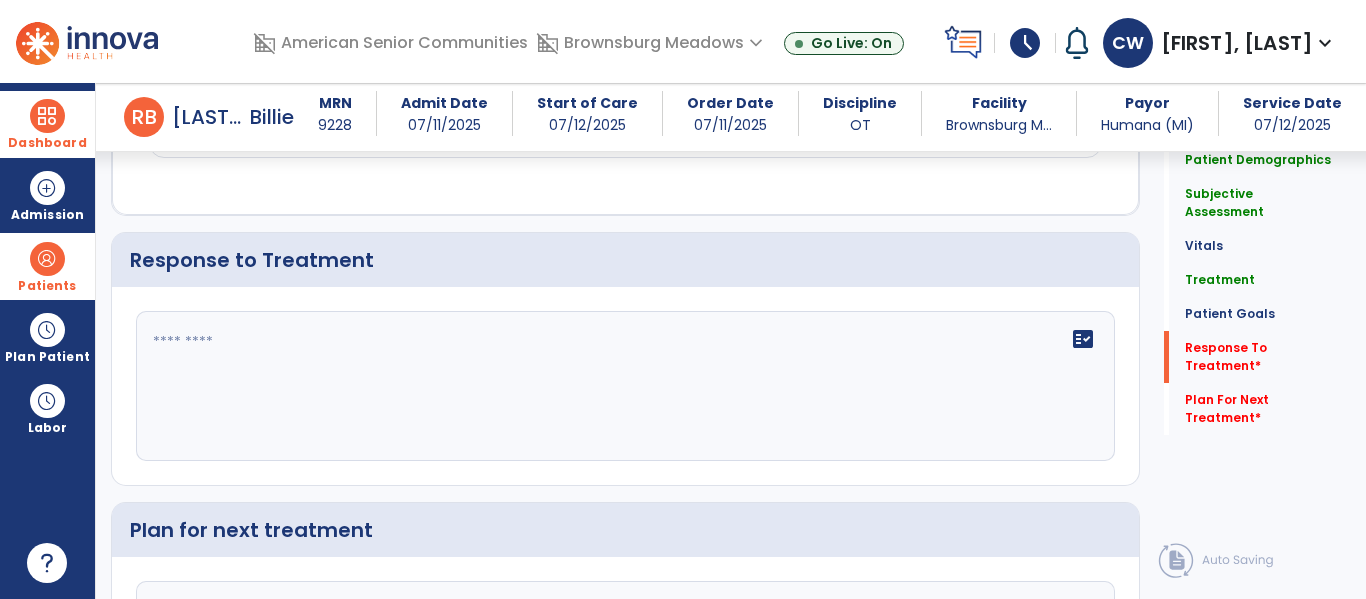 scroll, scrollTop: 3001, scrollLeft: 0, axis: vertical 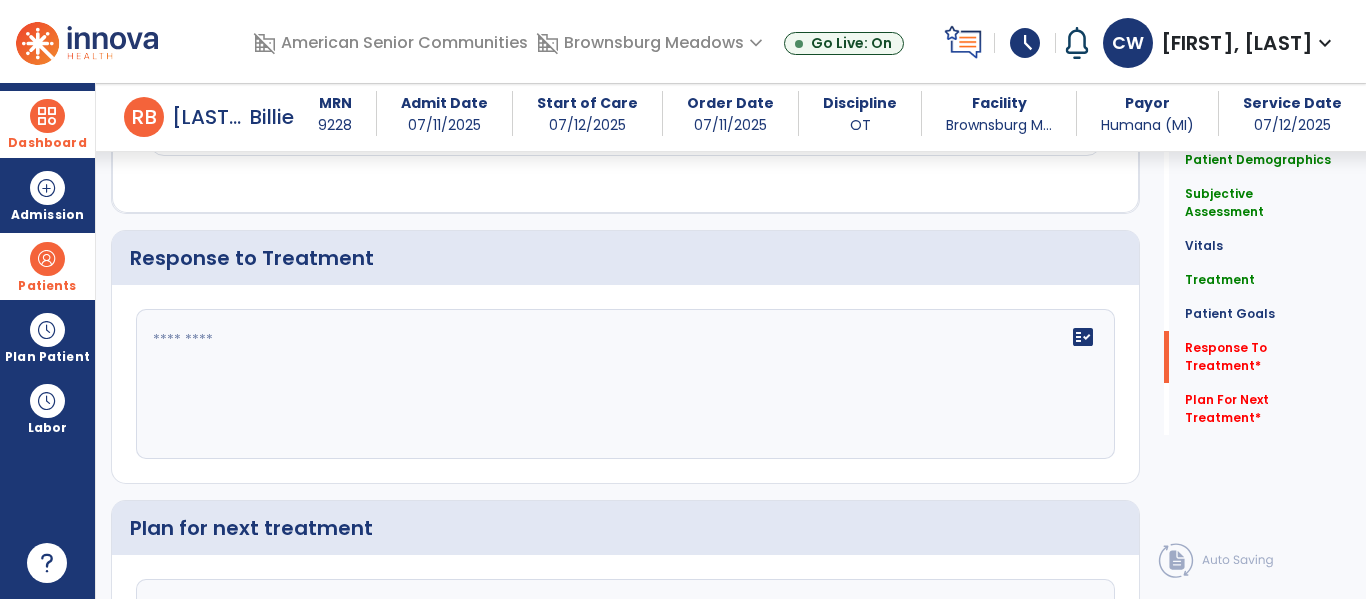 click on "fact_check" 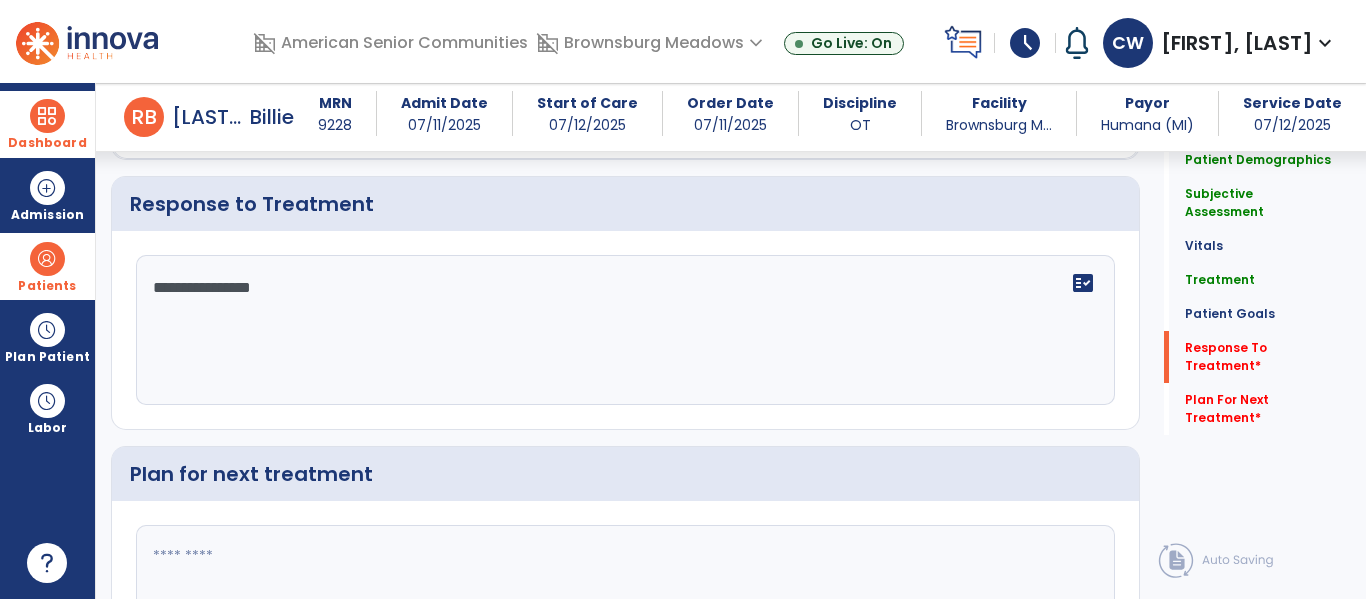 scroll, scrollTop: 3144, scrollLeft: 0, axis: vertical 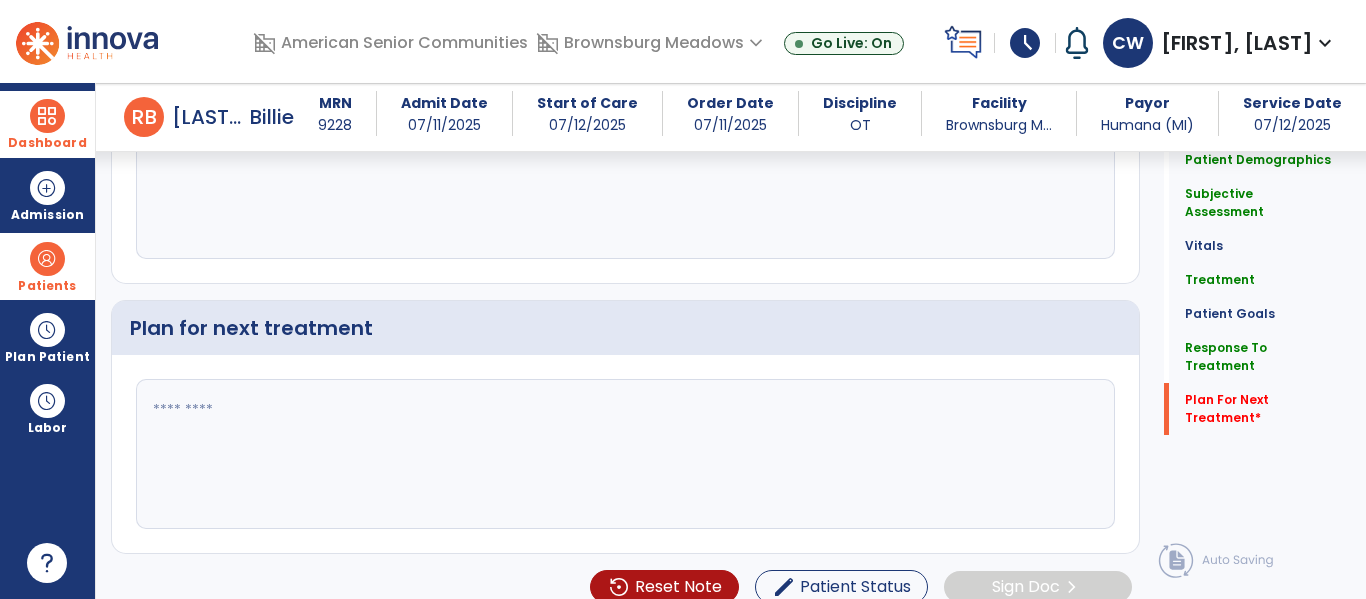 type on "**********" 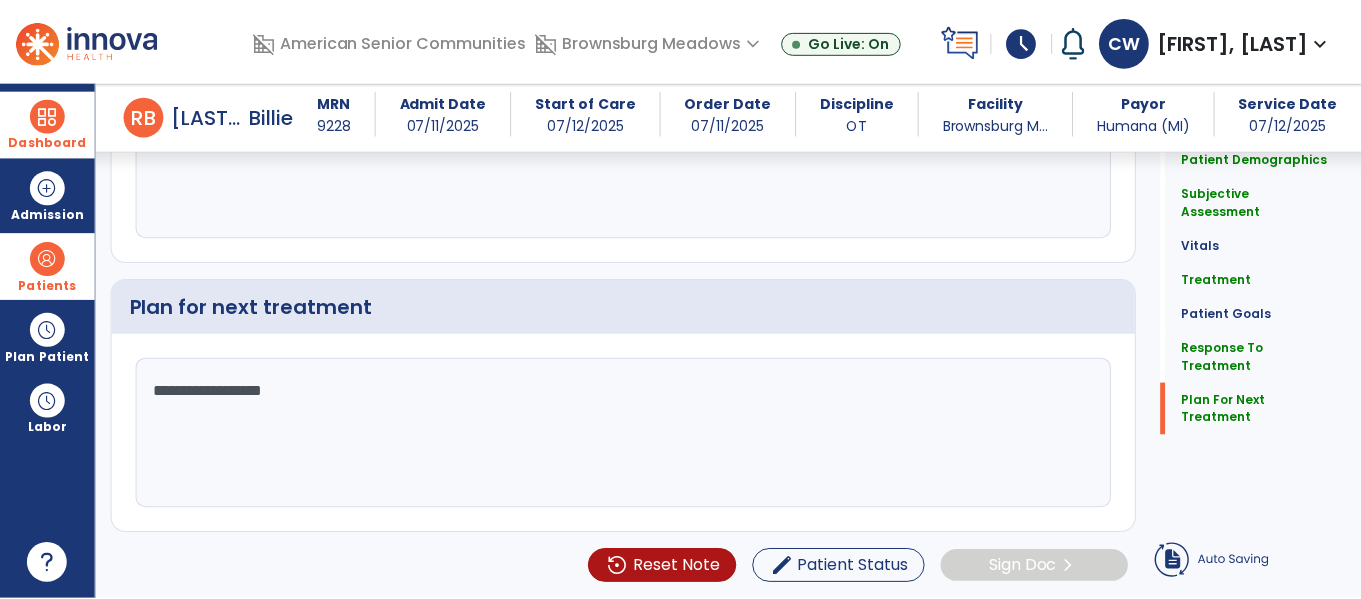 scroll, scrollTop: 3025, scrollLeft: 0, axis: vertical 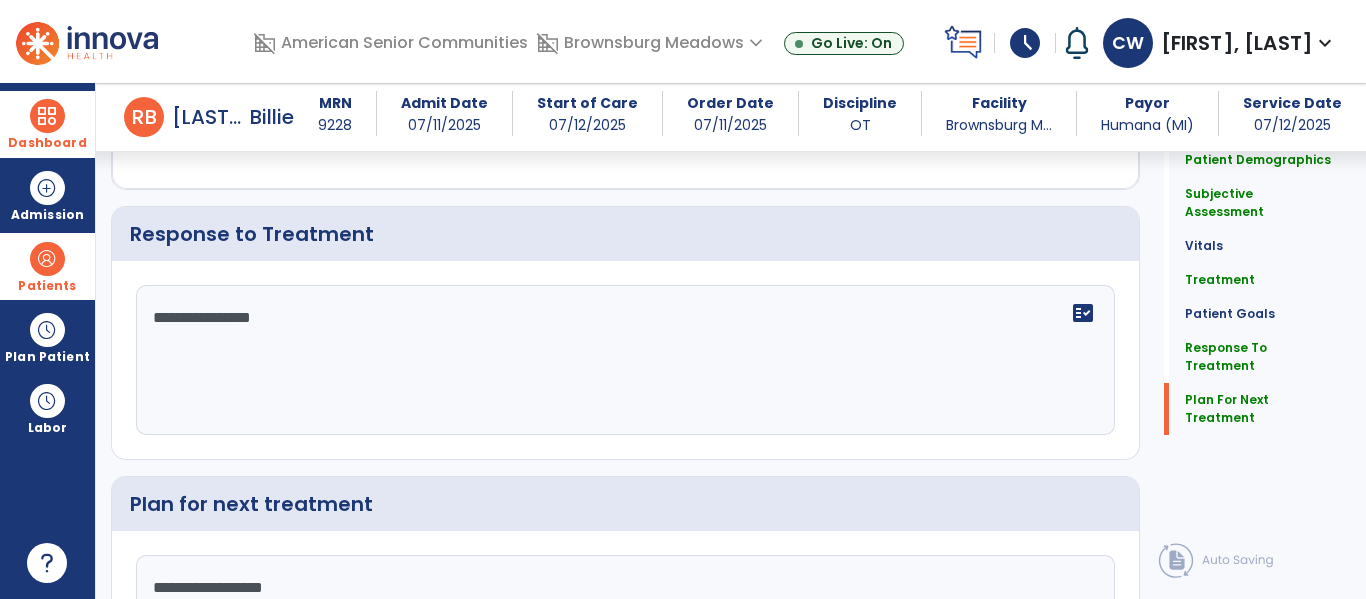 type on "**********" 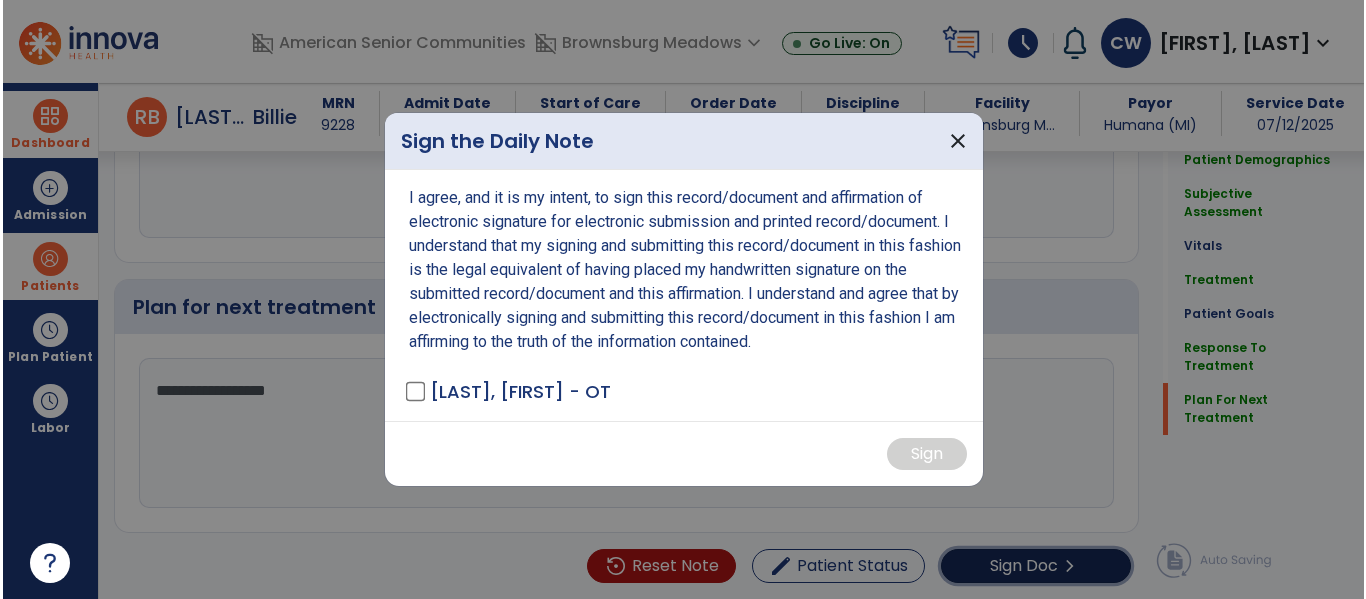 scroll, scrollTop: 3222, scrollLeft: 0, axis: vertical 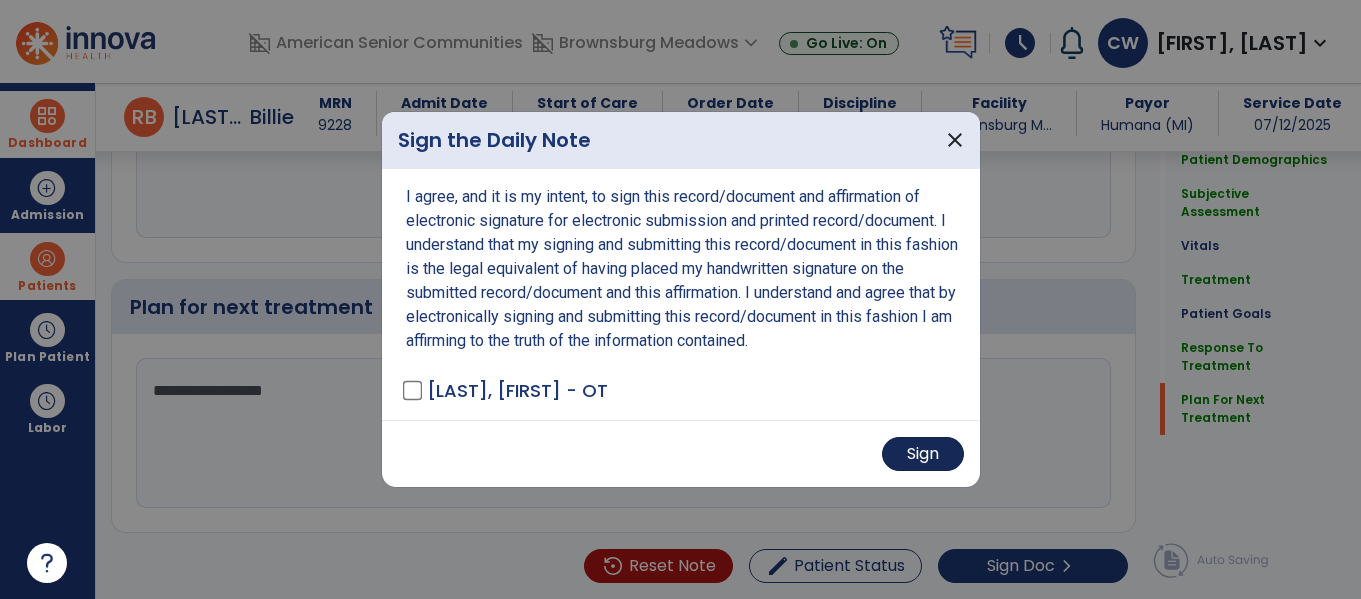 click on "Sign" at bounding box center (923, 454) 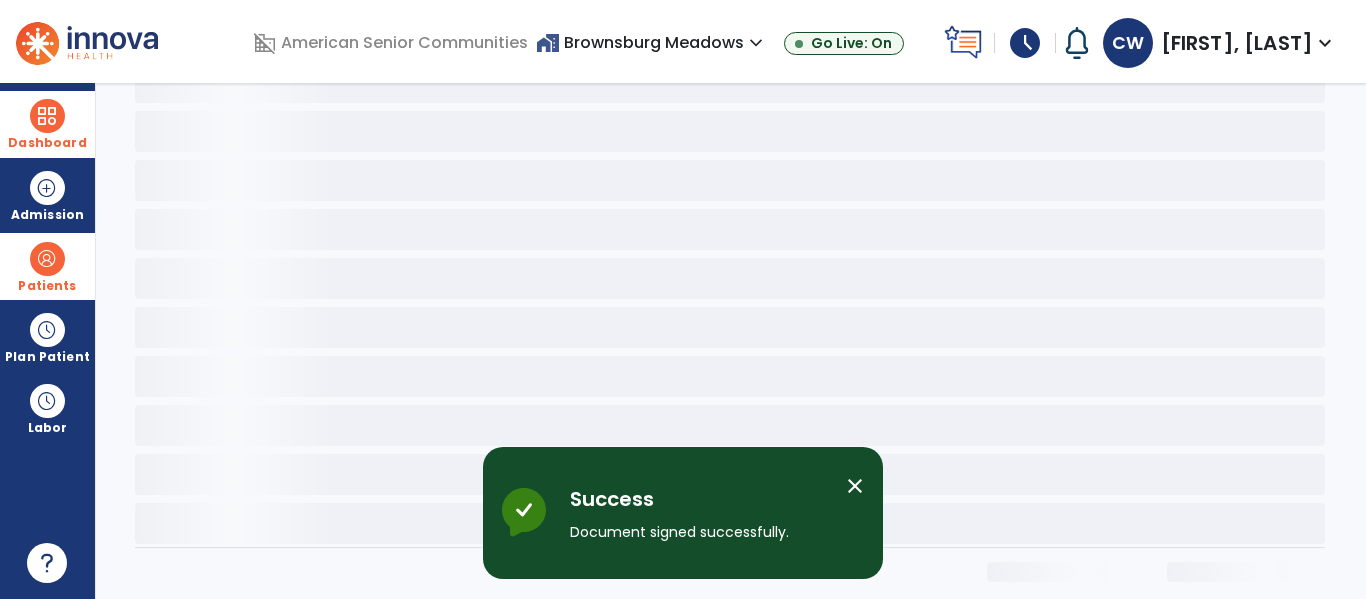 scroll, scrollTop: 0, scrollLeft: 0, axis: both 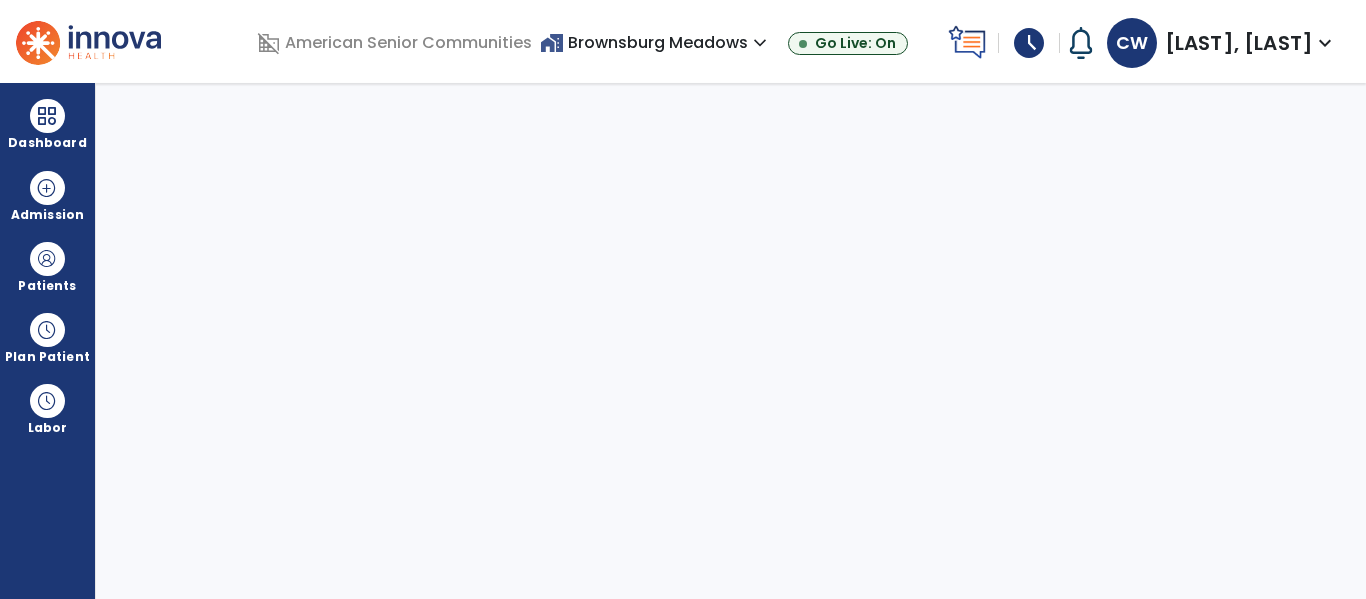 select on "****" 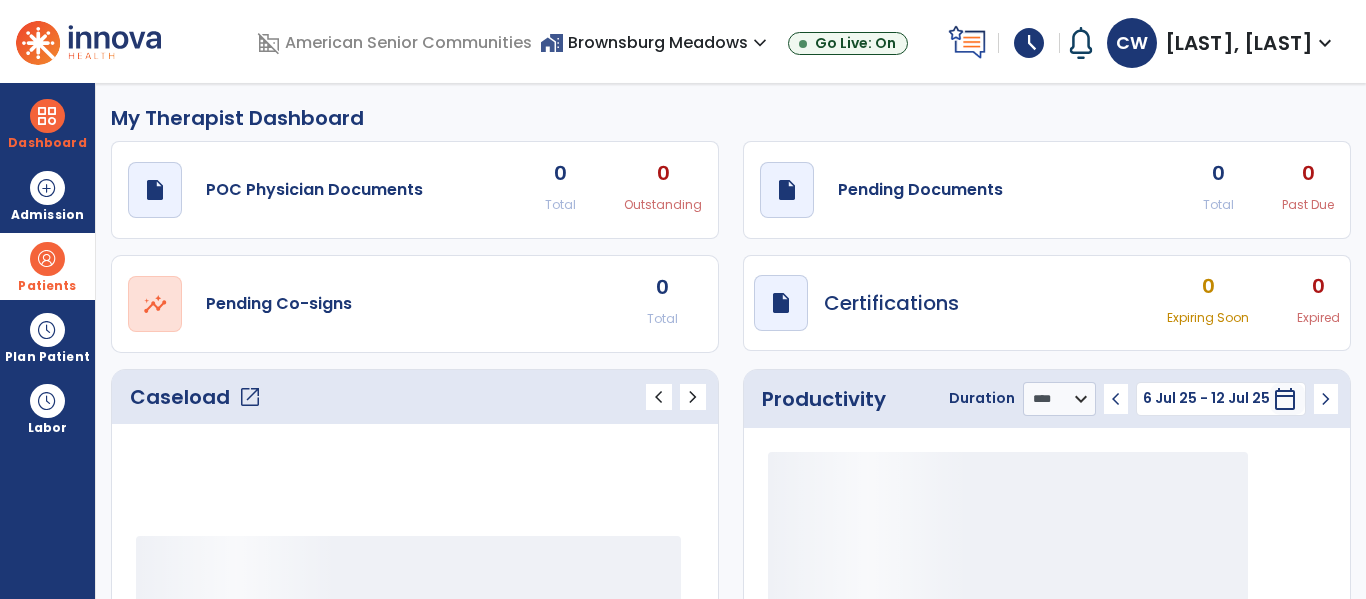 click at bounding box center [47, 259] 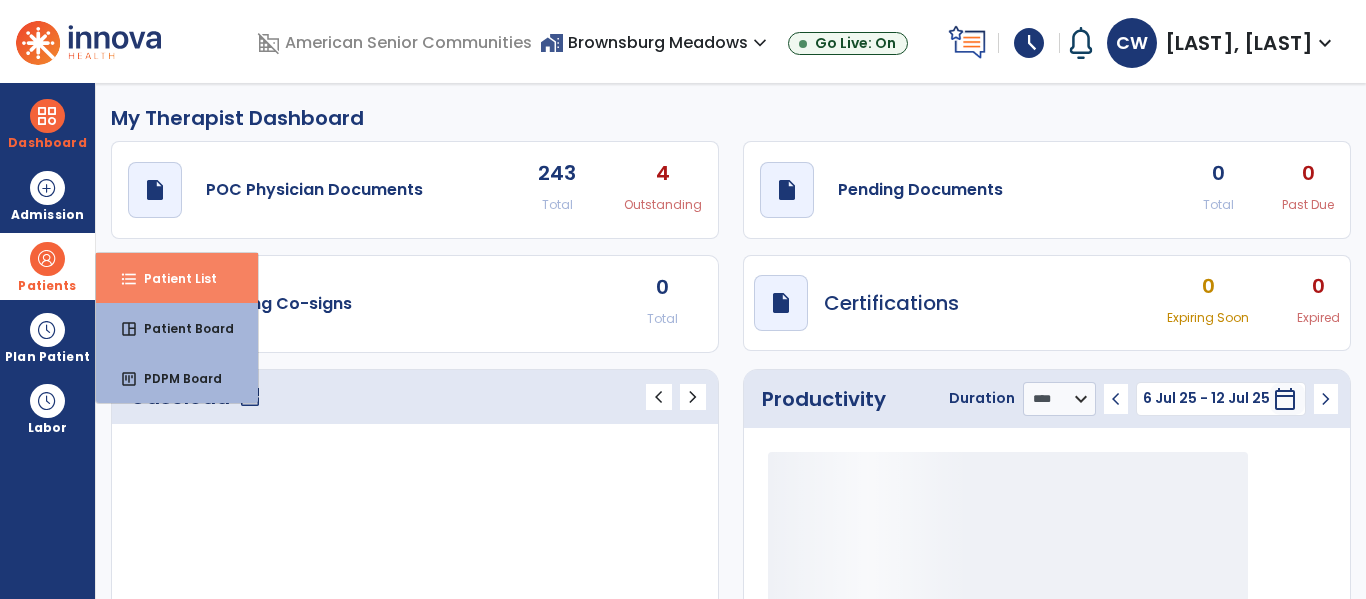 click on "Patient List" at bounding box center [172, 278] 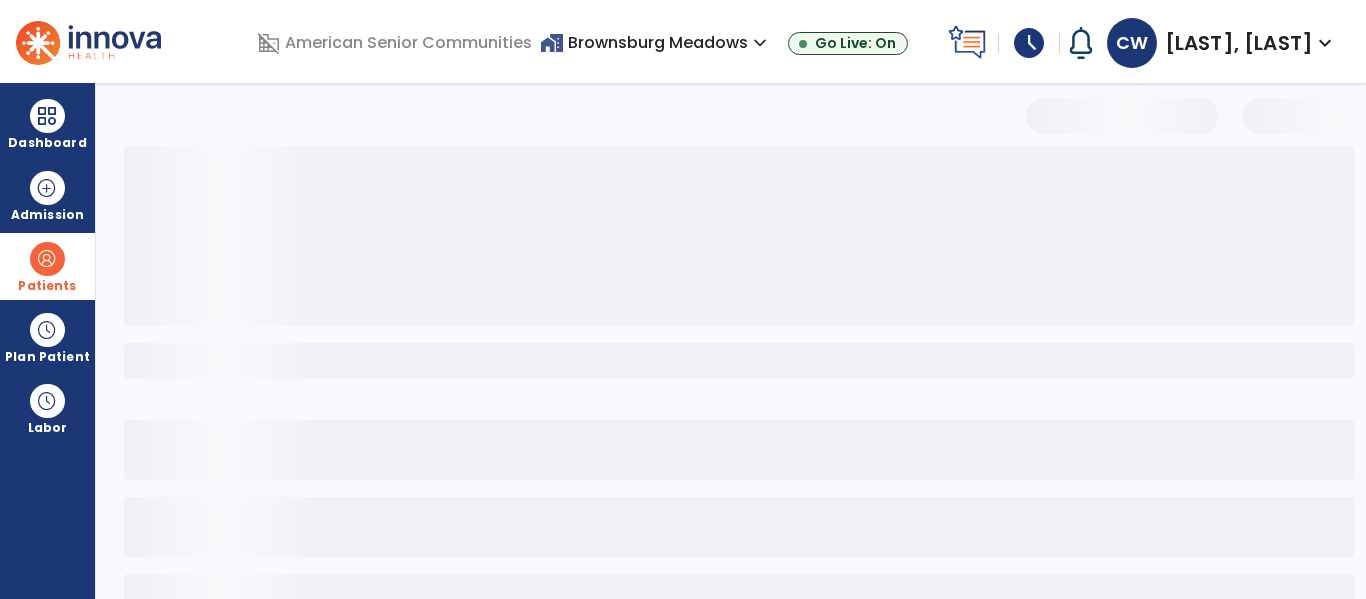 select on "***" 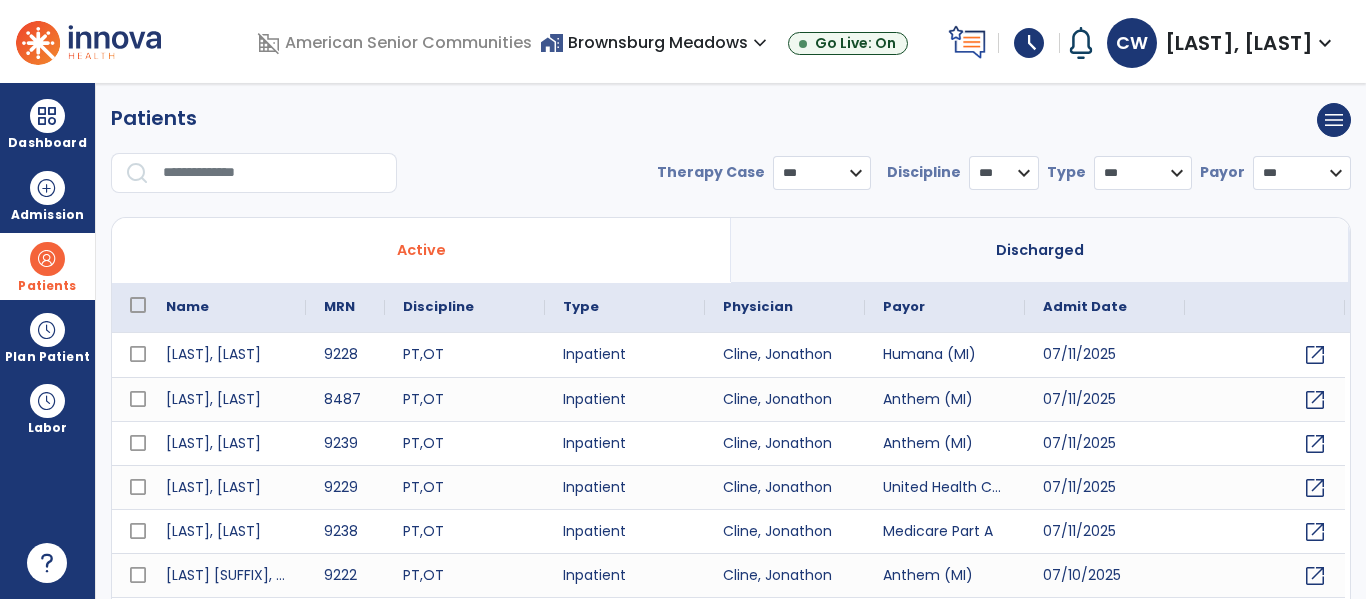 click at bounding box center (273, 173) 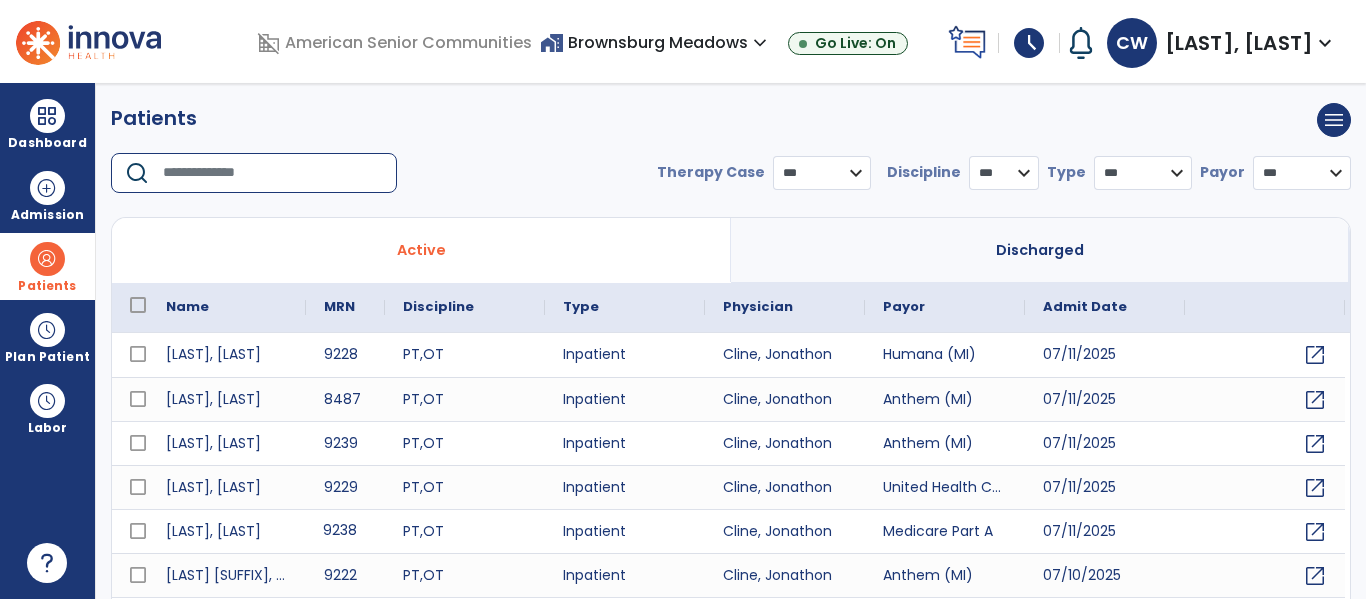 click on "9238" at bounding box center (345, 531) 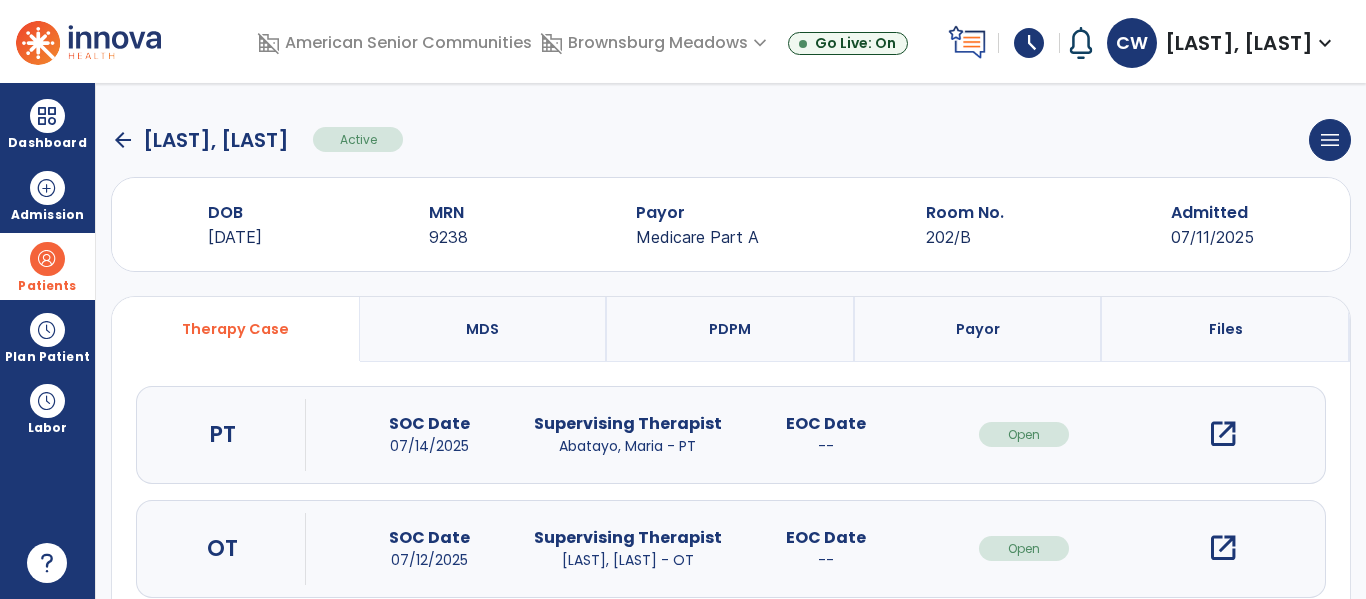 click on "open_in_new" at bounding box center [1223, 548] 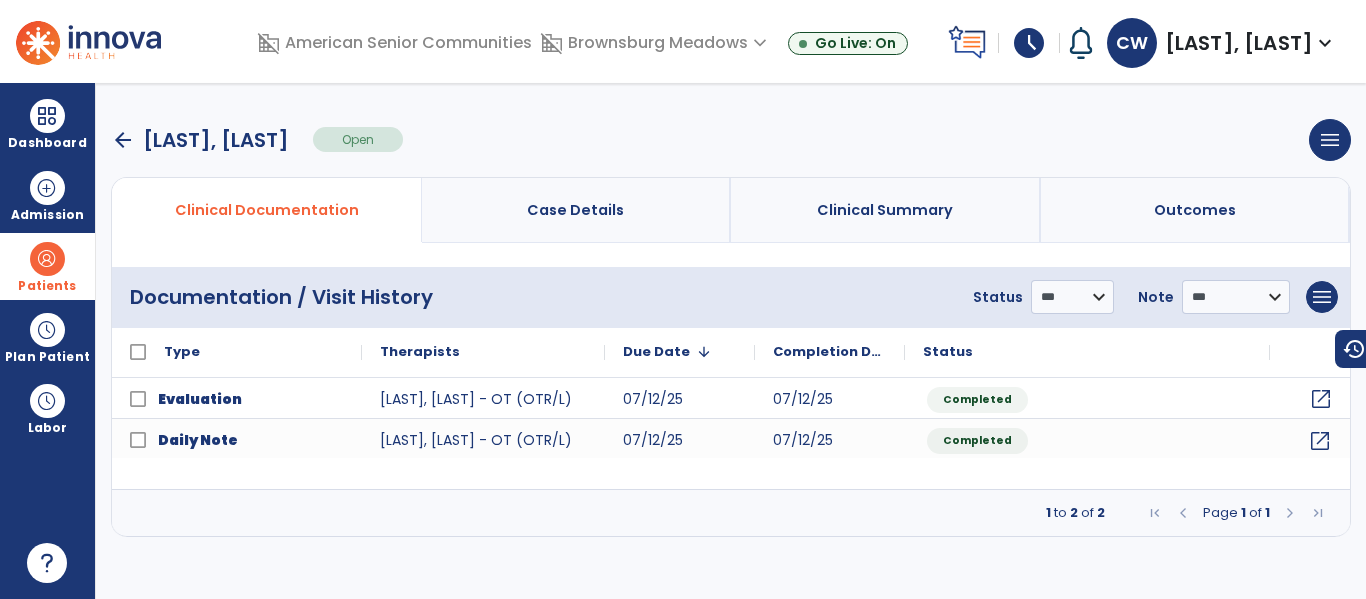 click on "open_in_new" 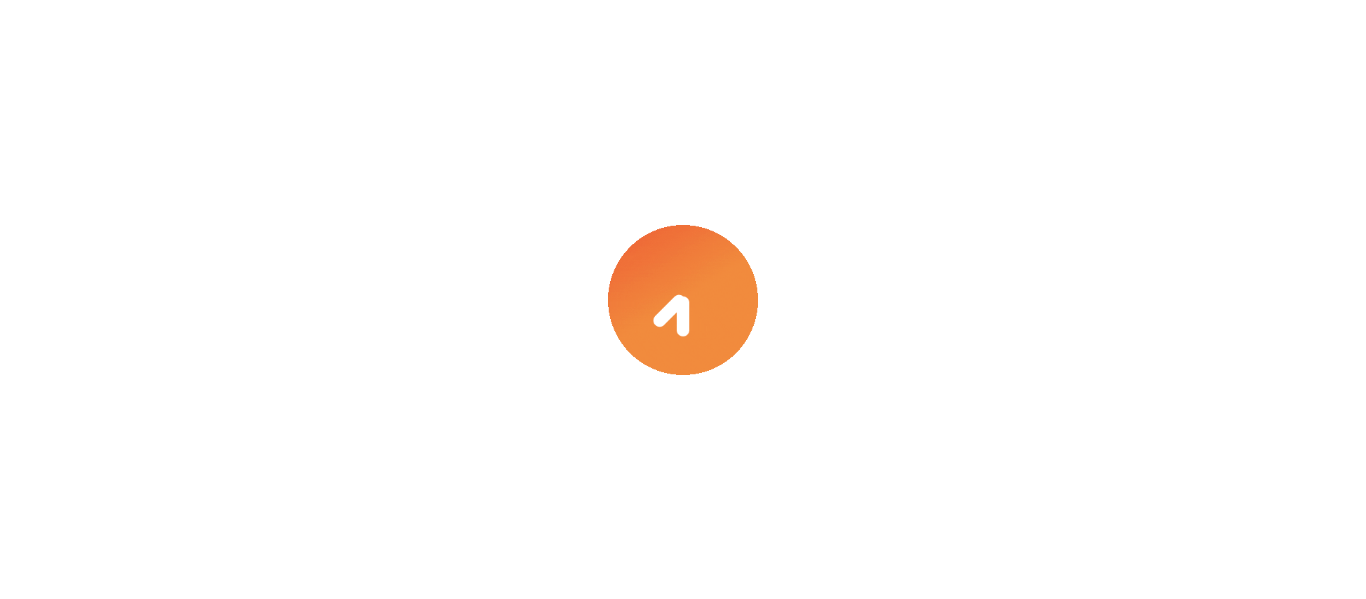 scroll, scrollTop: 0, scrollLeft: 0, axis: both 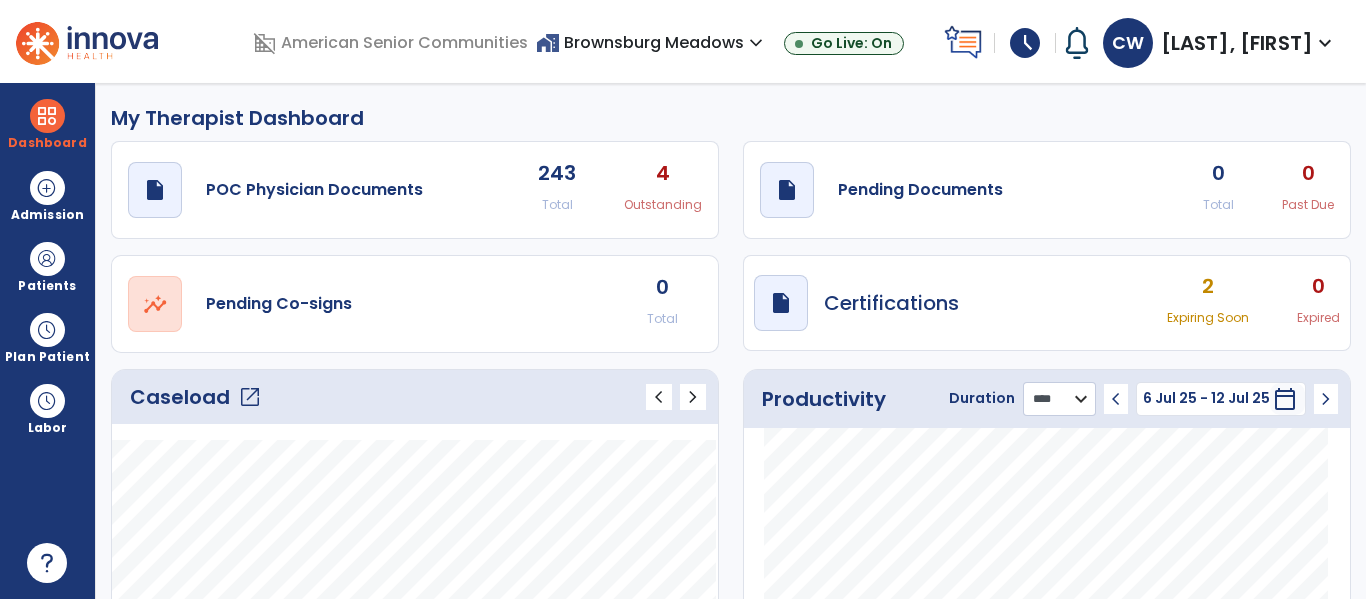 click on "******** **** ***" 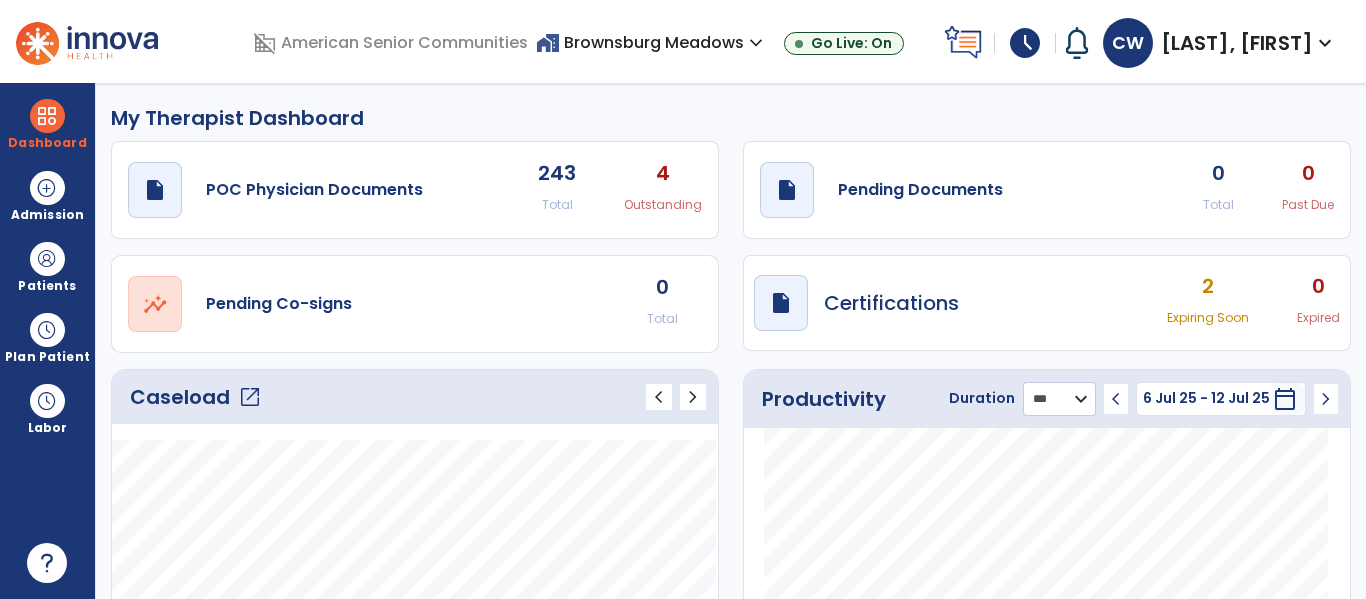 click on "******** **** ***" 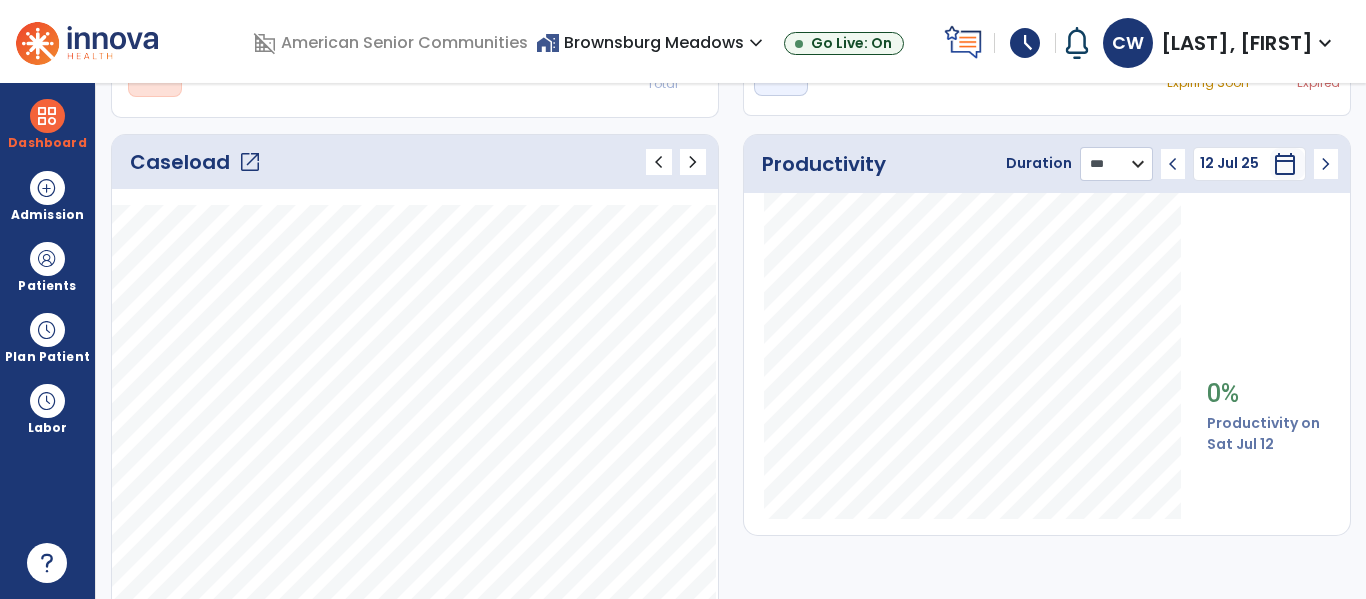scroll, scrollTop: 237, scrollLeft: 0, axis: vertical 